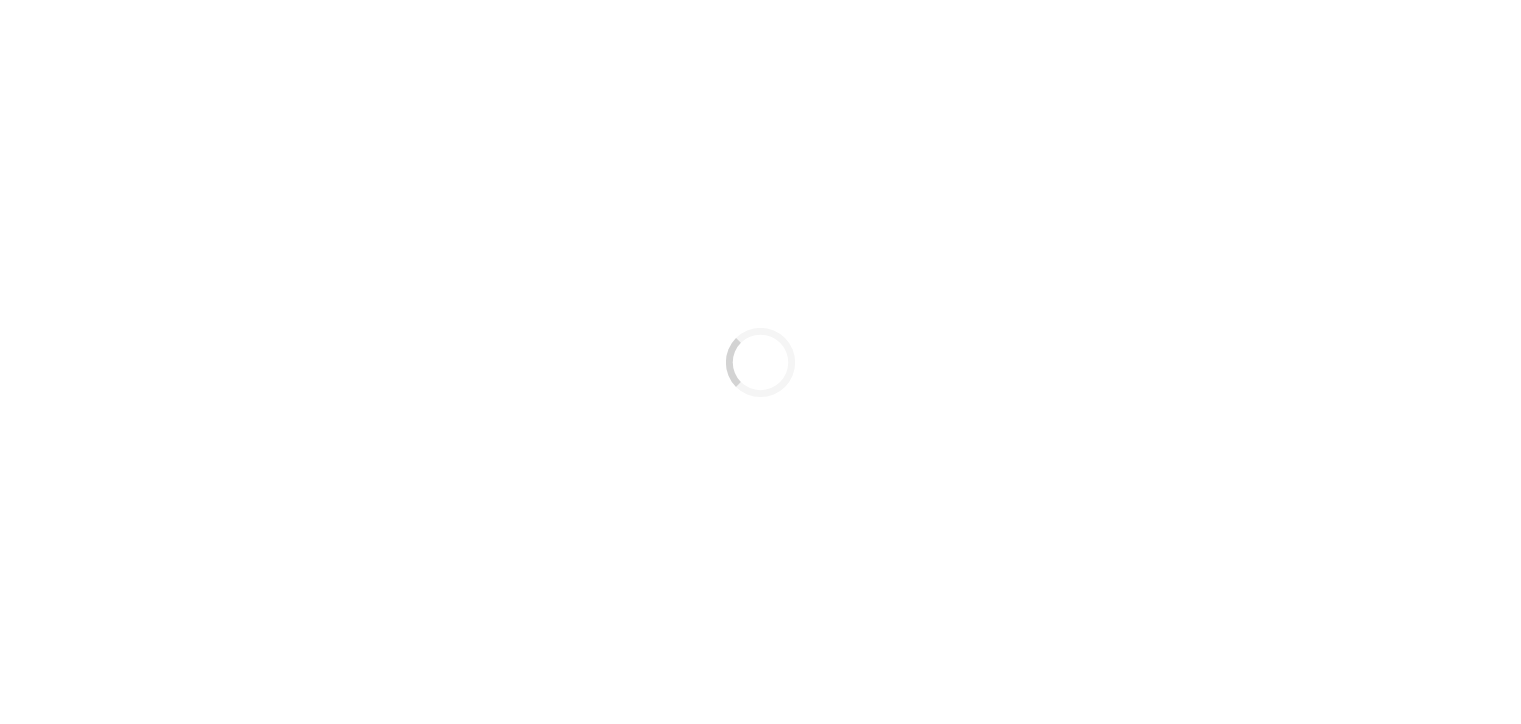 scroll, scrollTop: 0, scrollLeft: 0, axis: both 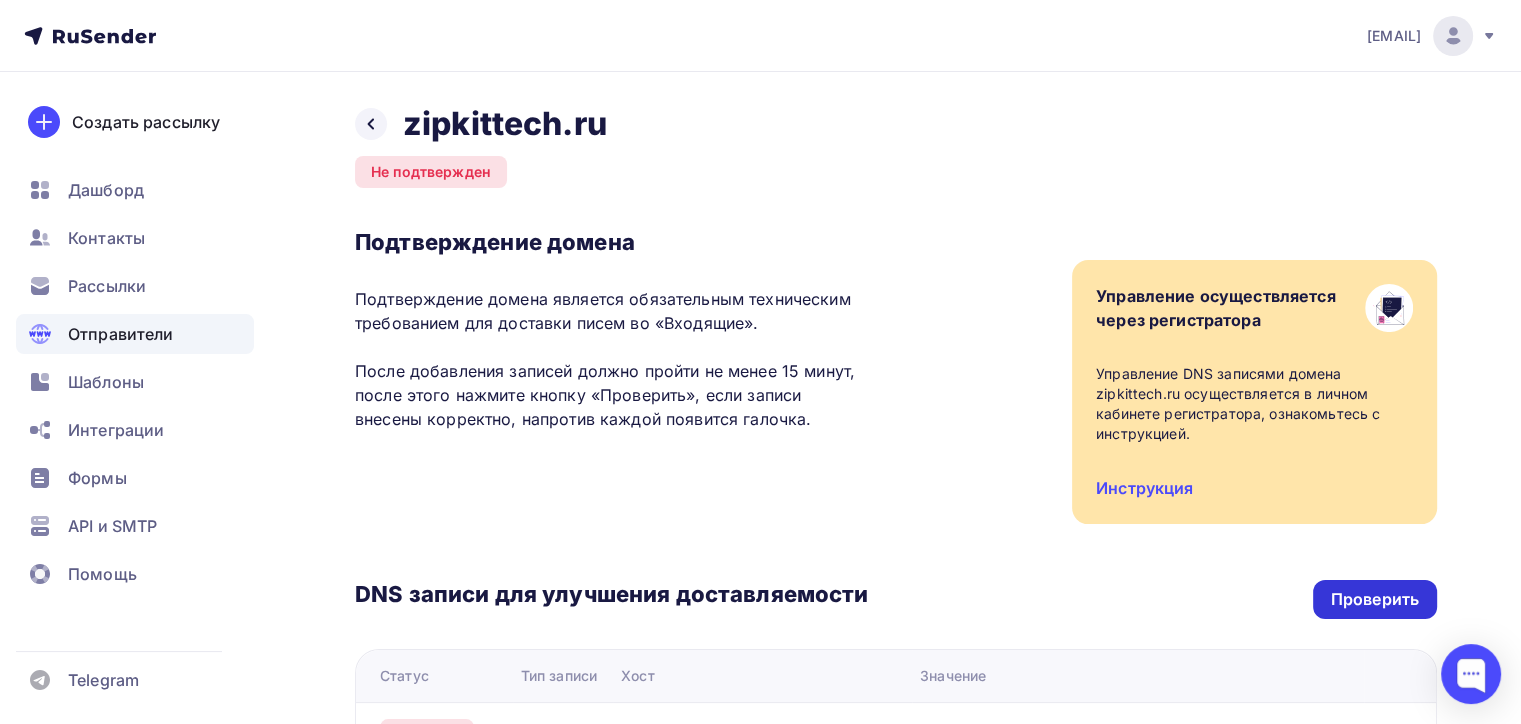click on "Проверить" at bounding box center [1375, 599] 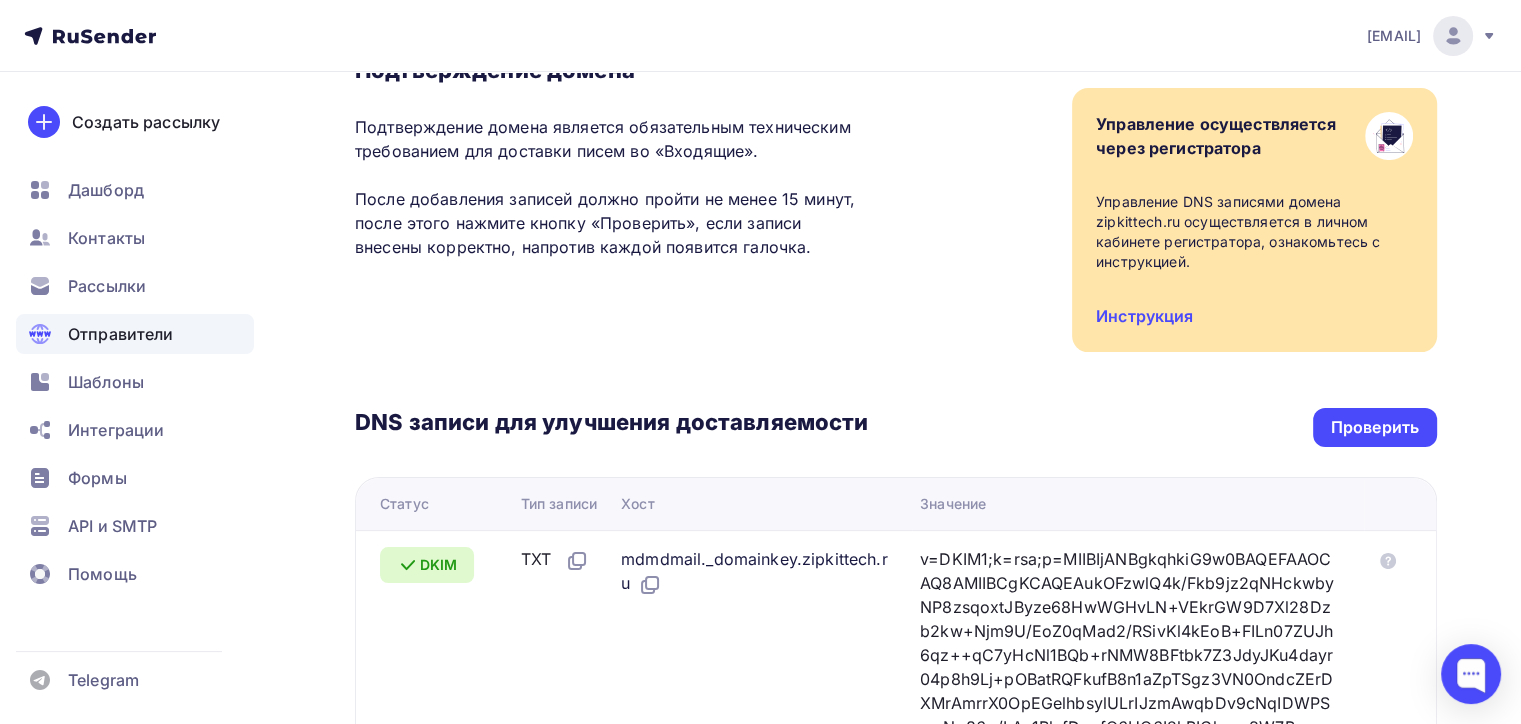 scroll, scrollTop: 0, scrollLeft: 0, axis: both 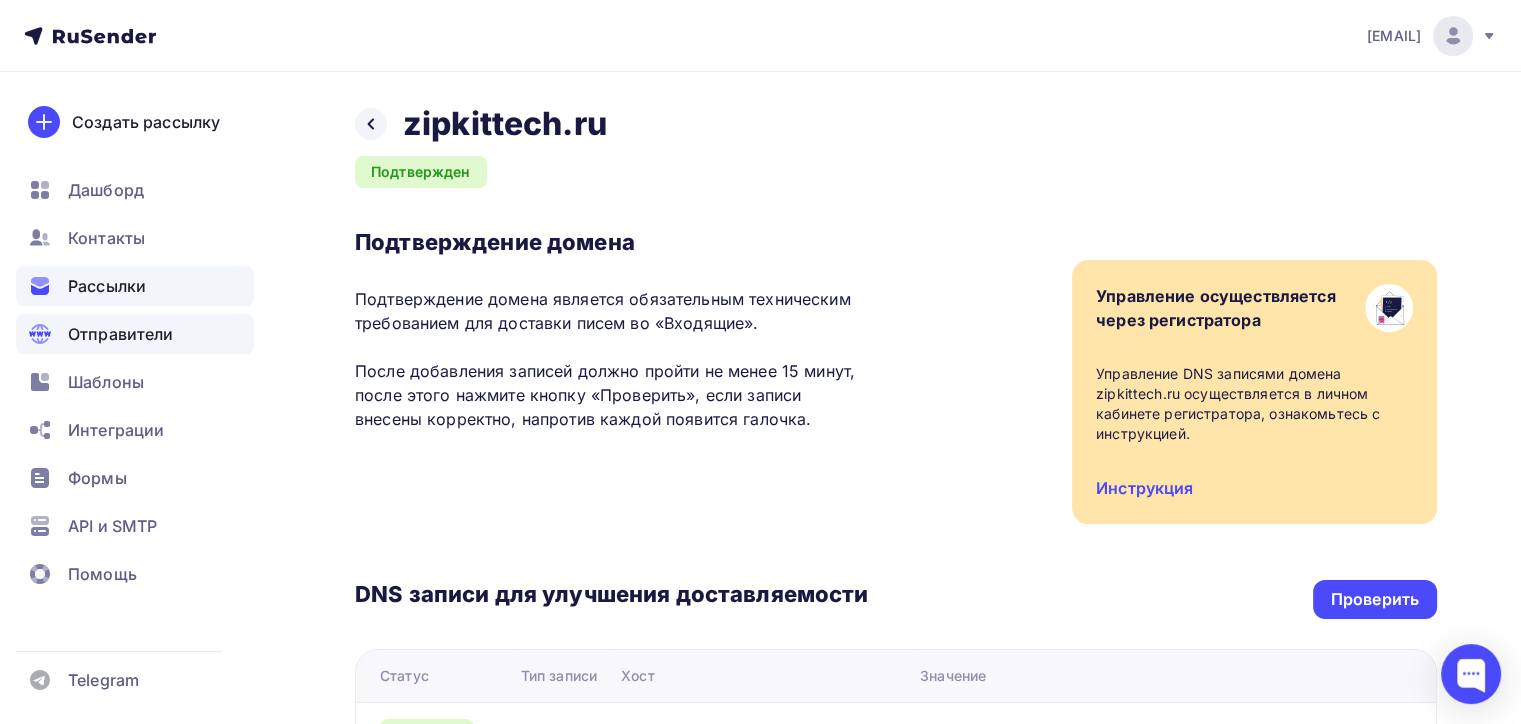 click on "Рассылки" at bounding box center [135, 286] 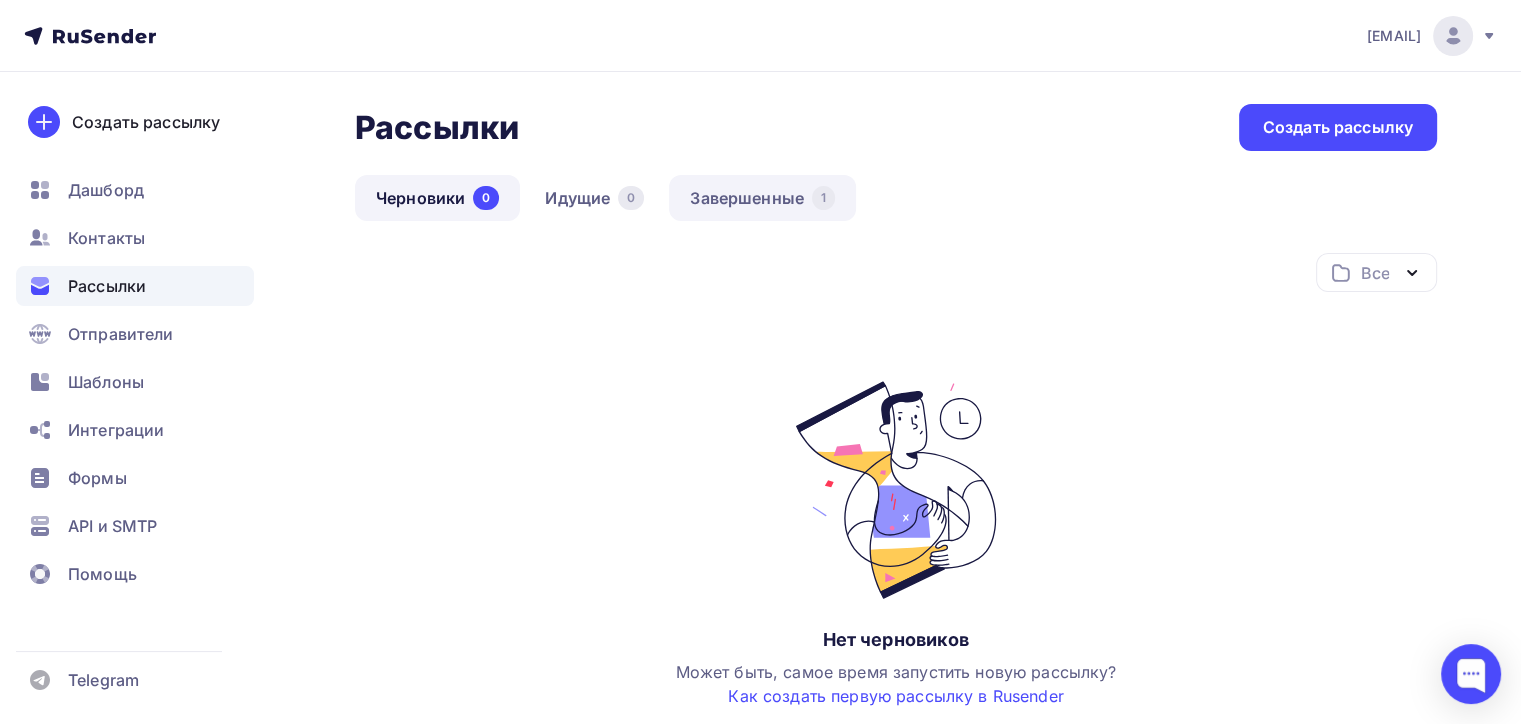 click on "Завершенные
1" at bounding box center (762, 198) 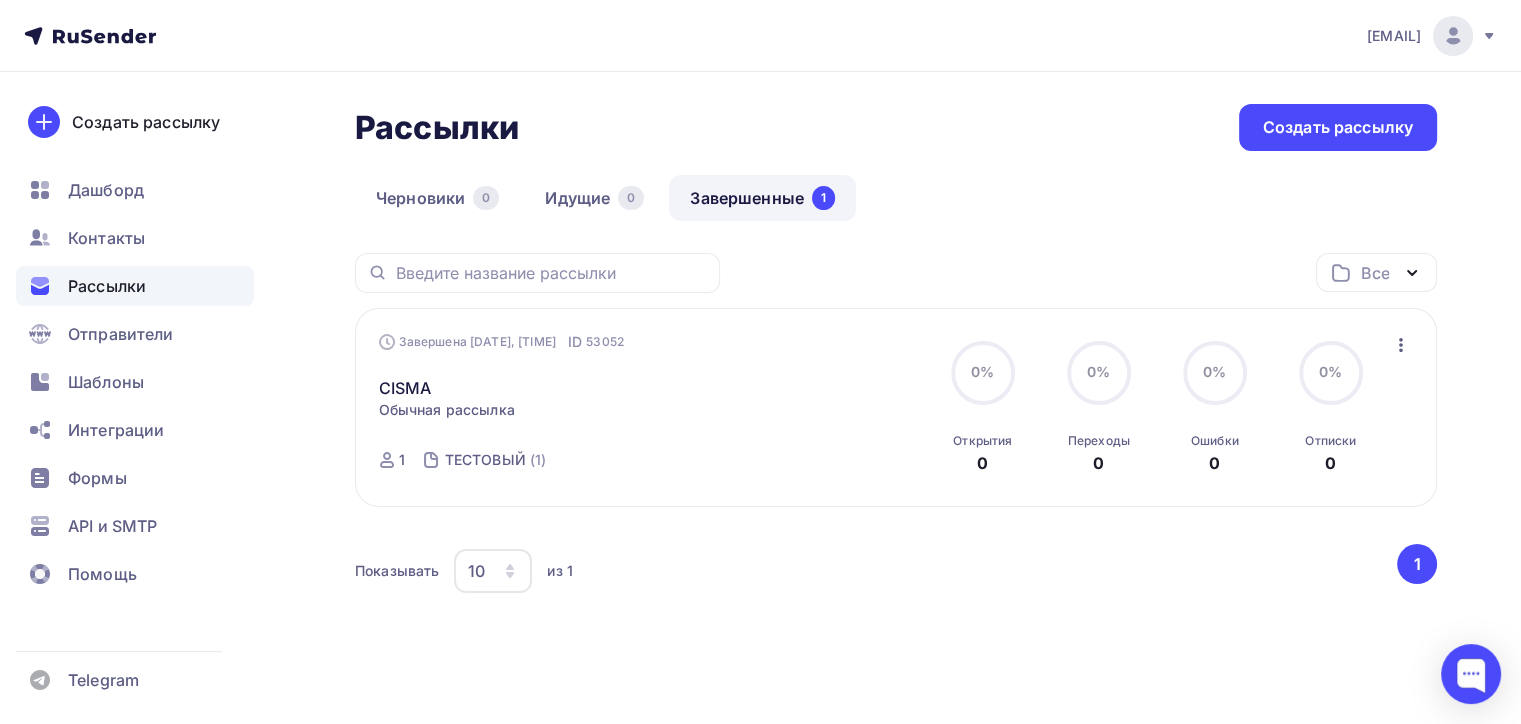 click 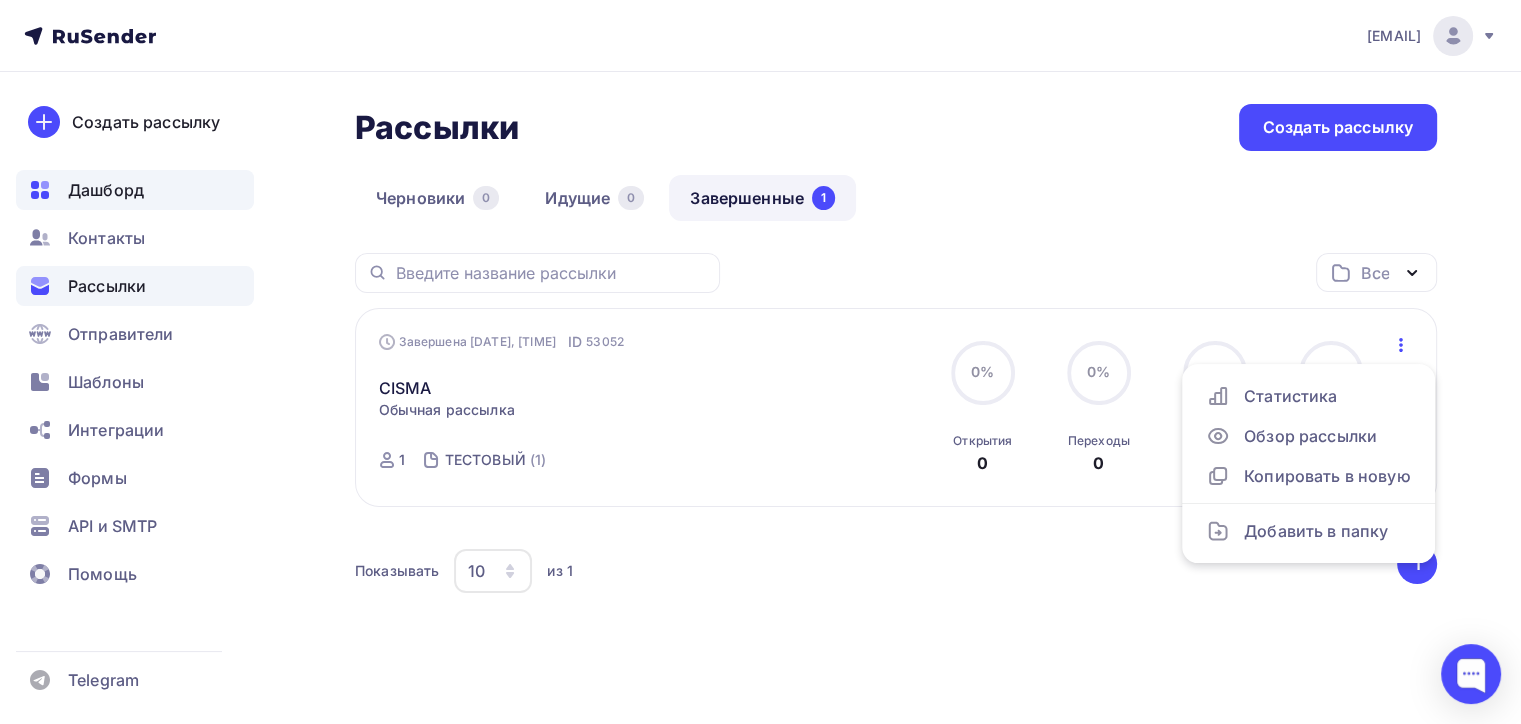 click on "Дашборд" at bounding box center (106, 190) 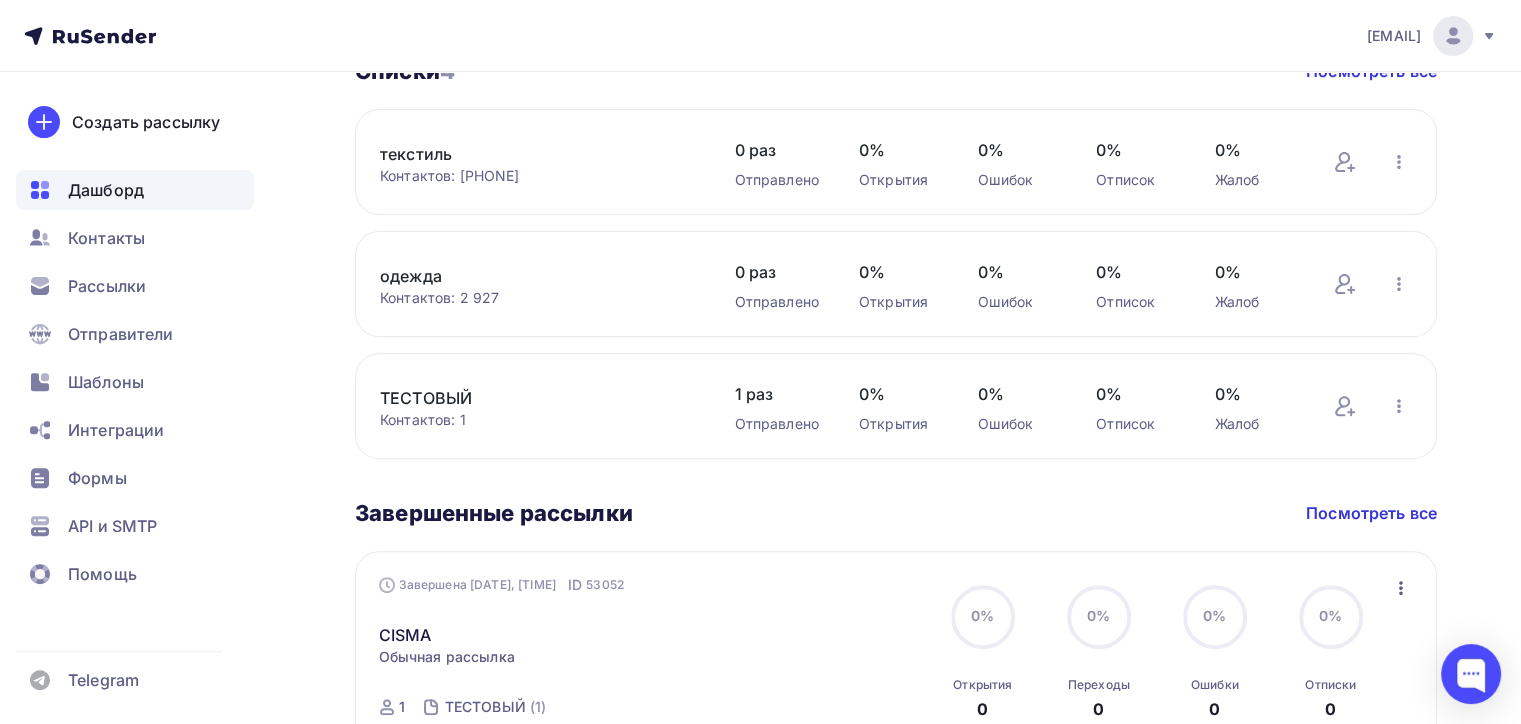 scroll, scrollTop: 538, scrollLeft: 0, axis: vertical 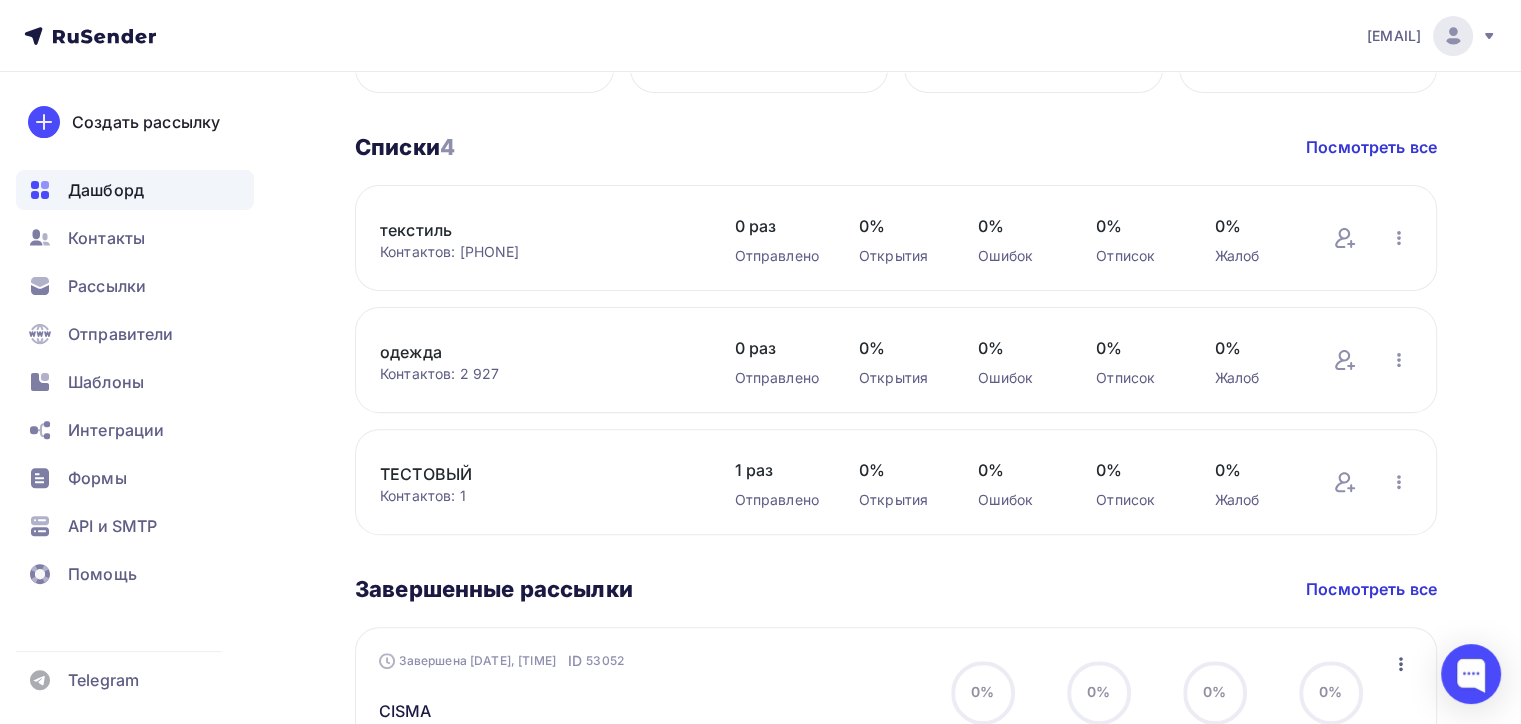 click on "одежда
Контактов: 2 927
Добавить контакты
Переименовать список
Скачать список
Отписать адреса
Удалить
0 раз    Отправлено    0%    Открытия    0%    Ошибок    0%    Отписок    0%    Жалоб
Добавить контакты
Переименовать список
Скачать список
Отписать адреса
Удалить" at bounding box center (896, 360) 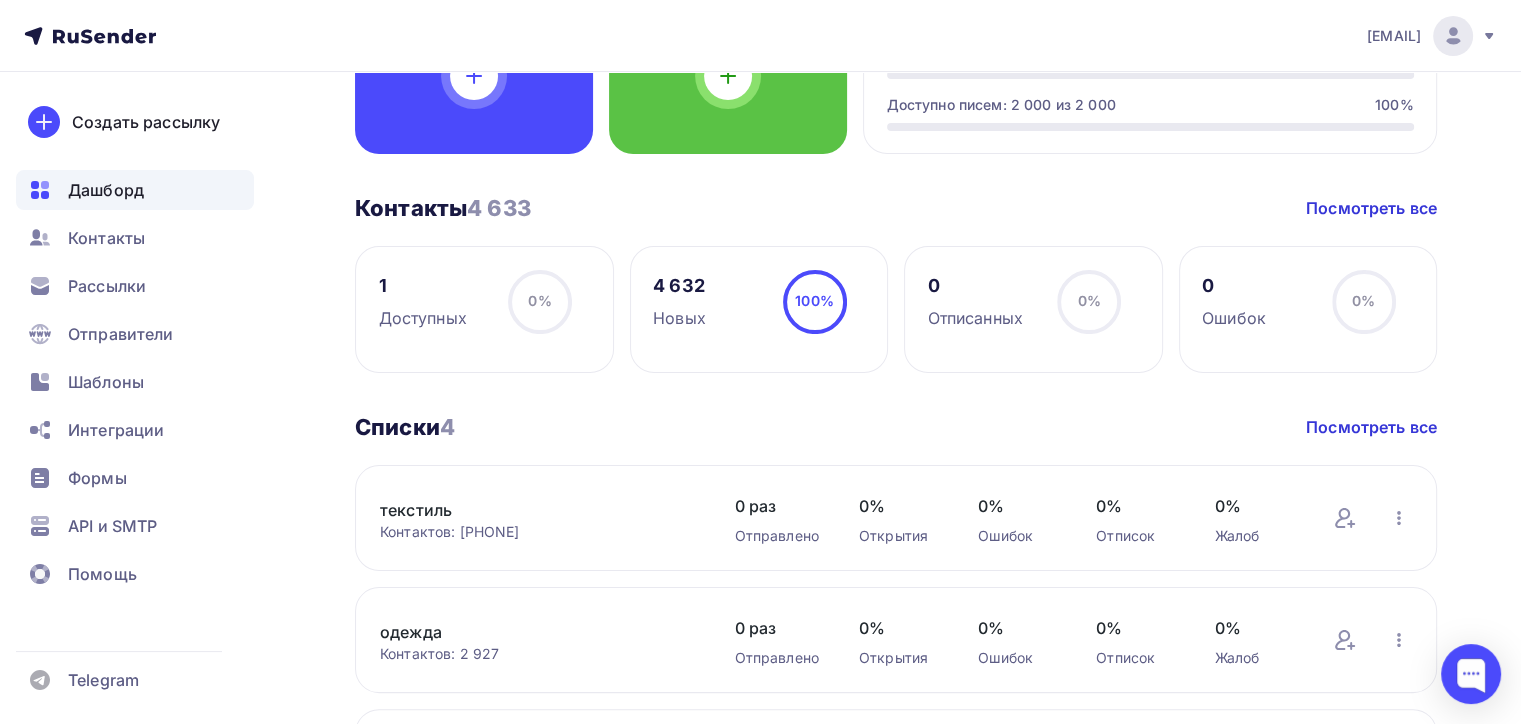scroll, scrollTop: 138, scrollLeft: 0, axis: vertical 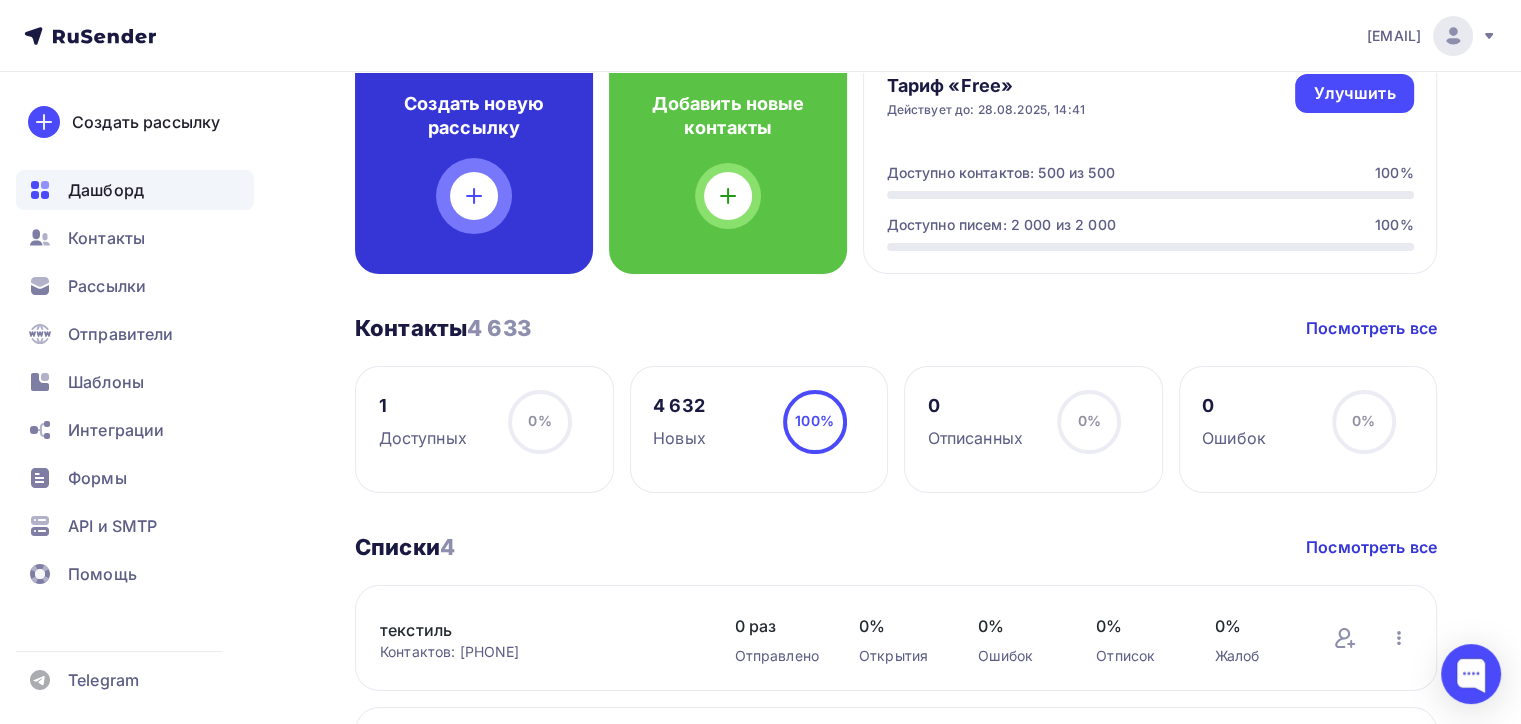 click on "Создать новую рассылку" at bounding box center [474, 162] 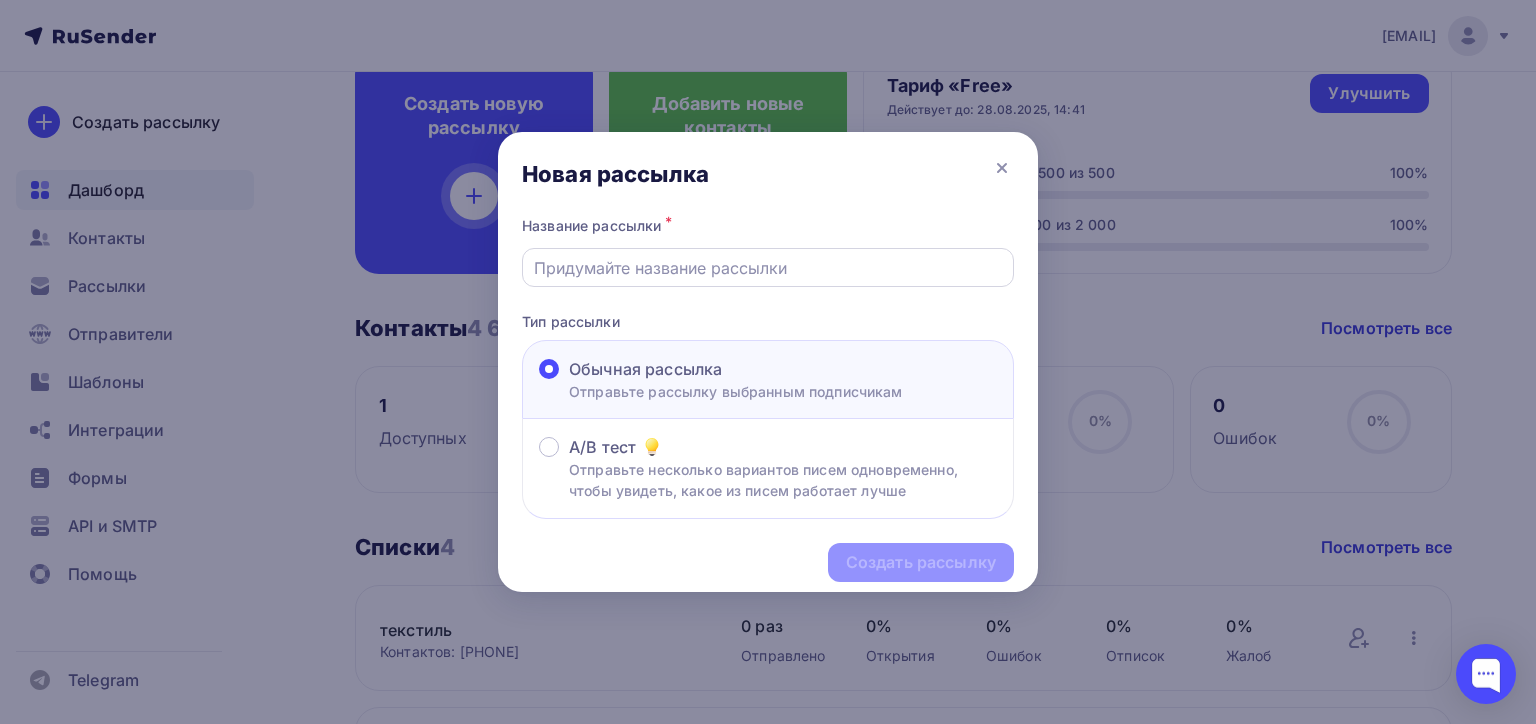 click at bounding box center [768, 268] 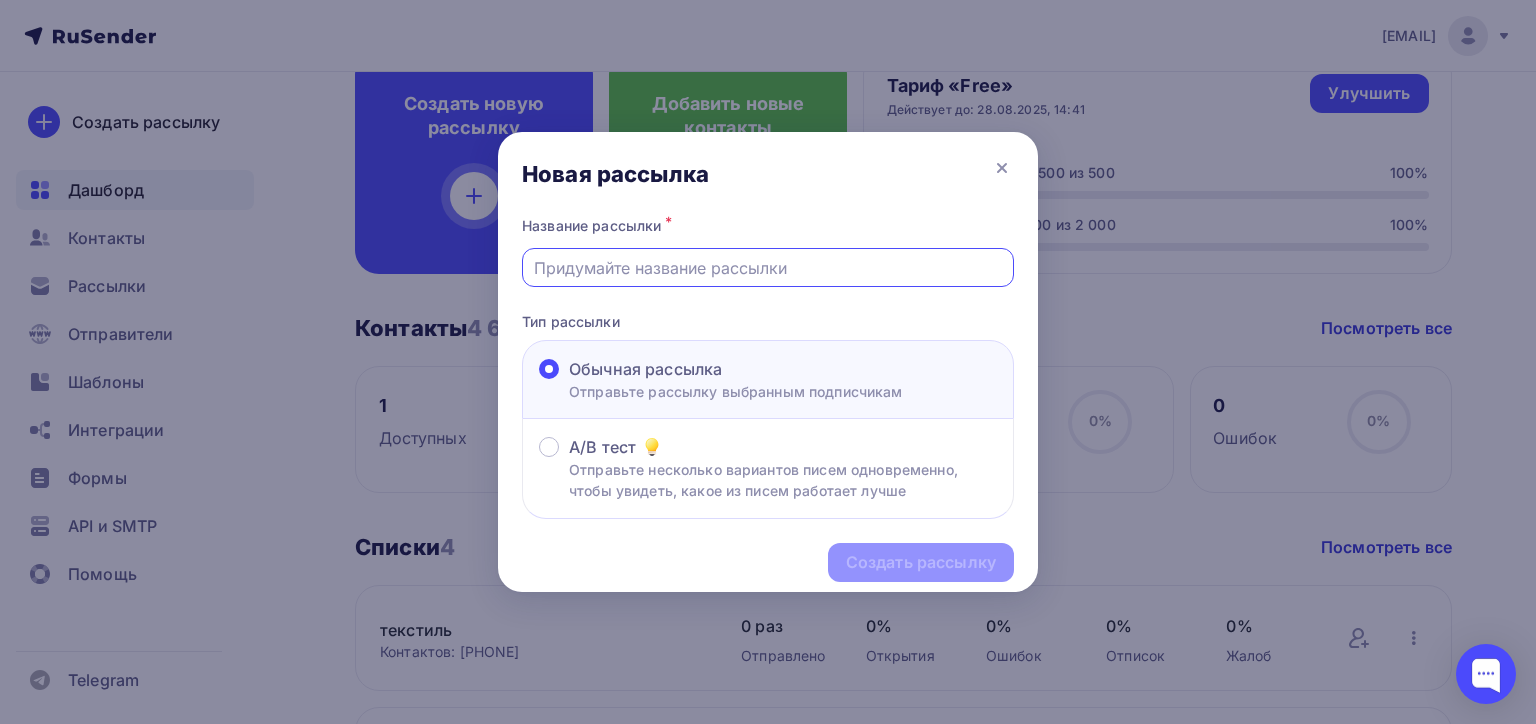 type on "CISMA" 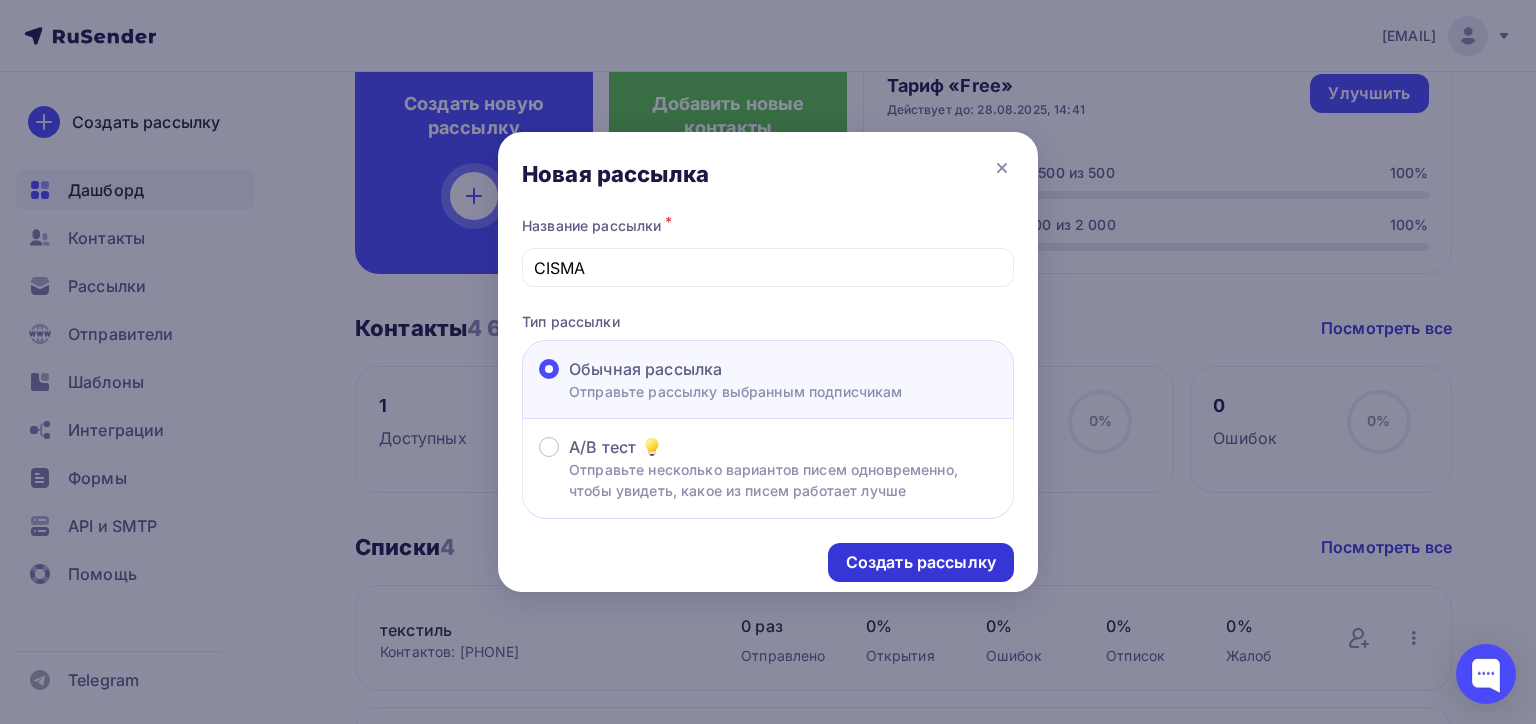 click on "Создать рассылку" at bounding box center [921, 562] 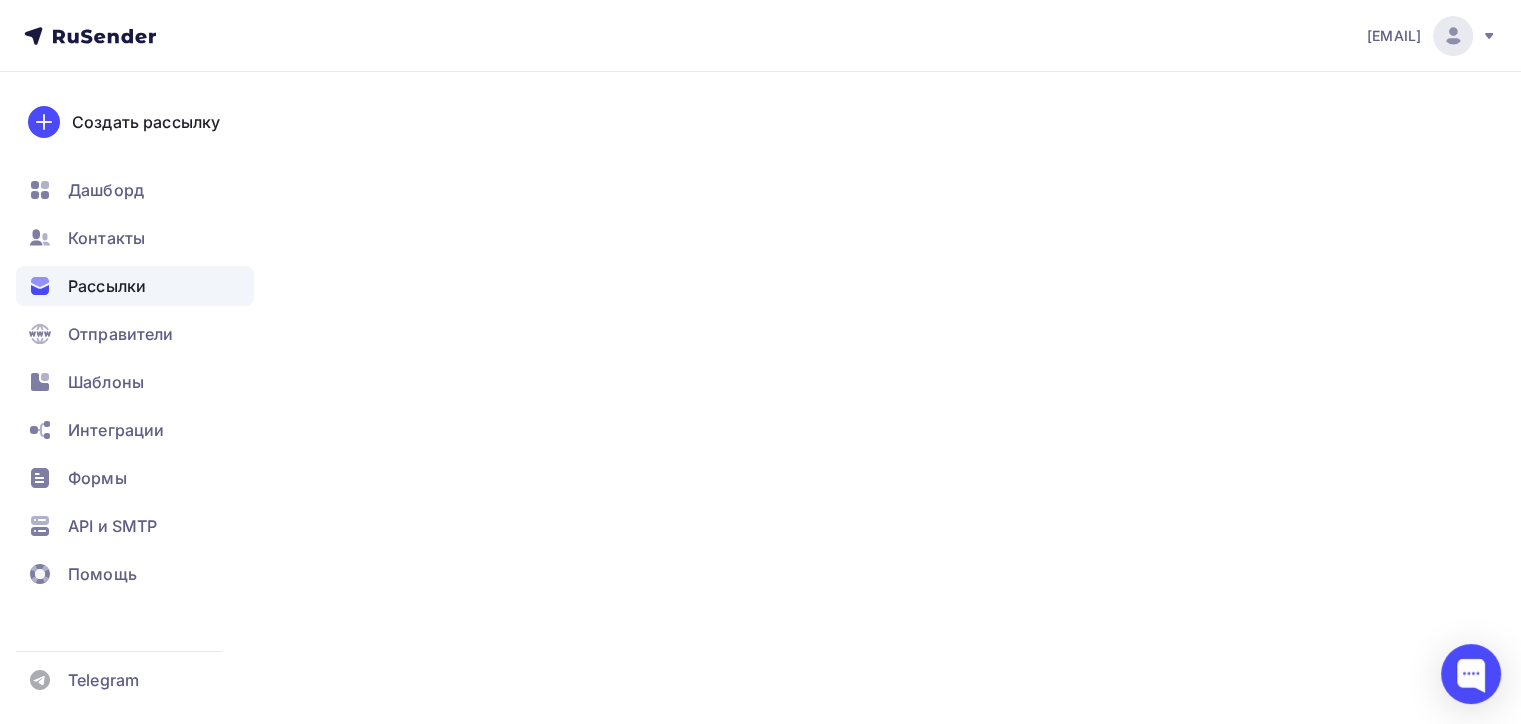 scroll, scrollTop: 0, scrollLeft: 0, axis: both 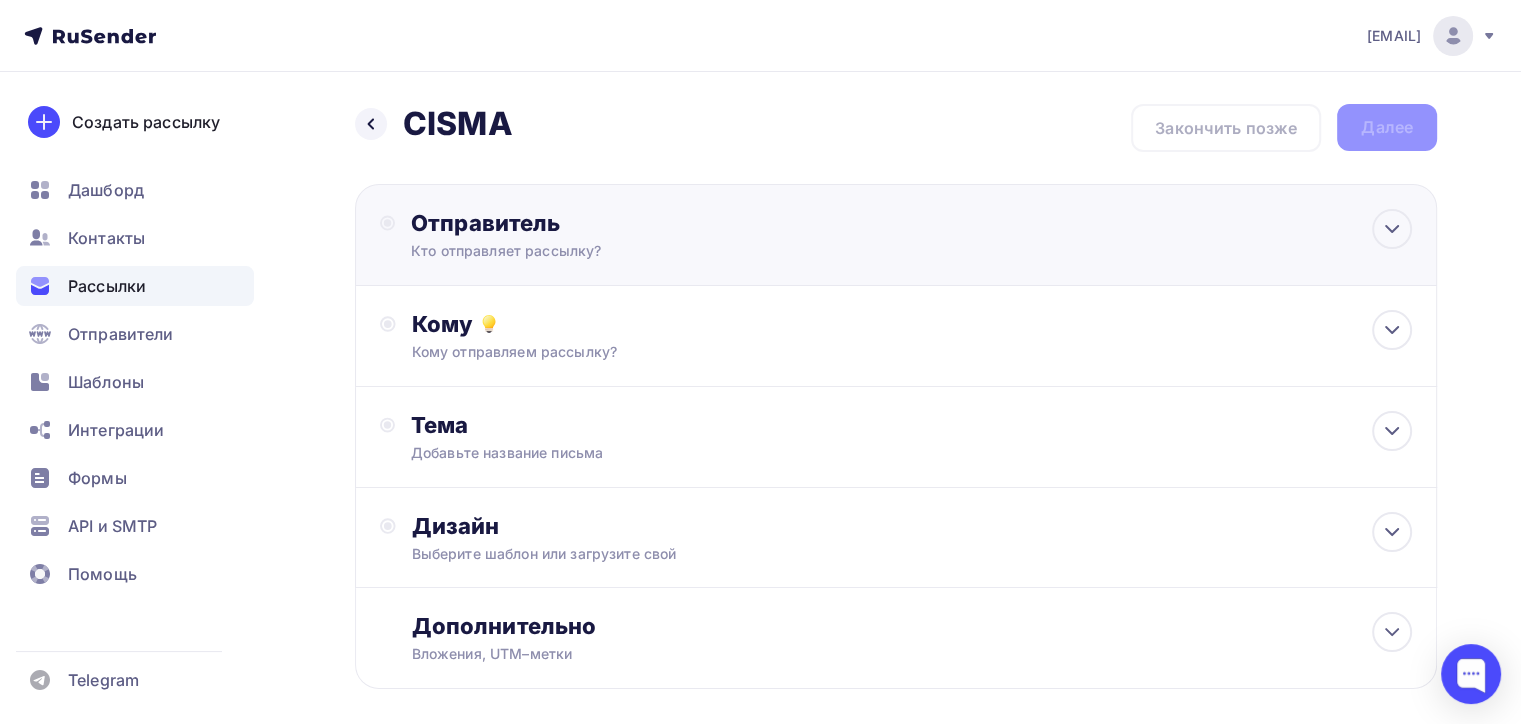 click on "Отправитель
Кто отправляет рассылку?
Email  *
naduvaev1@gmail.com
100@zipkittech.ru           naduvaev1@gmail.com               Добавить отправителя
Рекомендуем  добавить почту на домене , чтобы рассылка не попала в «Спам»
Имя                 Сохранить
Предпросмотр может отличаться  в зависимости от почтового клиента
Тема для рассылки
Предпросмотр текста
12:45" at bounding box center (896, 235) 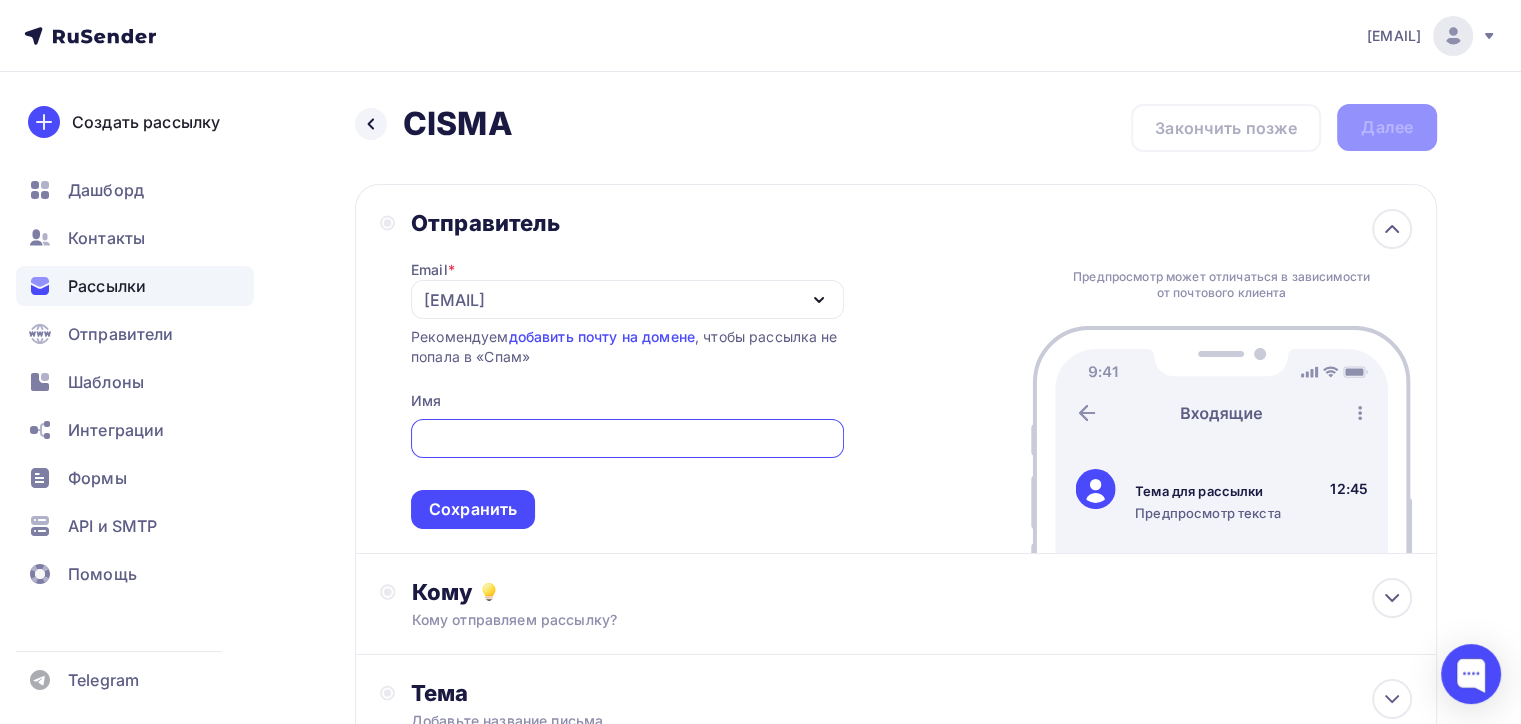 scroll, scrollTop: 0, scrollLeft: 0, axis: both 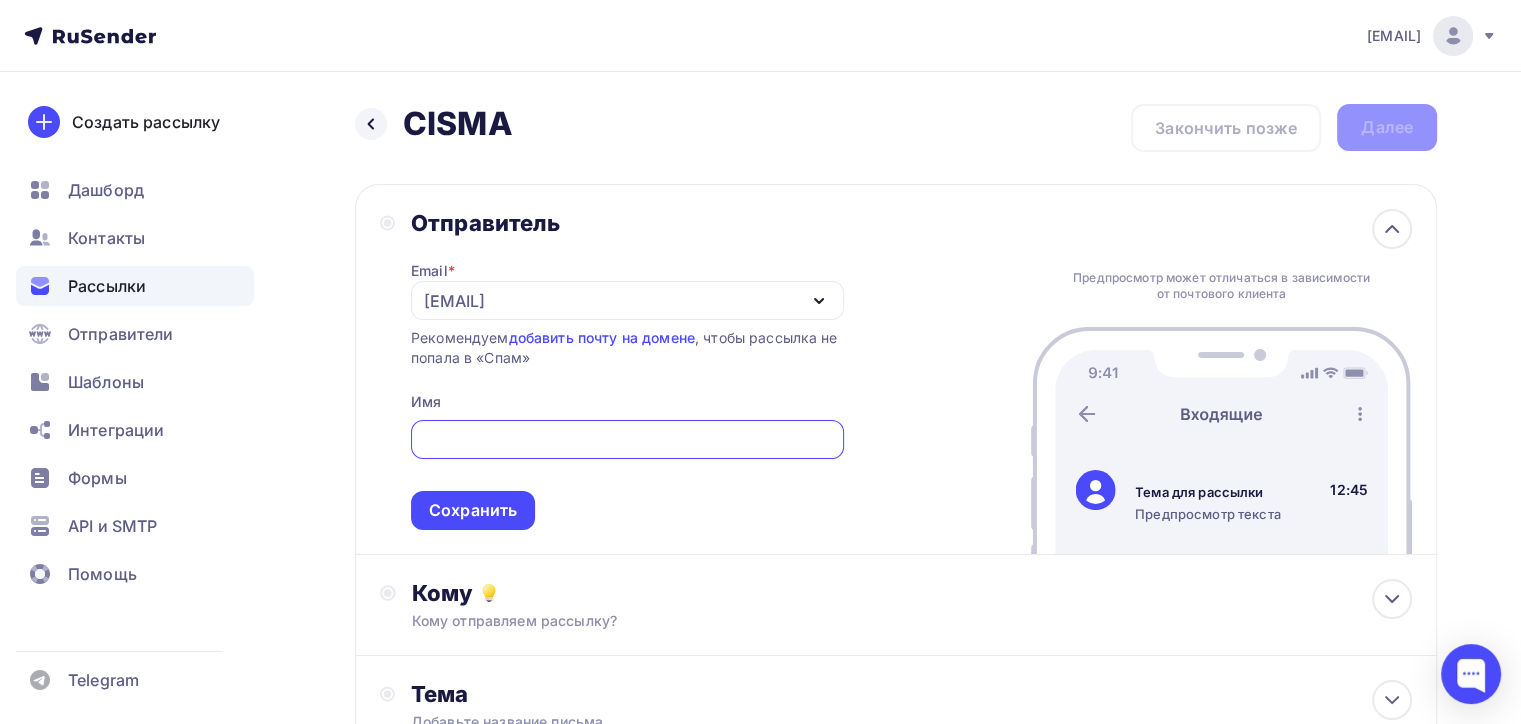 click on "[USERNAME]1@[EXAMPLE.COM]" at bounding box center [627, 300] 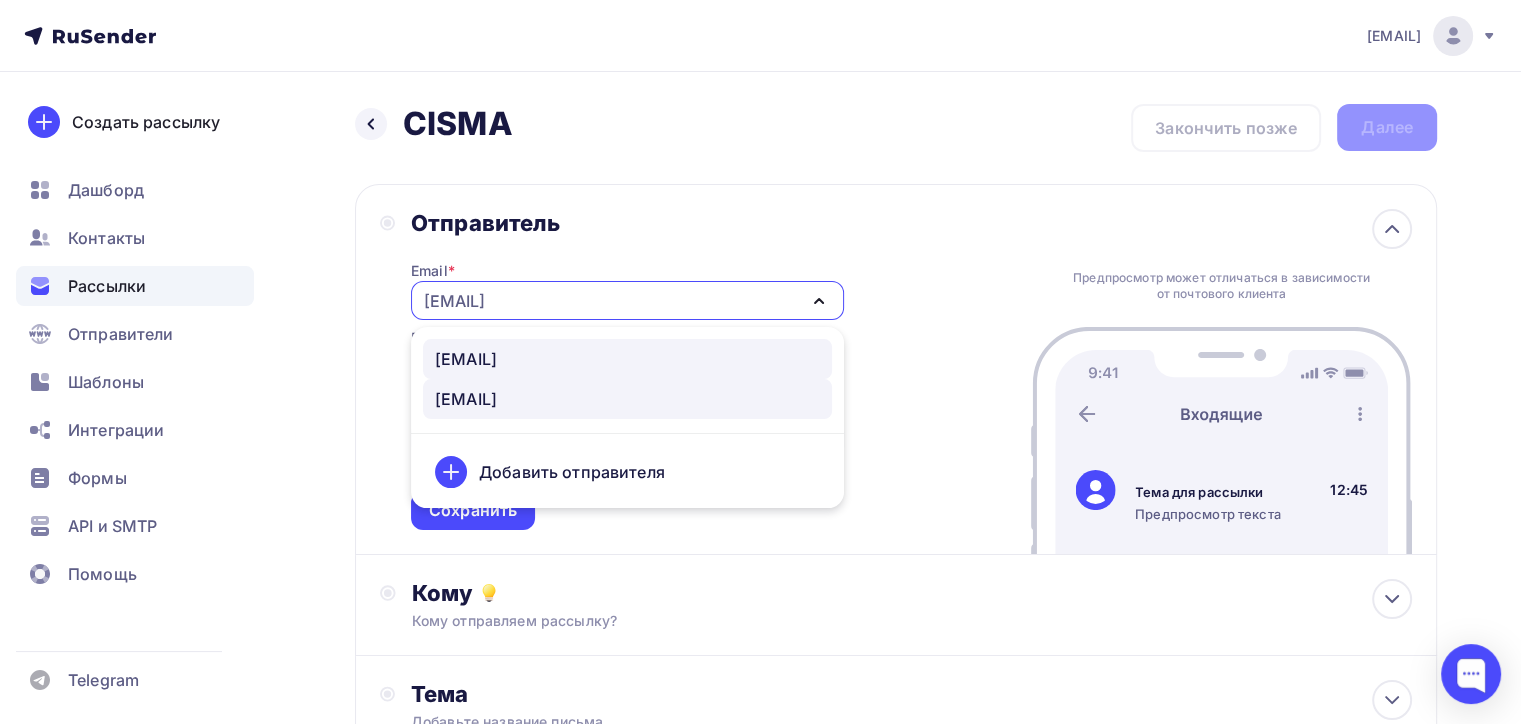 click on "100@[EXAMPLE.COM]" at bounding box center [627, 359] 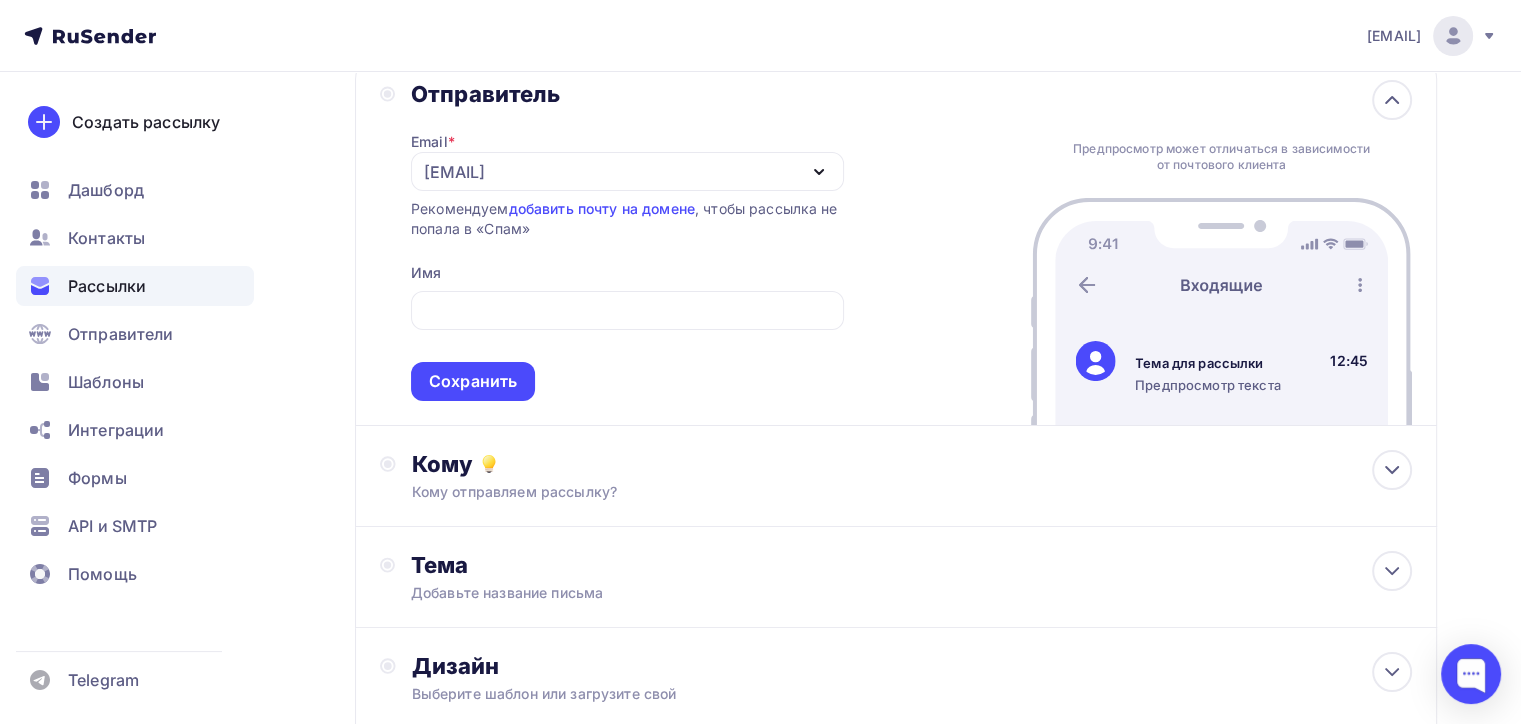 scroll, scrollTop: 100, scrollLeft: 0, axis: vertical 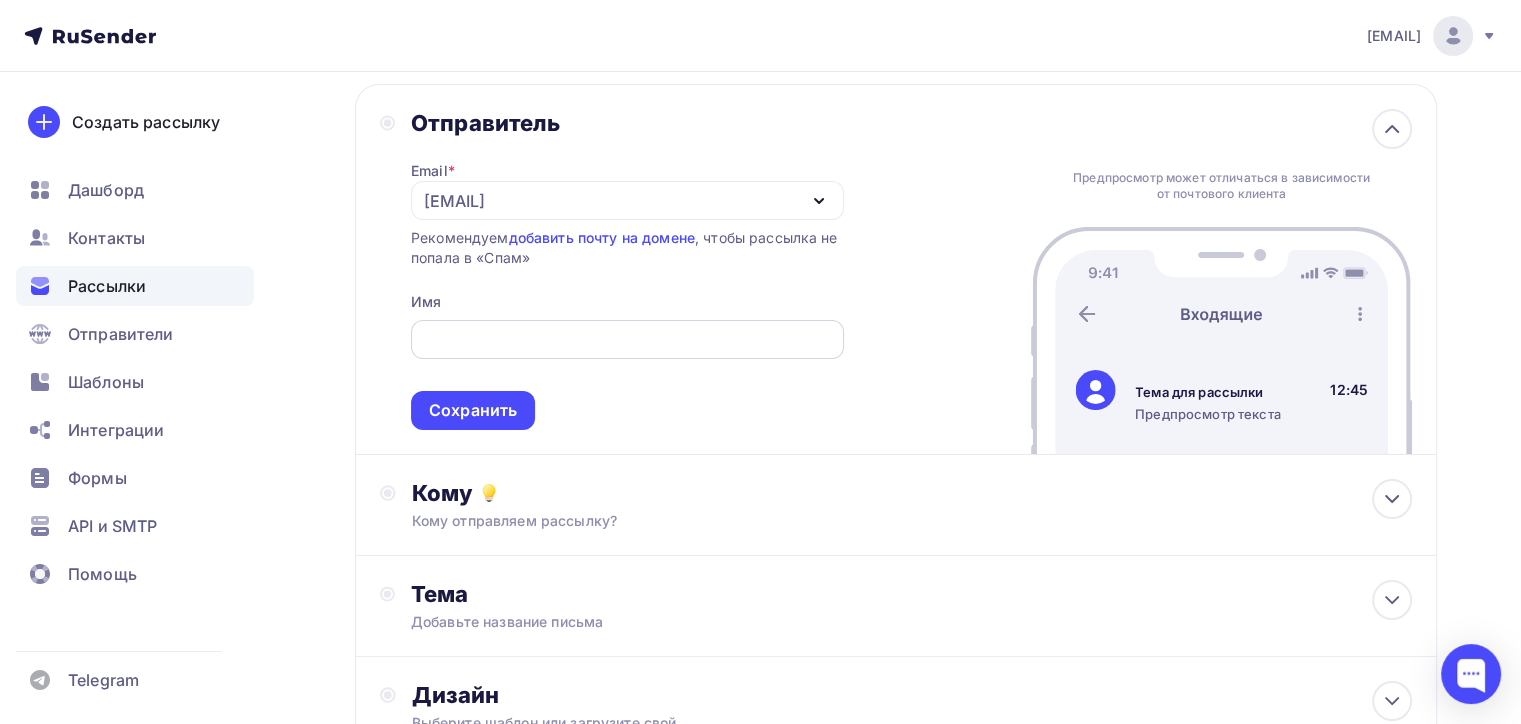 click at bounding box center (627, 340) 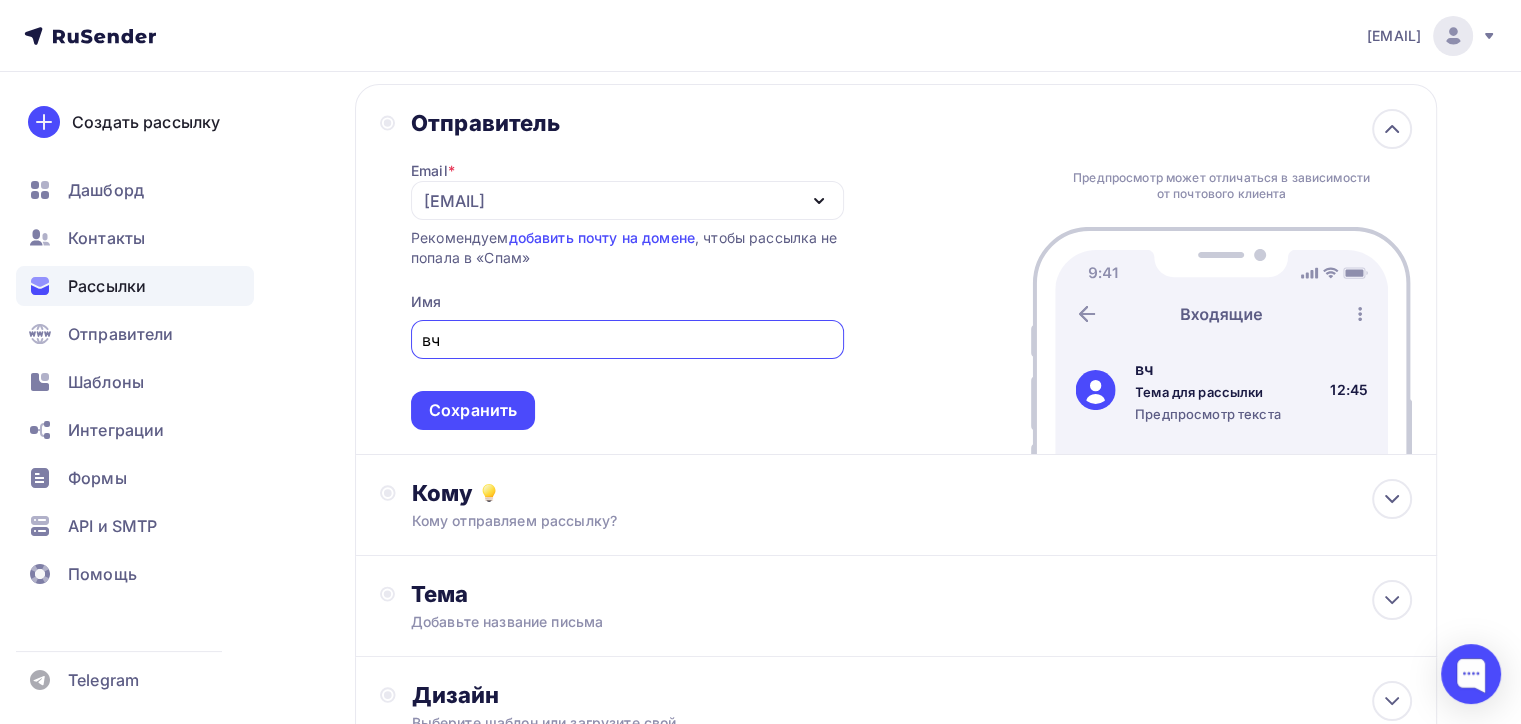 type on "в" 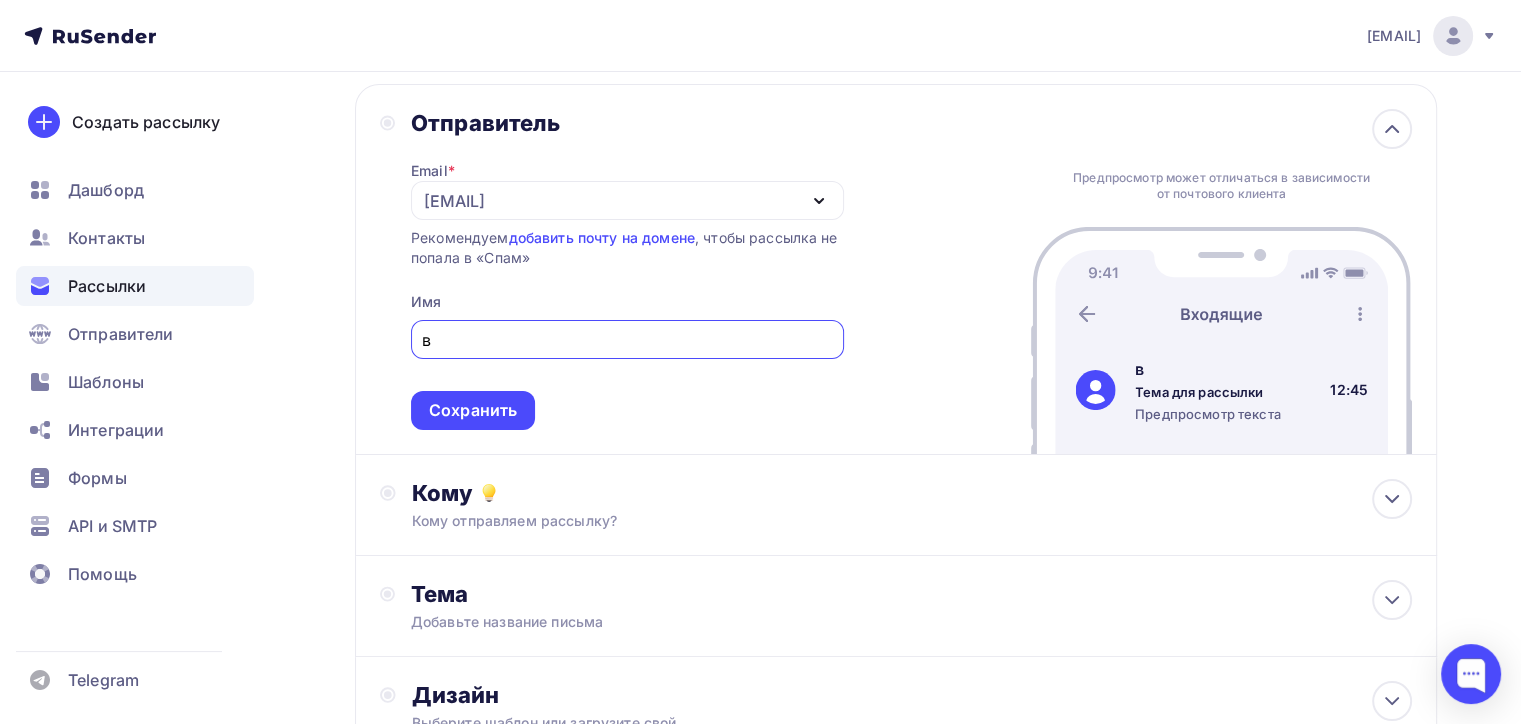 type 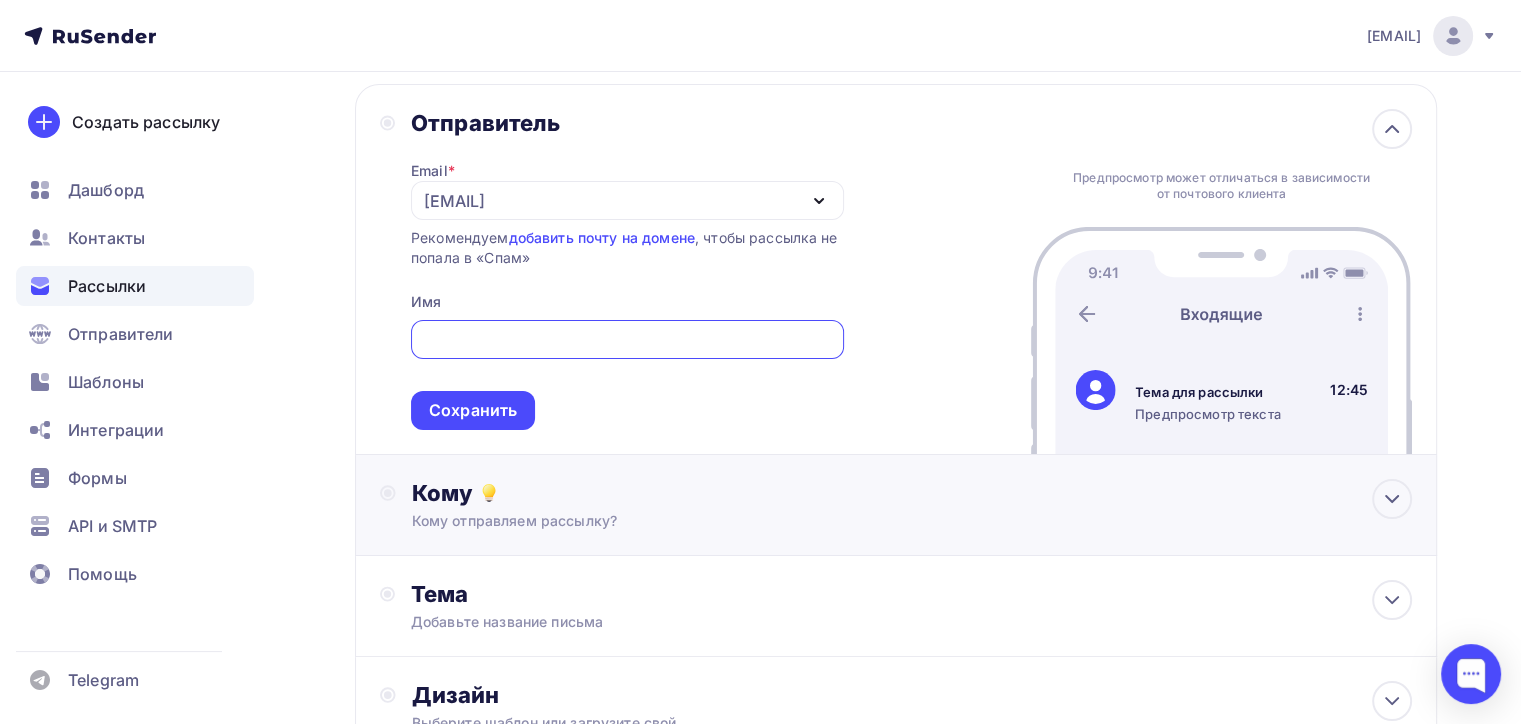 click on "Кому отправляем рассылку?" at bounding box center (862, 521) 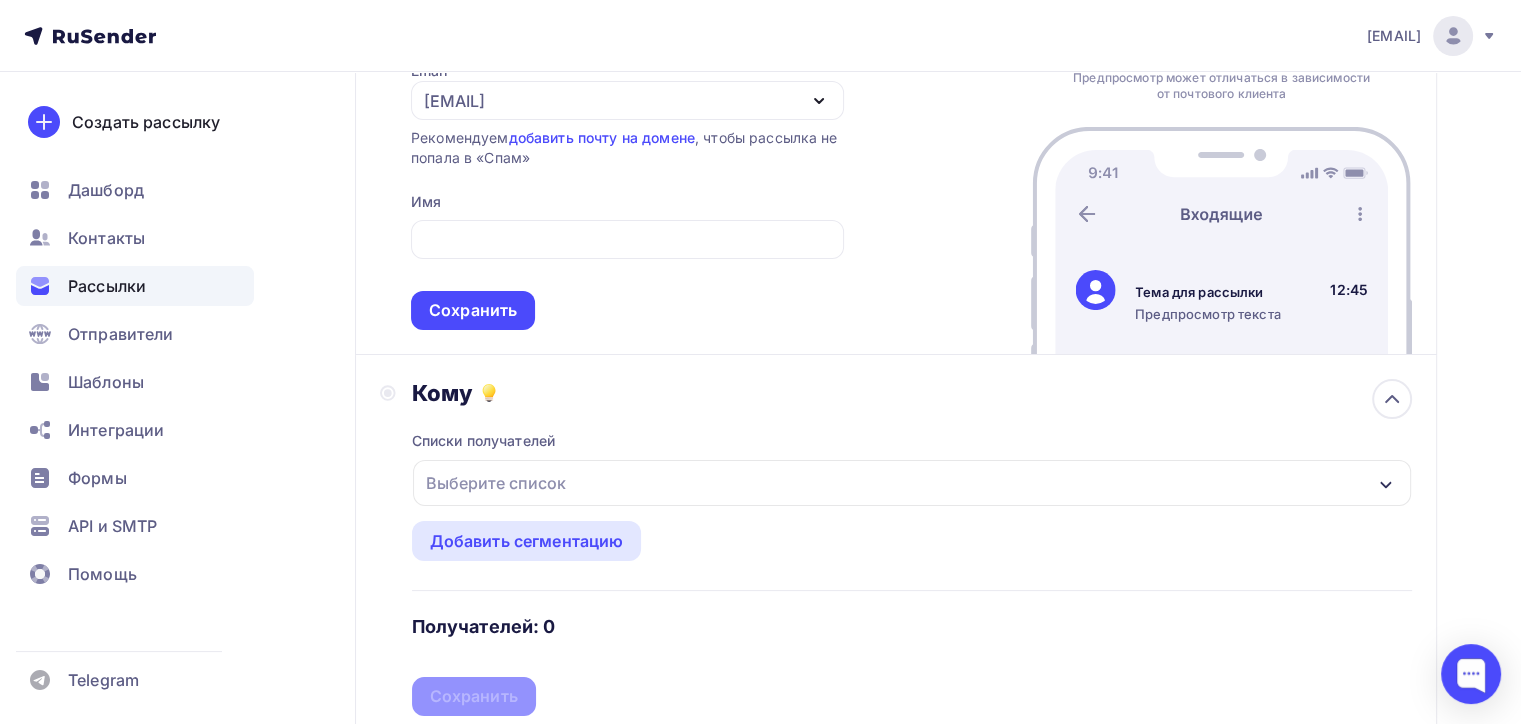 click on "Выберите список" at bounding box center (912, 483) 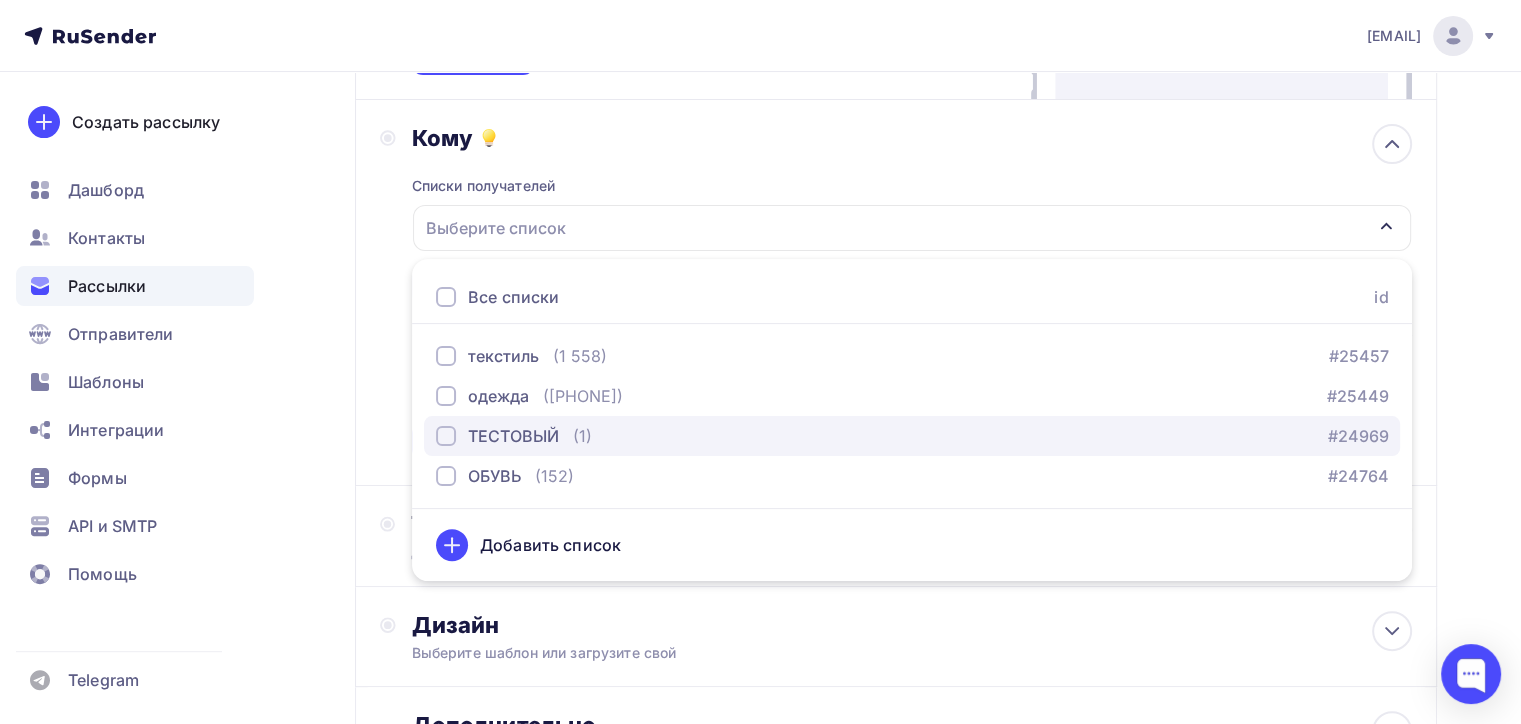 scroll, scrollTop: 509, scrollLeft: 0, axis: vertical 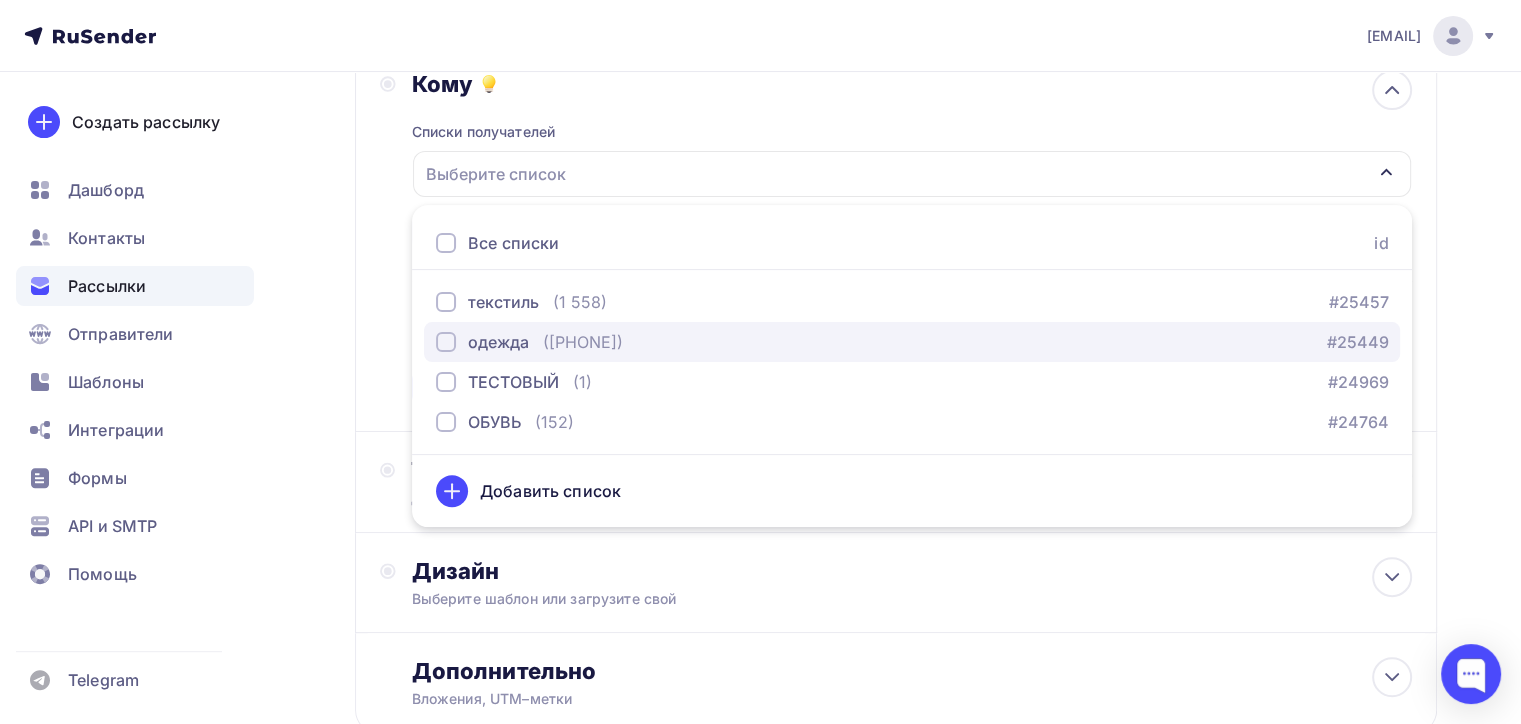 click on "одежда
(2 927)
#25449" at bounding box center [912, 342] 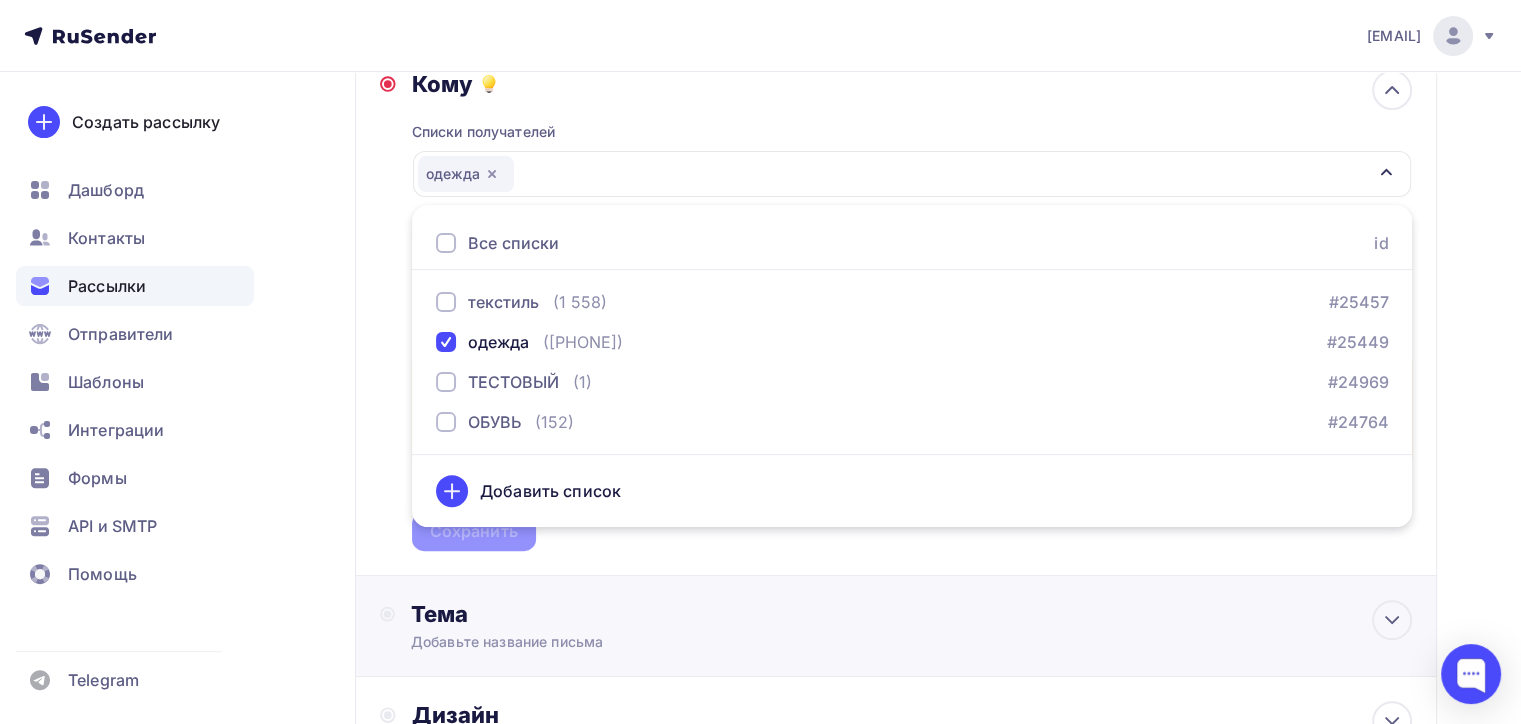 click on "Тема" at bounding box center (608, 614) 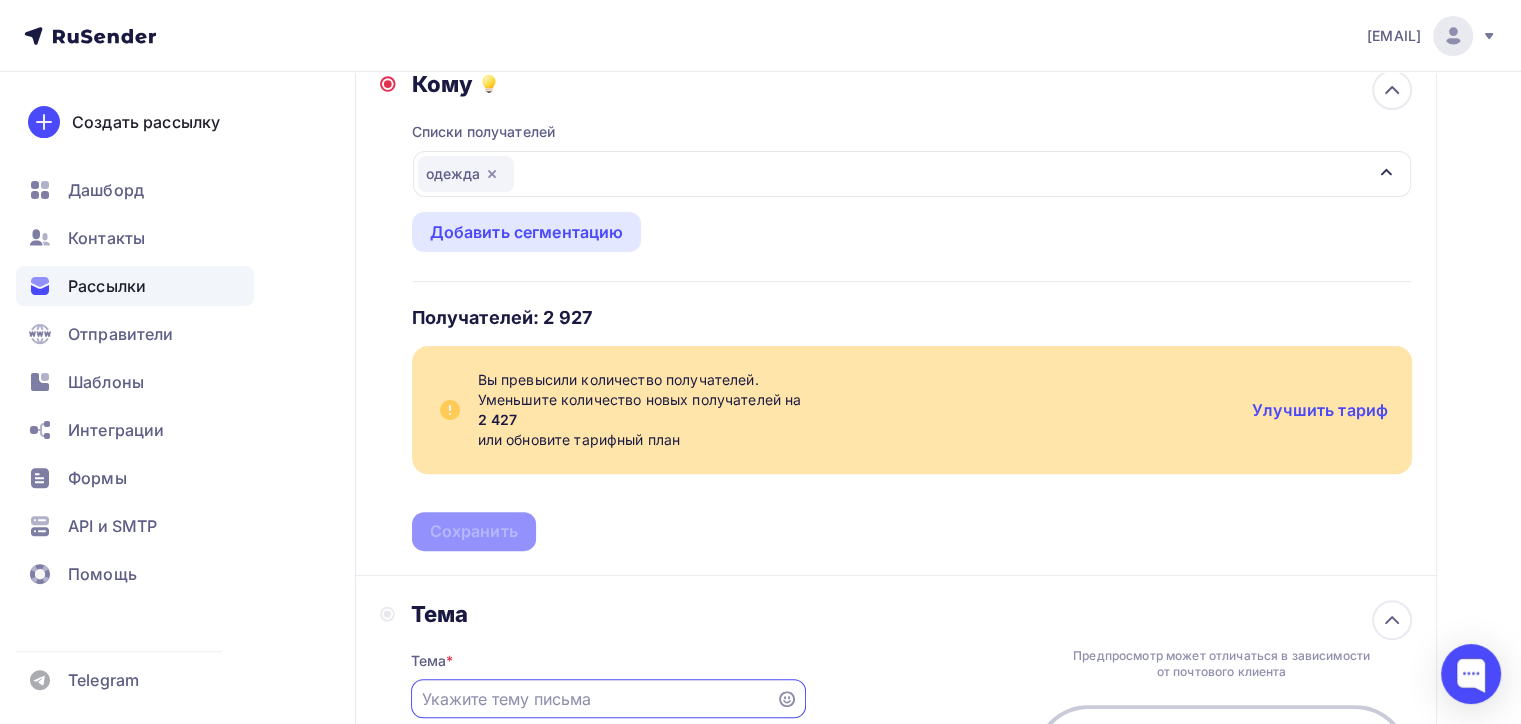 scroll, scrollTop: 0, scrollLeft: 0, axis: both 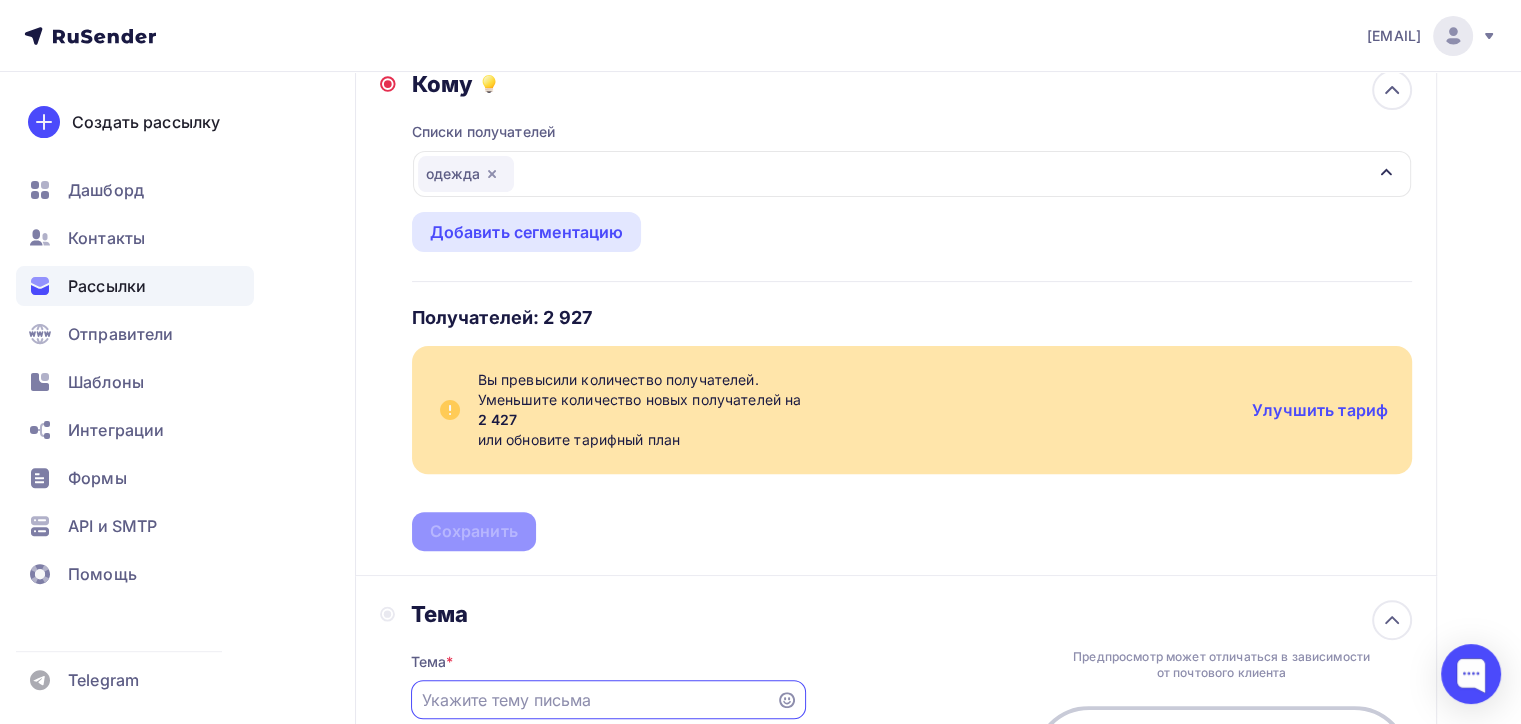 click on "Вы превысили количество получателей.   Уменьшите количество новых получателей на
2 427
или обновите тарифный план
Улучшить тариф" at bounding box center [912, 410] 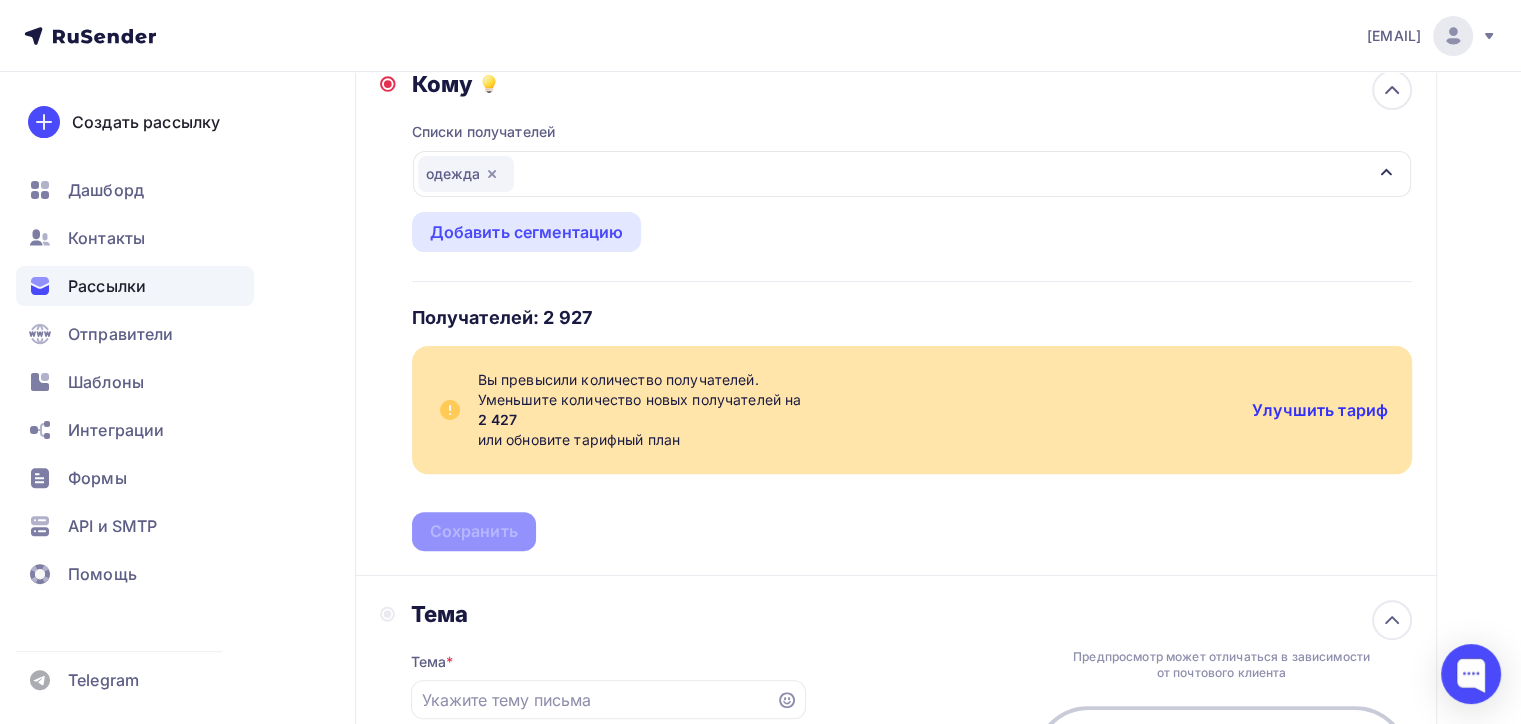 click on "Улучшить тариф" at bounding box center [1320, 410] 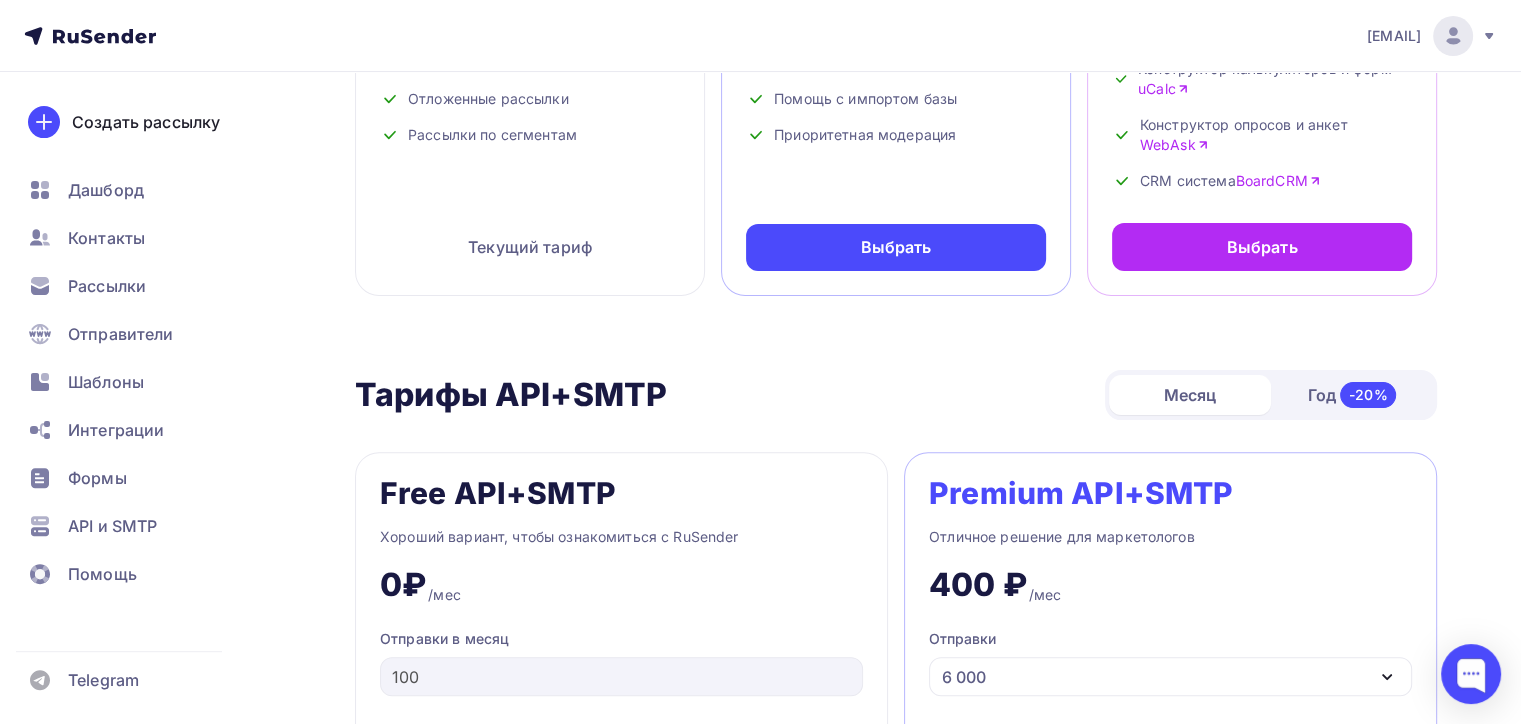 scroll, scrollTop: 0, scrollLeft: 0, axis: both 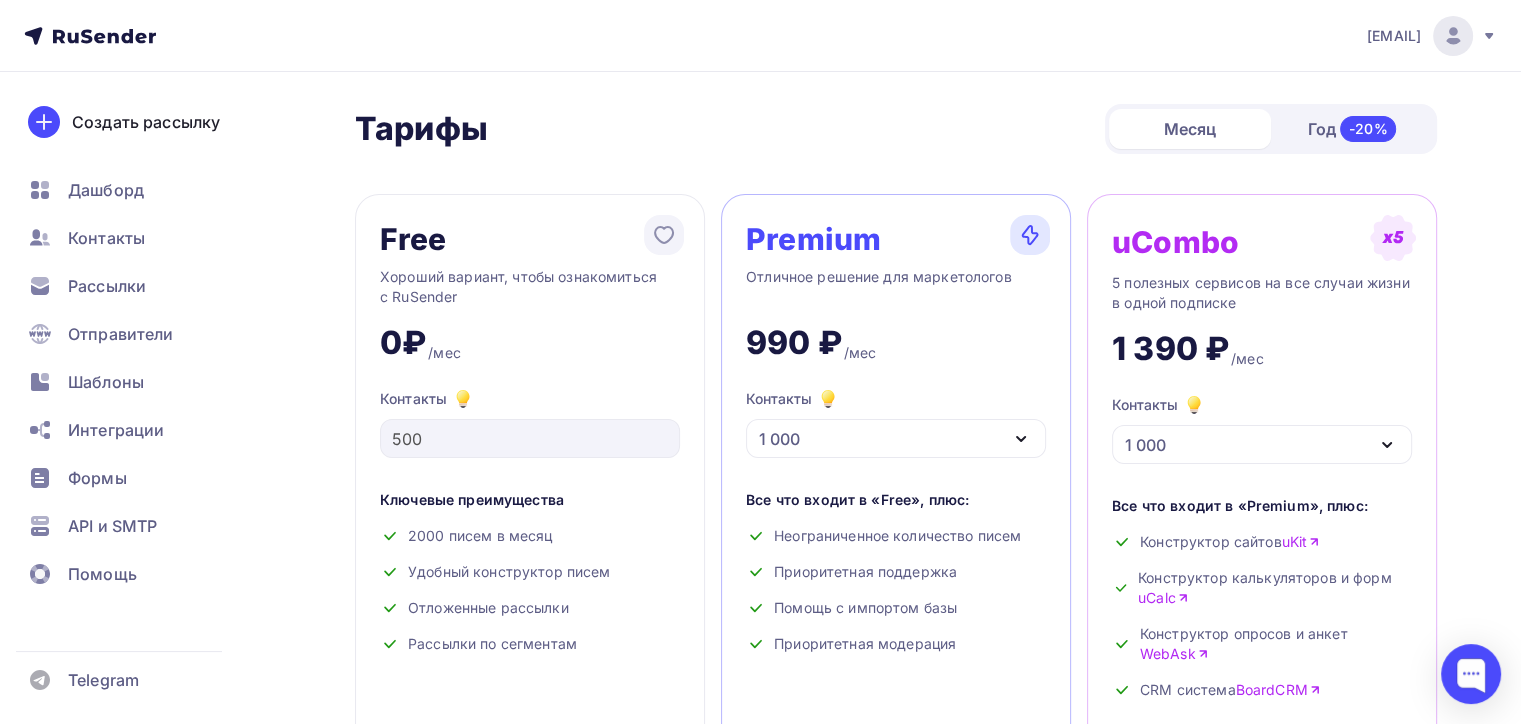 click on "1 000" at bounding box center [896, 438] 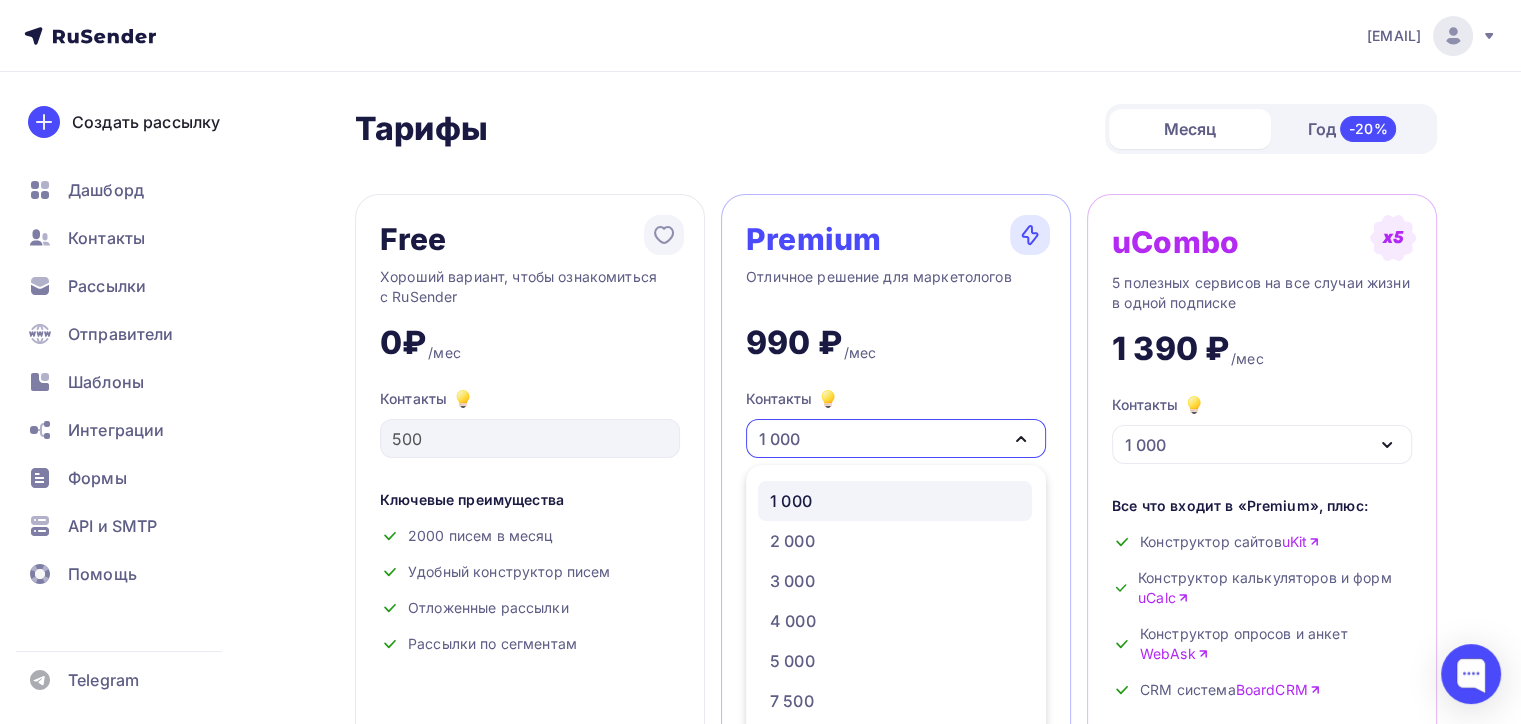 scroll, scrollTop: 70, scrollLeft: 0, axis: vertical 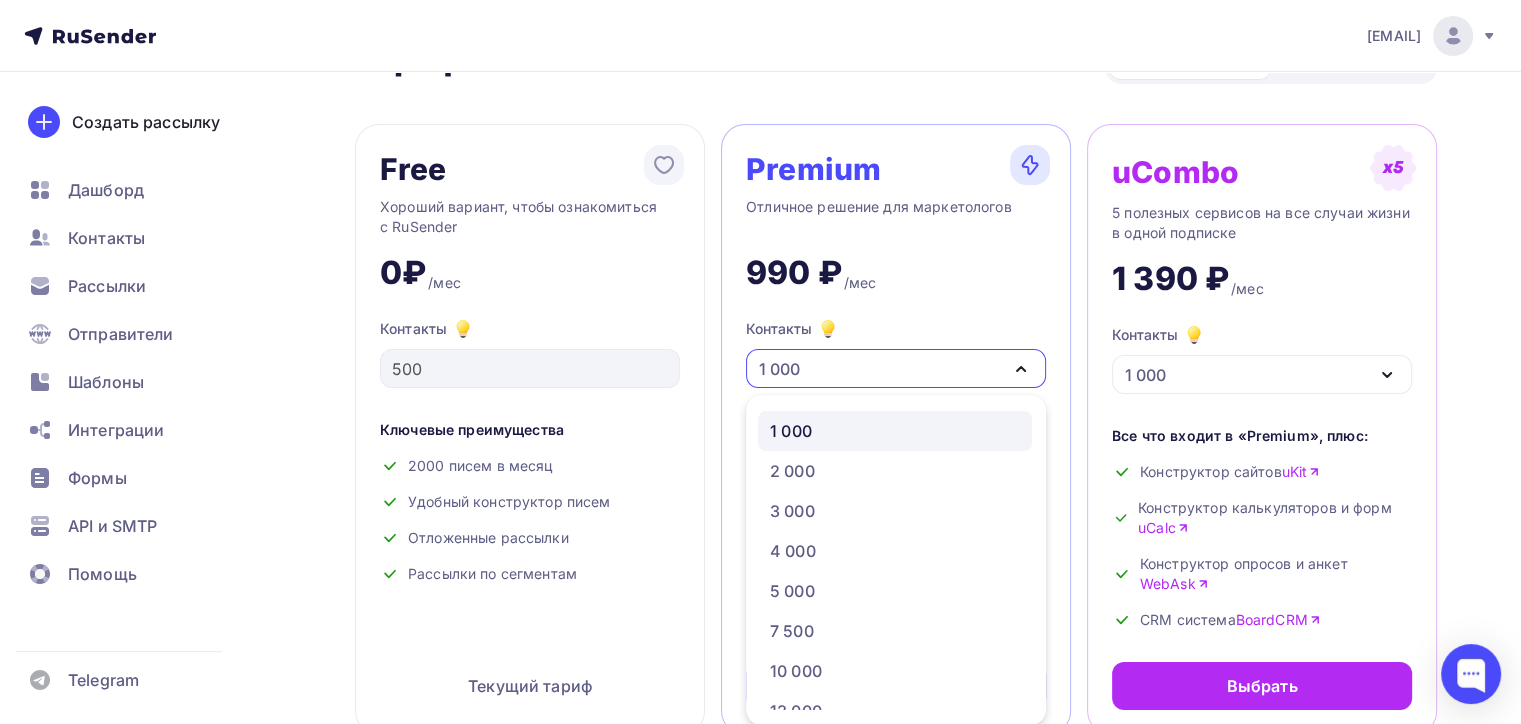 click on "Тарифы   Тарифы   Месяц
Год
-20%" at bounding box center (896, 59) 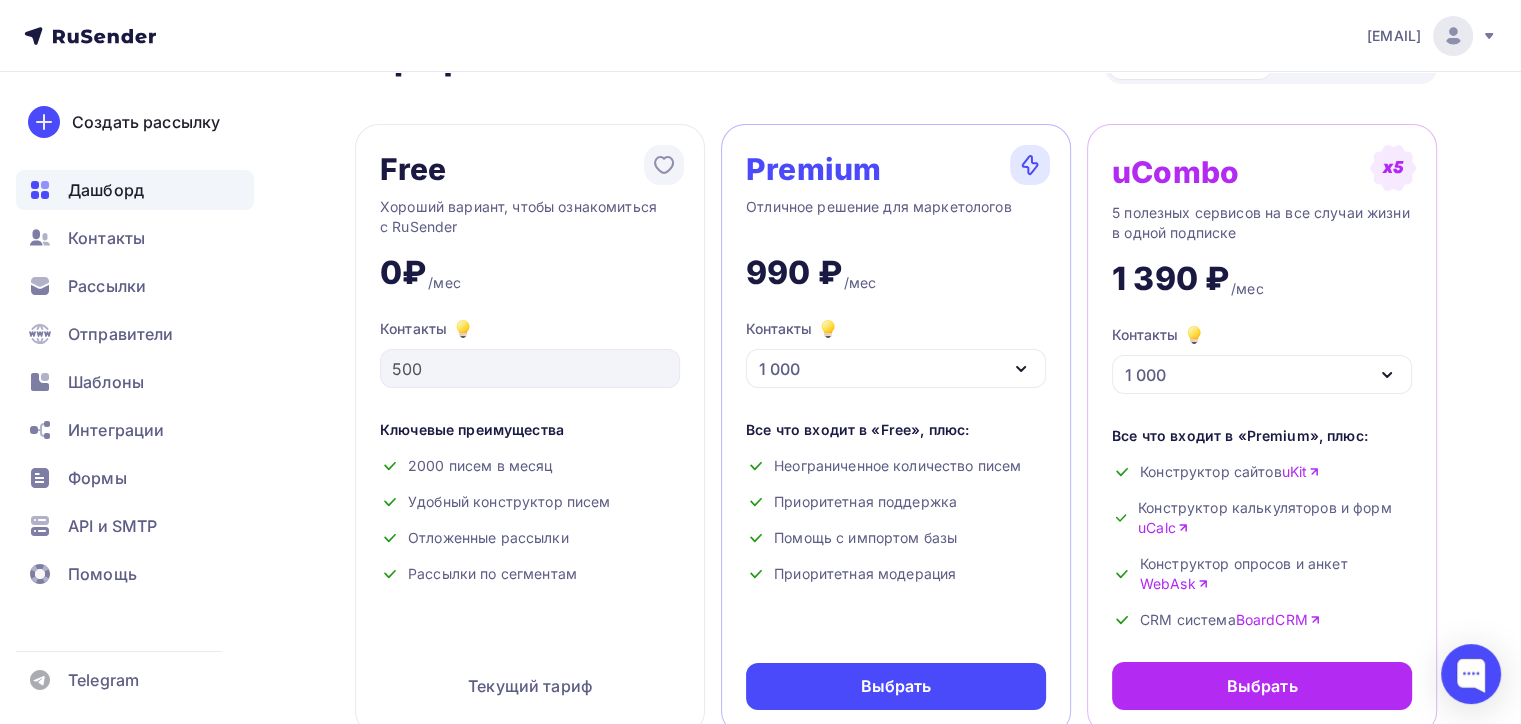 click on "Дашборд" at bounding box center [106, 190] 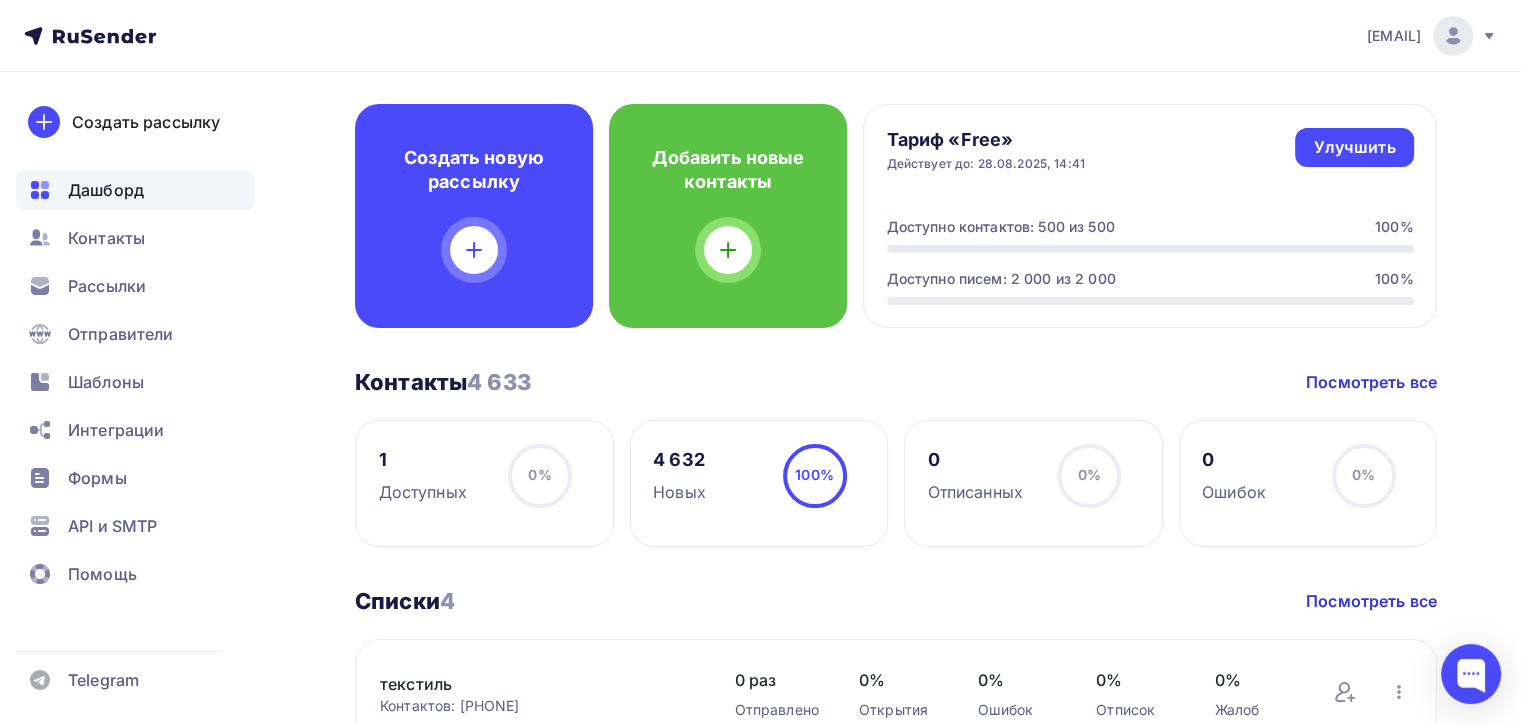 scroll, scrollTop: 0, scrollLeft: 0, axis: both 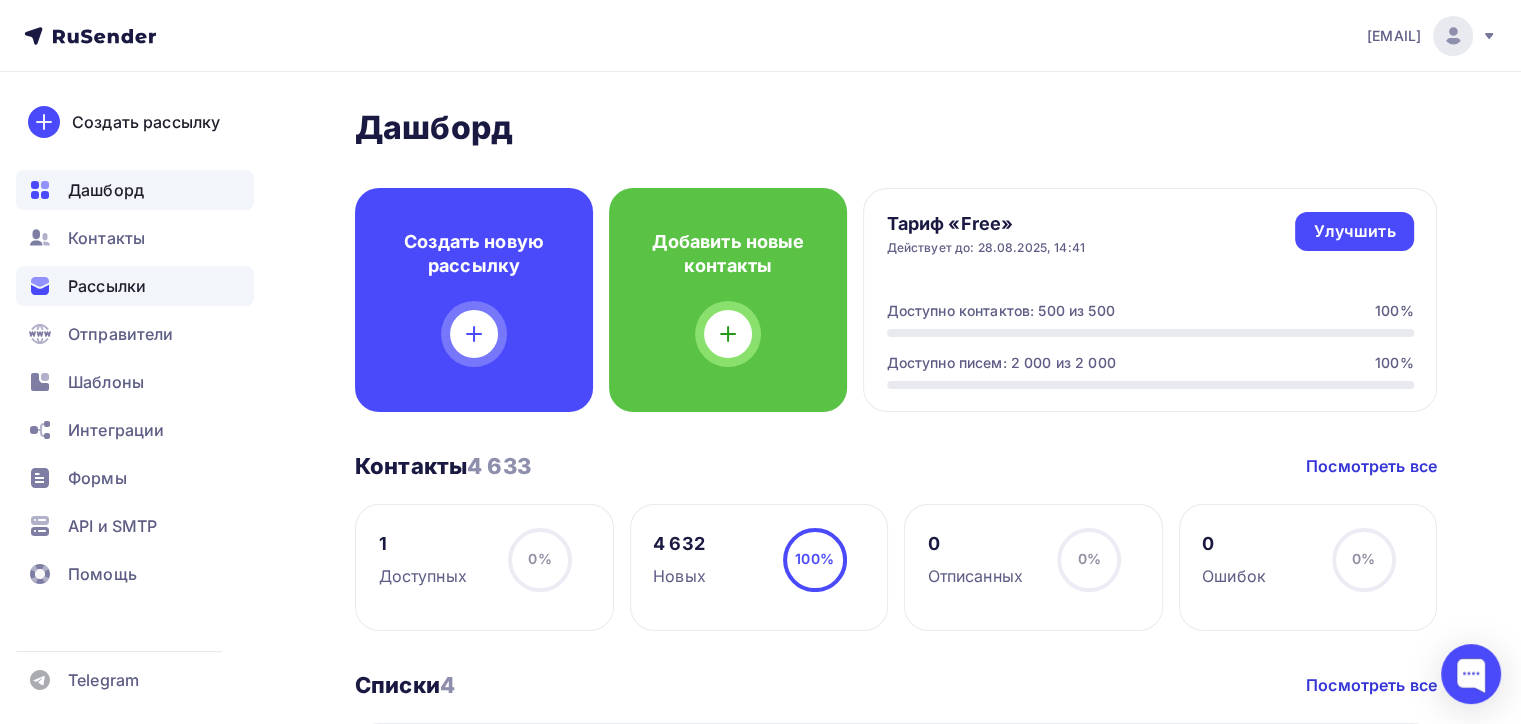 click on "Рассылки" at bounding box center [135, 286] 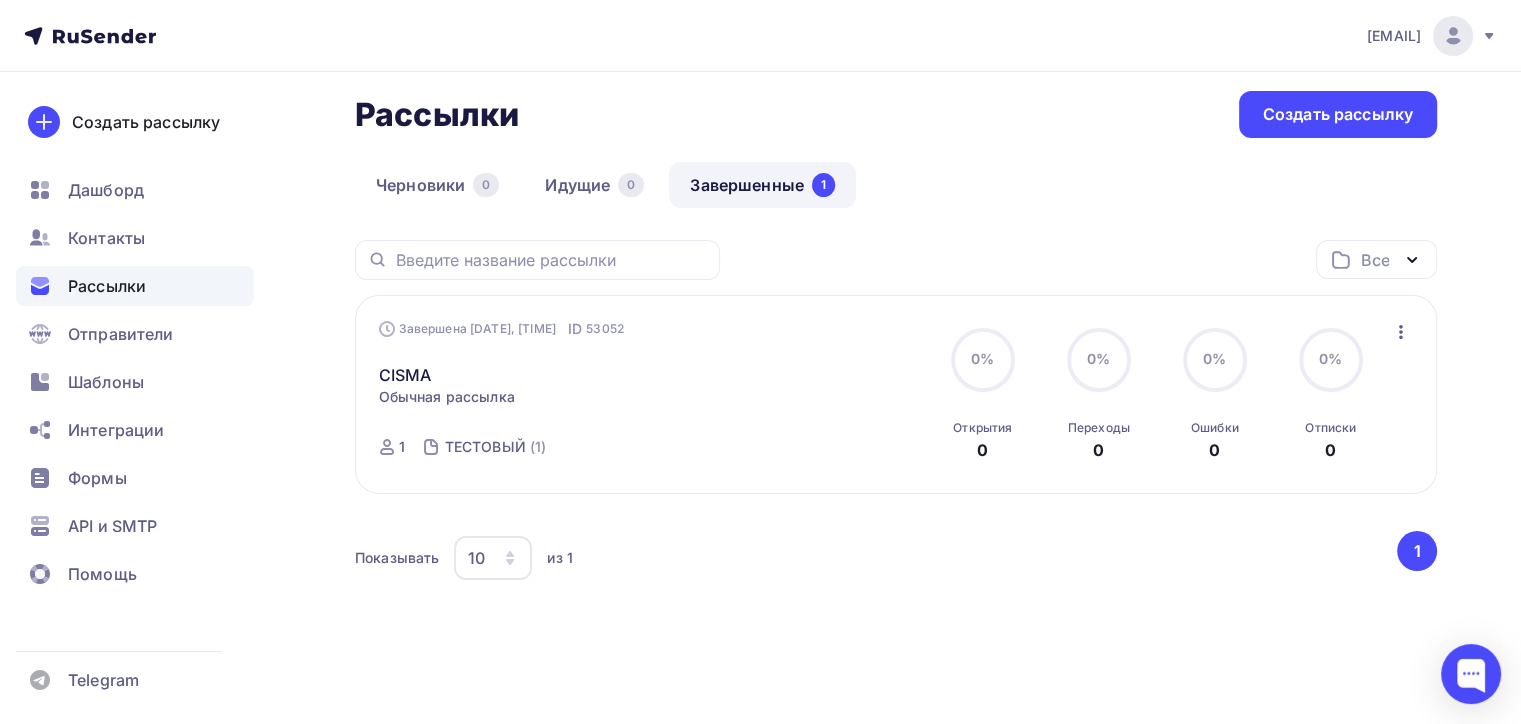 scroll, scrollTop: 23, scrollLeft: 0, axis: vertical 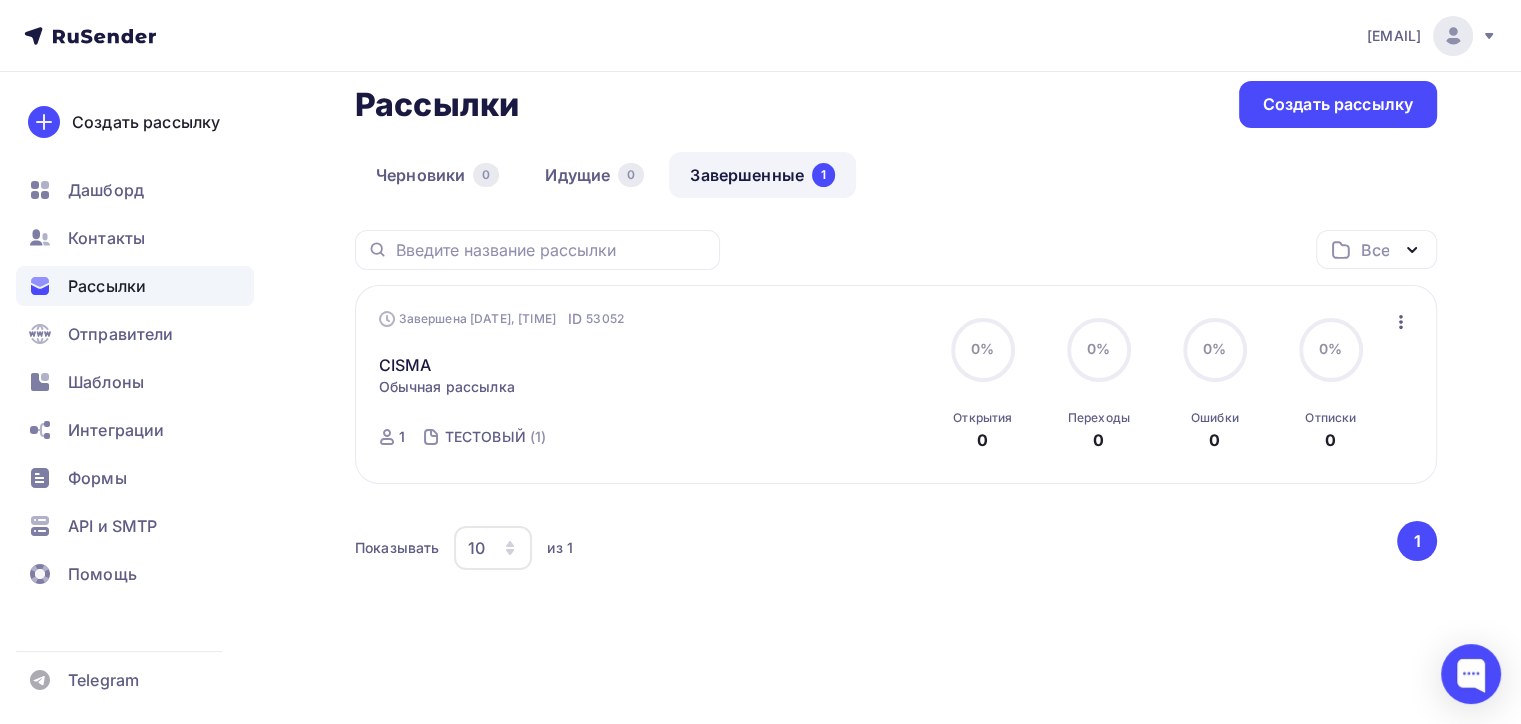 click on "CISMA
Статистика
Обзор рассылки
Копировать в новую
Добавить в папку" at bounding box center [607, 353] 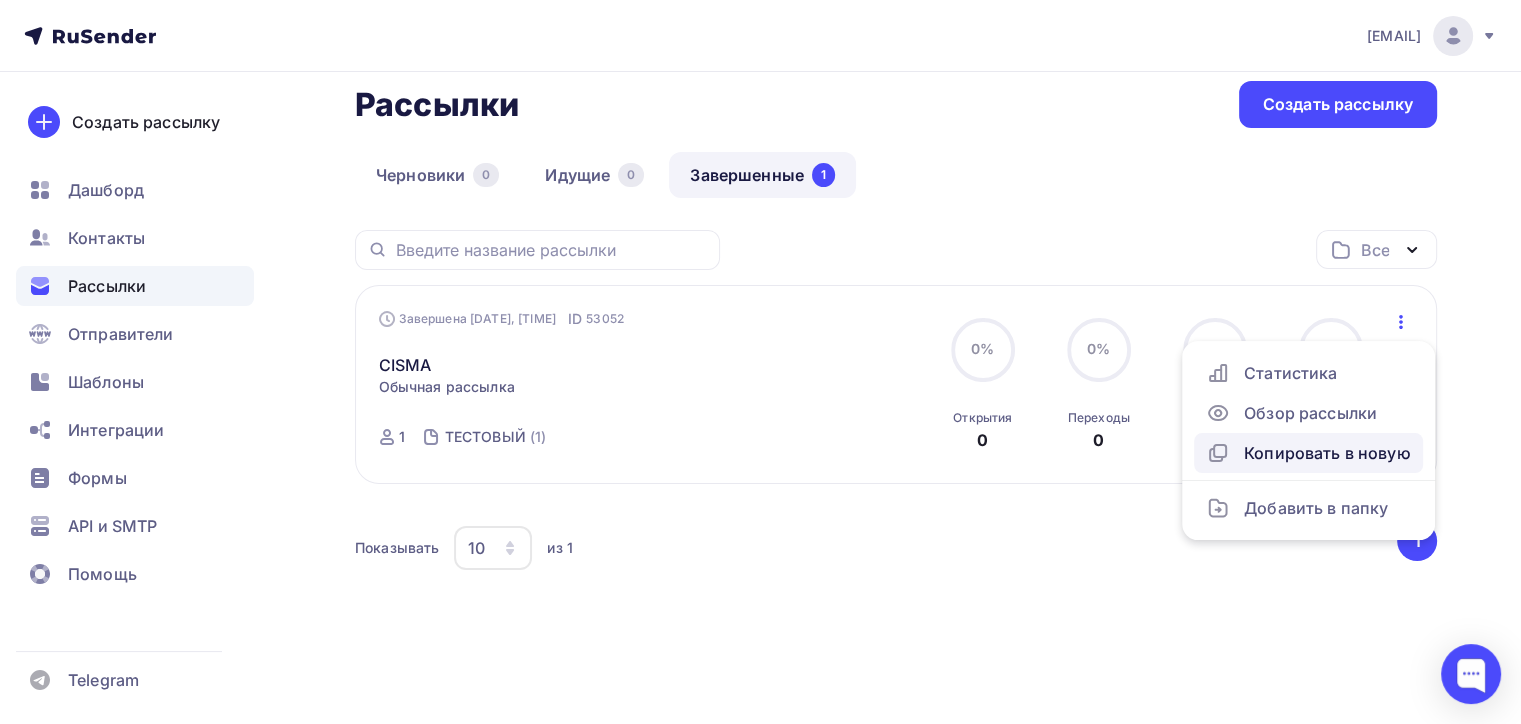 click on "Копировать в новую" at bounding box center [1308, 453] 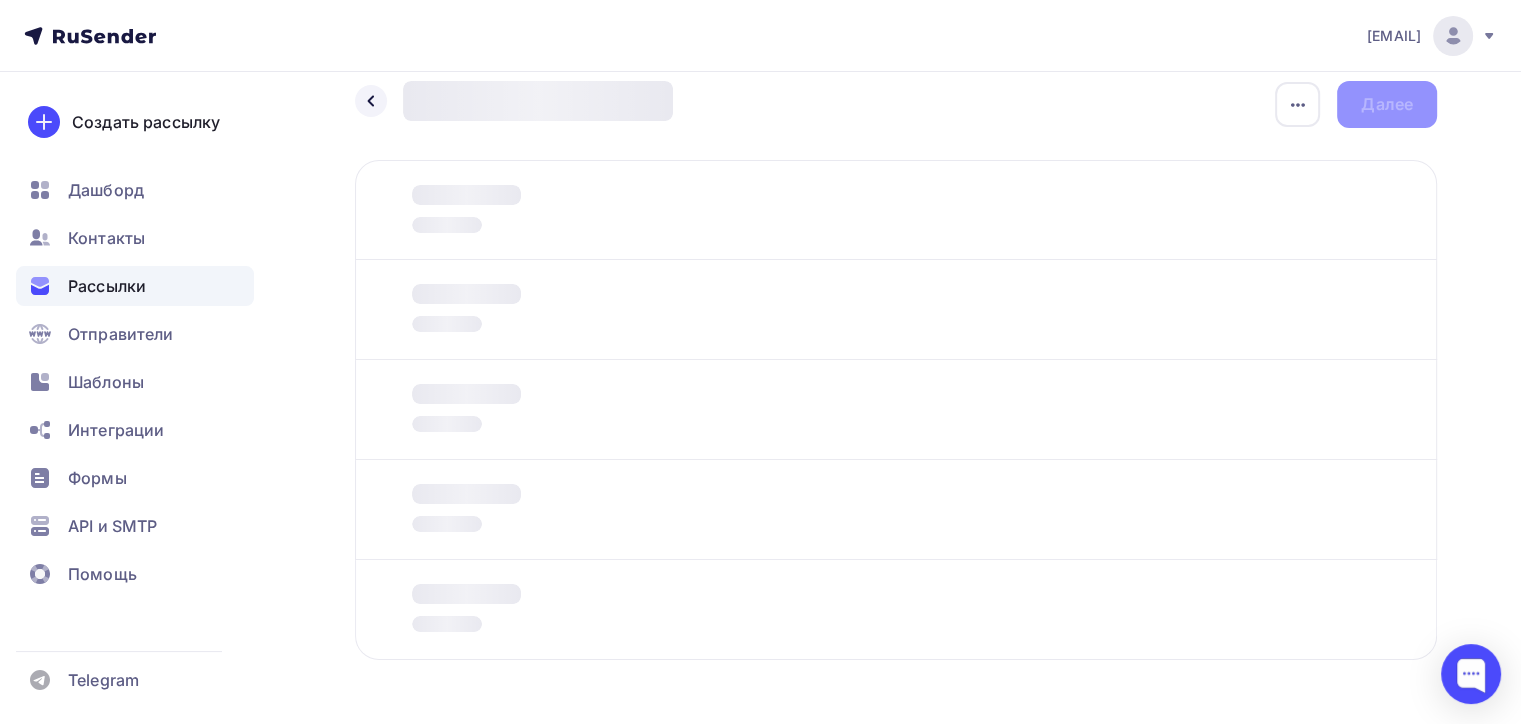 scroll, scrollTop: 0, scrollLeft: 0, axis: both 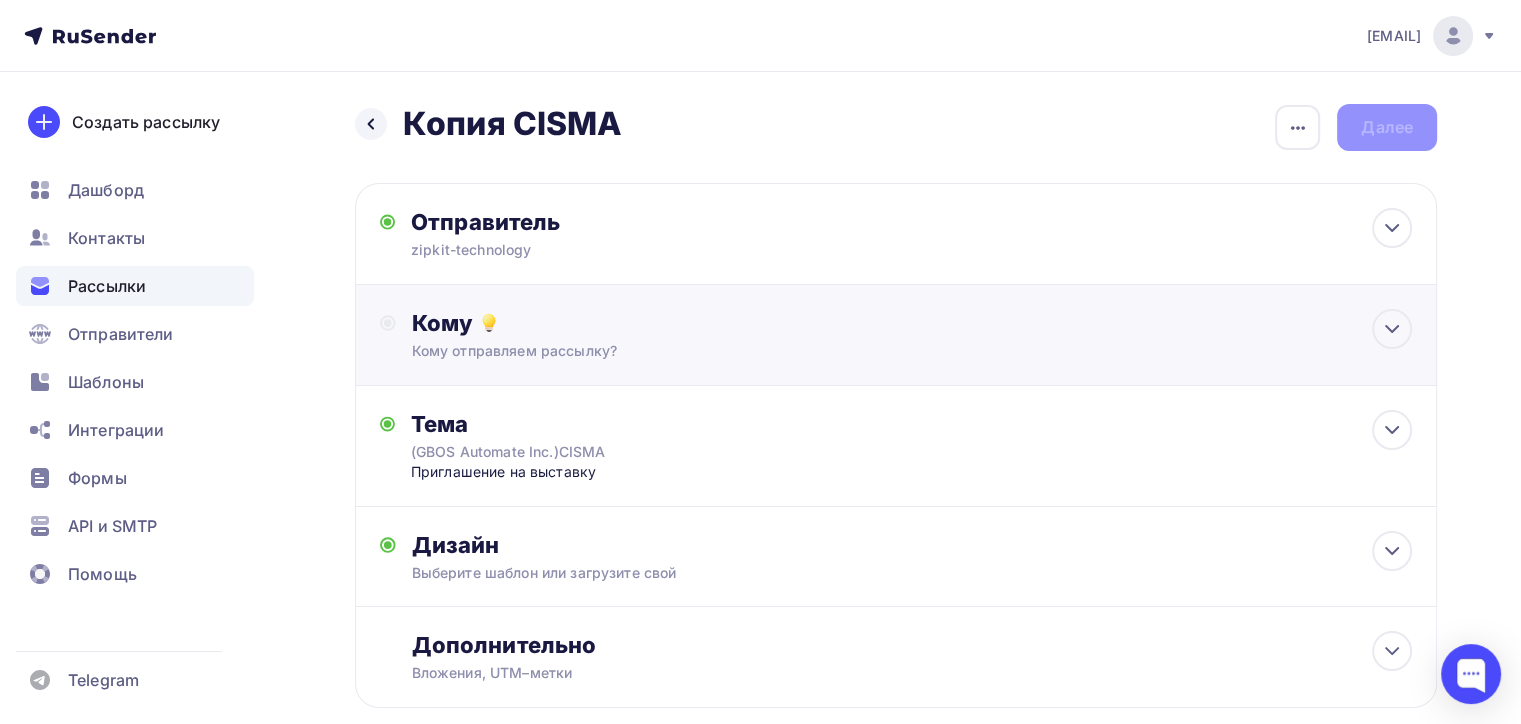 click on "Кому
Кому отправляем рассылку?
Списки получателей
Выберите список
Все списки
id
текстиль
(1 558)
#25457
одежда
(2 927)
#25449
ТЕСТОВЫЙ
(1)
#24969
ОБУВЬ
(152)
#24764
Добавить список
Добавить сегментацию
Получателей:
0" at bounding box center [912, 335] 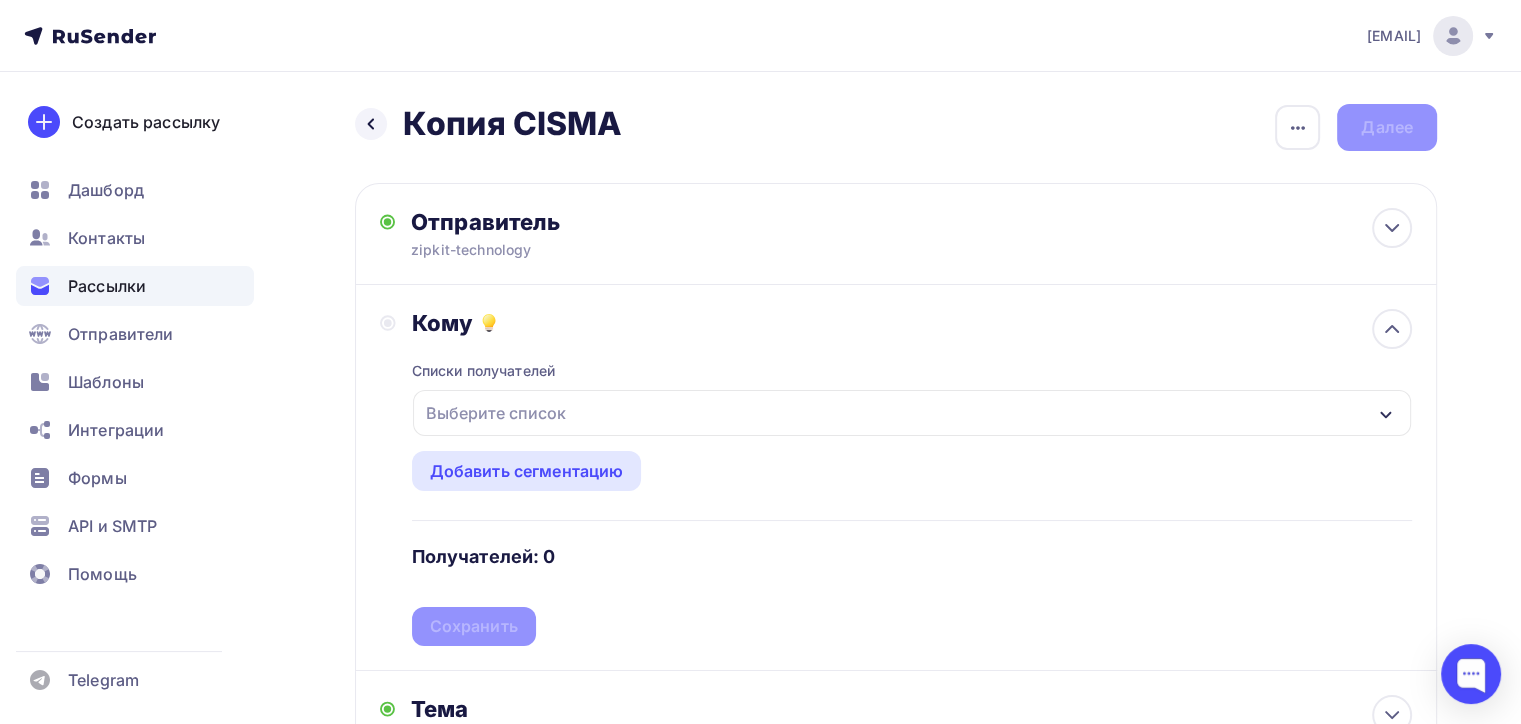 click on "Списки получателей
Выберите список
Все списки
id
текстиль
(1 558)
#25457
одежда
(2 927)
#25449
ТЕСТОВЫЙ
(1)
#24969
ОБУВЬ
(152)
#24764
Добавить список
Добавить сегментацию
Получателей:
0
Сохранить" at bounding box center [912, 491] 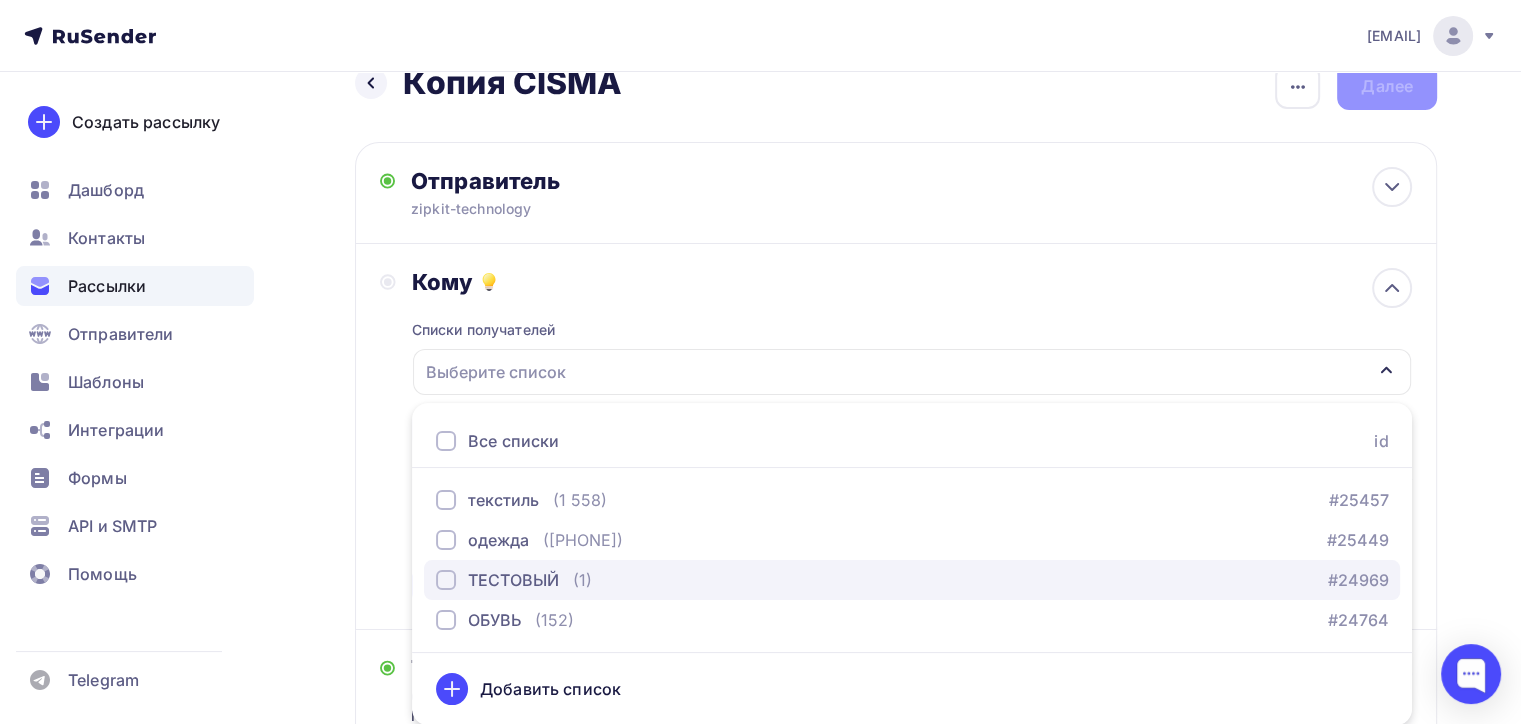 click on "ТЕСТОВЫЙ" at bounding box center [513, 580] 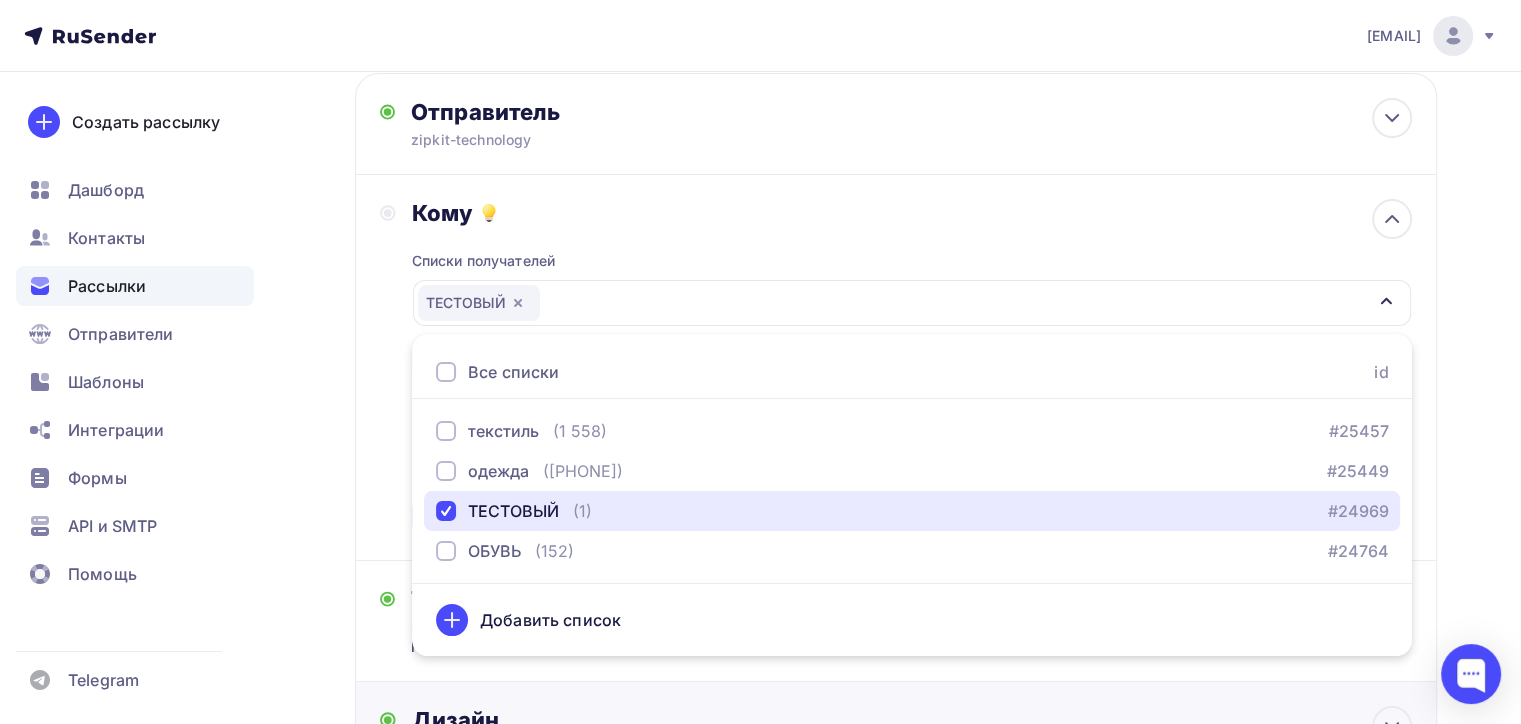 scroll, scrollTop: 341, scrollLeft: 0, axis: vertical 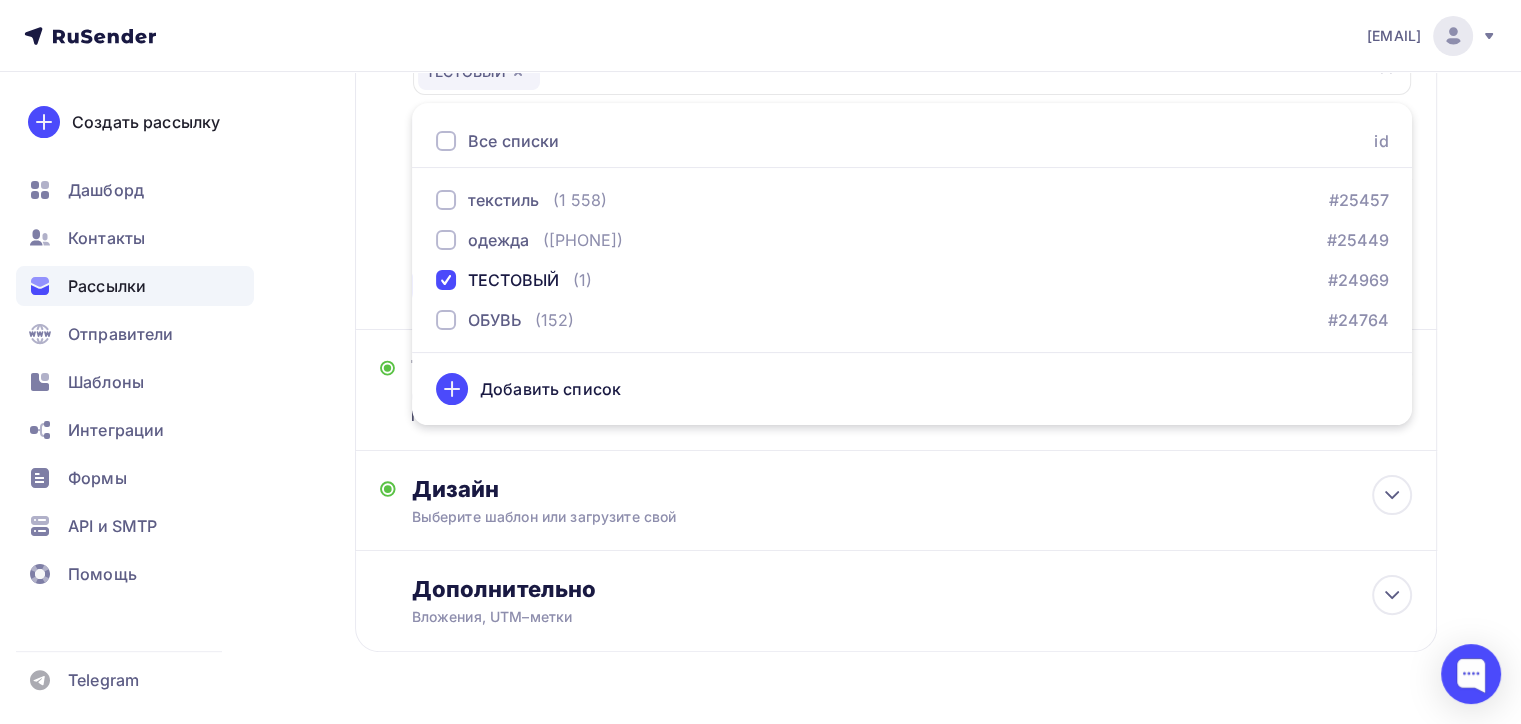 click on "Назад
Копия CISMA
Копия CISMA
Закончить позже
Переименовать рассылку
Удалить
Далее
Отправитель
zipkit-technology
Email  *
naduvaev1@gmail.com
100@zipkittech.ru           naduvaev1@gmail.com               Добавить отправителя
Рекомендуем  добавить почту на домене , чтобы рассылка не попала в «Спам»
Имя                 Сохранить
Предпросмотр может отличаться  в зависимости от почтового клиента" at bounding box center (760, 256) 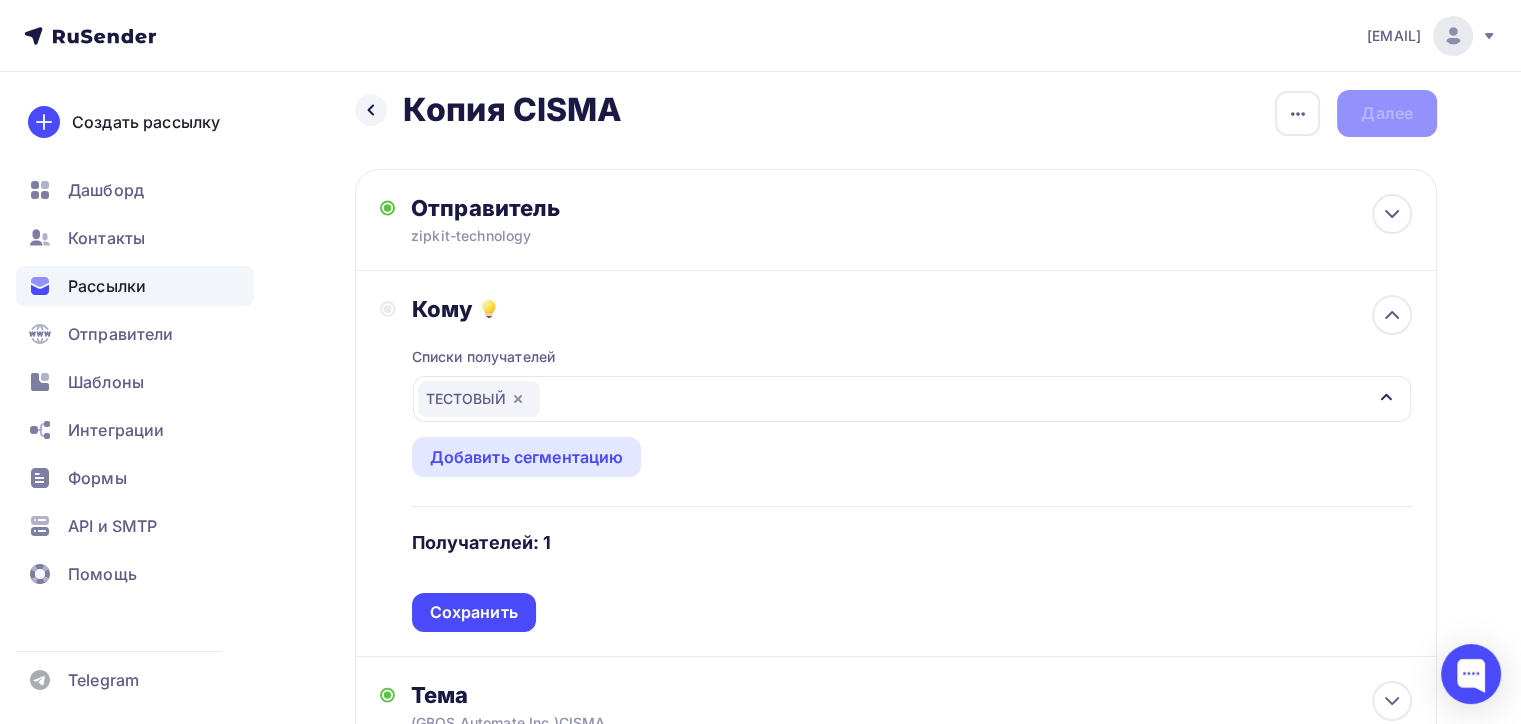 scroll, scrollTop: 0, scrollLeft: 0, axis: both 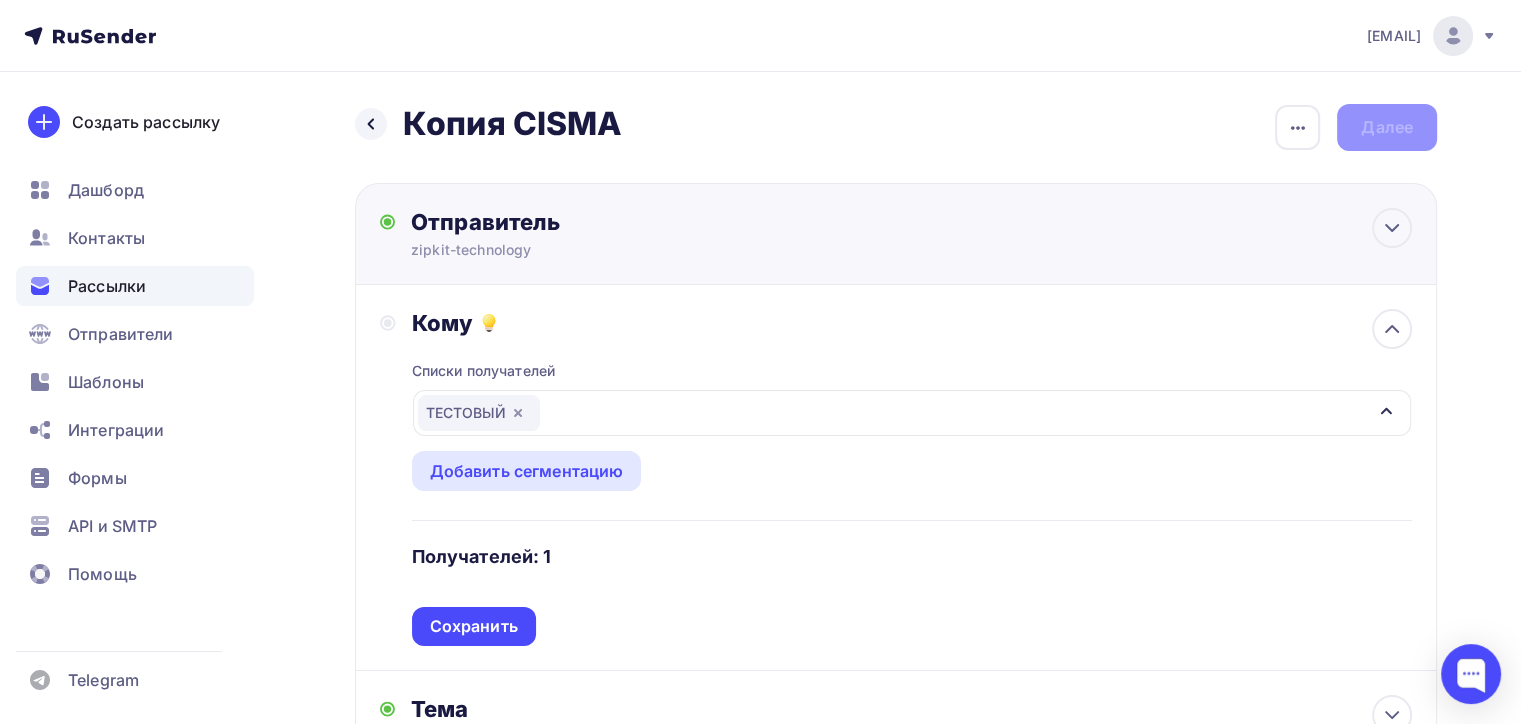 click on "Отправитель
zipkit-technology
Email  *
[USERNAME]1@[EXAMPLE.COM]
100@[EXAMPLE.COM]           [USERNAME]1@[EXAMPLE.COM]               Добавить отправителя
Рекомендуем  добавить почту на домене , чтобы рассылка не попала в «Спам»
Имя                 Сохранить
Предпросмотр может отличаться  в зависимости от почтового клиента
(GBOS Automate Inc.)CISMA
Приглашение на выставку
12:45" at bounding box center [896, 234] 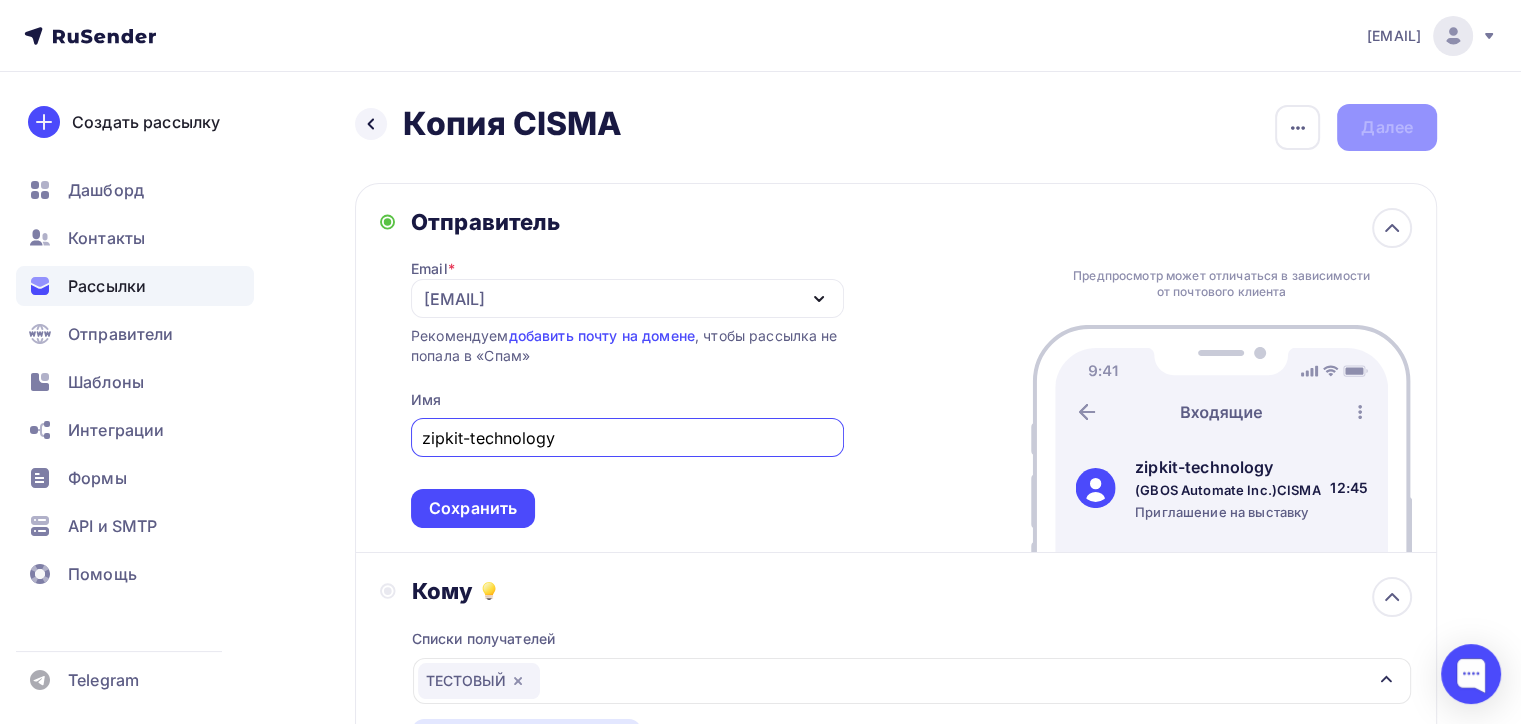 scroll, scrollTop: 0, scrollLeft: 0, axis: both 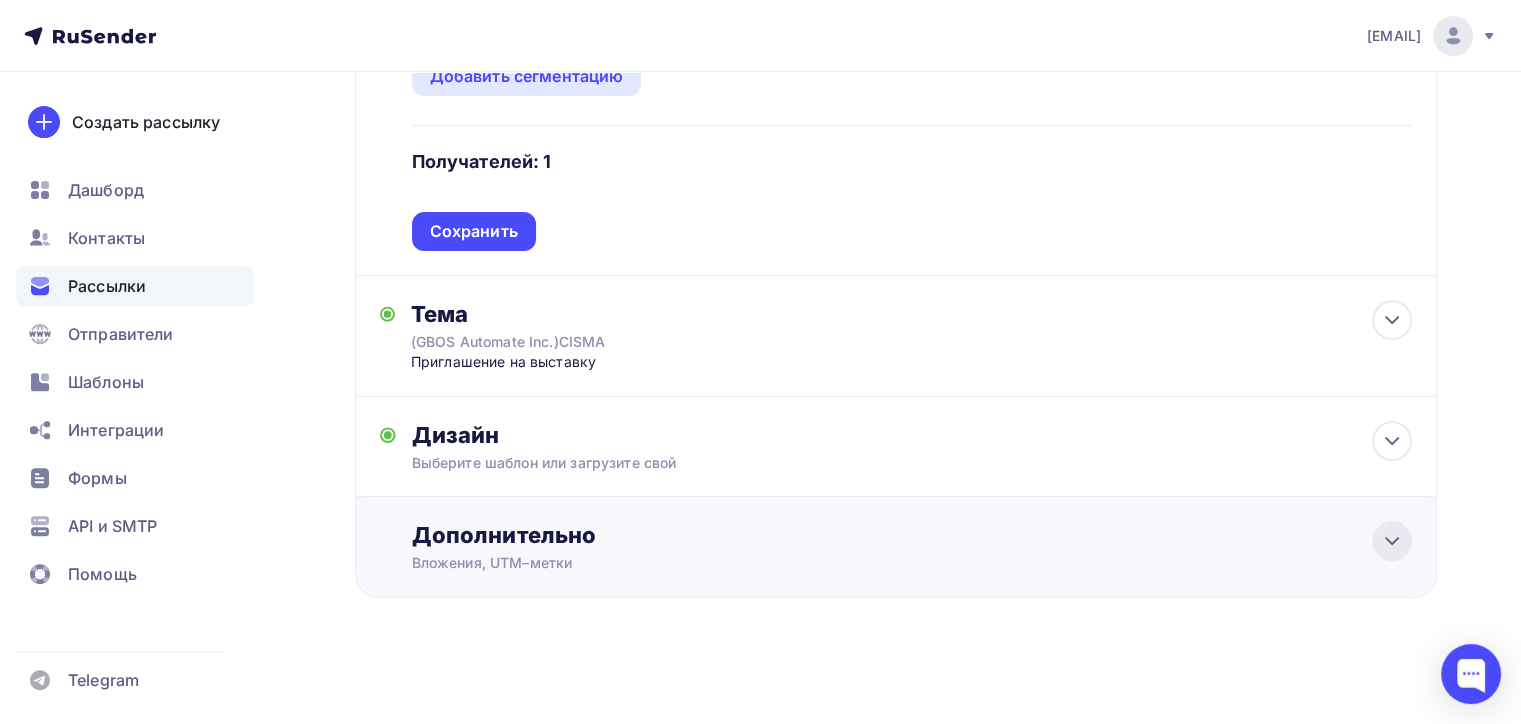 click at bounding box center (1392, 541) 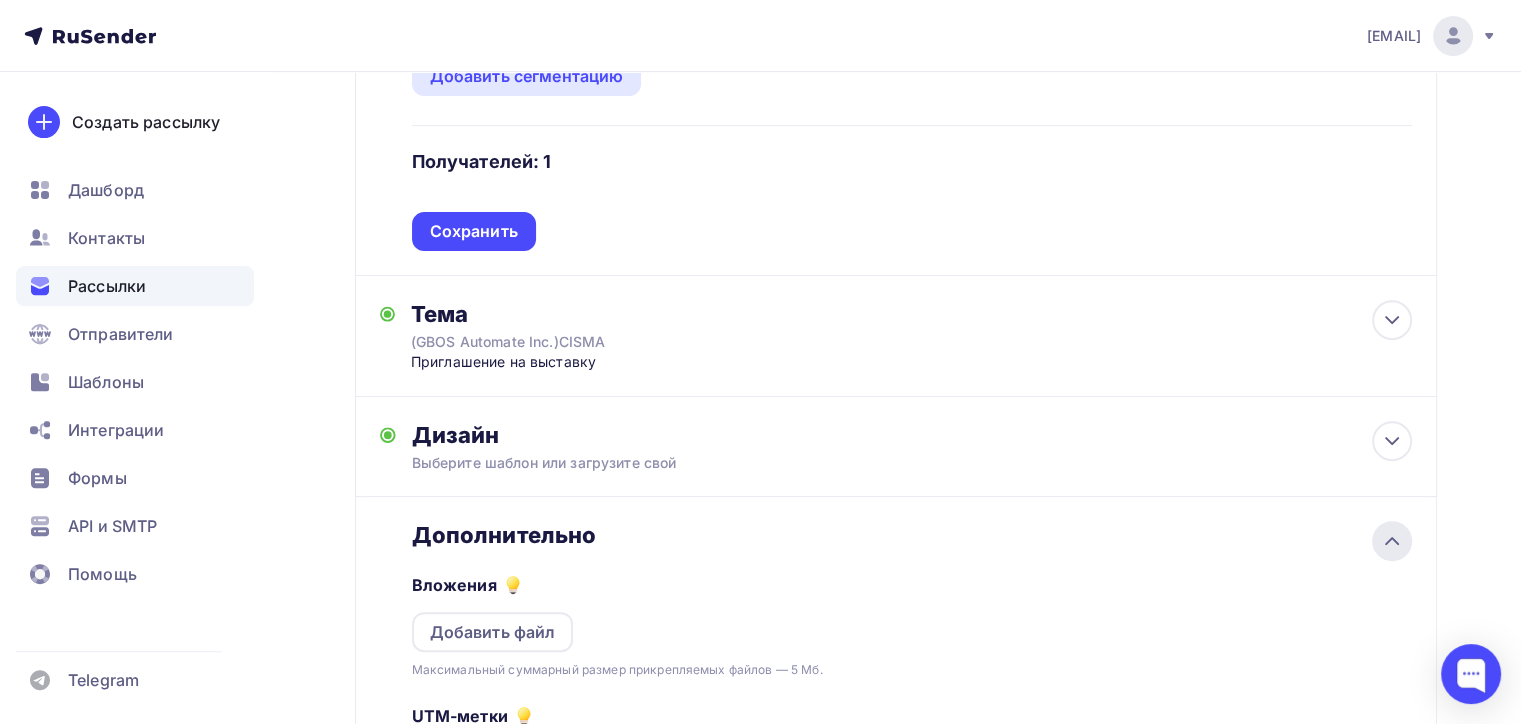 scroll, scrollTop: 664, scrollLeft: 0, axis: vertical 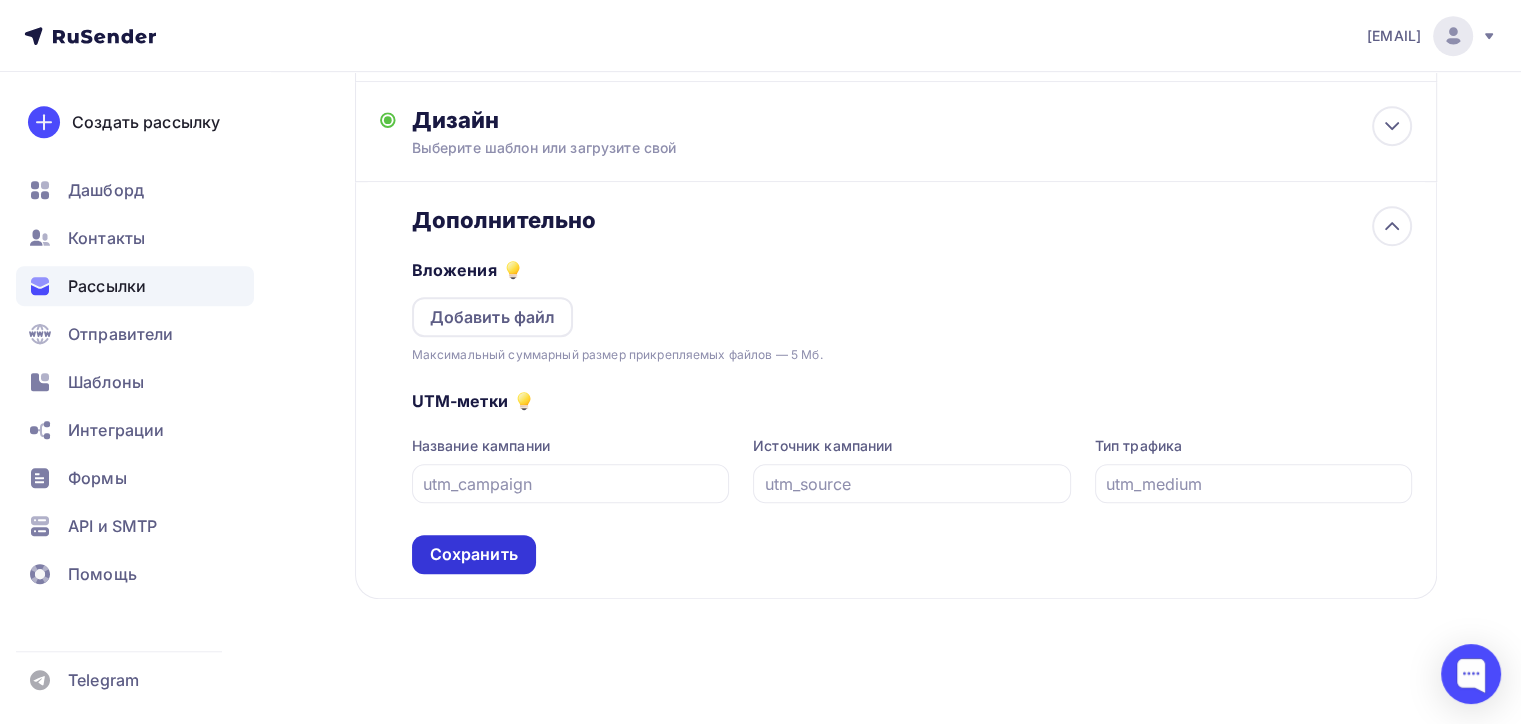 click on "Сохранить" at bounding box center (474, 554) 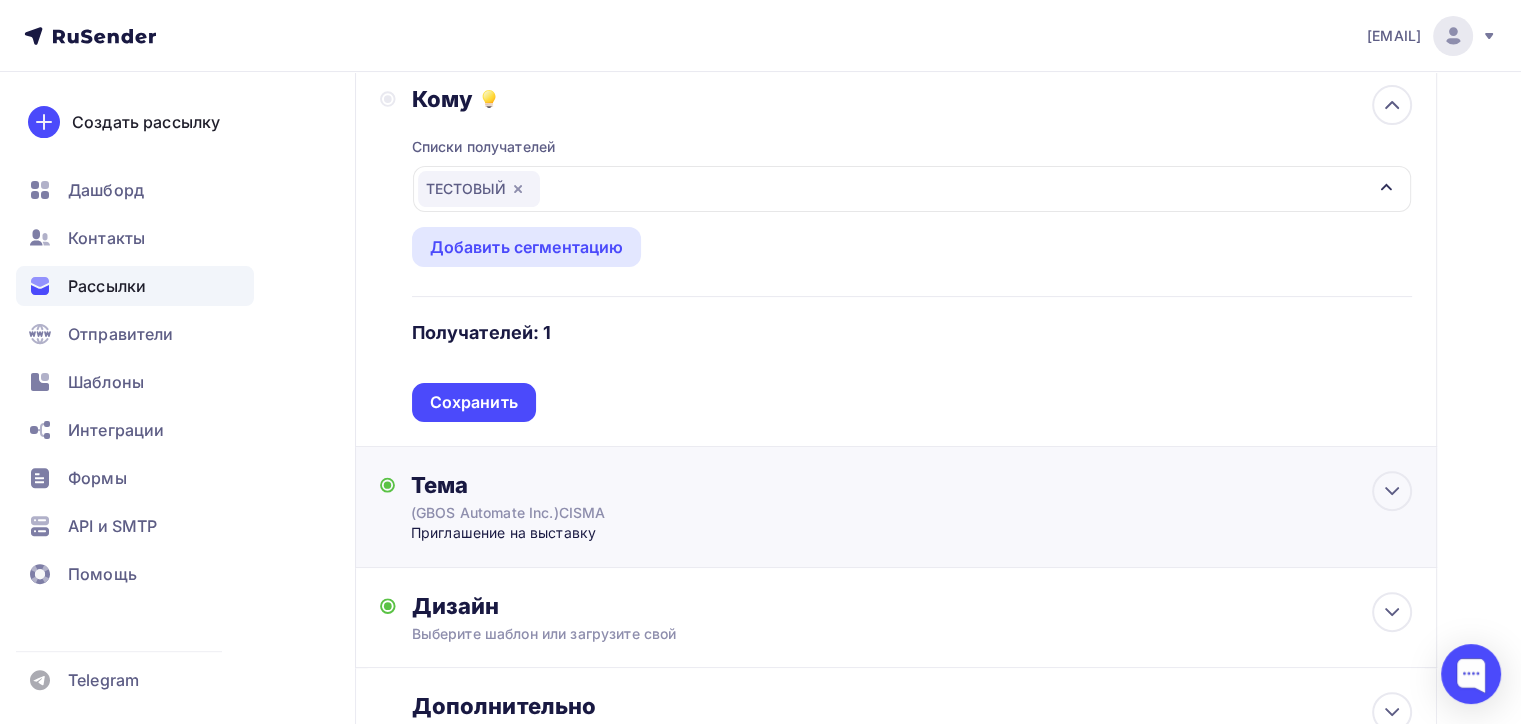 scroll, scrollTop: 464, scrollLeft: 0, axis: vertical 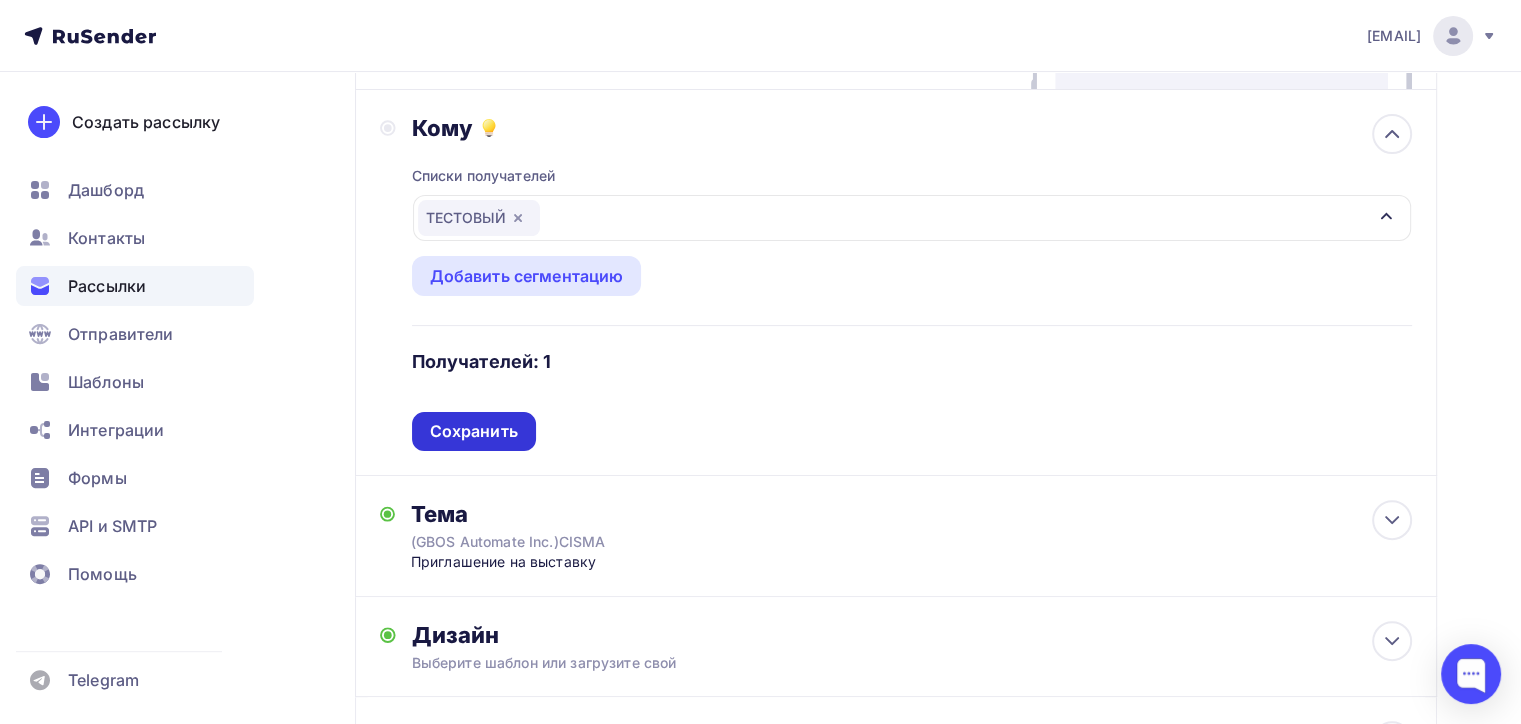 click on "Сохранить" at bounding box center [474, 431] 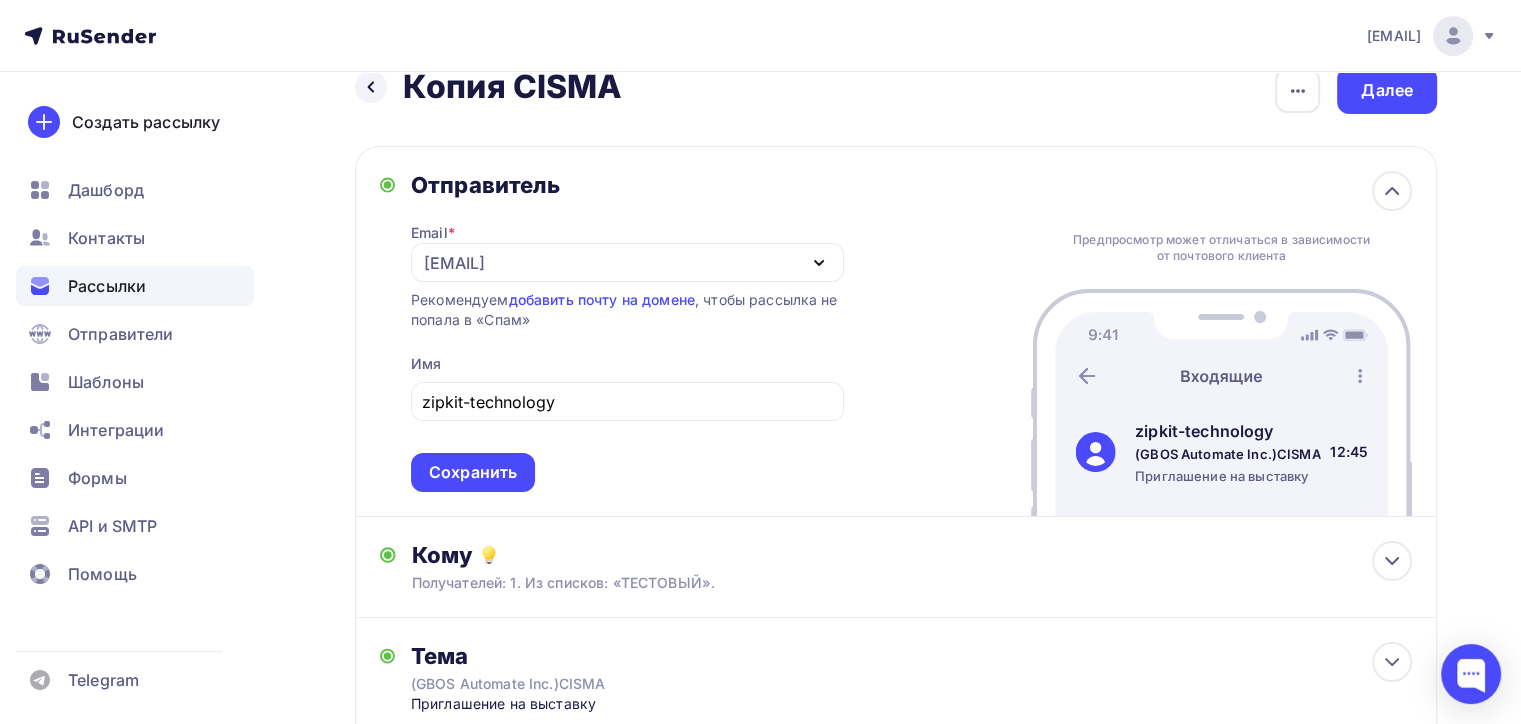 scroll, scrollTop: 0, scrollLeft: 0, axis: both 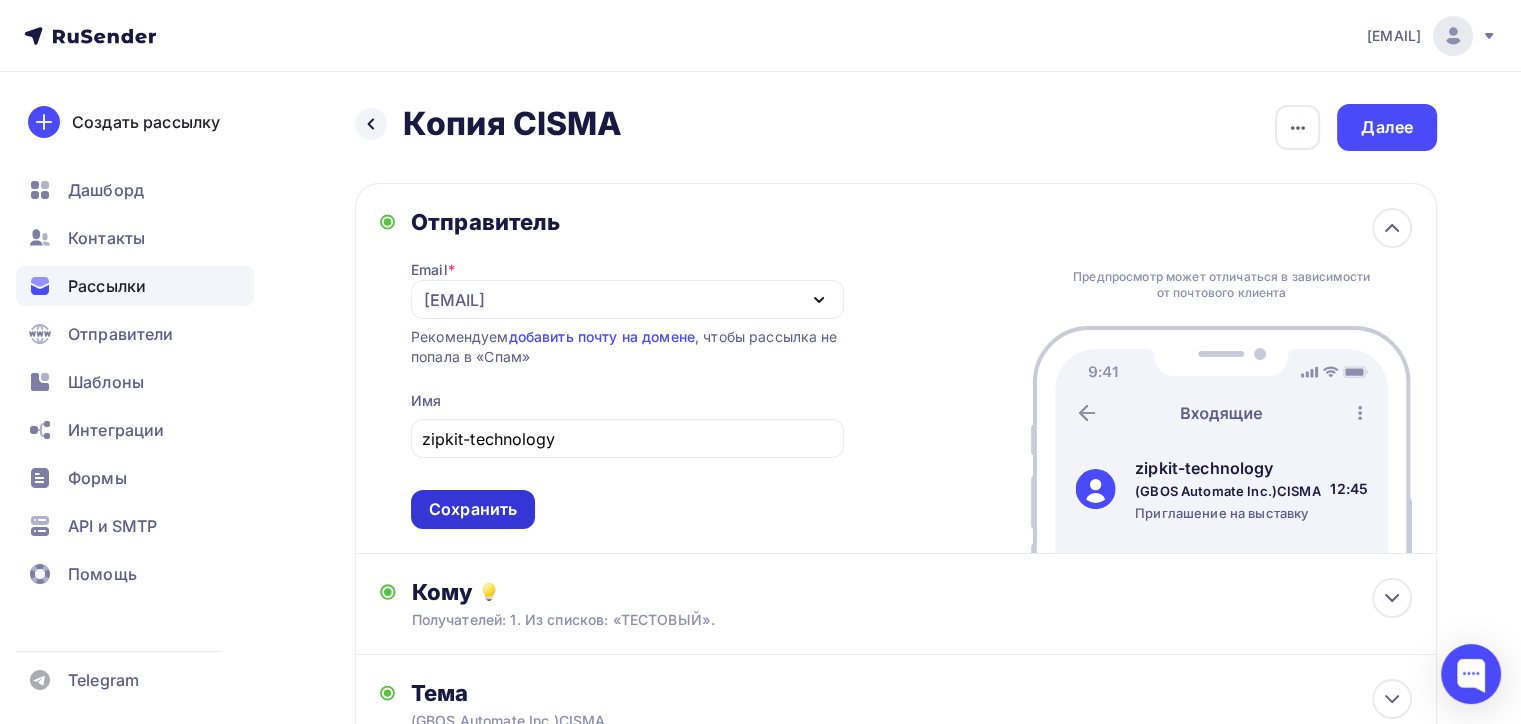 click on "Сохранить" at bounding box center [473, 509] 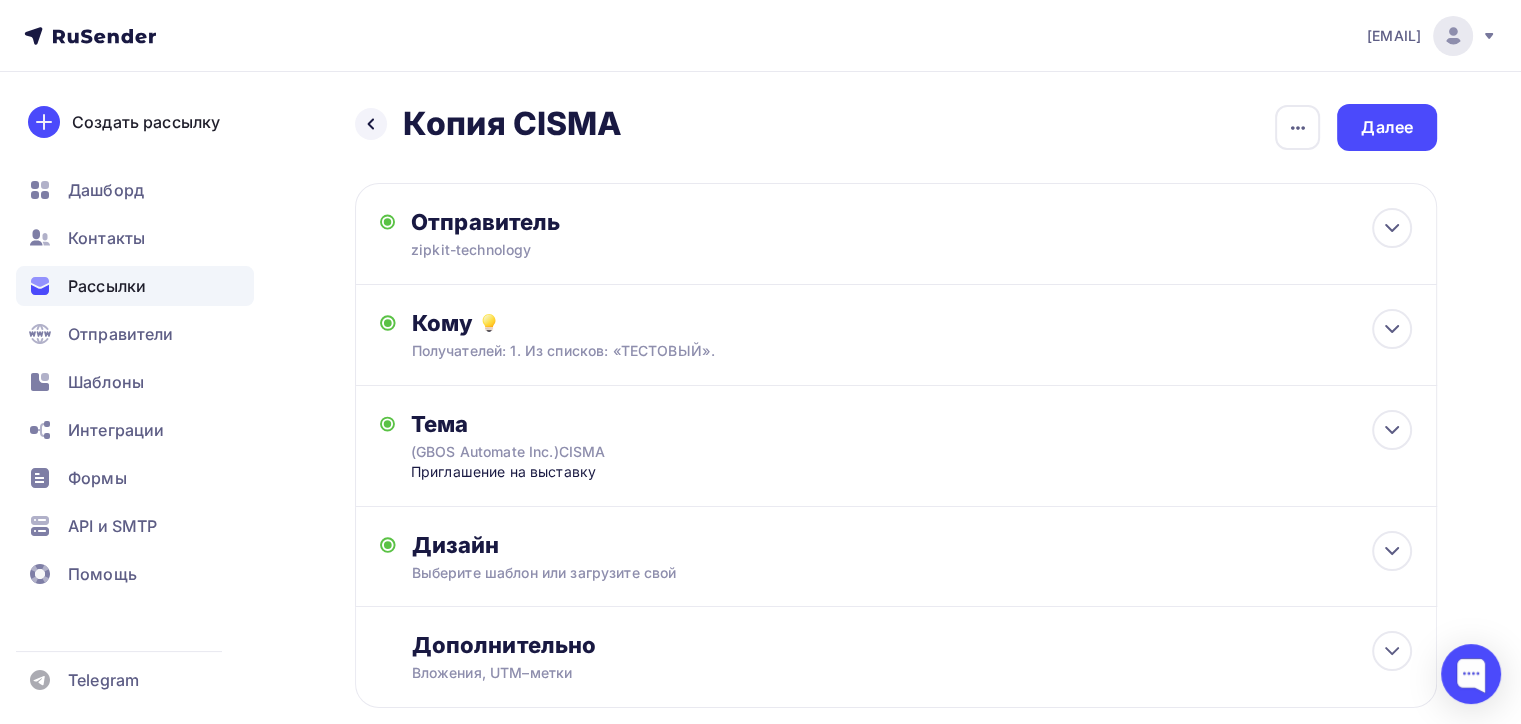 click on "Назад
Копия CISMA
Копия CISMA
Закончить позже
Переименовать рассылку
Удалить
Далее
Отправитель
zipkit-technology
Email  *
naduvaev1@gmail.com
100@zipkittech.ru           naduvaev1@gmail.com               Добавить отправителя
Рекомендуем  добавить почту на домене , чтобы рассылка не попала в «Спам»
Имя     zipkit-technology             Сохранить
zipkit-technology
(GBOS Automate Inc.)CISMA
12:45" at bounding box center [896, 430] 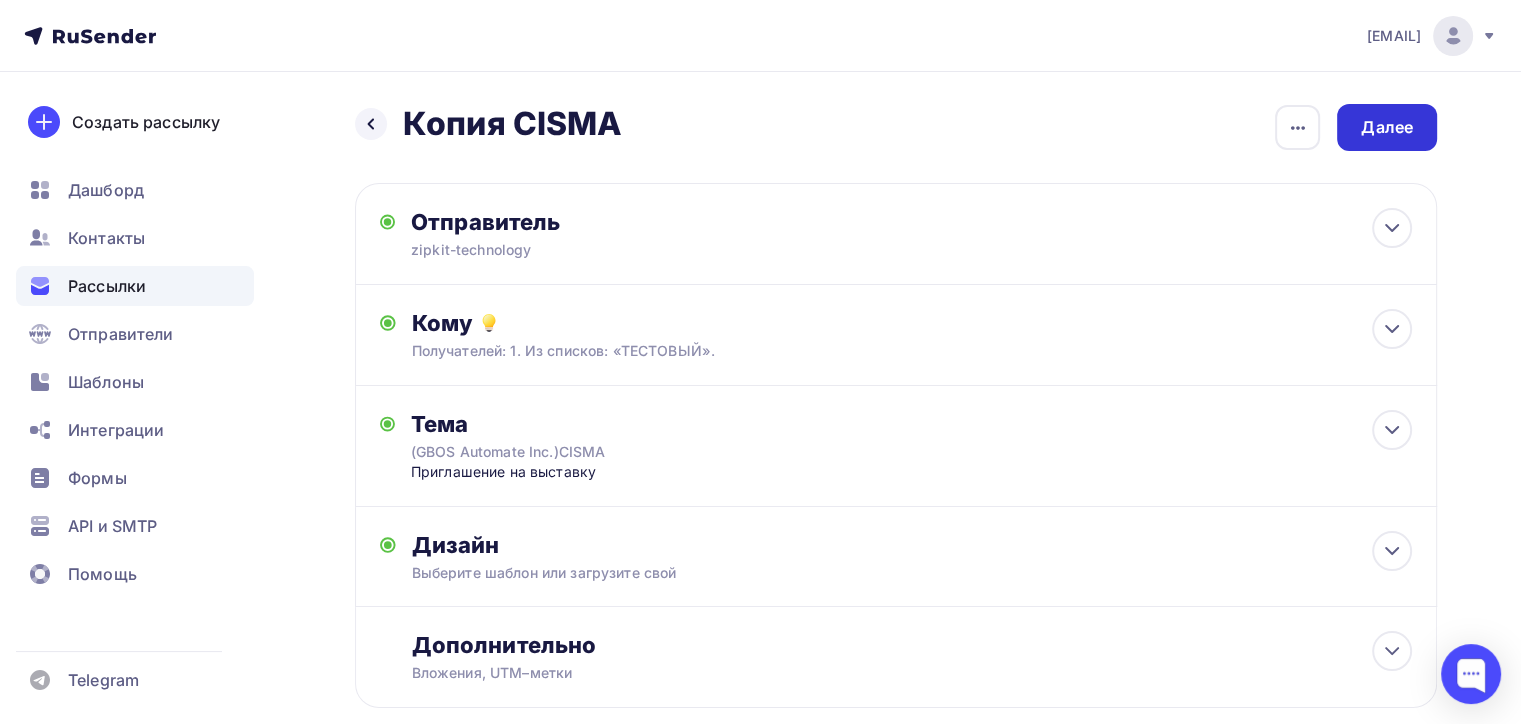 click on "Далее" at bounding box center [1387, 127] 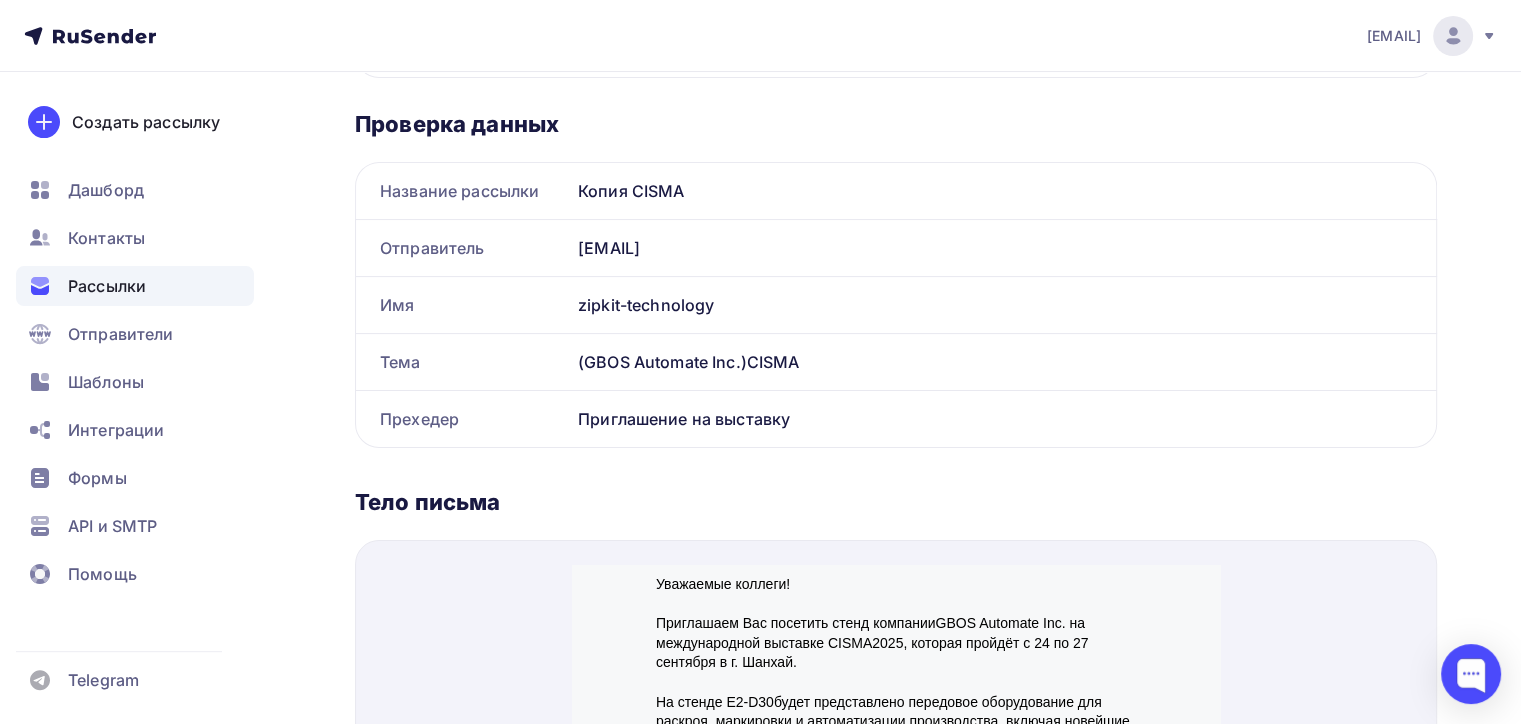 scroll, scrollTop: 300, scrollLeft: 0, axis: vertical 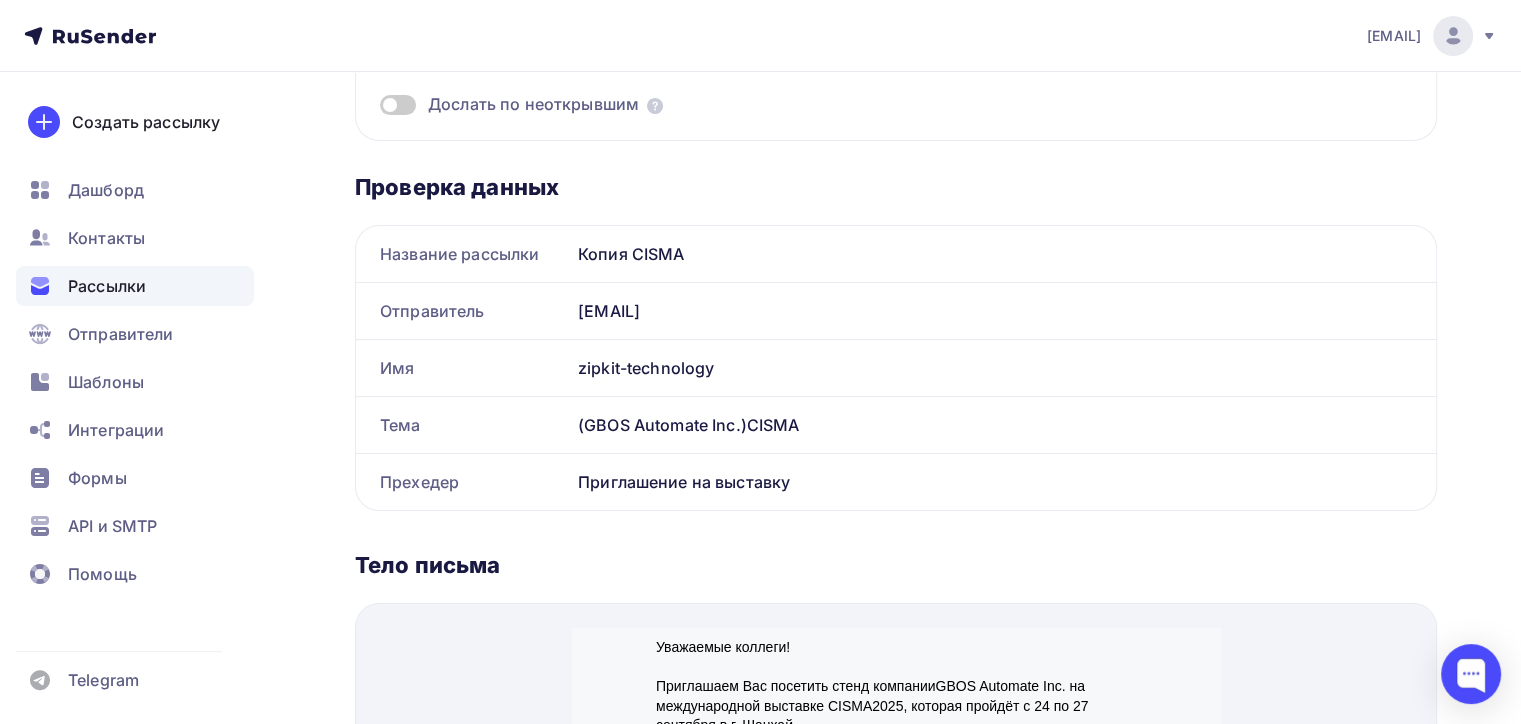 drag, startPoint x: 636, startPoint y: 246, endPoint x: 425, endPoint y: 262, distance: 211.60576 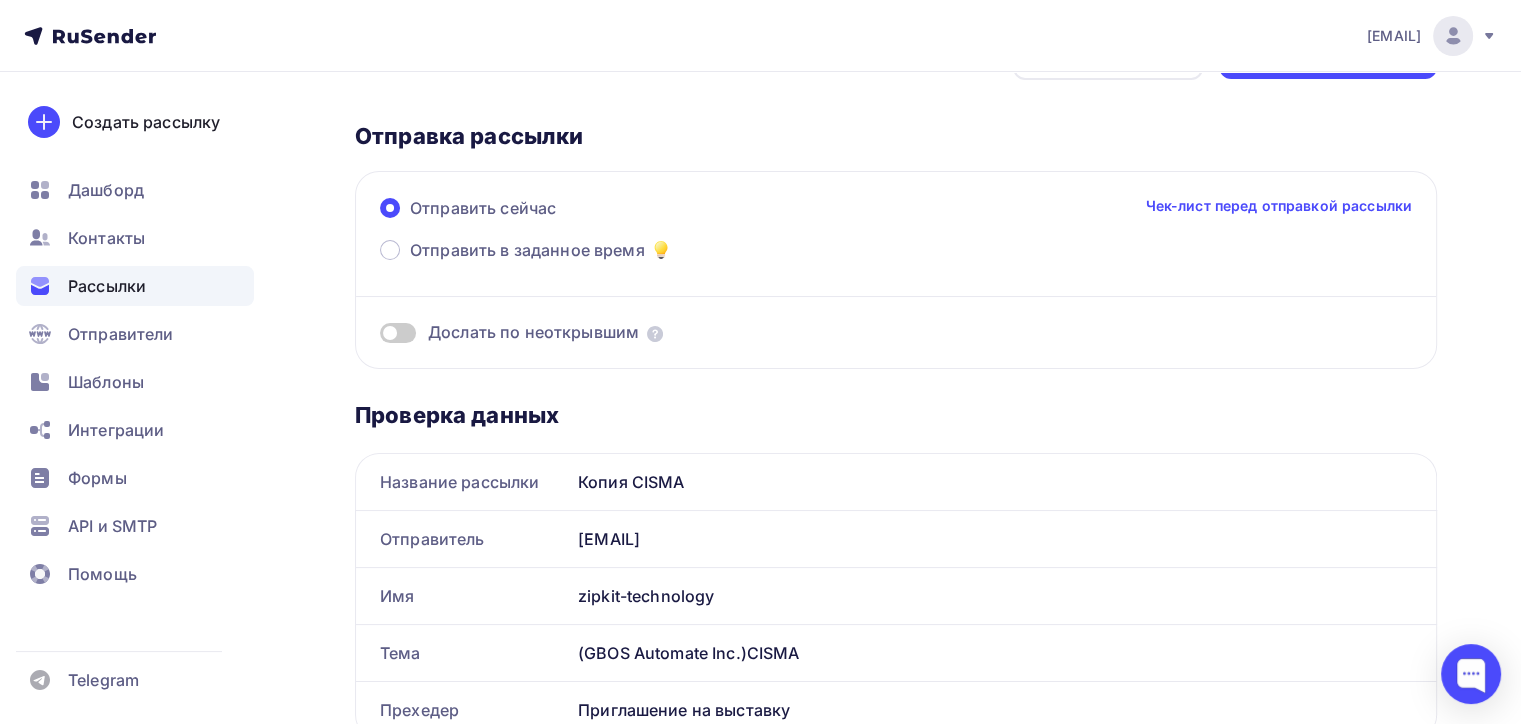 scroll, scrollTop: 0, scrollLeft: 0, axis: both 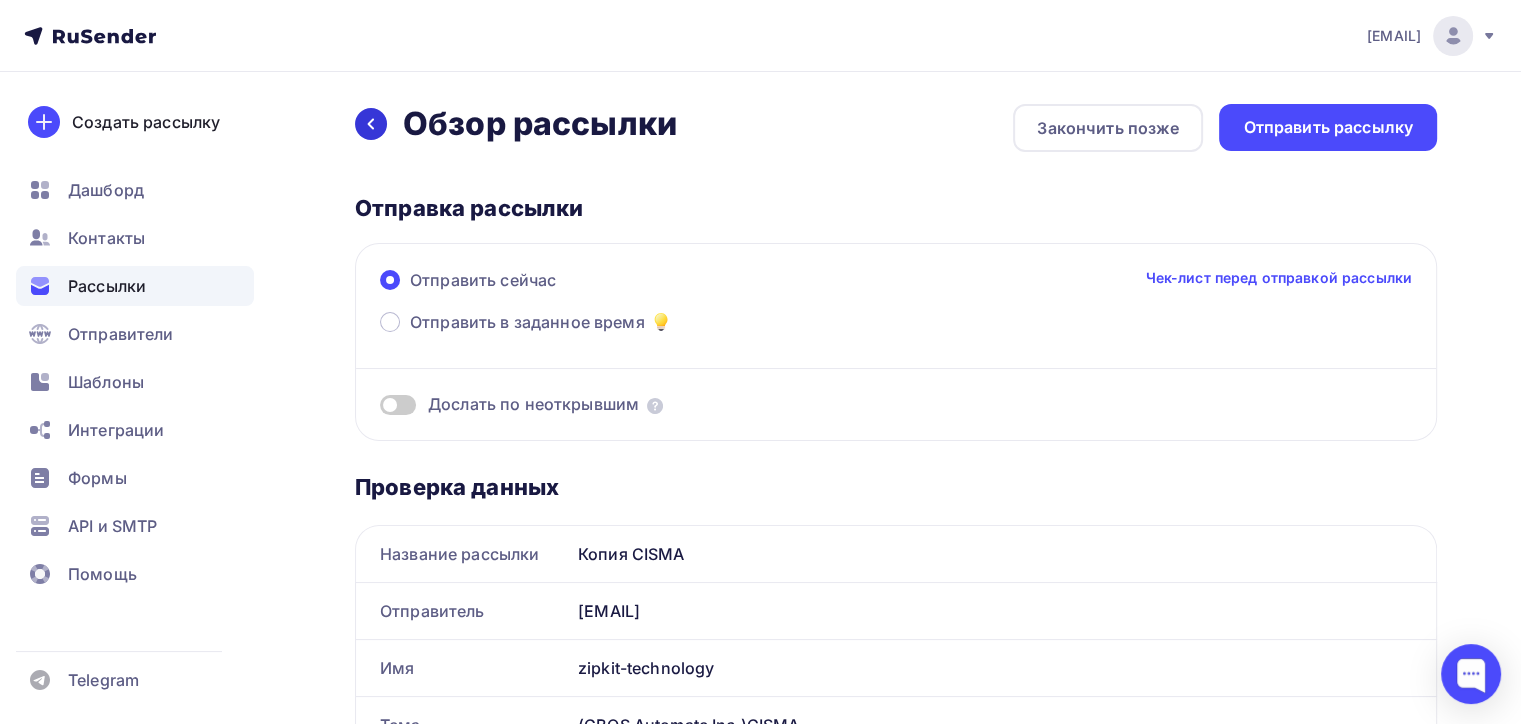 click 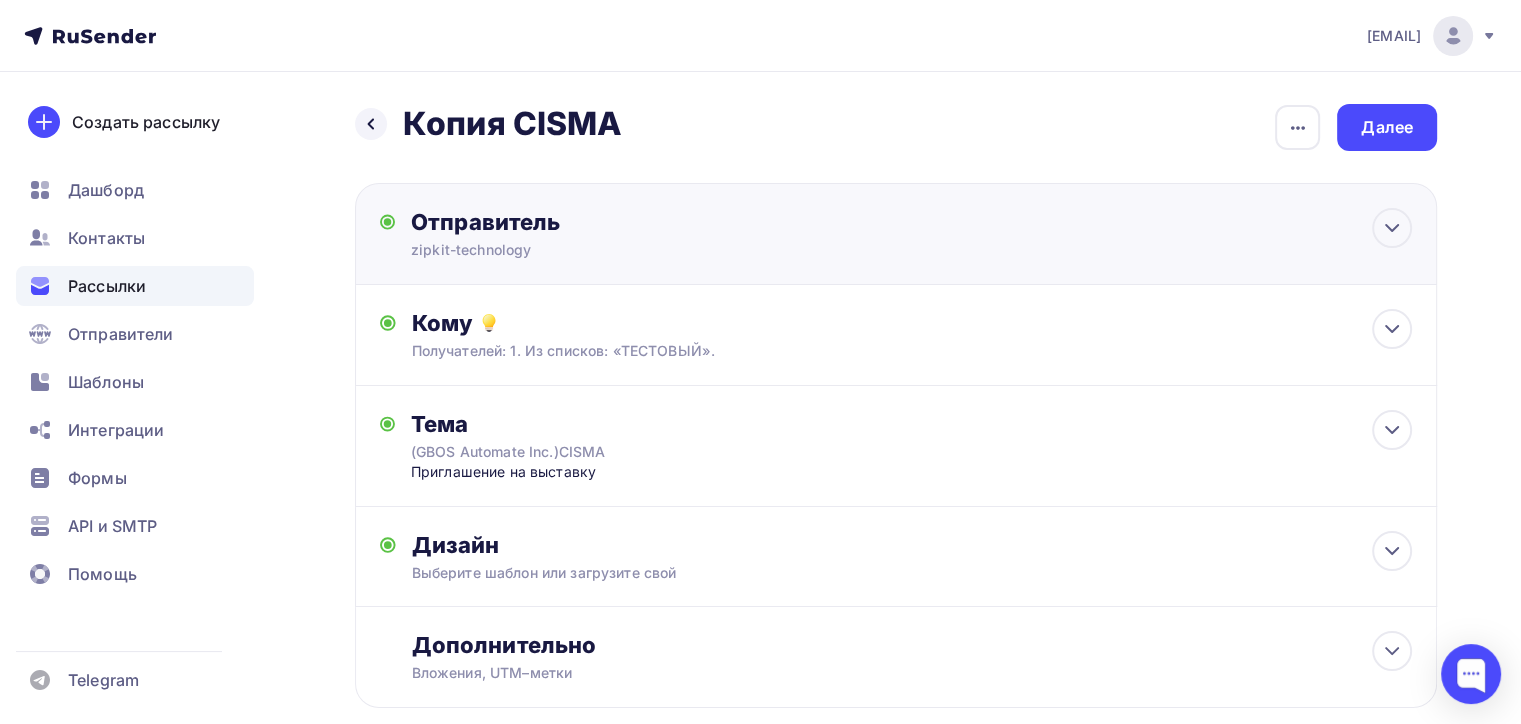 click on "zipkit-technology" at bounding box center [606, 250] 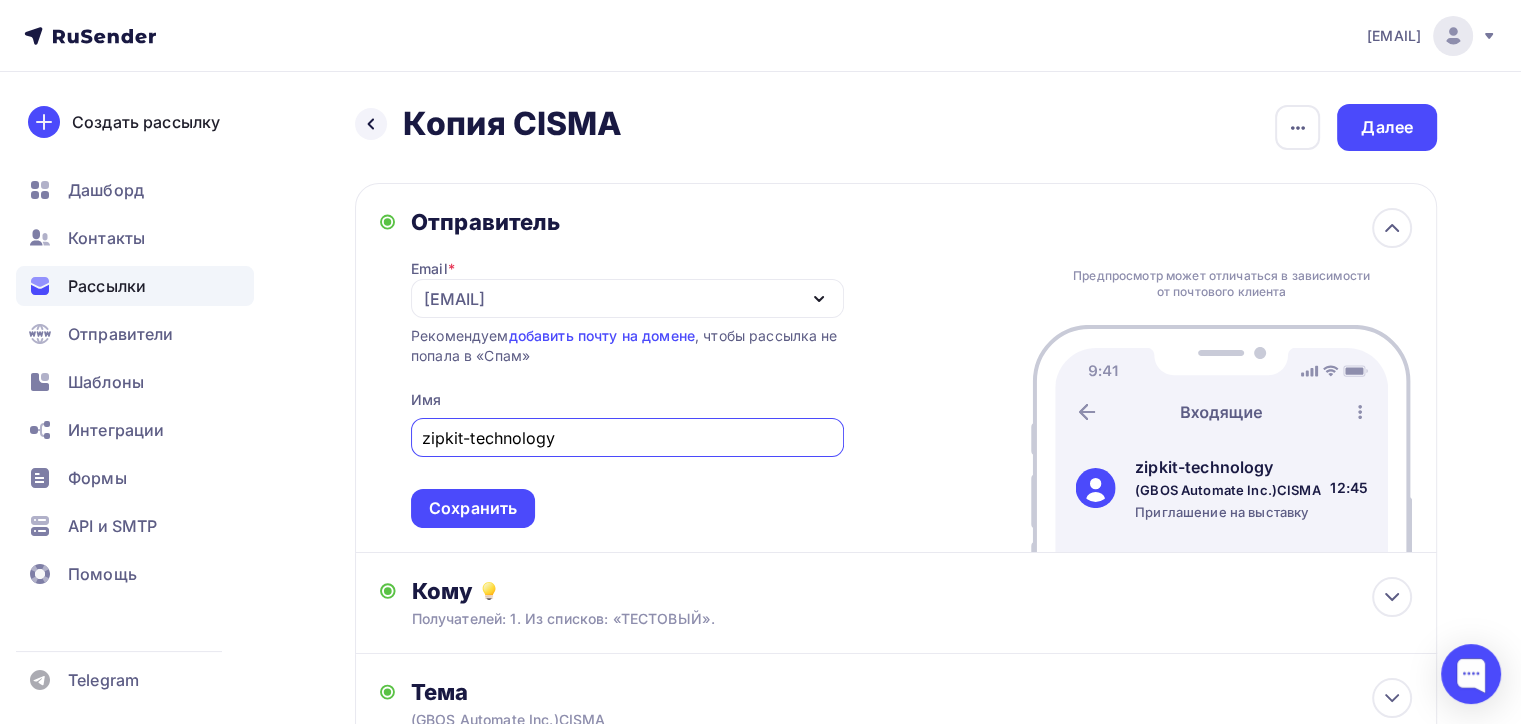 scroll, scrollTop: 0, scrollLeft: 0, axis: both 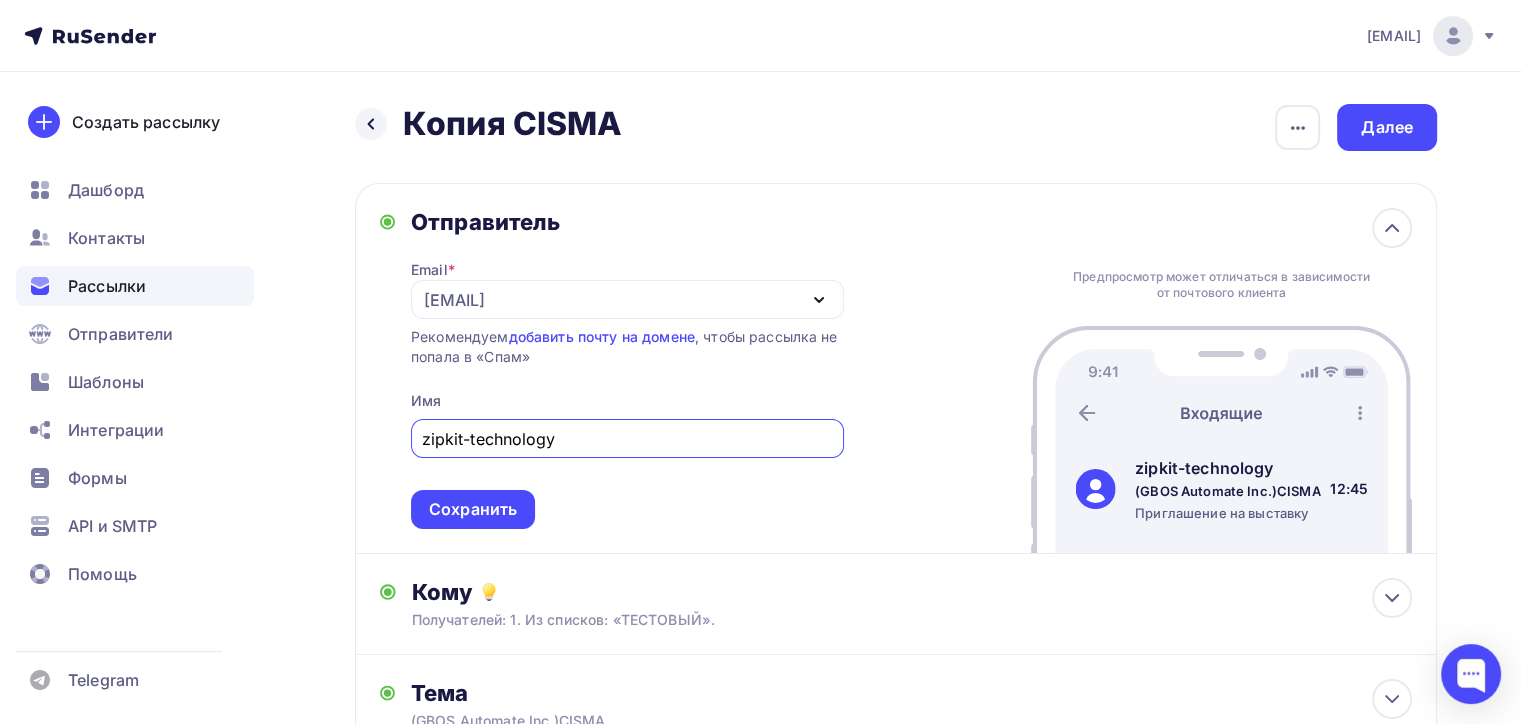 click on "[USERNAME]1@[EXAMPLE.COM]" at bounding box center [454, 300] 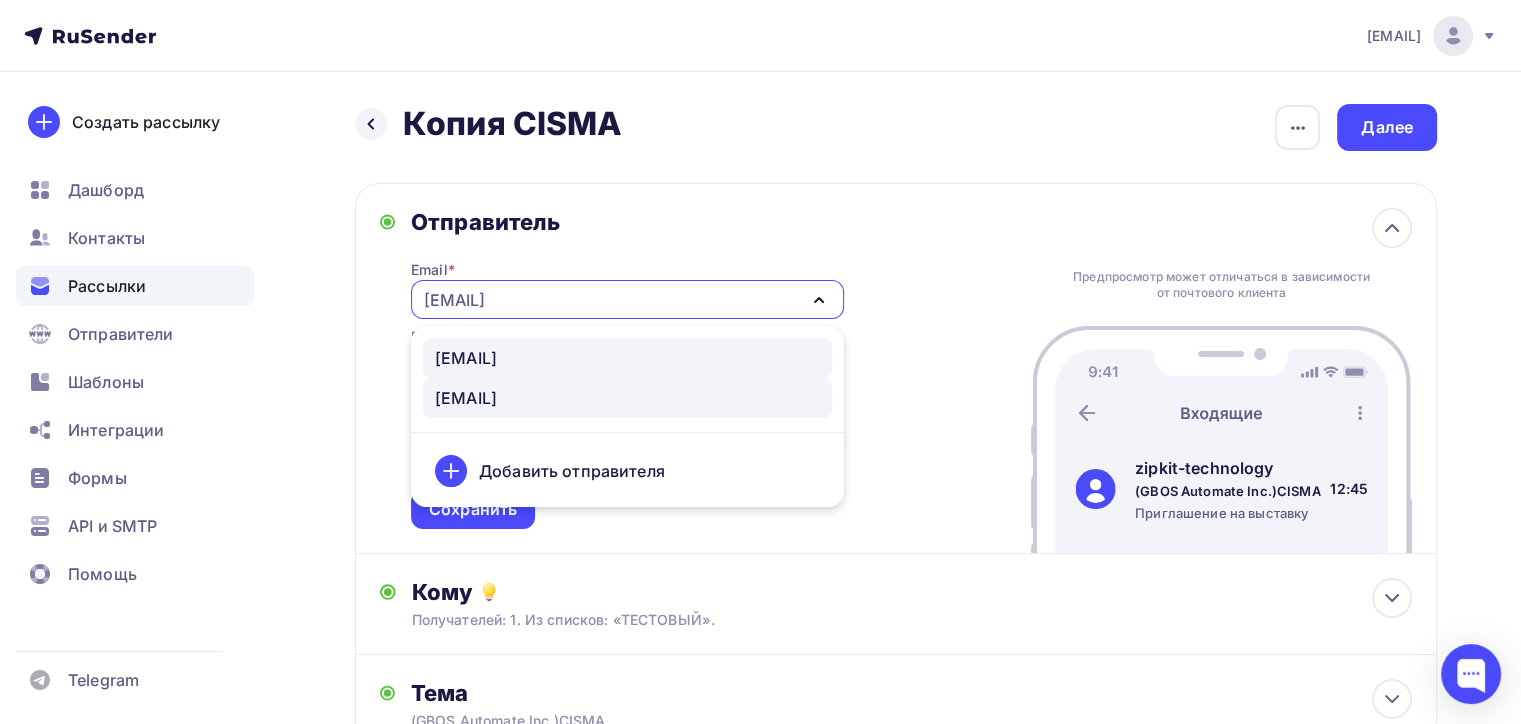 click on "100@[EXAMPLE.COM]" at bounding box center (466, 358) 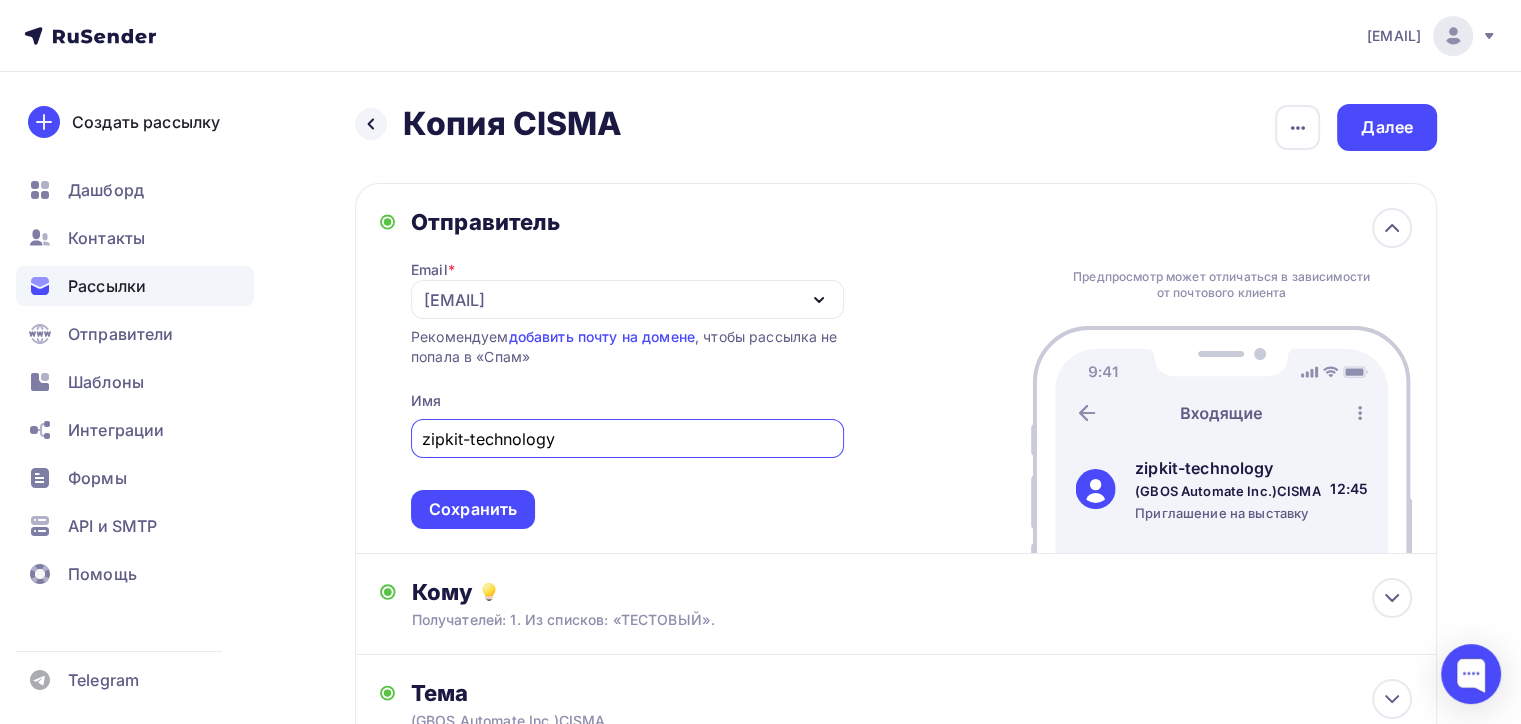 click on "zipkit-technology" at bounding box center (627, 439) 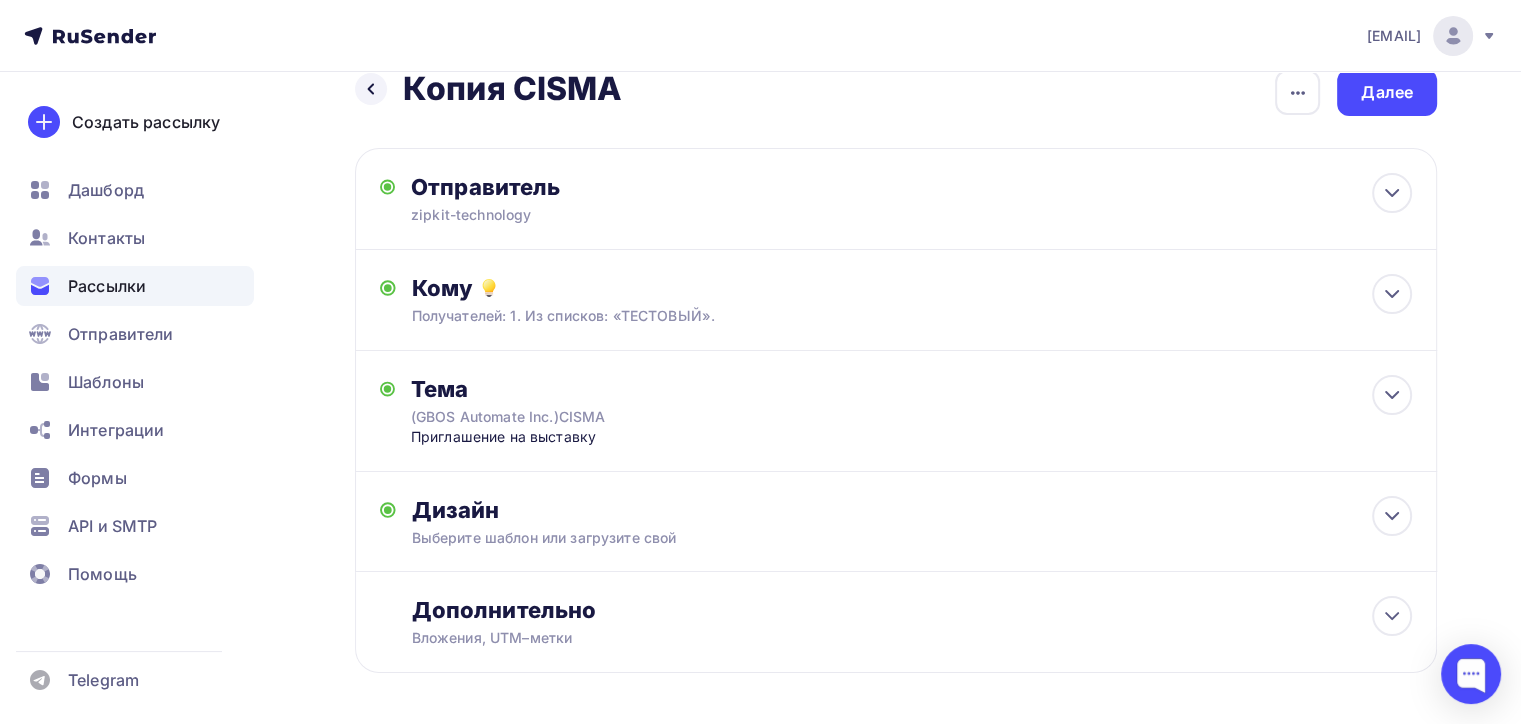 scroll, scrollTop: 0, scrollLeft: 0, axis: both 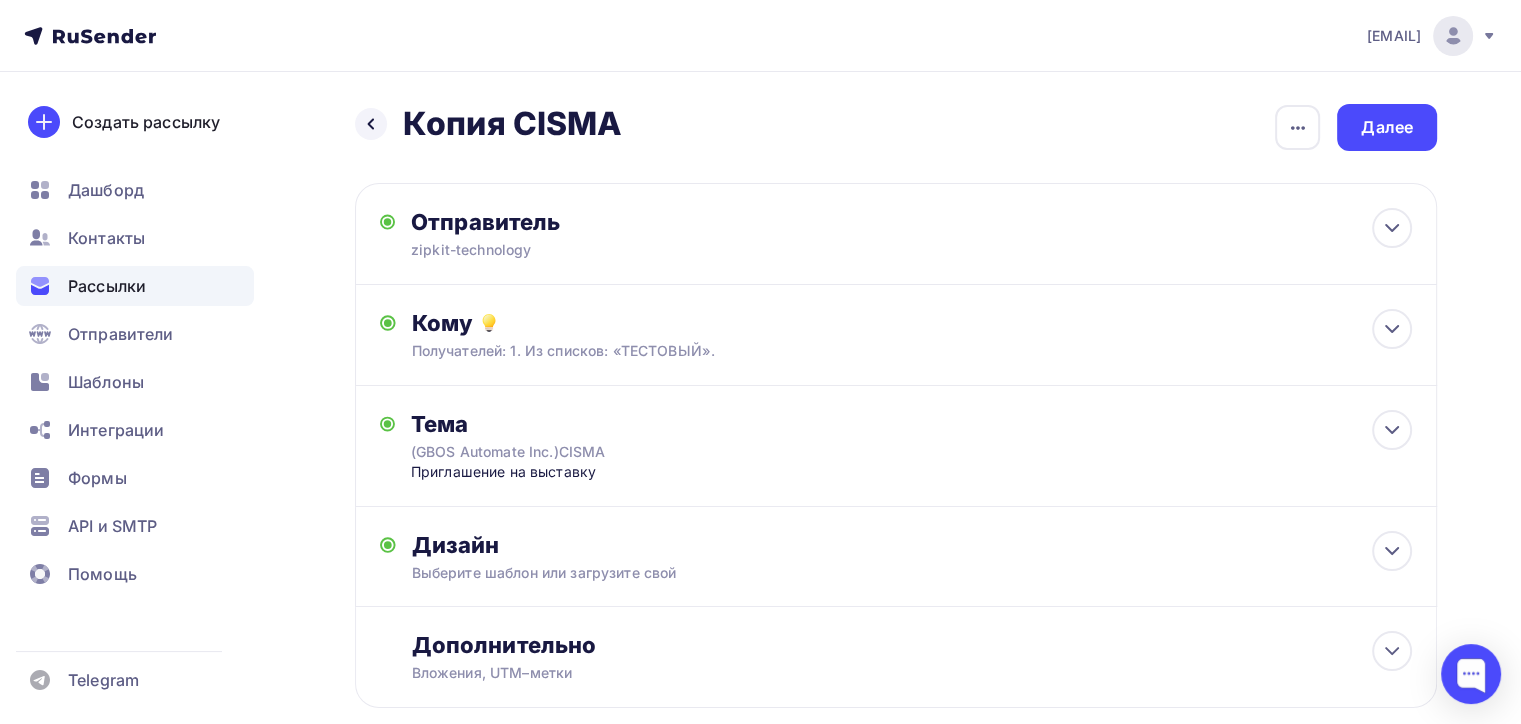 click on "Назад
Копия CISMA
Копия CISMA
Закончить позже
Переименовать рассылку
Удалить
Далее
Отправитель
zipkit-technology
Email  *
100@zipkittech.ru
100@zipkittech.ru           naduvaev1@gmail.com               Добавить отправителя
Рекомендуем  добавить почту на домене , чтобы рассылка не попала в «Спам»
Имя     zipkit-technology             Сохранить
zipkit-technology
(GBOS Automate Inc.)CISMA
12:45" at bounding box center (896, 430) 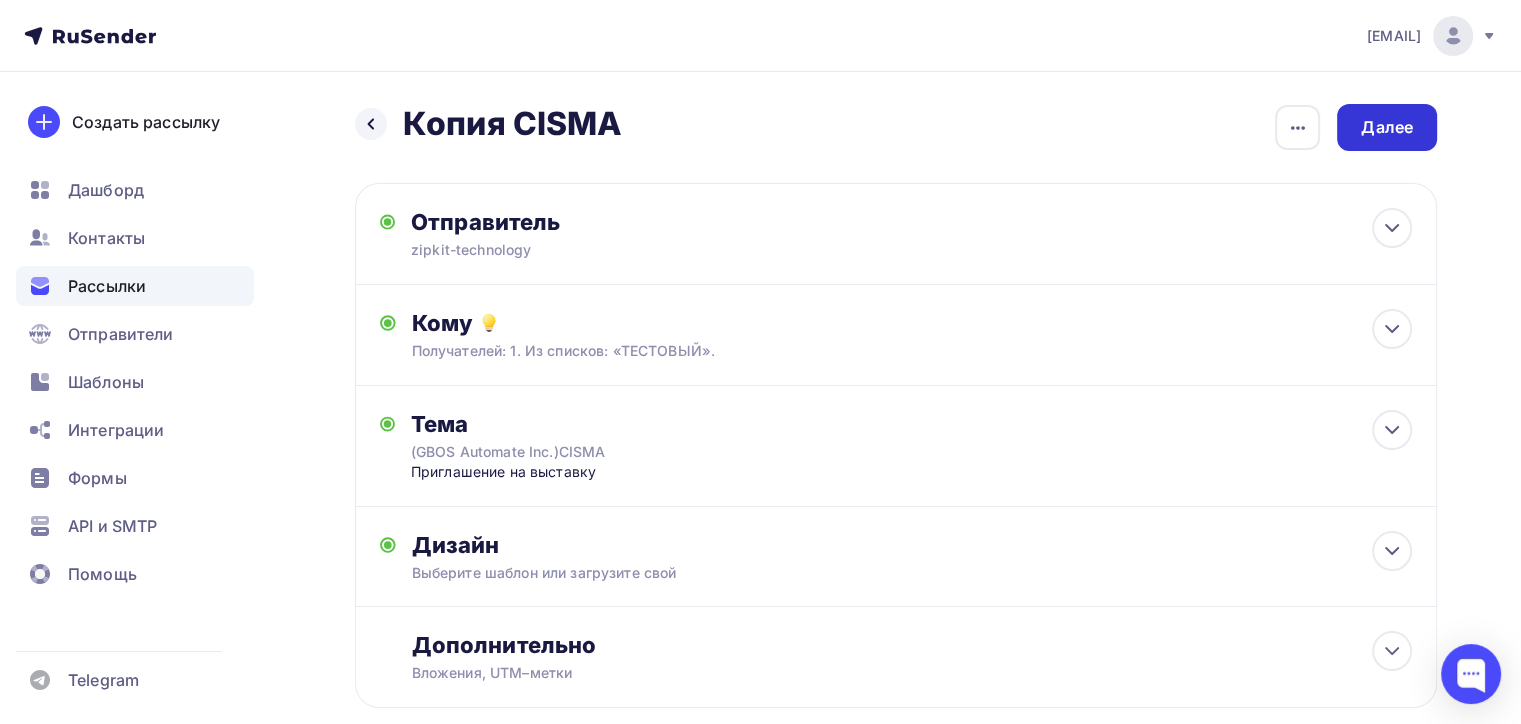 click on "Далее" at bounding box center (1387, 127) 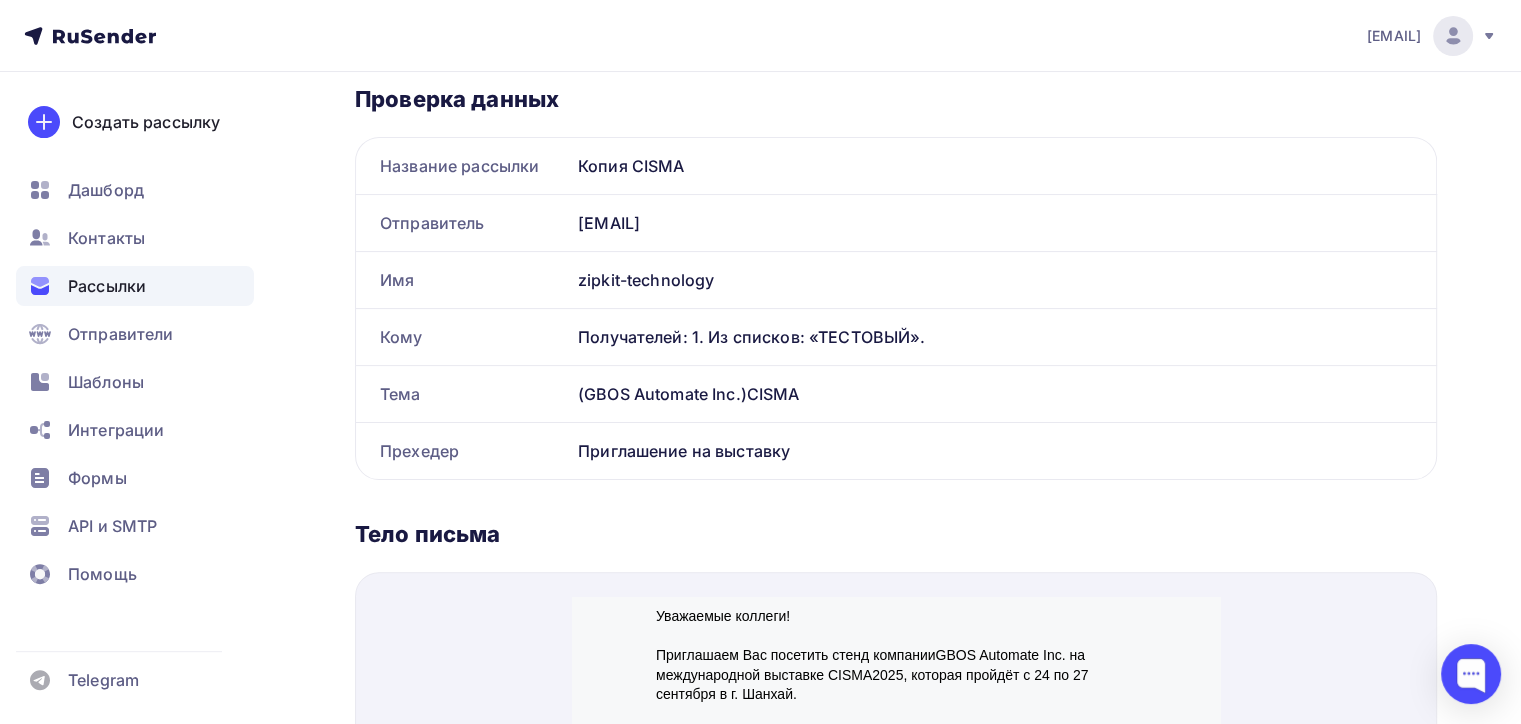 scroll, scrollTop: 75, scrollLeft: 0, axis: vertical 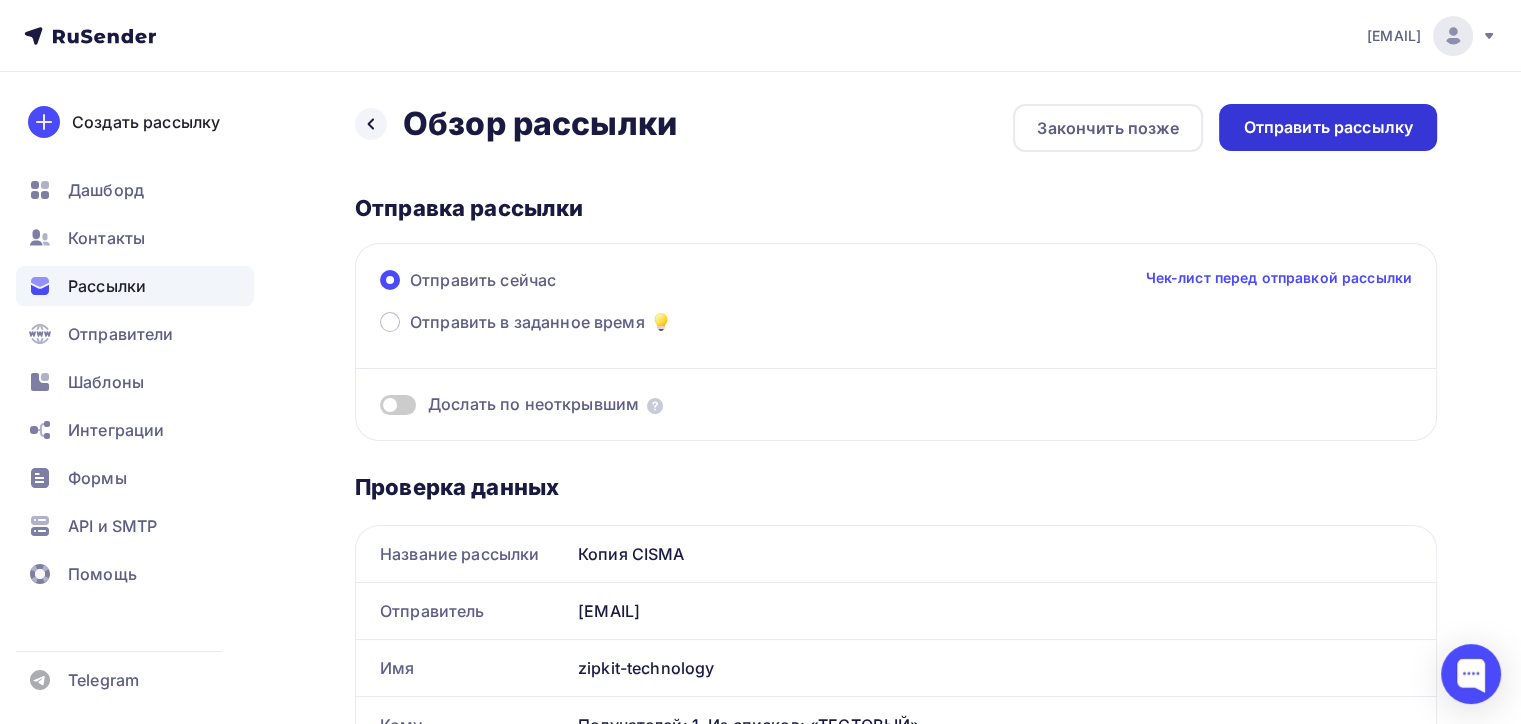 click on "Отправить рассылку" at bounding box center [1328, 127] 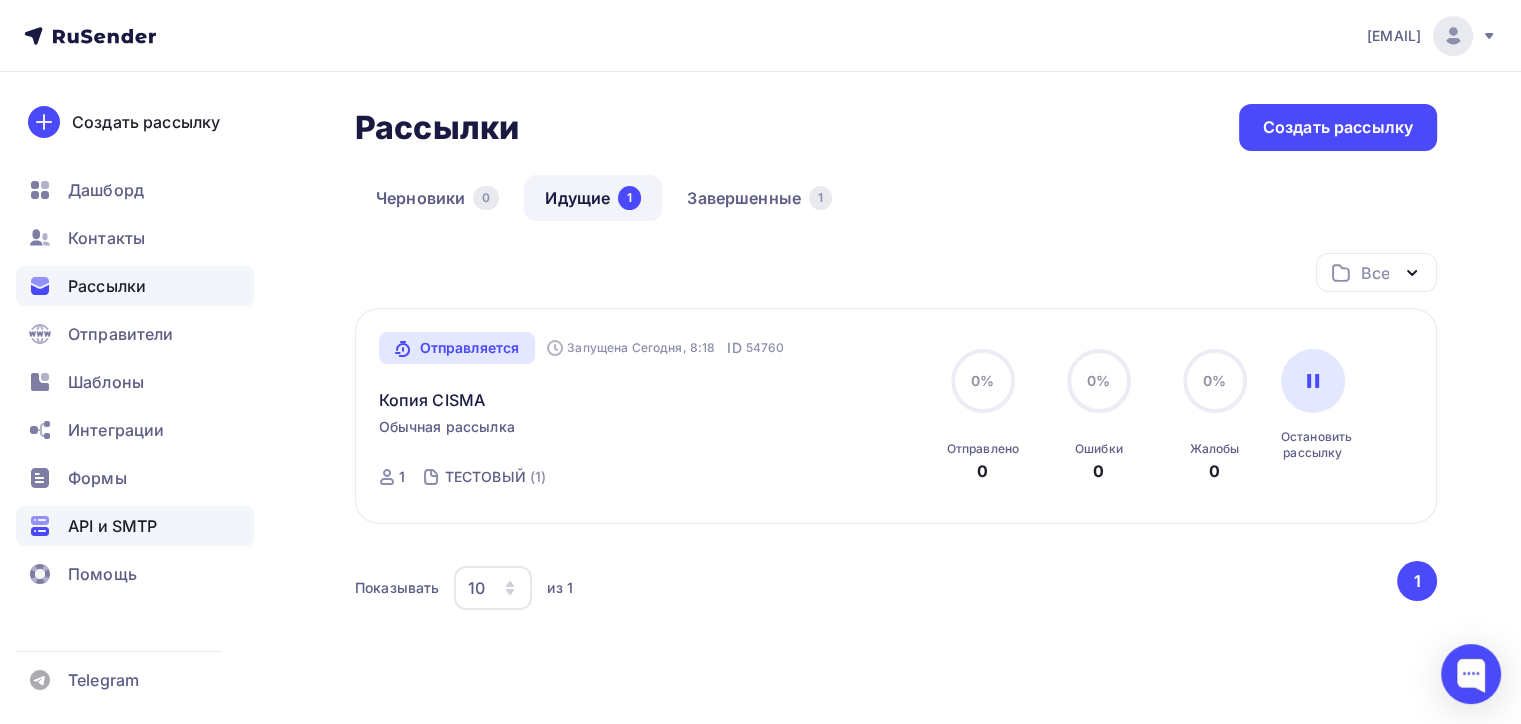 drag, startPoint x: 35, startPoint y: 524, endPoint x: 74, endPoint y: 534, distance: 40.261642 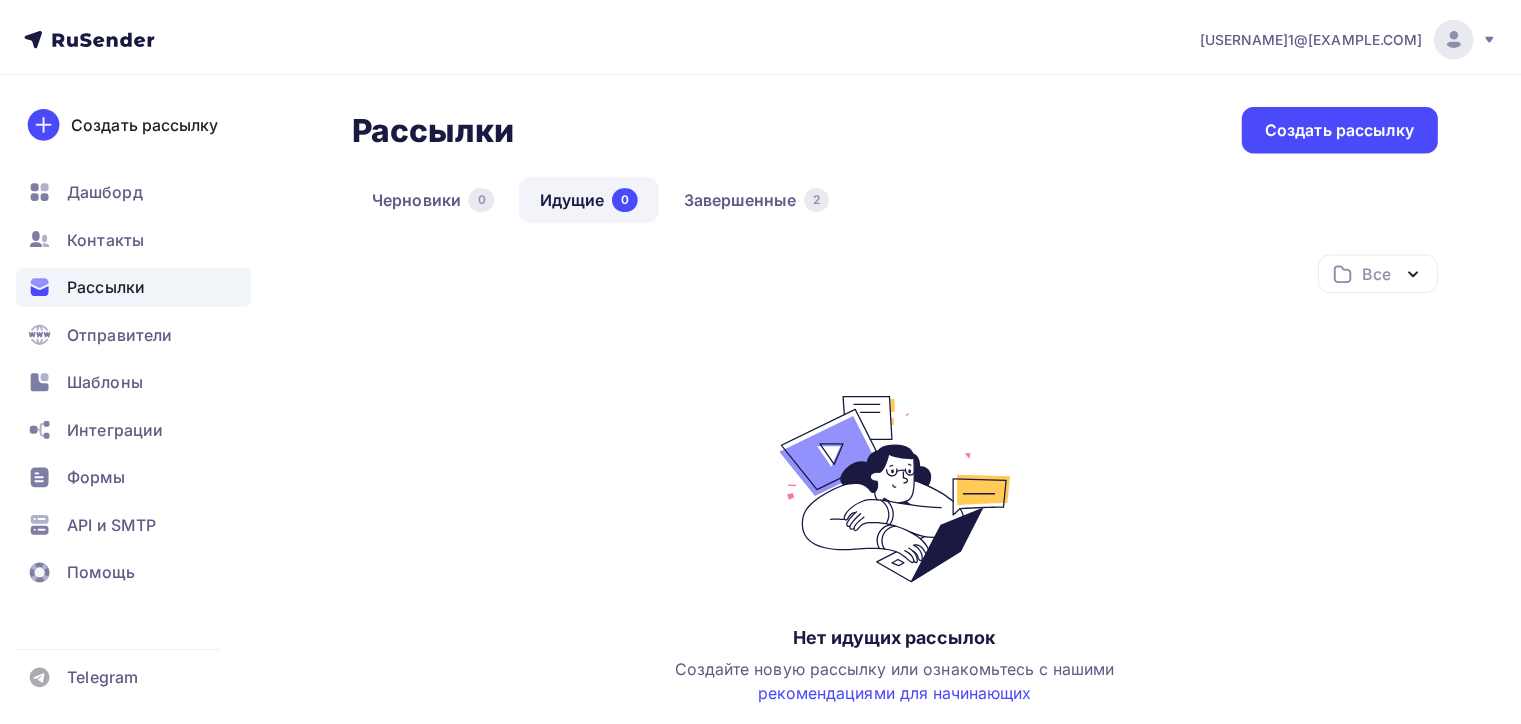scroll, scrollTop: 0, scrollLeft: 0, axis: both 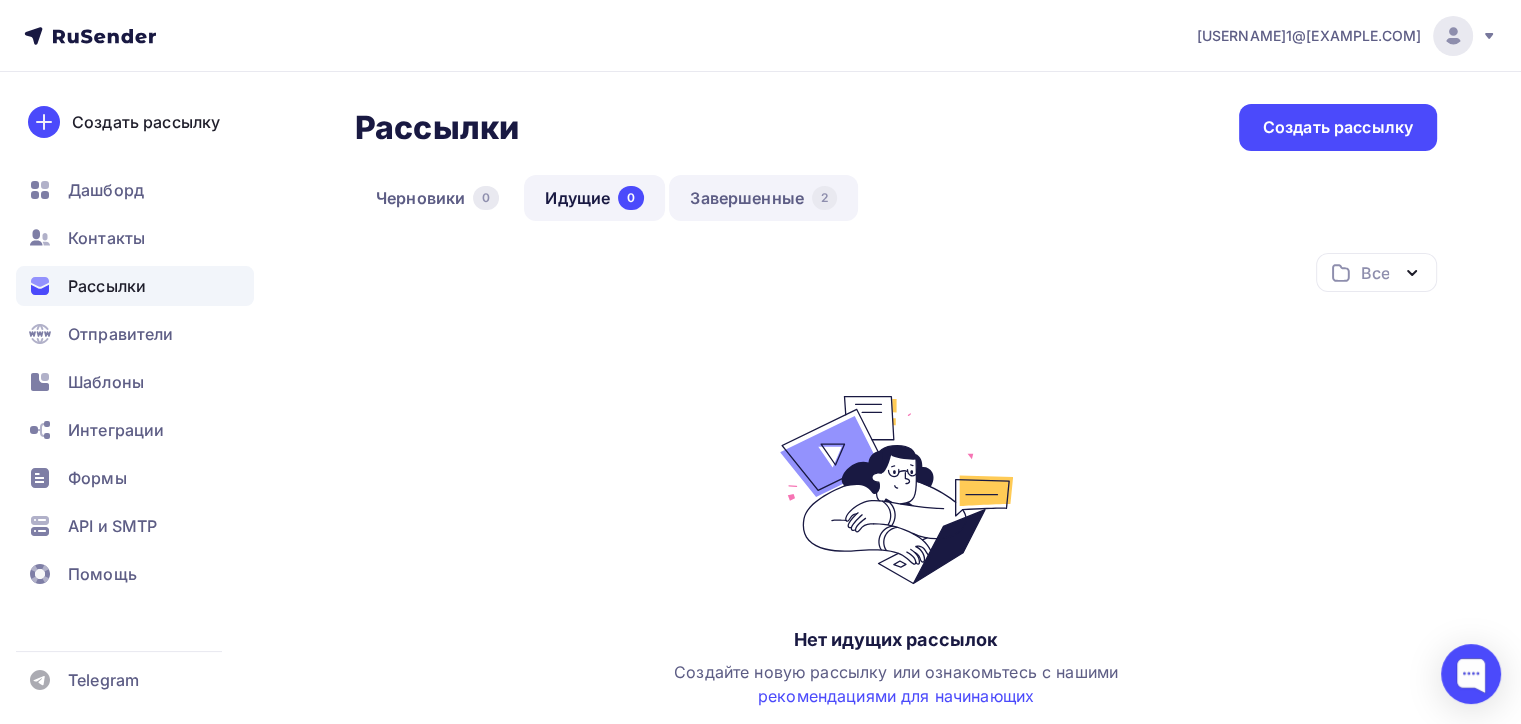 click on "Завершенные
2" at bounding box center [763, 198] 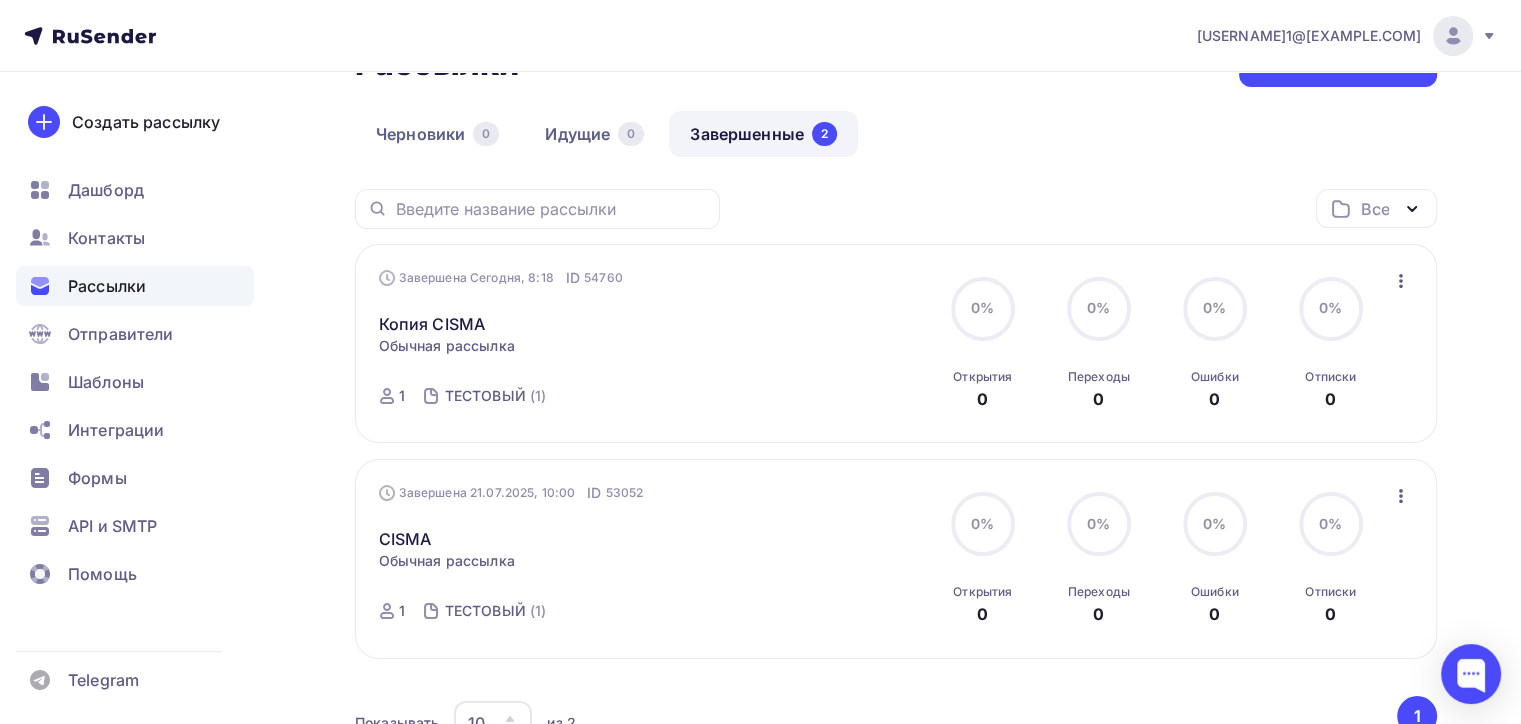 scroll, scrollTop: 100, scrollLeft: 0, axis: vertical 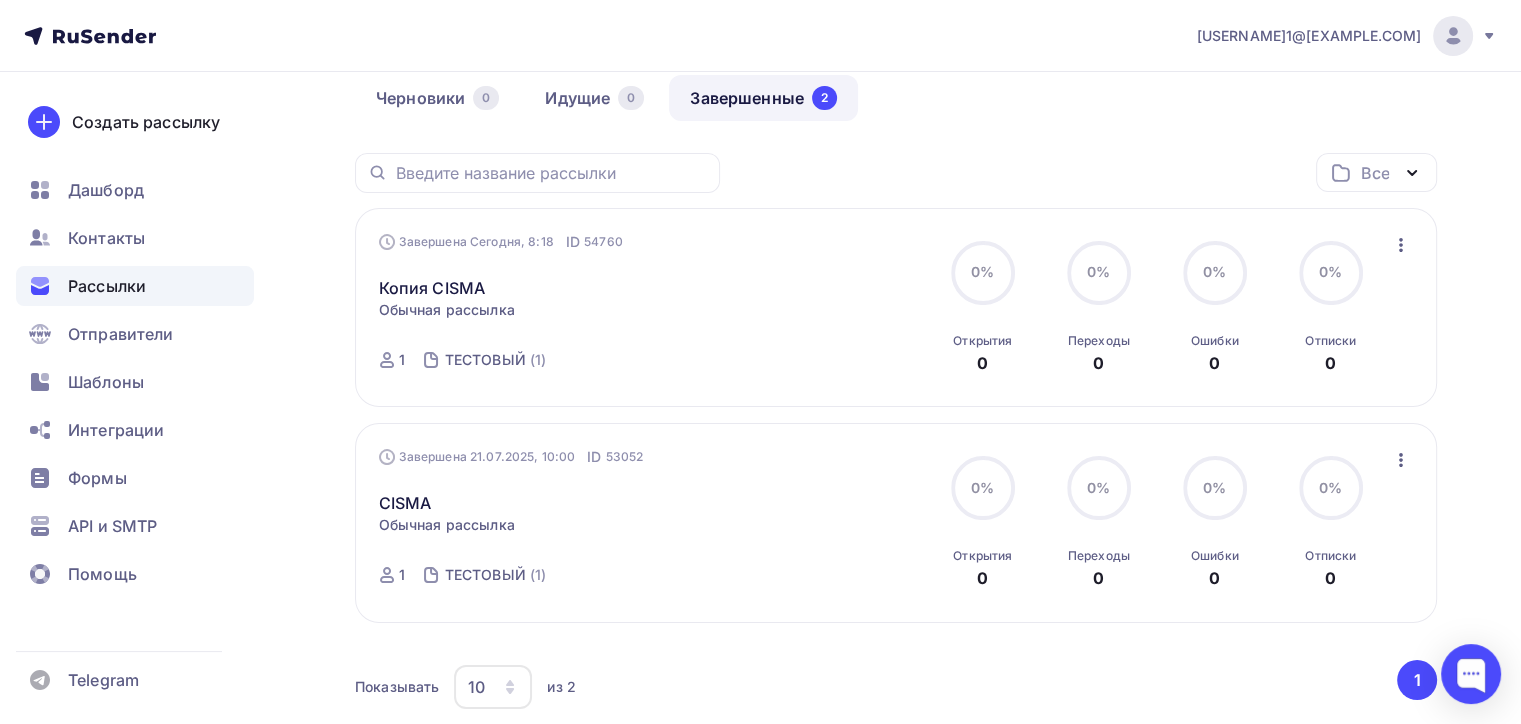 click 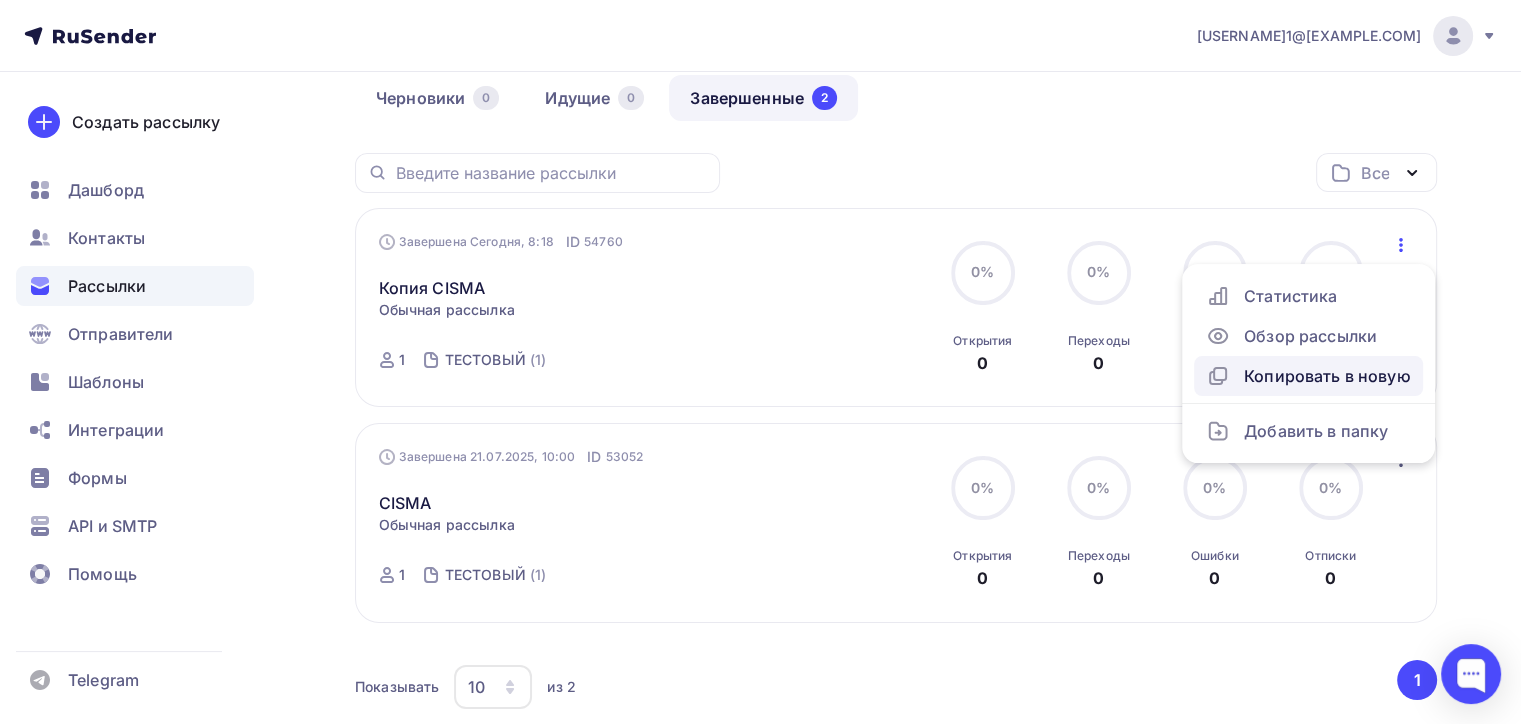 click on "Копировать в новую" at bounding box center (1308, 376) 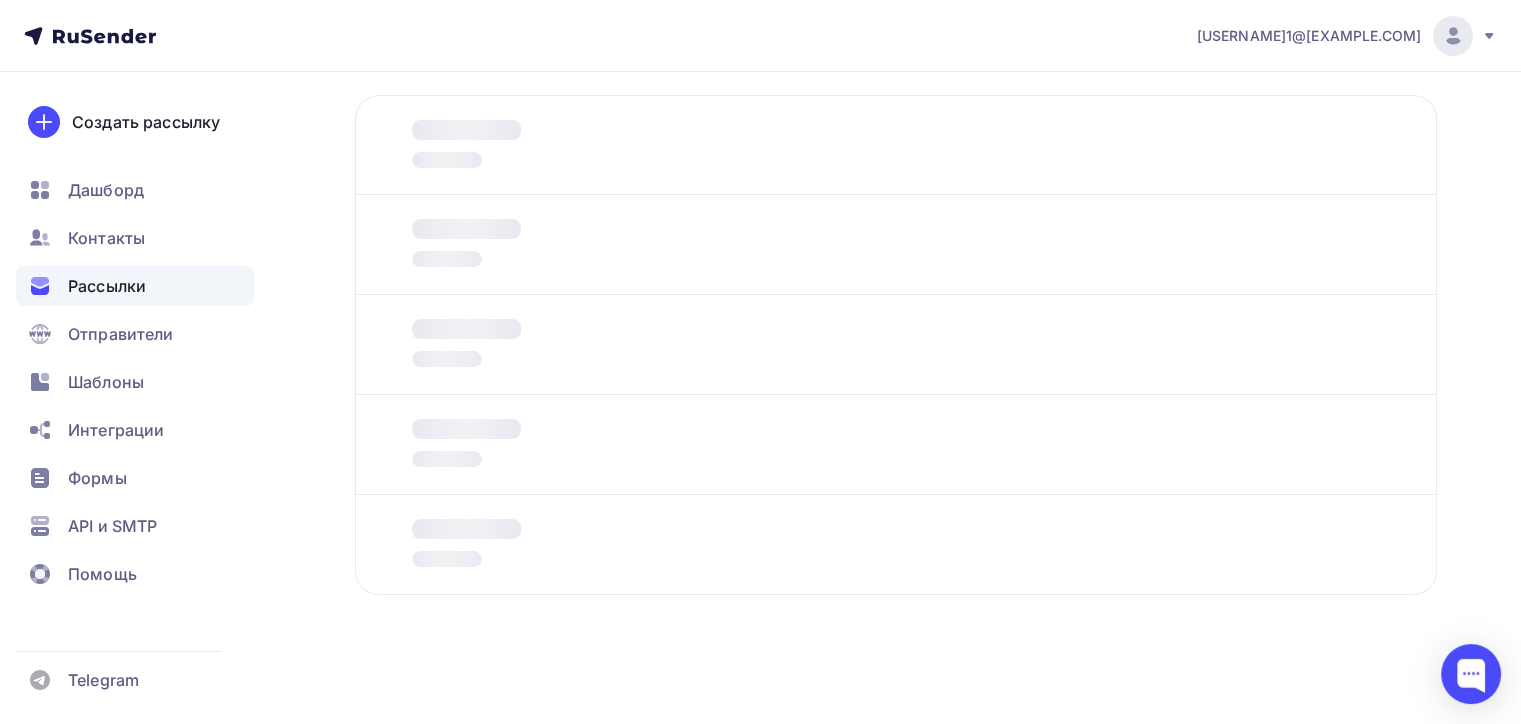 scroll, scrollTop: 0, scrollLeft: 0, axis: both 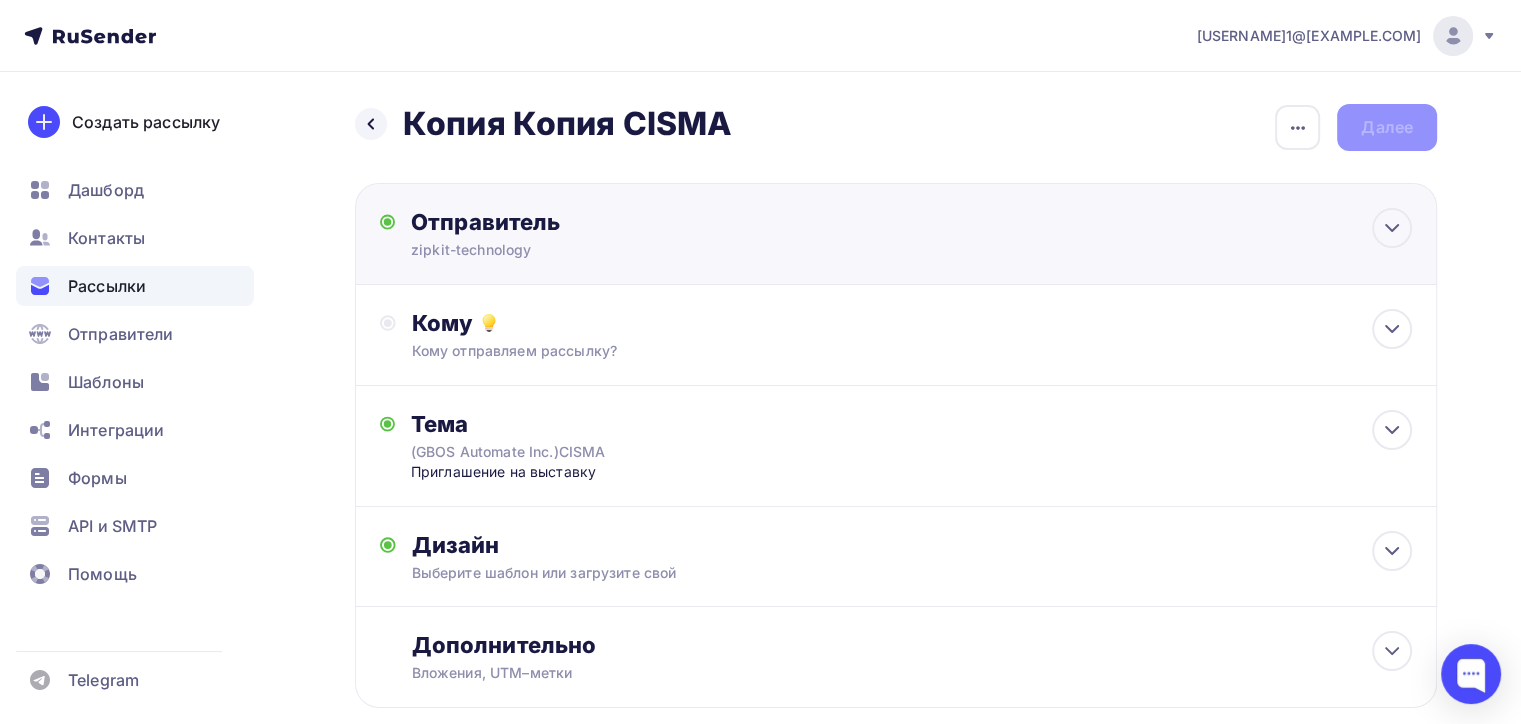 click on "Отправитель
zipkit-technology
Email  *
[USERNAME]1@[EXAMPLE.COM]
100@[EXAMPLE.COM]           [USERNAME]1@[EXAMPLE.COM]               Добавить отправителя
Рекомендуем  добавить почту на домене , чтобы рассылка не попала в «Спам»
Имя                 Сохранить
Предпросмотр может отличаться  в зависимости от почтового клиента
(GBOS Automate Inc.)CISMA
Приглашение на выставку
12:45" at bounding box center (896, 234) 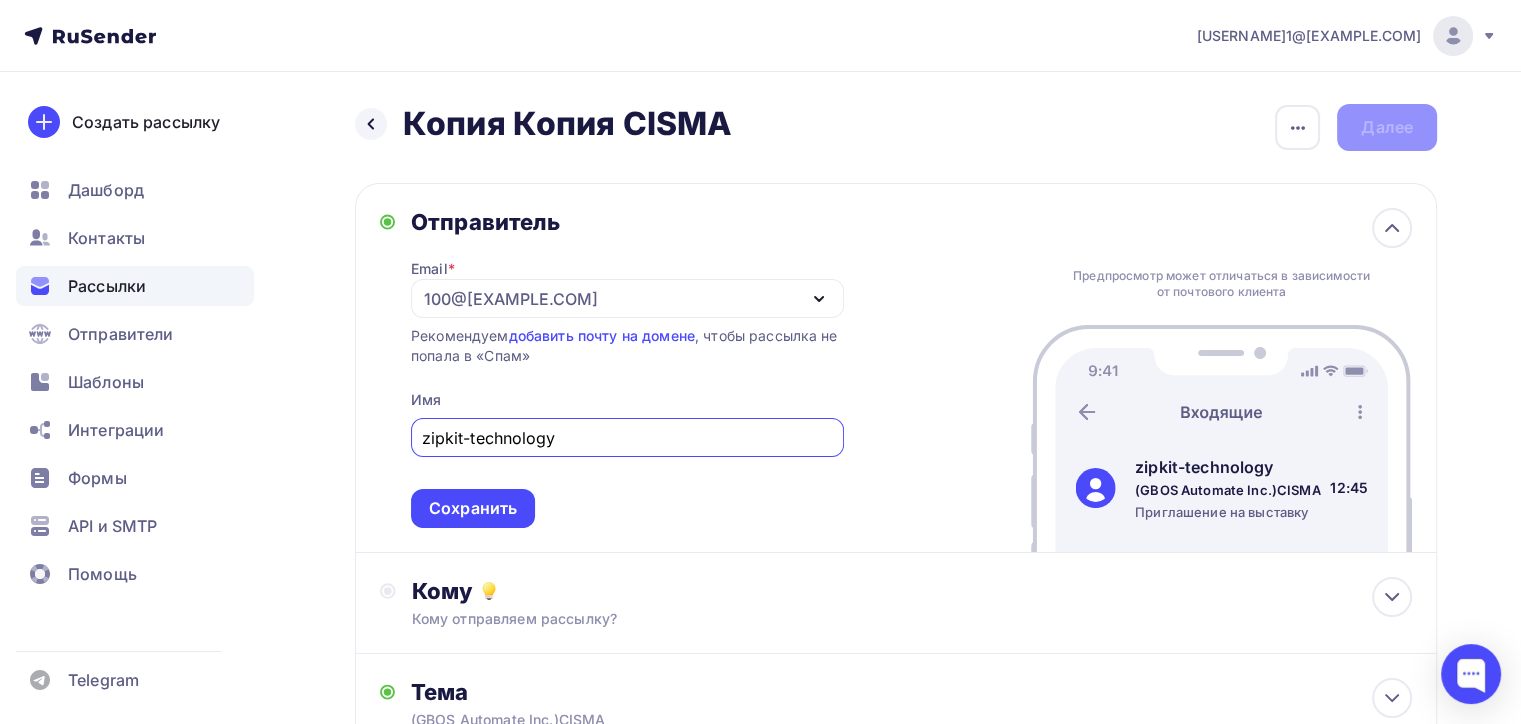 scroll, scrollTop: 0, scrollLeft: 0, axis: both 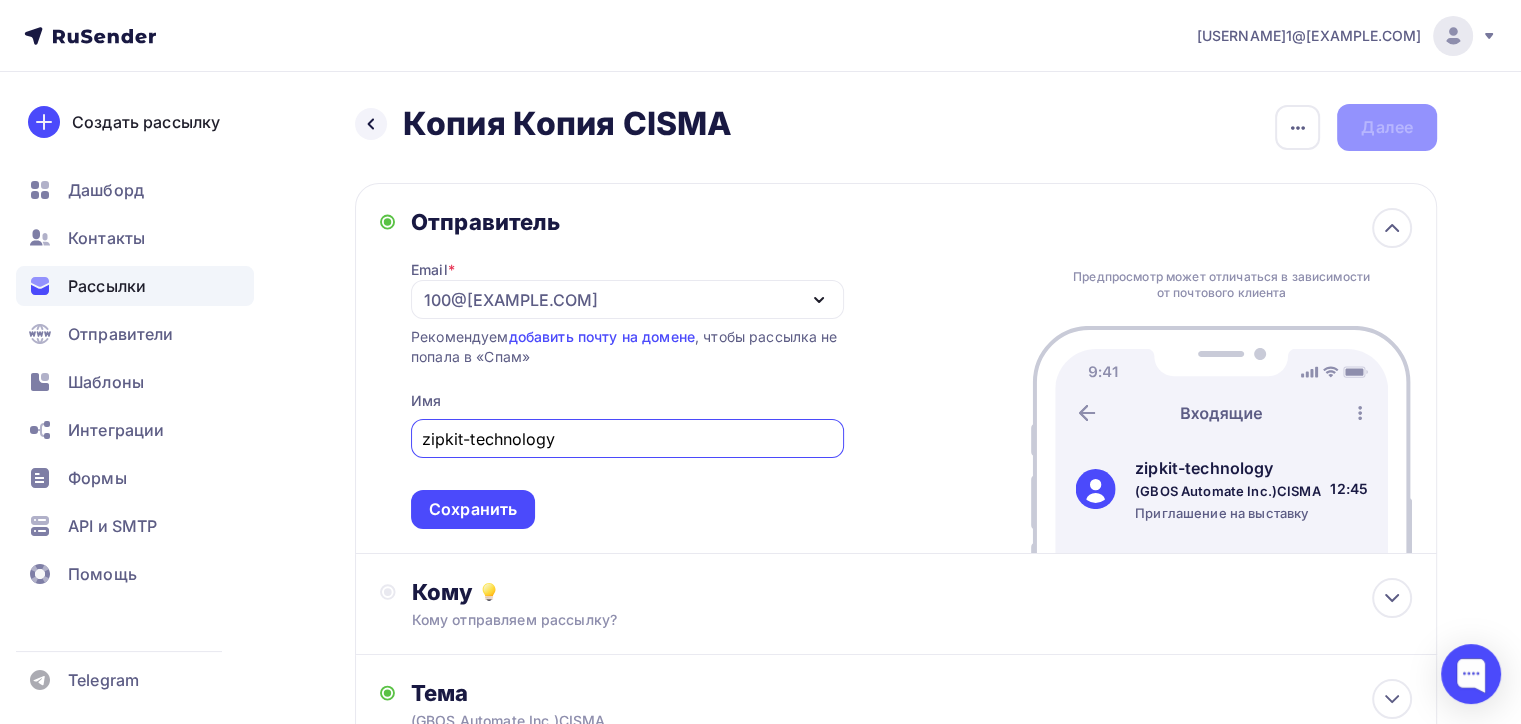 click on "Email  *
100@[EXAMPLE.COM]
100@[EXAMPLE.COM]           [USERNAME]1@[EXAMPLE.COM]               Добавить отправителя
Рекомендуем  добавить почту на домене , чтобы рассылка не попала в «Спам»
Имя     zipkit-technology             Сохранить" at bounding box center (627, 382) 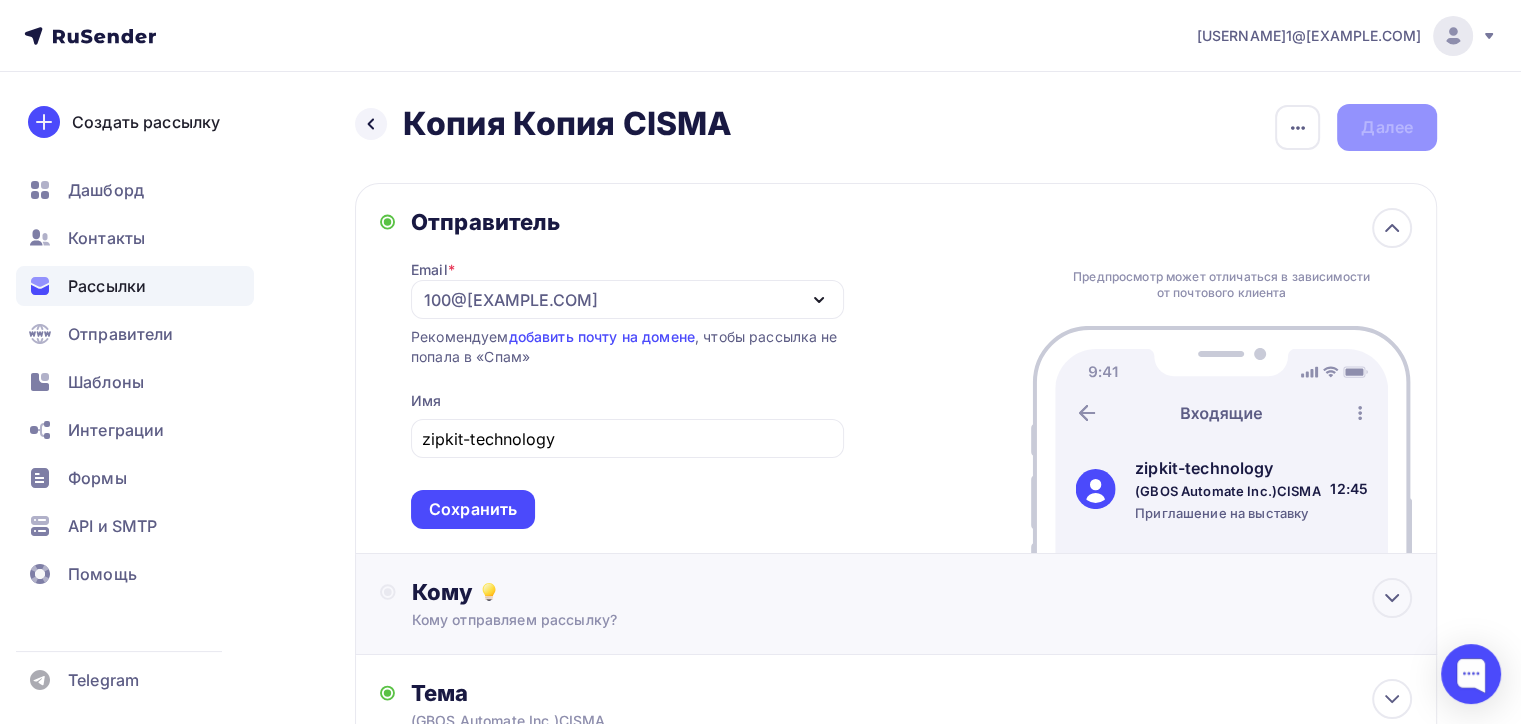 click on "Кому" at bounding box center (912, 592) 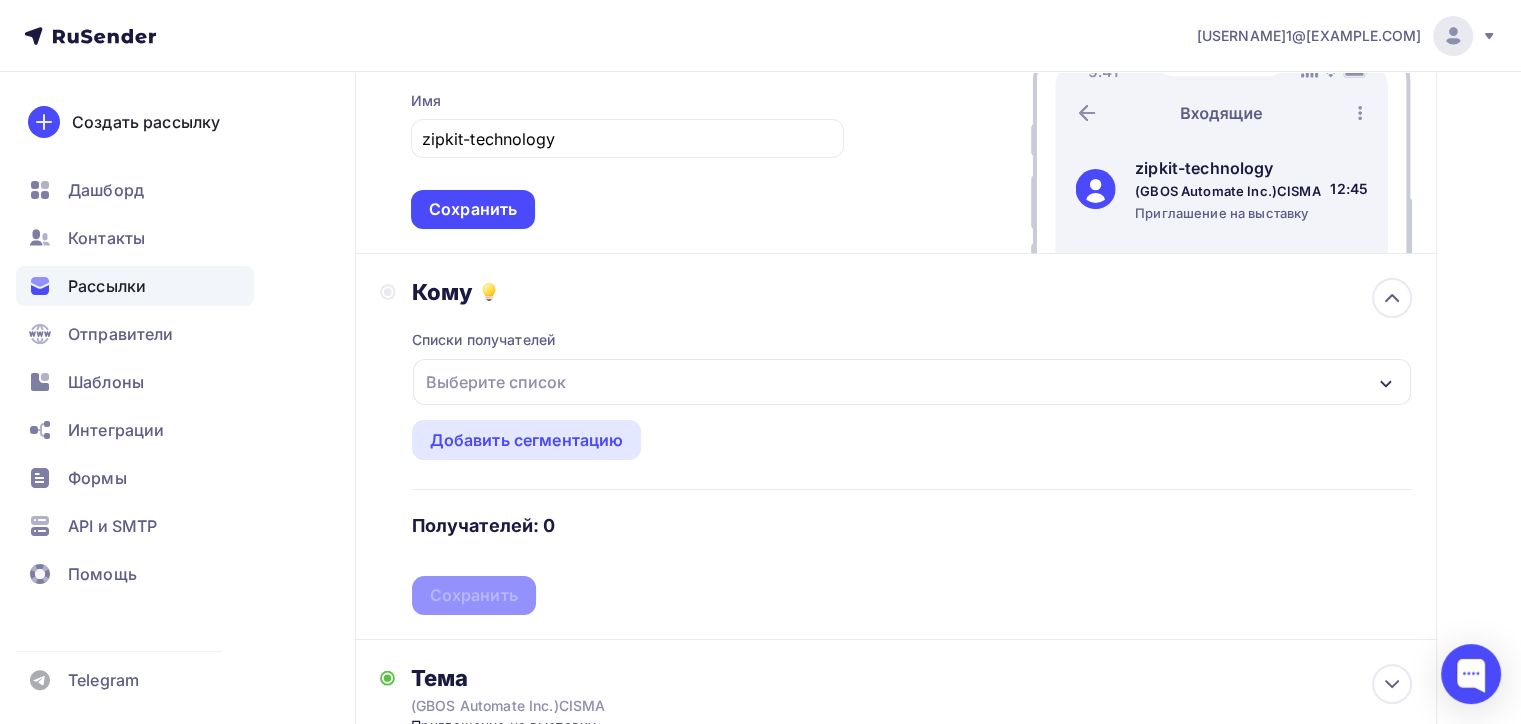 click on "Выберите список" at bounding box center (912, 382) 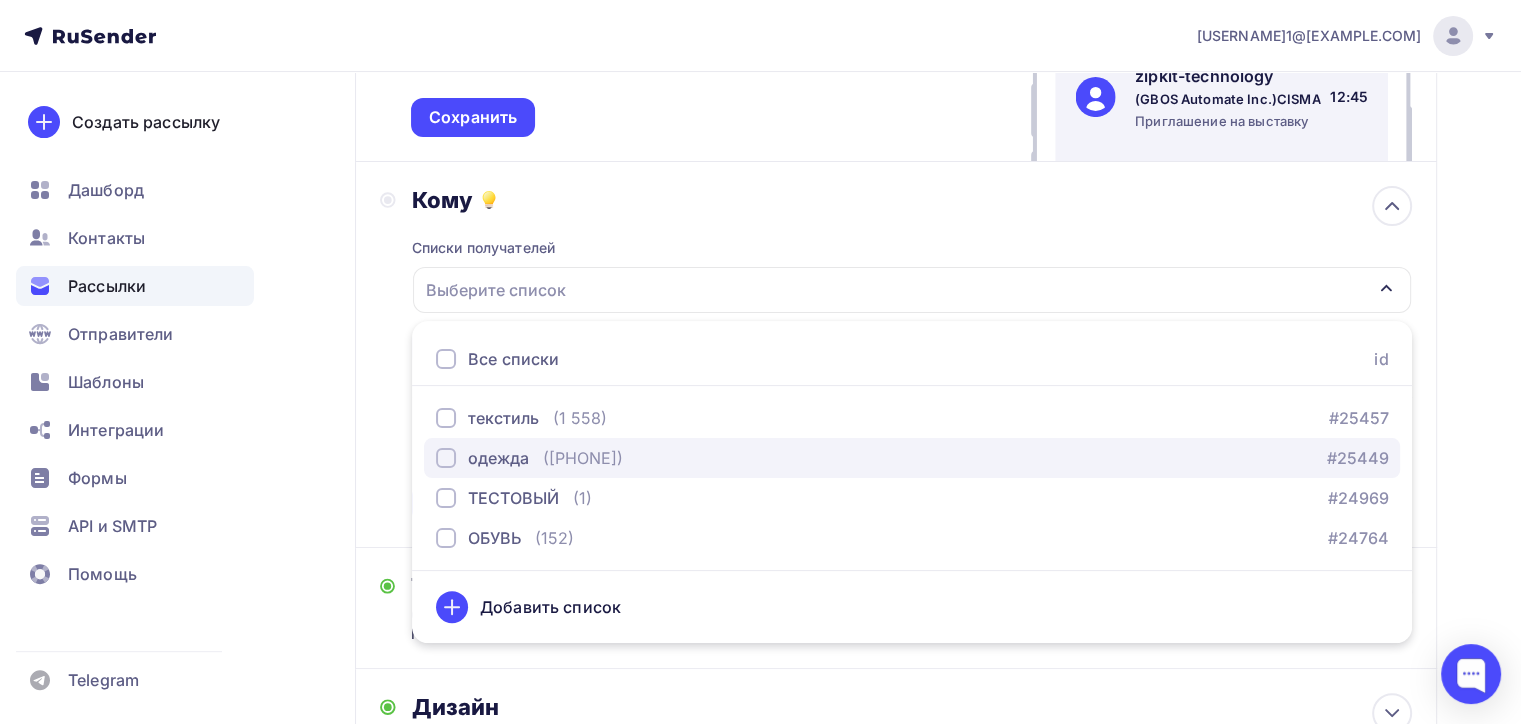scroll, scrollTop: 509, scrollLeft: 0, axis: vertical 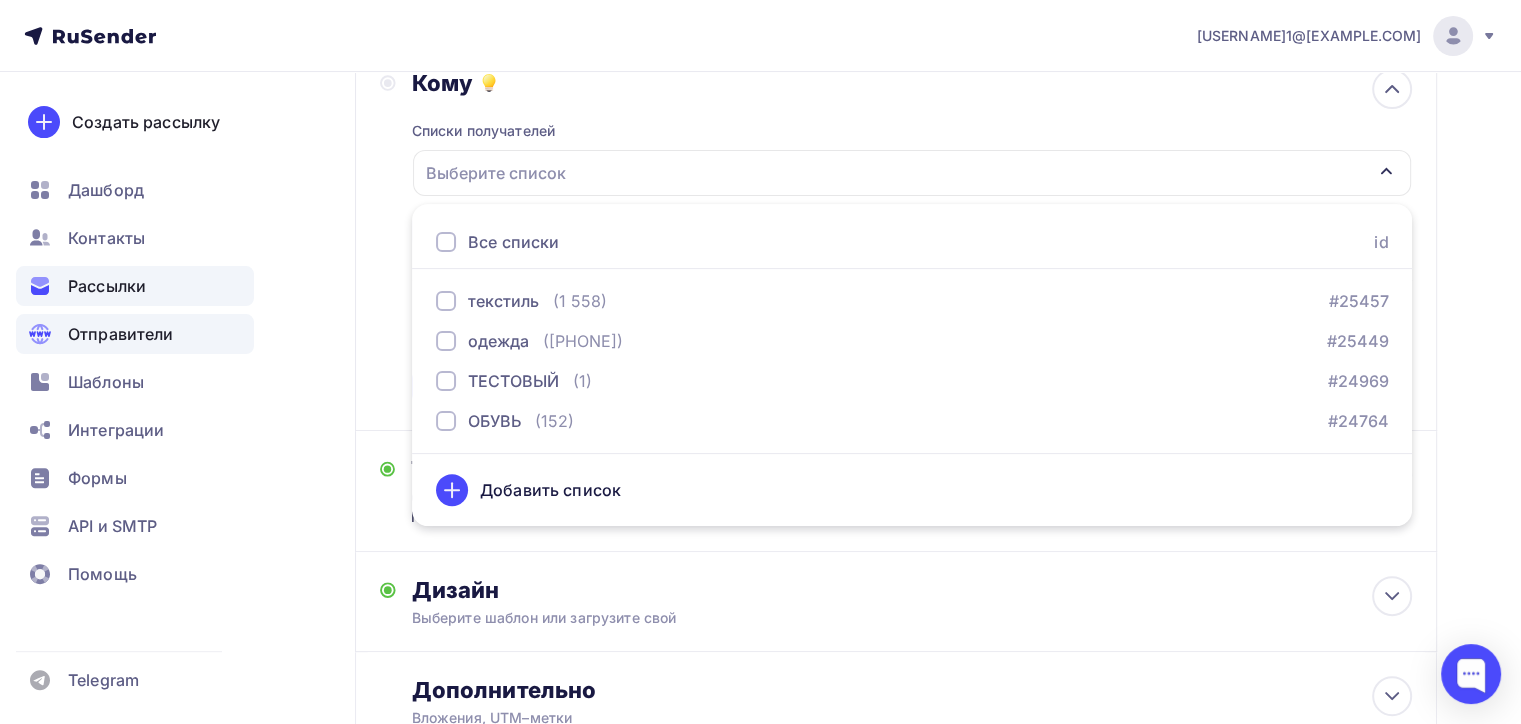 click on "Отправители" at bounding box center [121, 334] 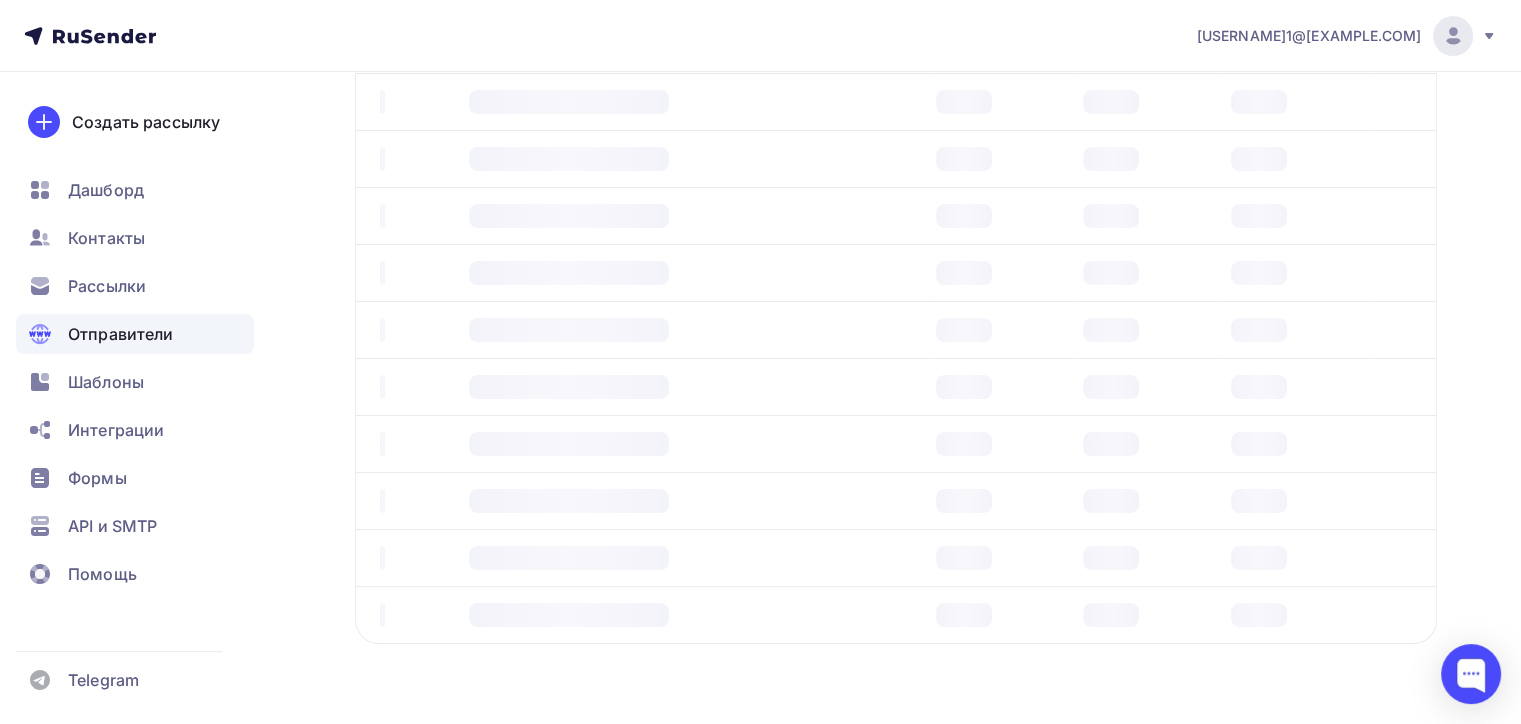 scroll, scrollTop: 0, scrollLeft: 0, axis: both 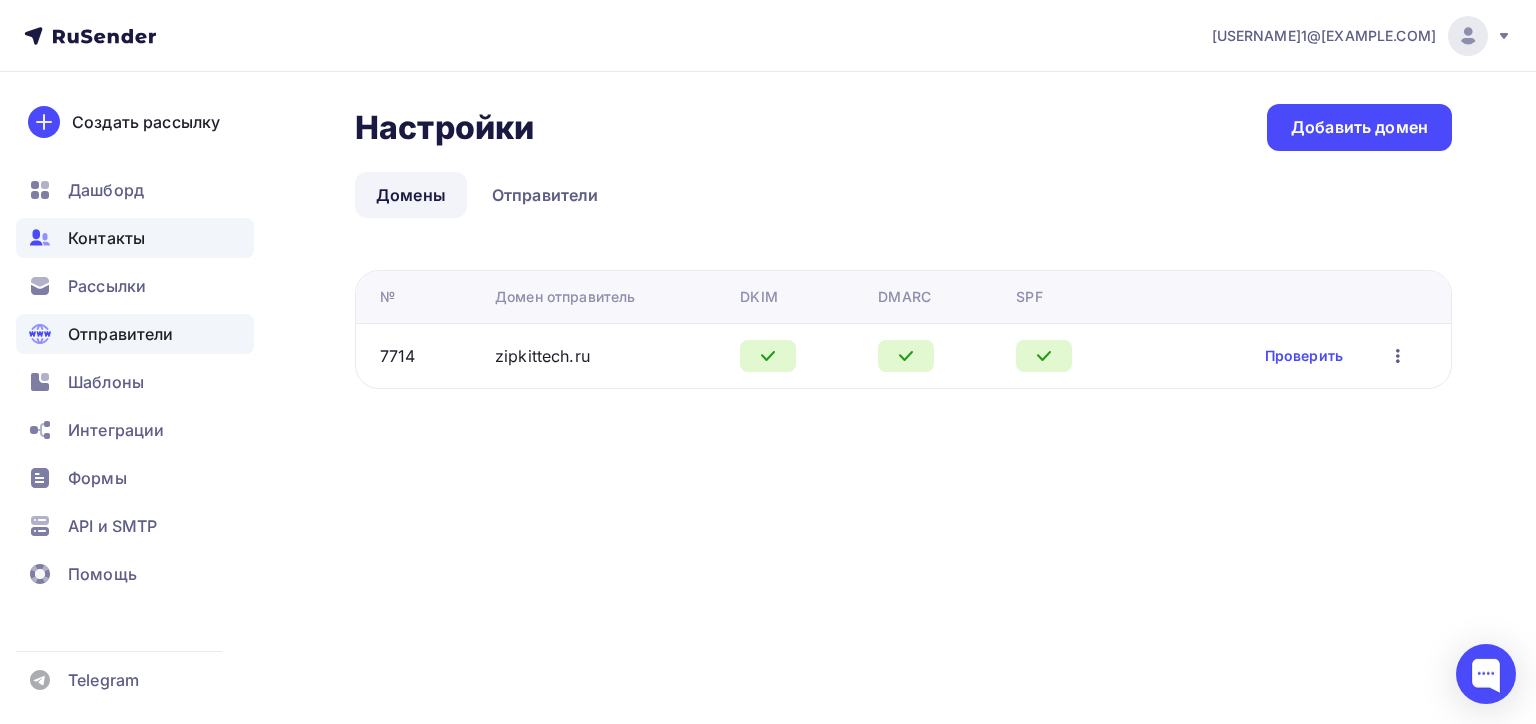 click on "Контакты" at bounding box center [135, 238] 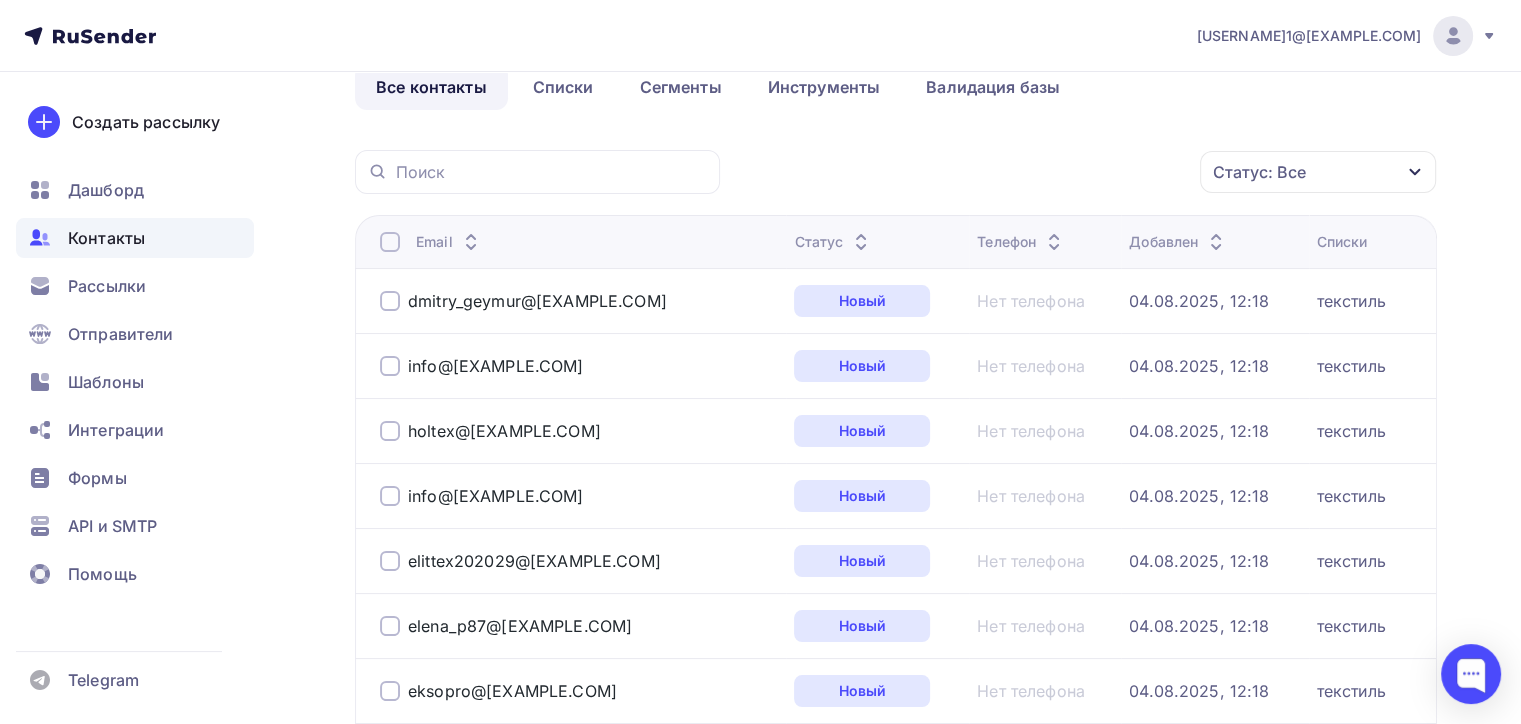 scroll, scrollTop: 0, scrollLeft: 0, axis: both 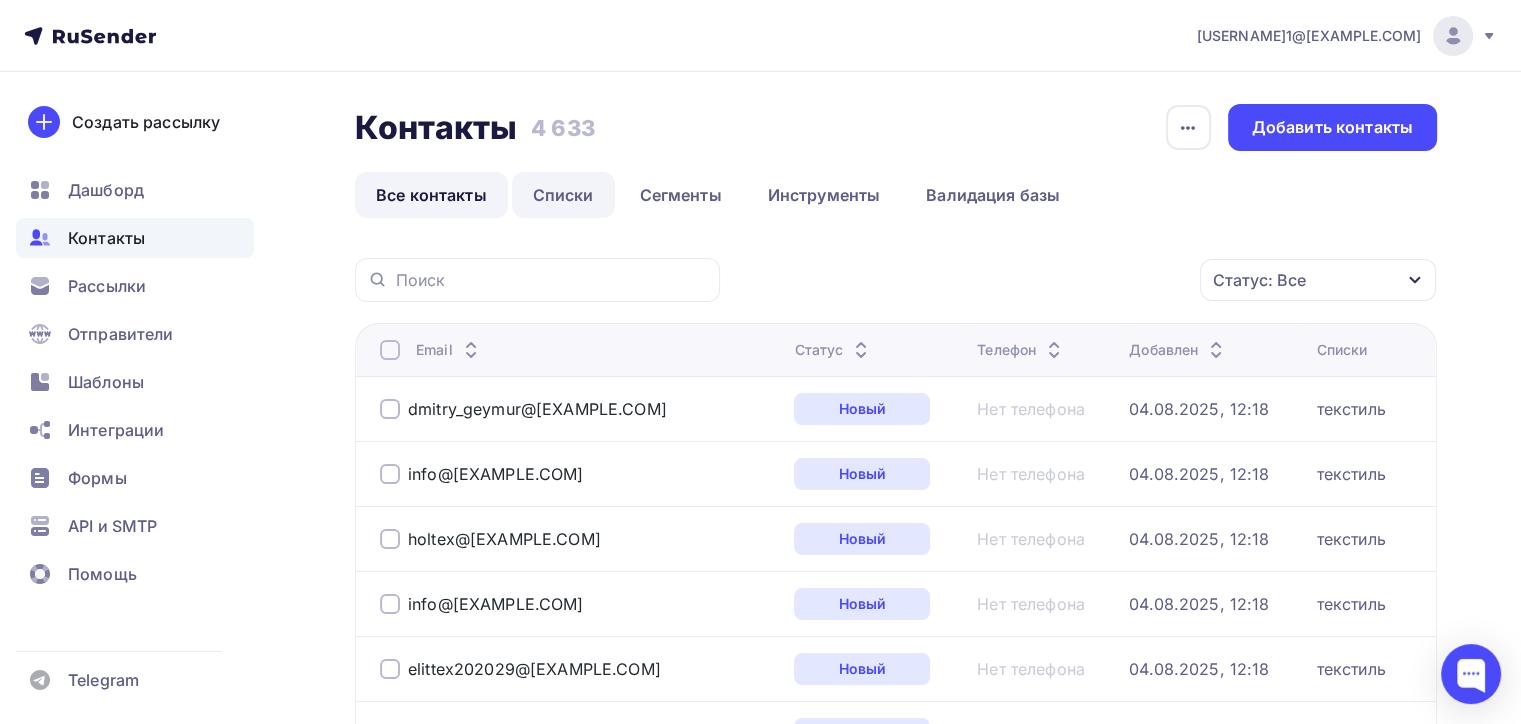 click on "Списки" at bounding box center [563, 195] 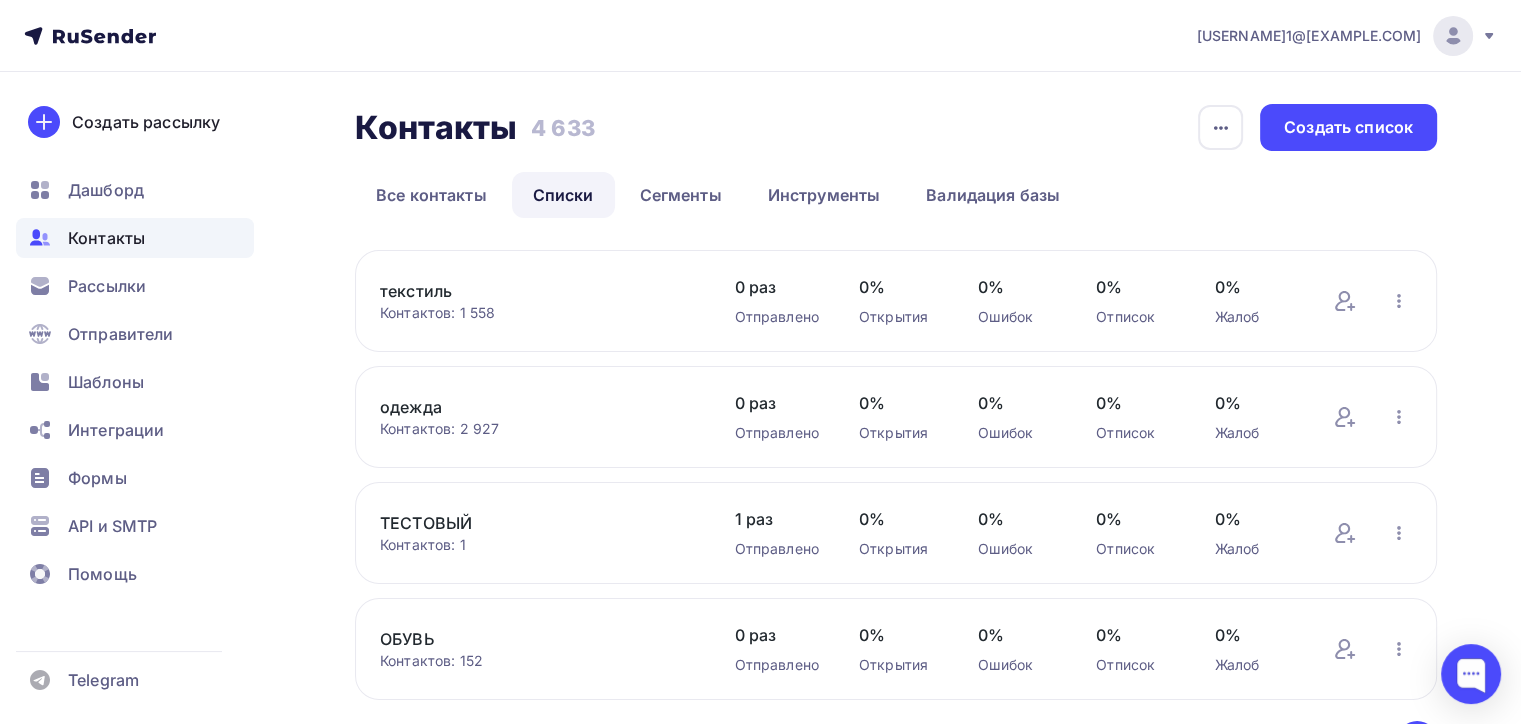 click on "ТЕСТОВЫЙ" at bounding box center [537, 523] 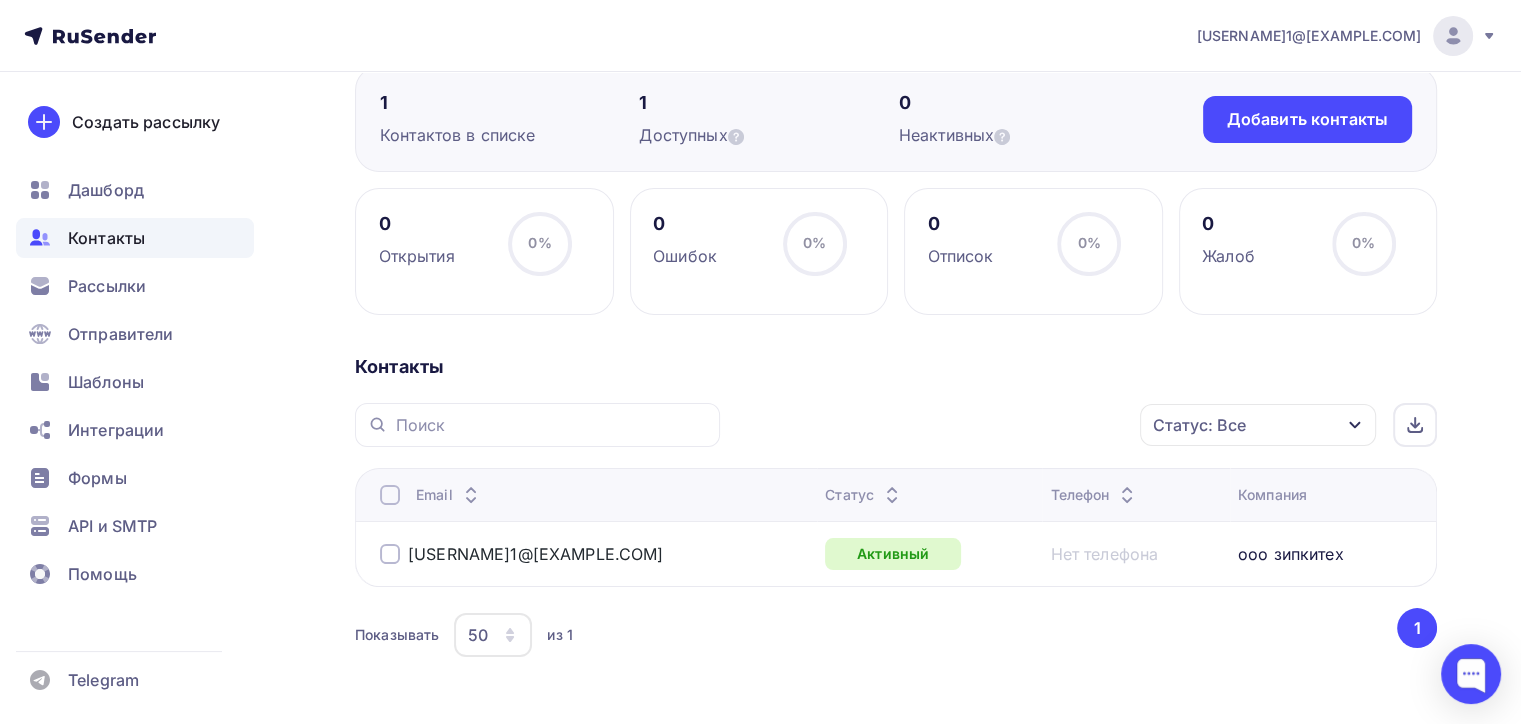 scroll, scrollTop: 148, scrollLeft: 0, axis: vertical 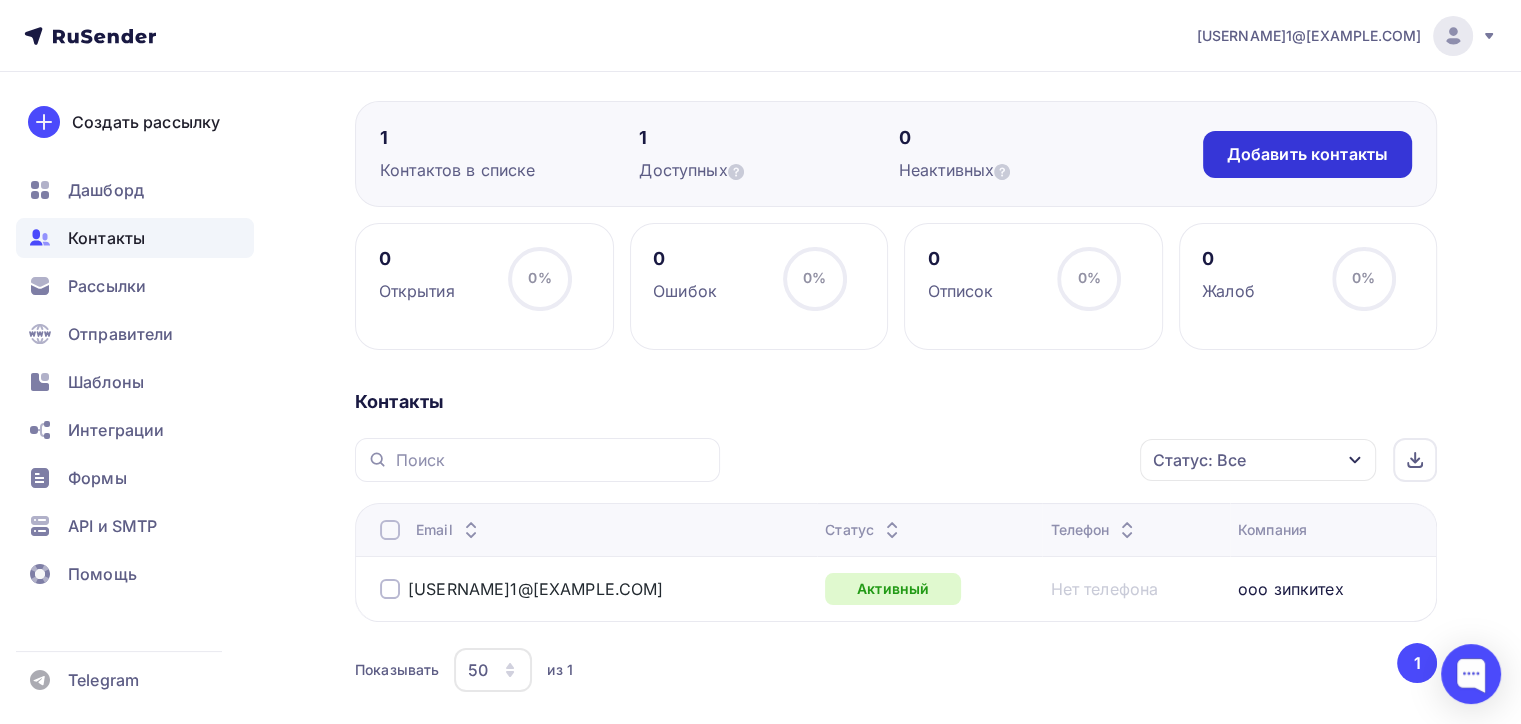 click on "Добавить контакты" at bounding box center (1307, 154) 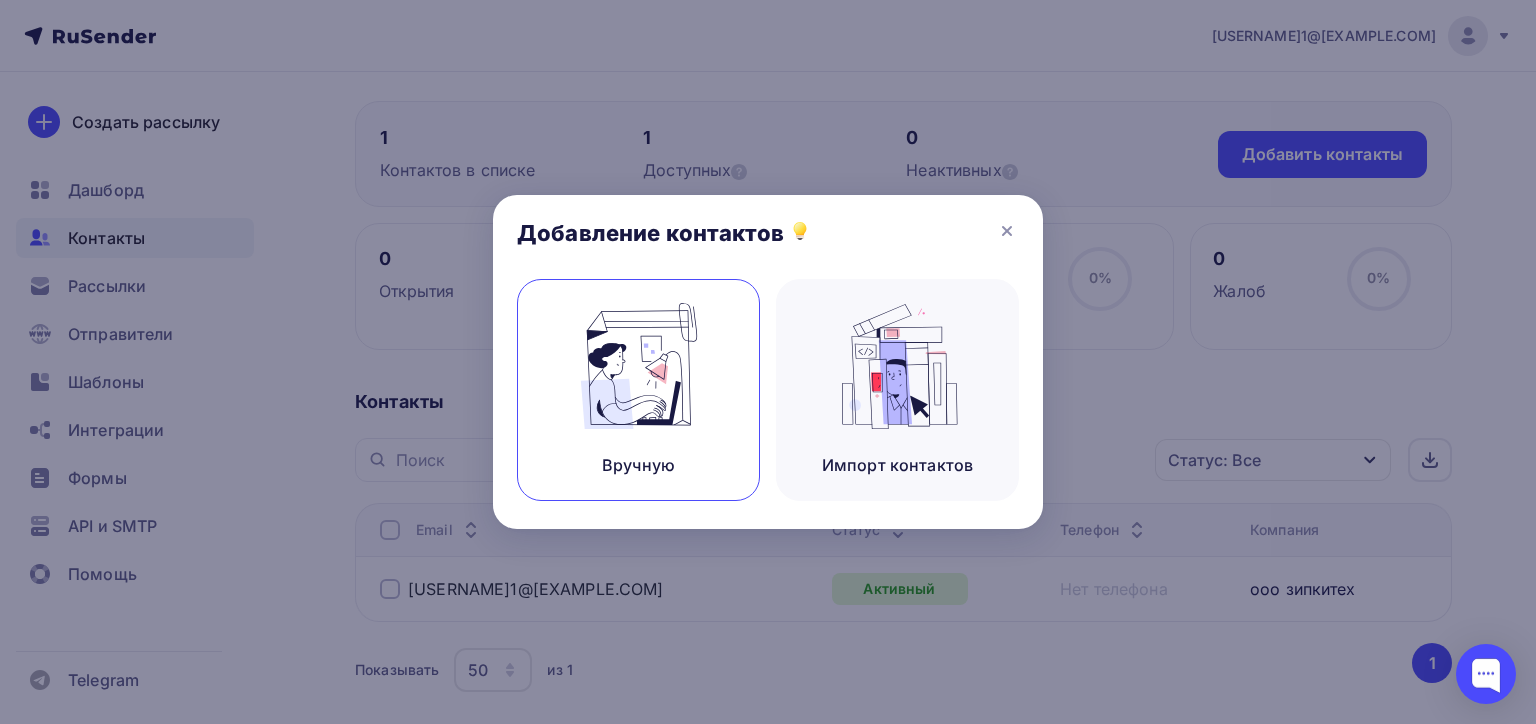 click on "Вручную" at bounding box center (638, 390) 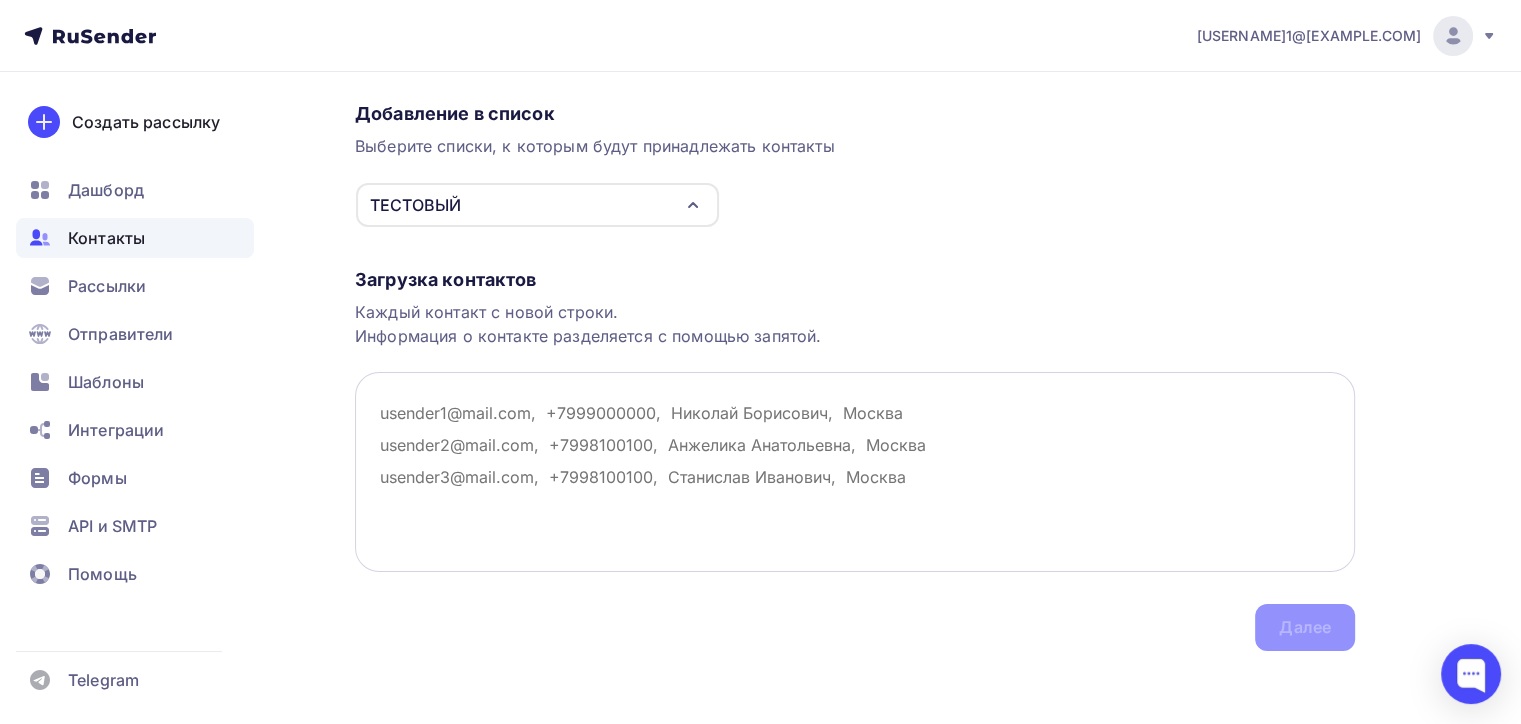 scroll, scrollTop: 155, scrollLeft: 0, axis: vertical 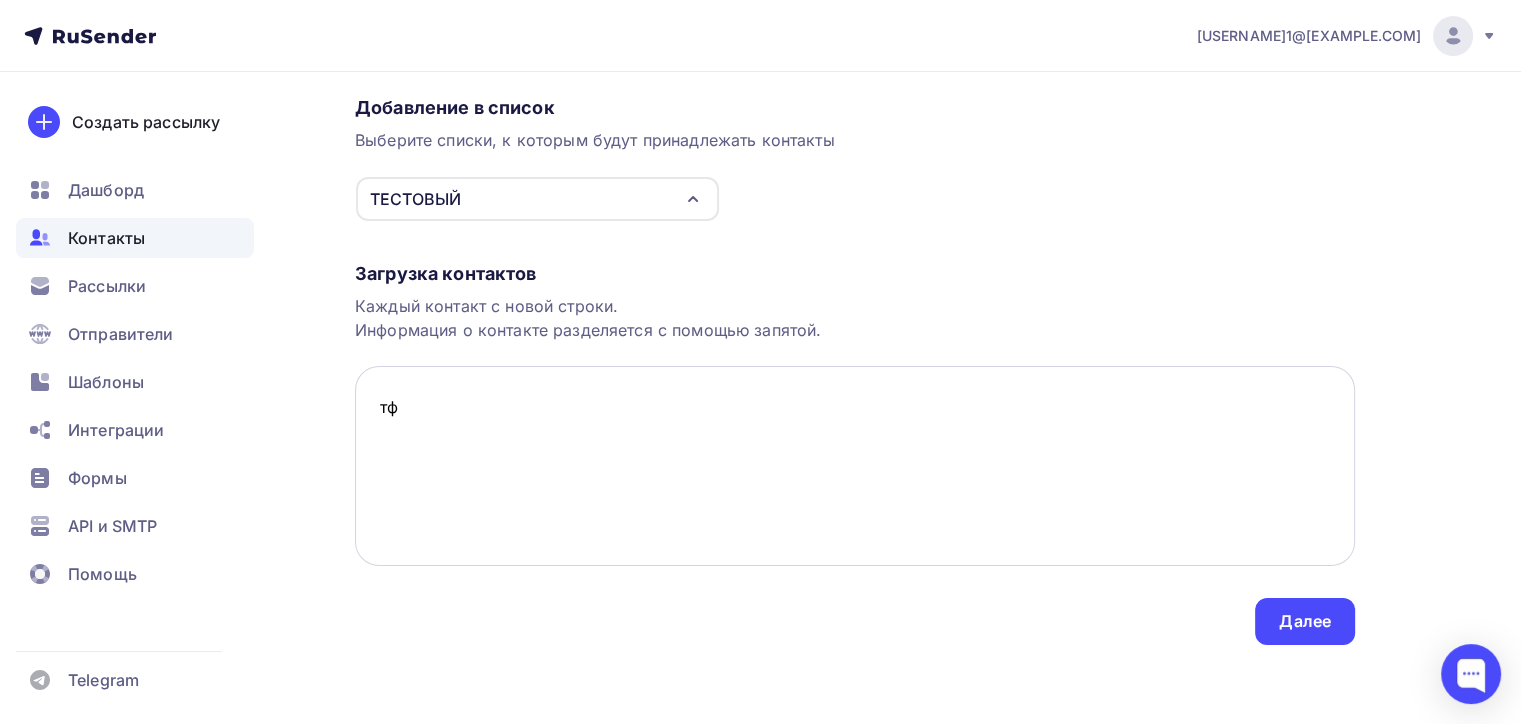 type on "т" 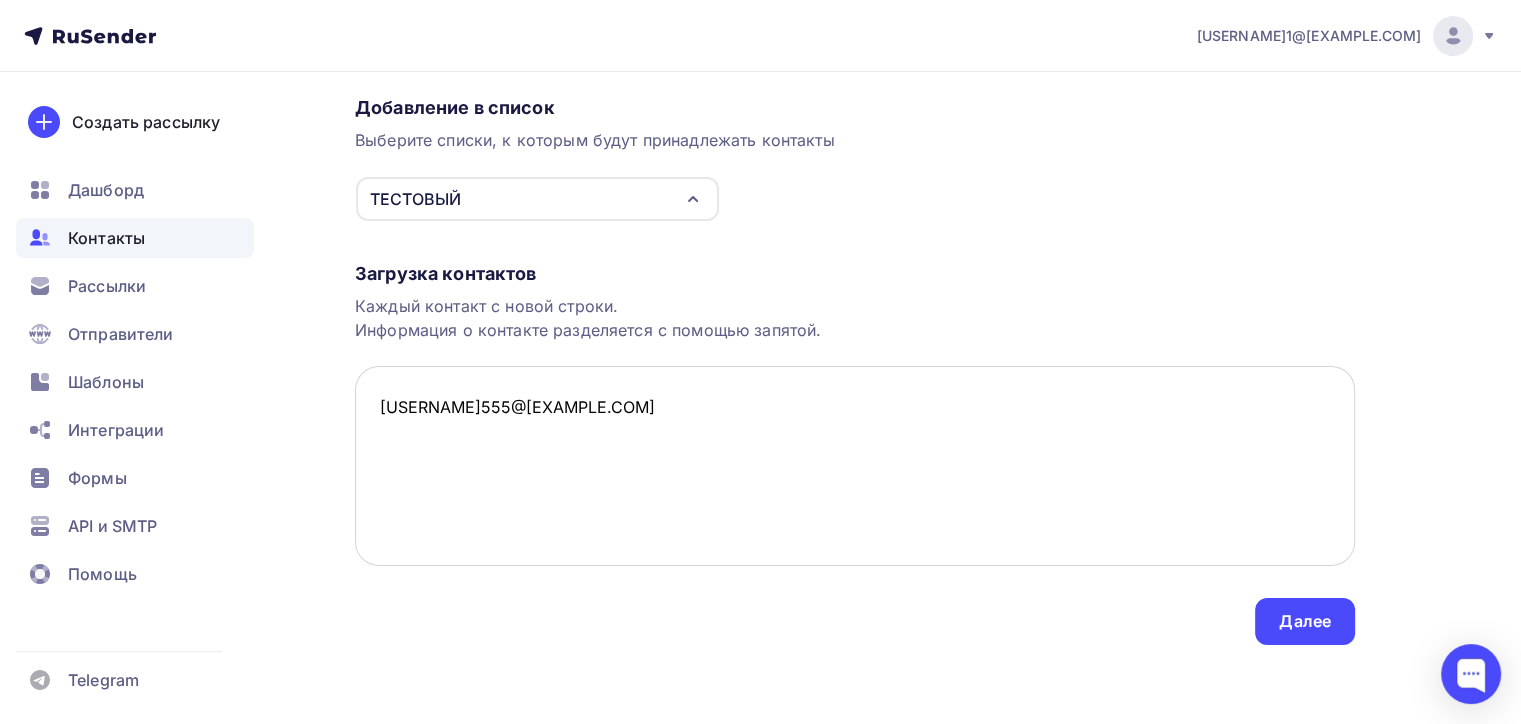 click on "[USERNAME]555@[EXAMPLE.COM]" at bounding box center (855, 466) 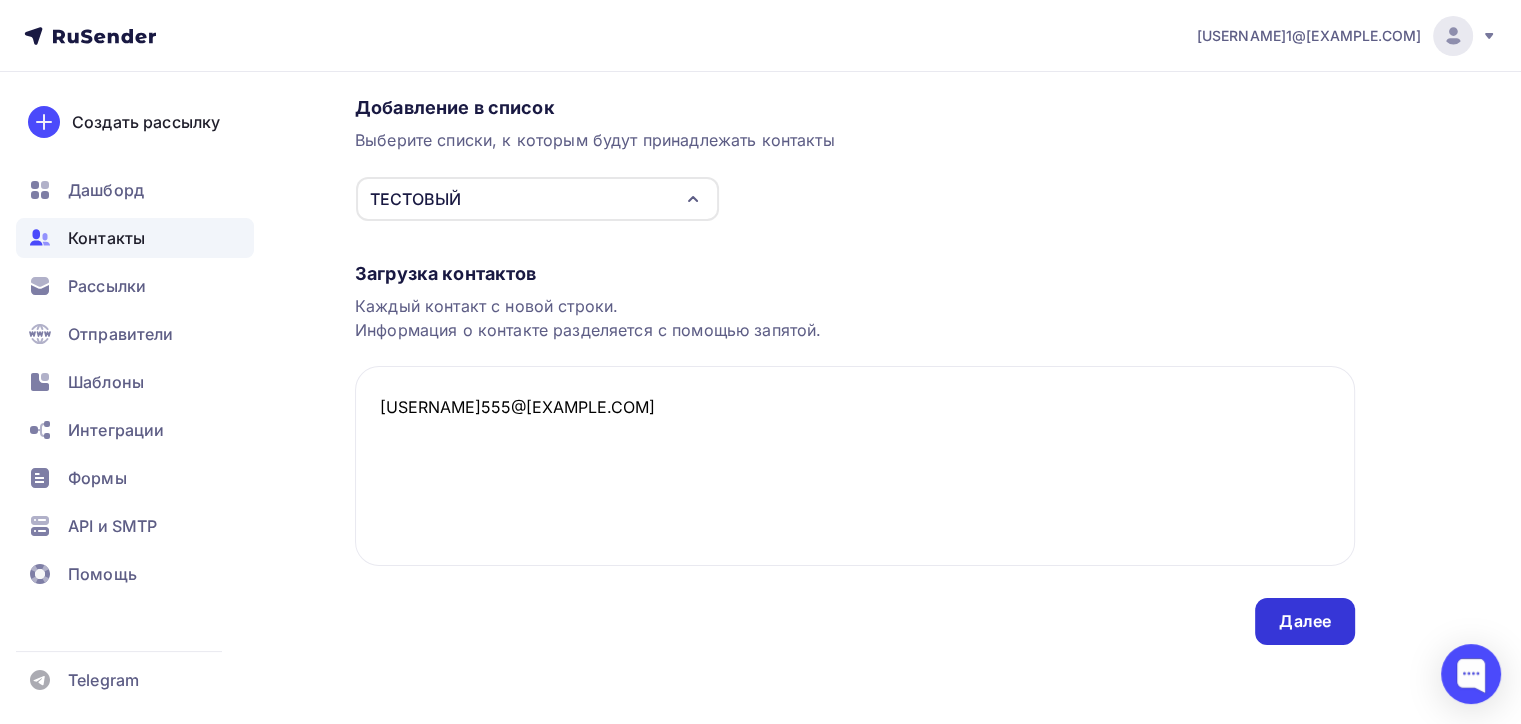 type on "[USERNAME]555@[EXAMPLE.COM]" 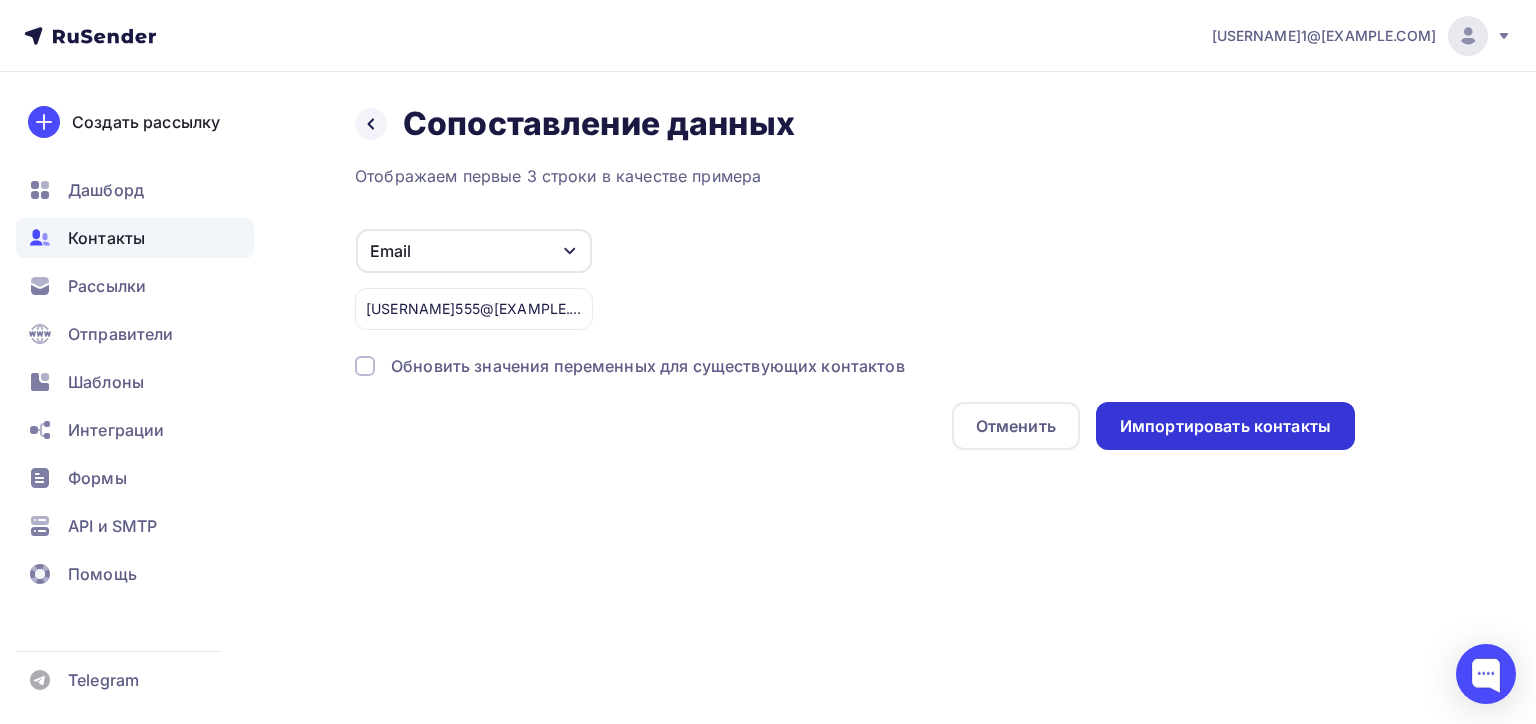 click on "Импортировать контакты" at bounding box center (1225, 426) 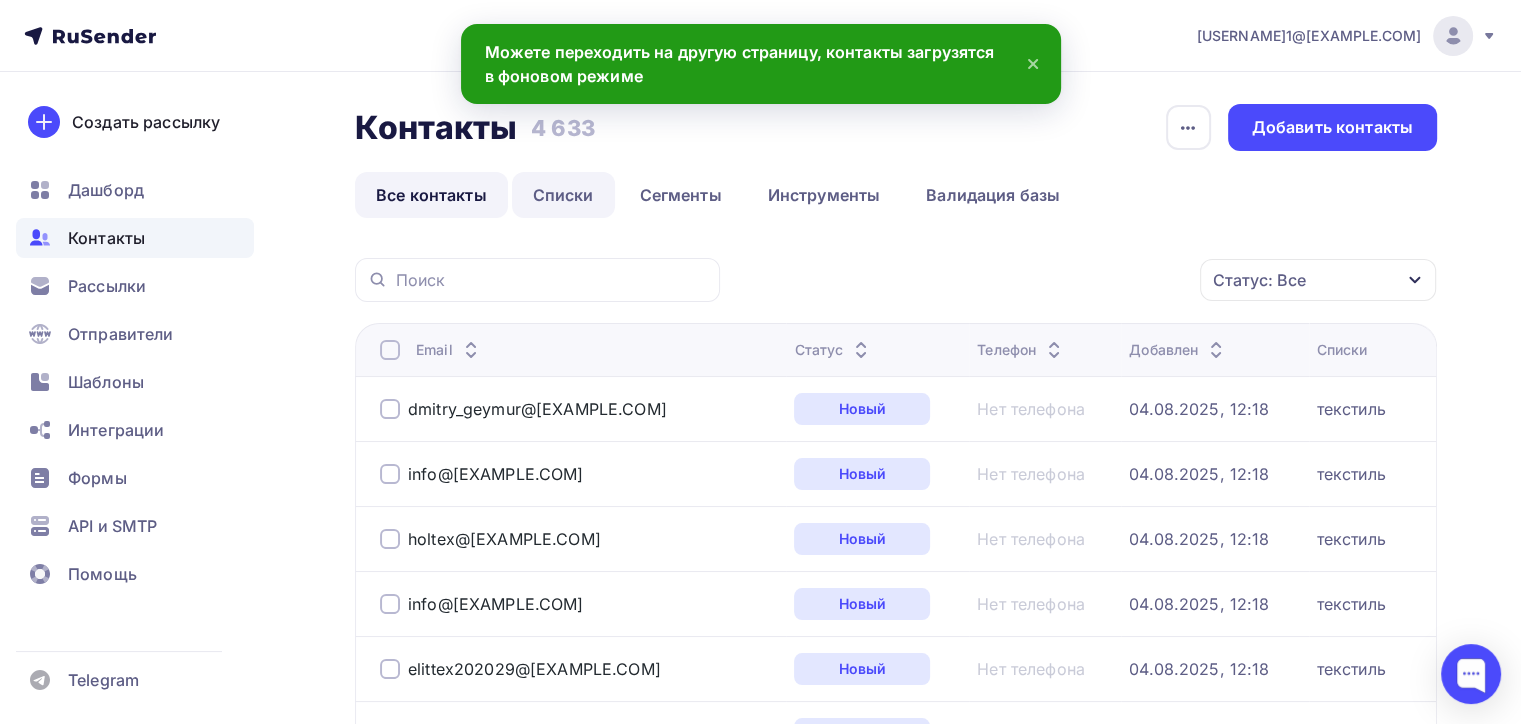 click on "Списки" at bounding box center (563, 195) 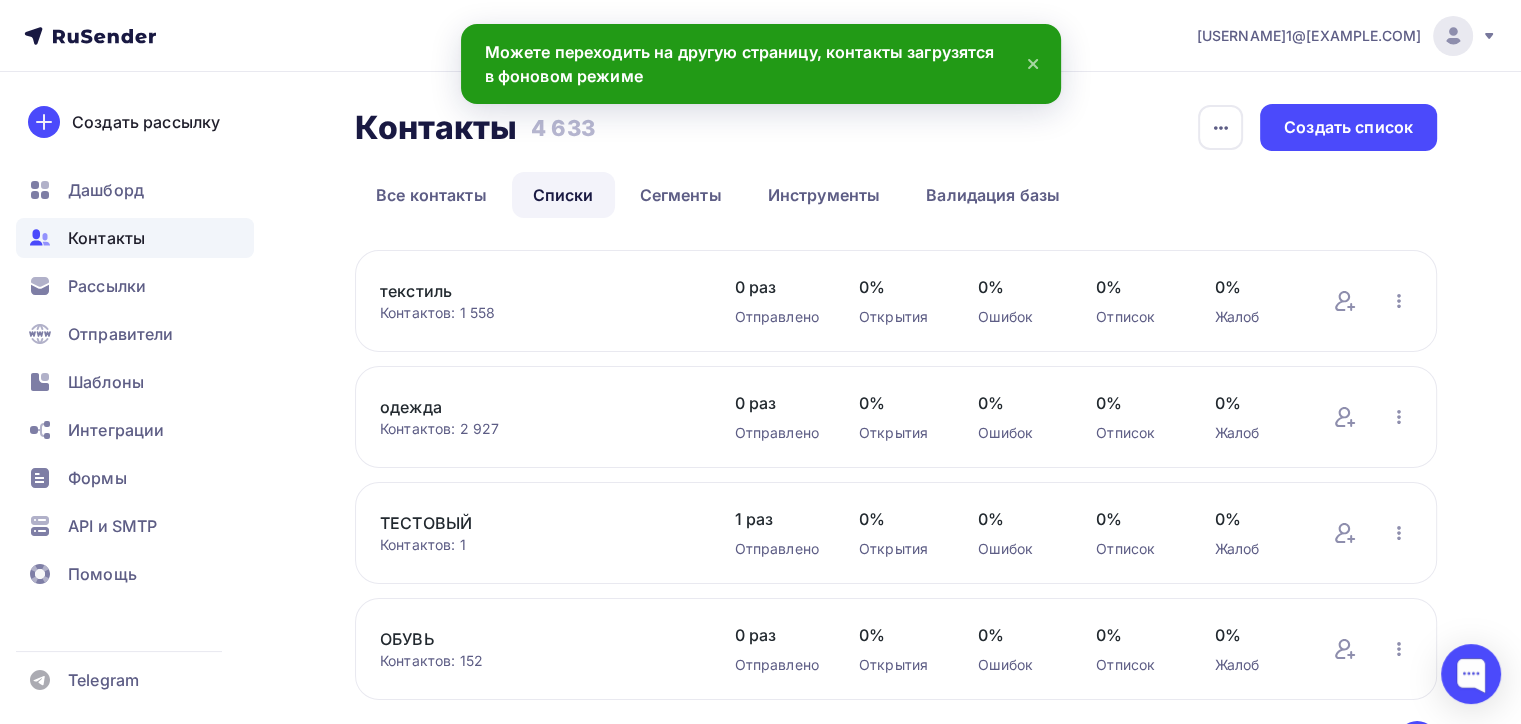 click on "ТЕСТОВЫЙ" at bounding box center (537, 523) 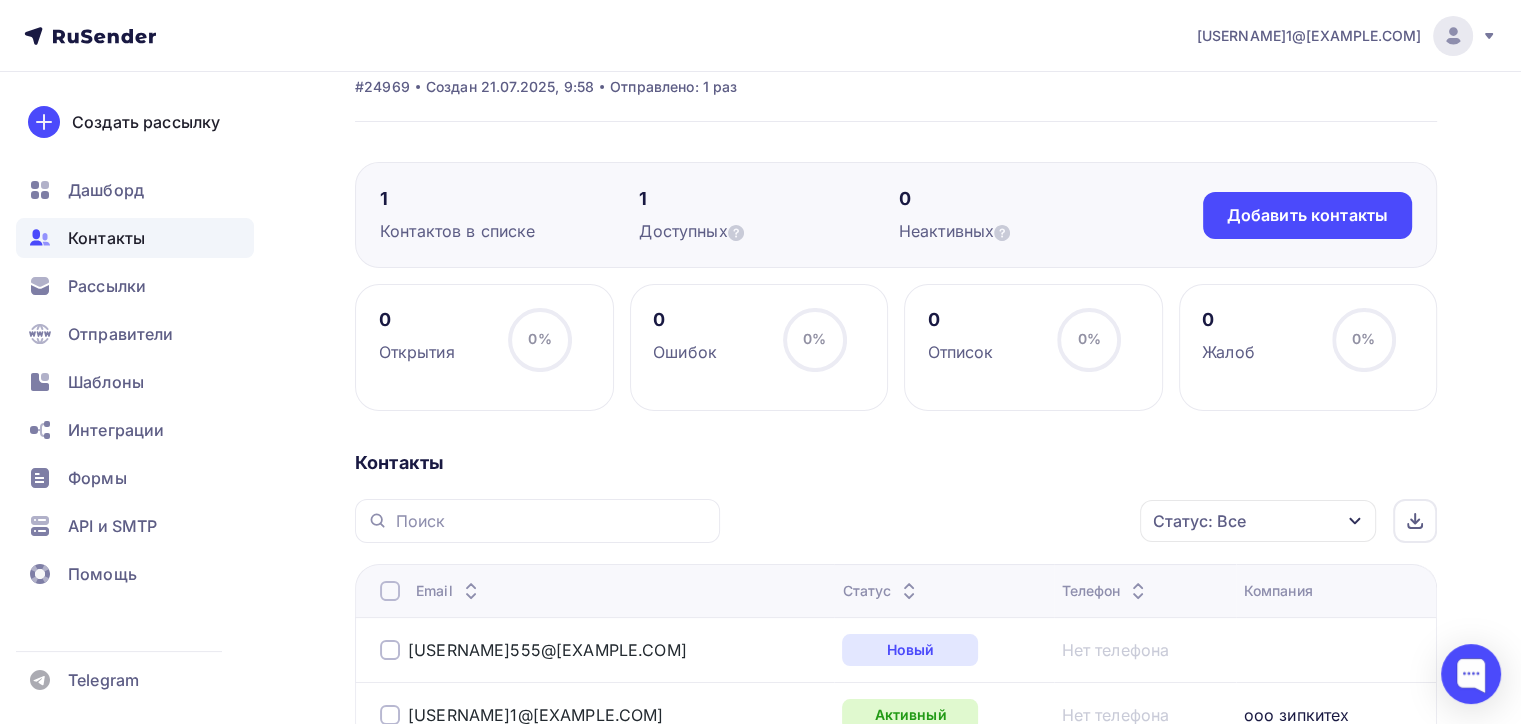 scroll, scrollTop: 200, scrollLeft: 0, axis: vertical 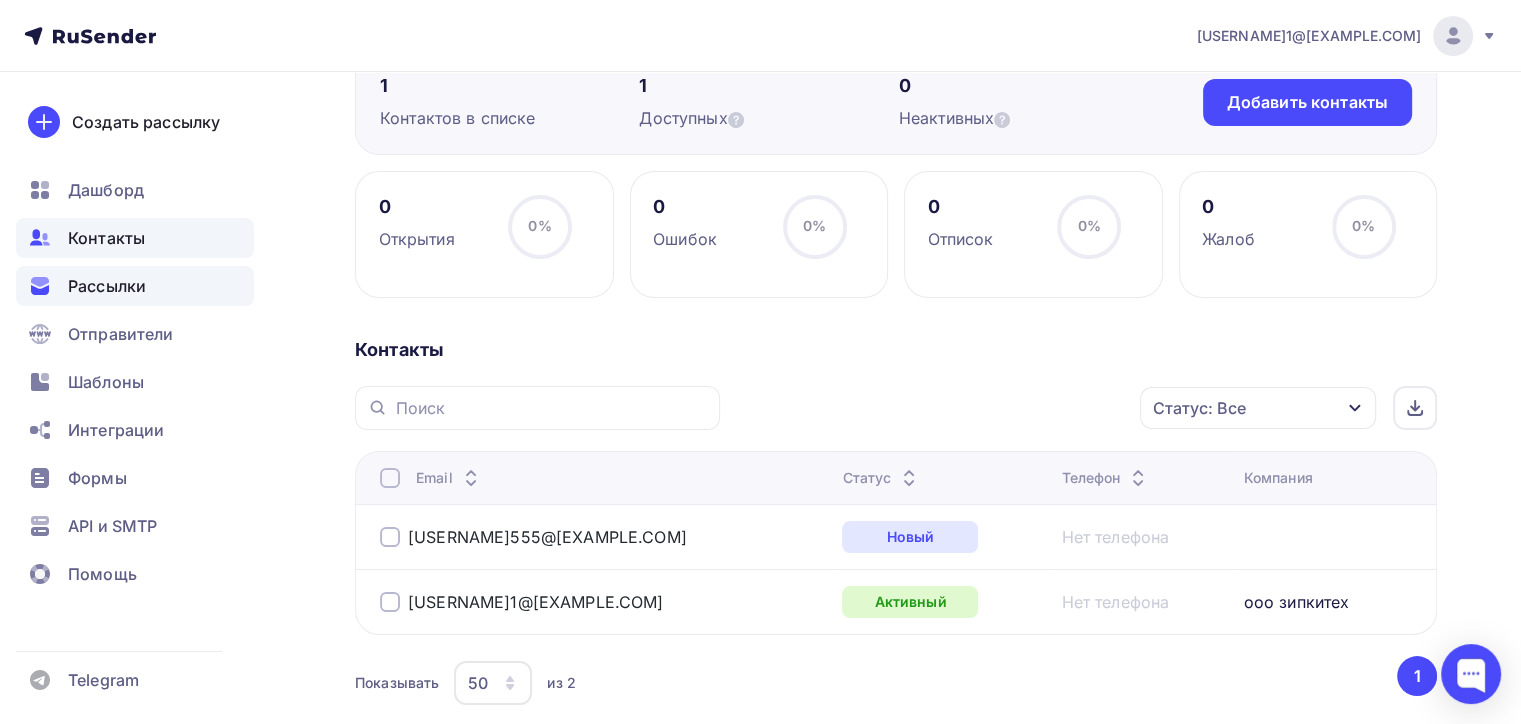 click on "Рассылки" at bounding box center [135, 286] 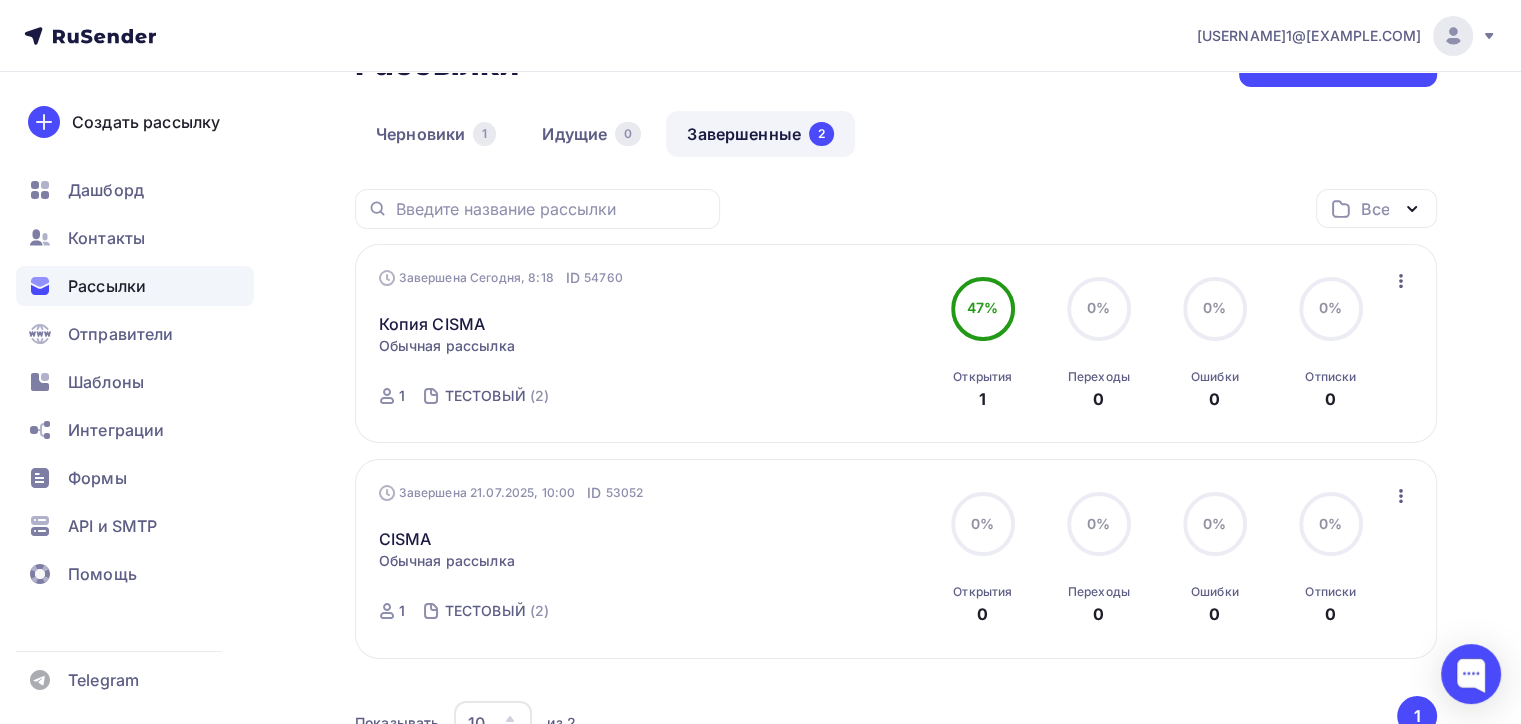 scroll, scrollTop: 100, scrollLeft: 0, axis: vertical 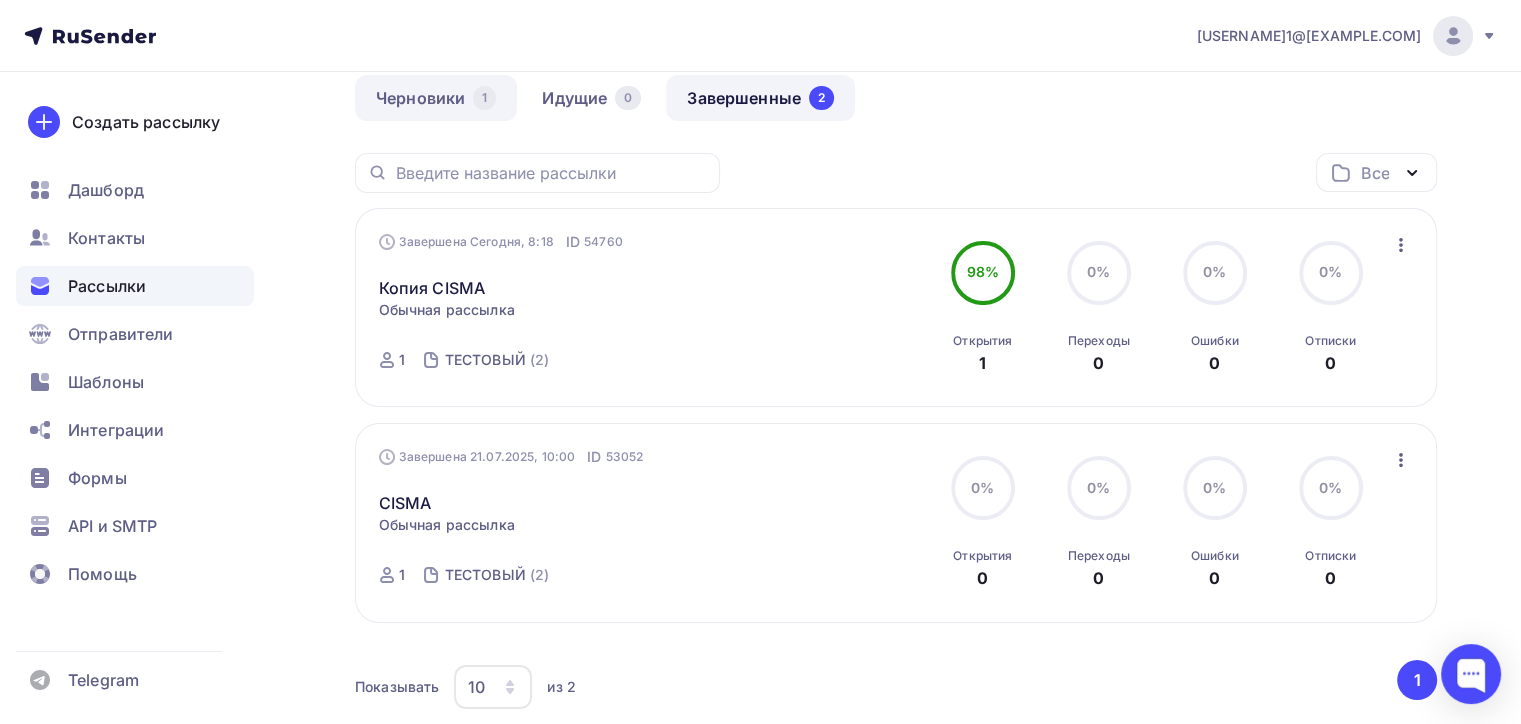 click on "Черновики
1" at bounding box center (436, 98) 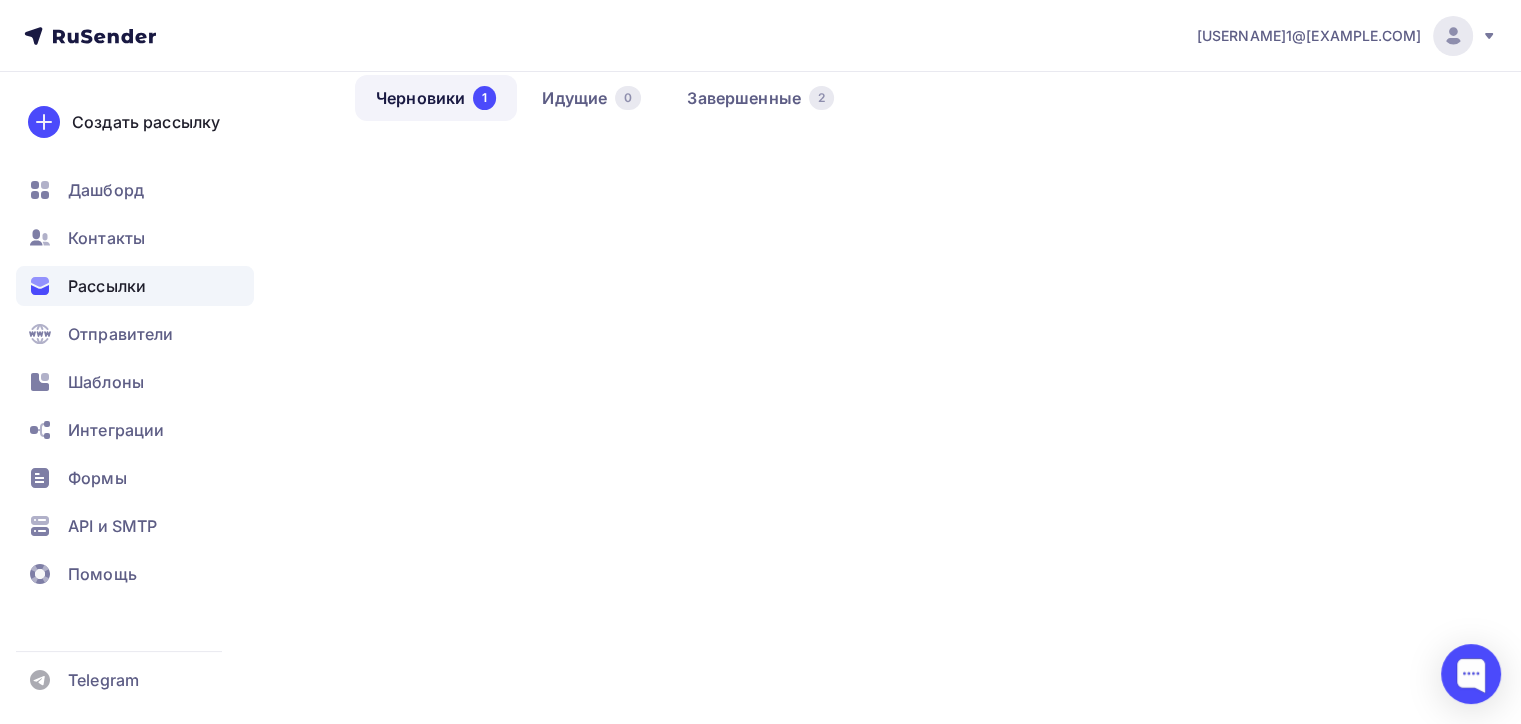 scroll, scrollTop: 0, scrollLeft: 0, axis: both 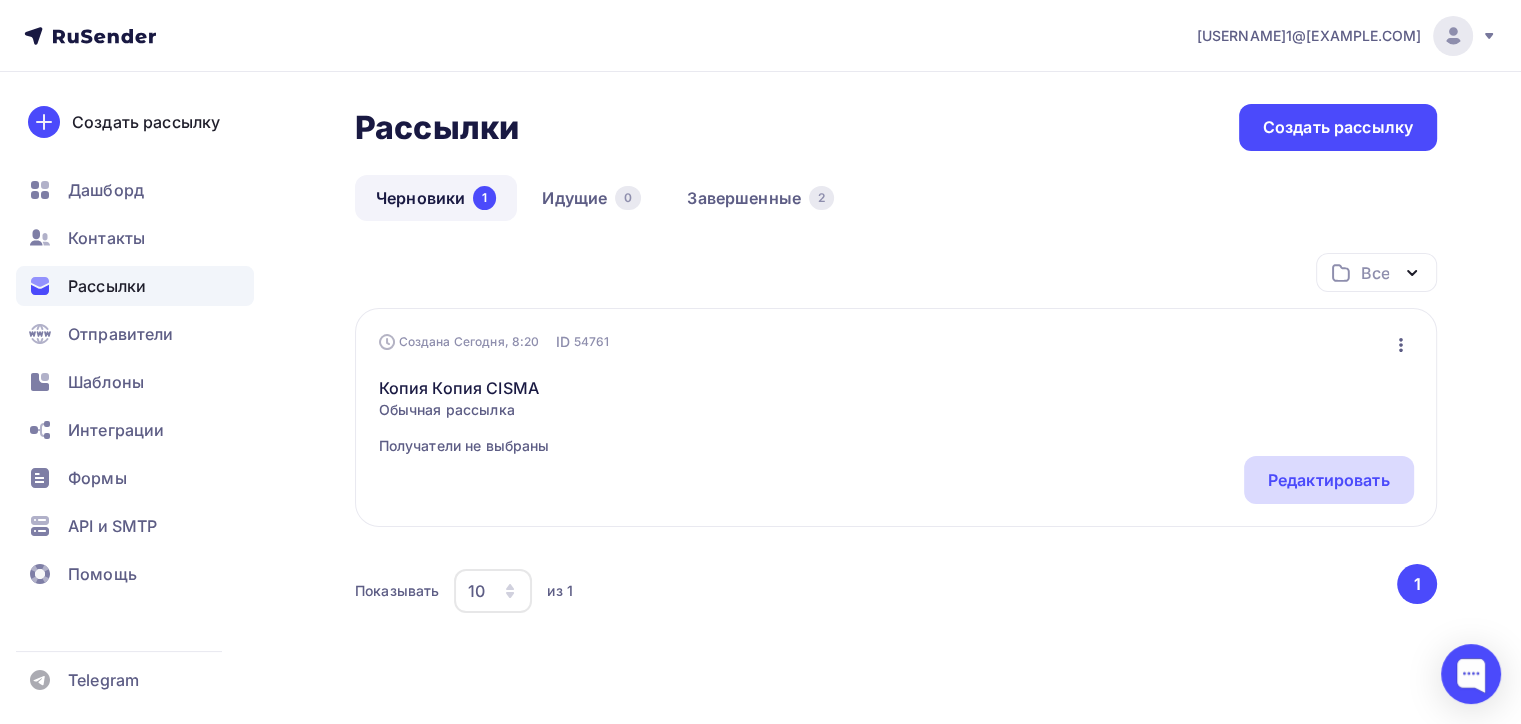 click on "Редактировать" at bounding box center [1329, 480] 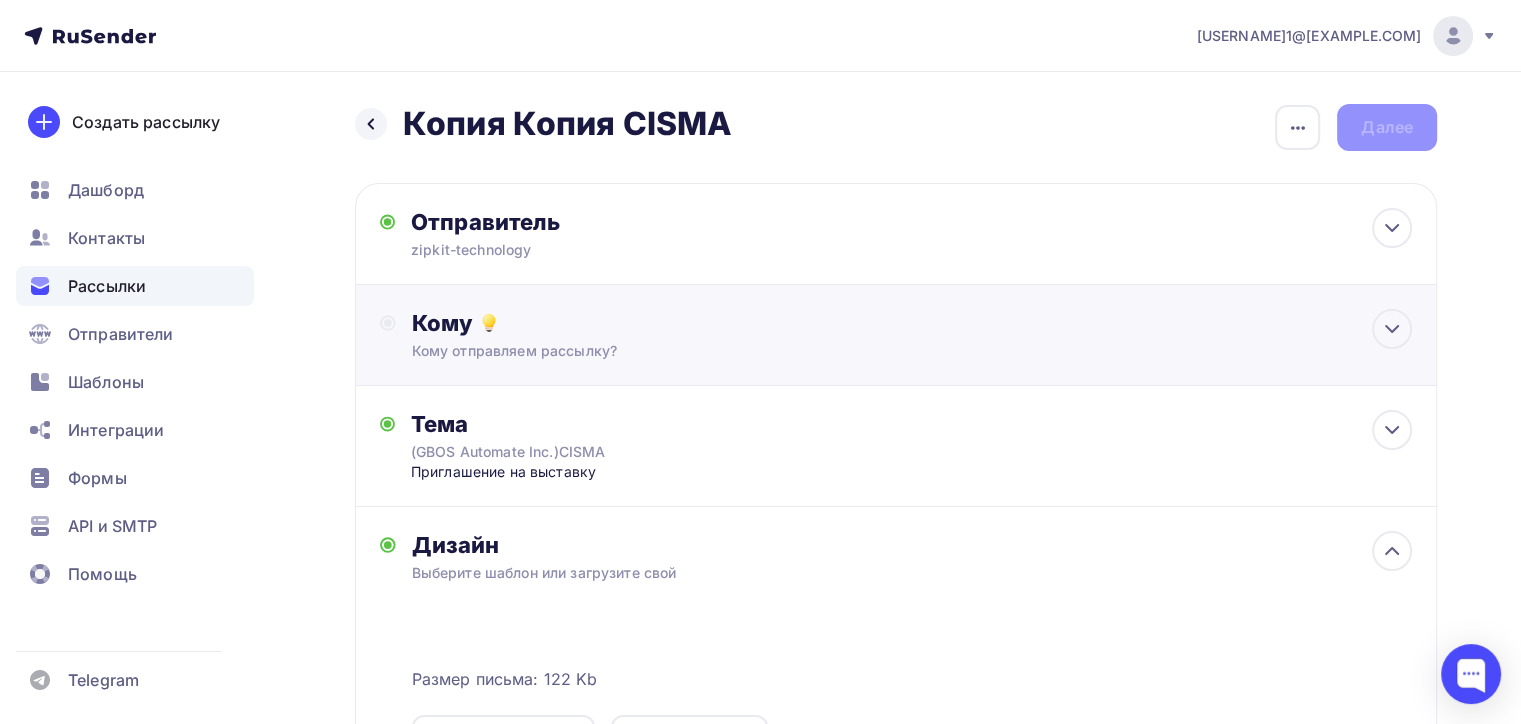 click on "Кому отправляем рассылку?" at bounding box center [862, 351] 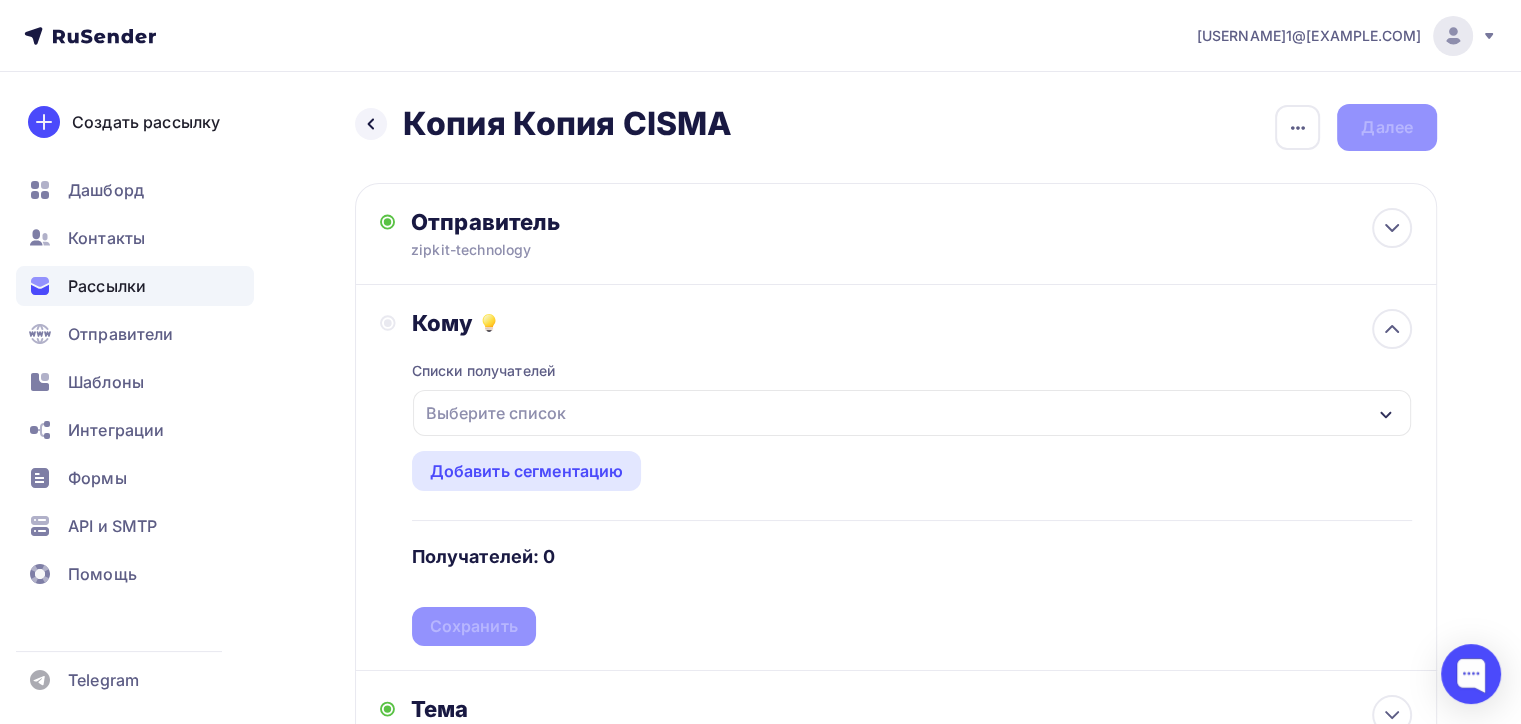 click on "Выберите список" at bounding box center [496, 413] 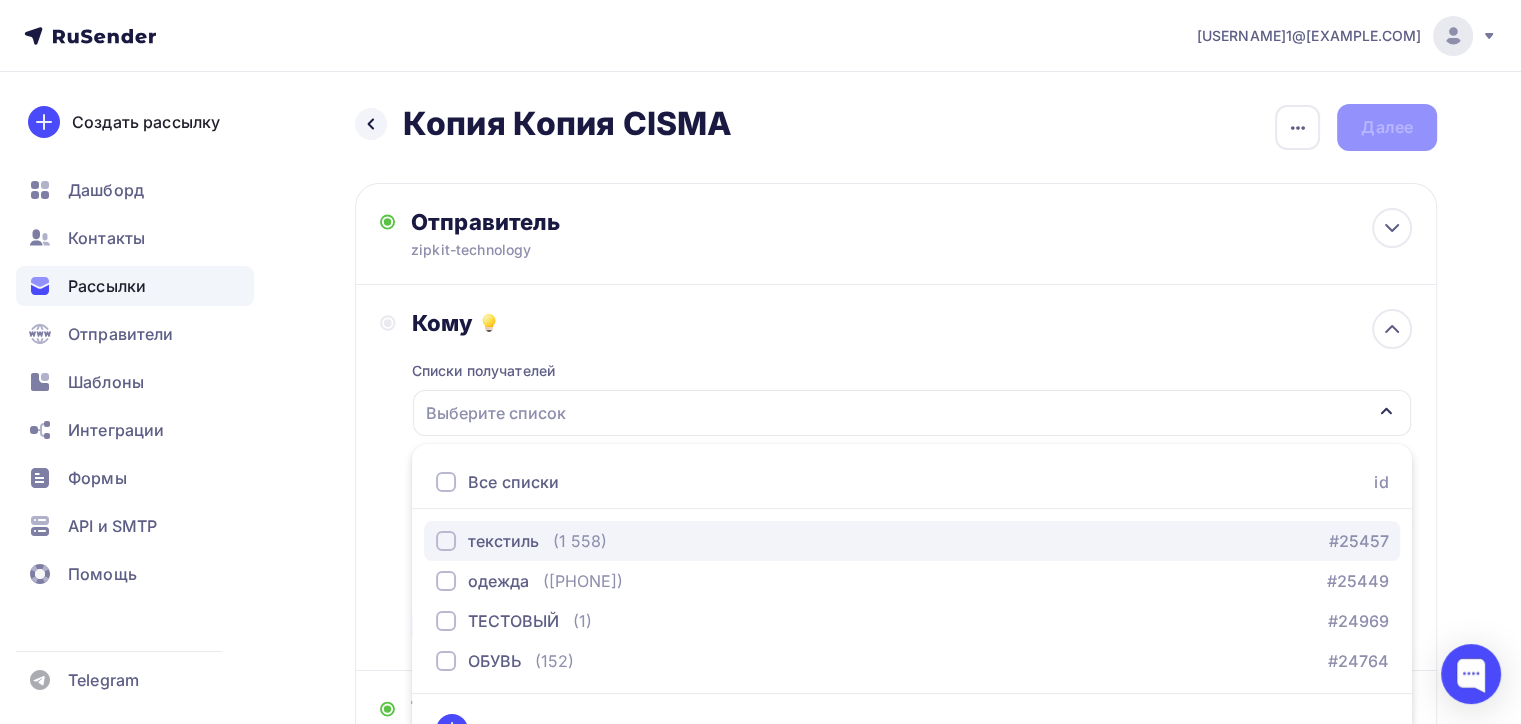scroll, scrollTop: 41, scrollLeft: 0, axis: vertical 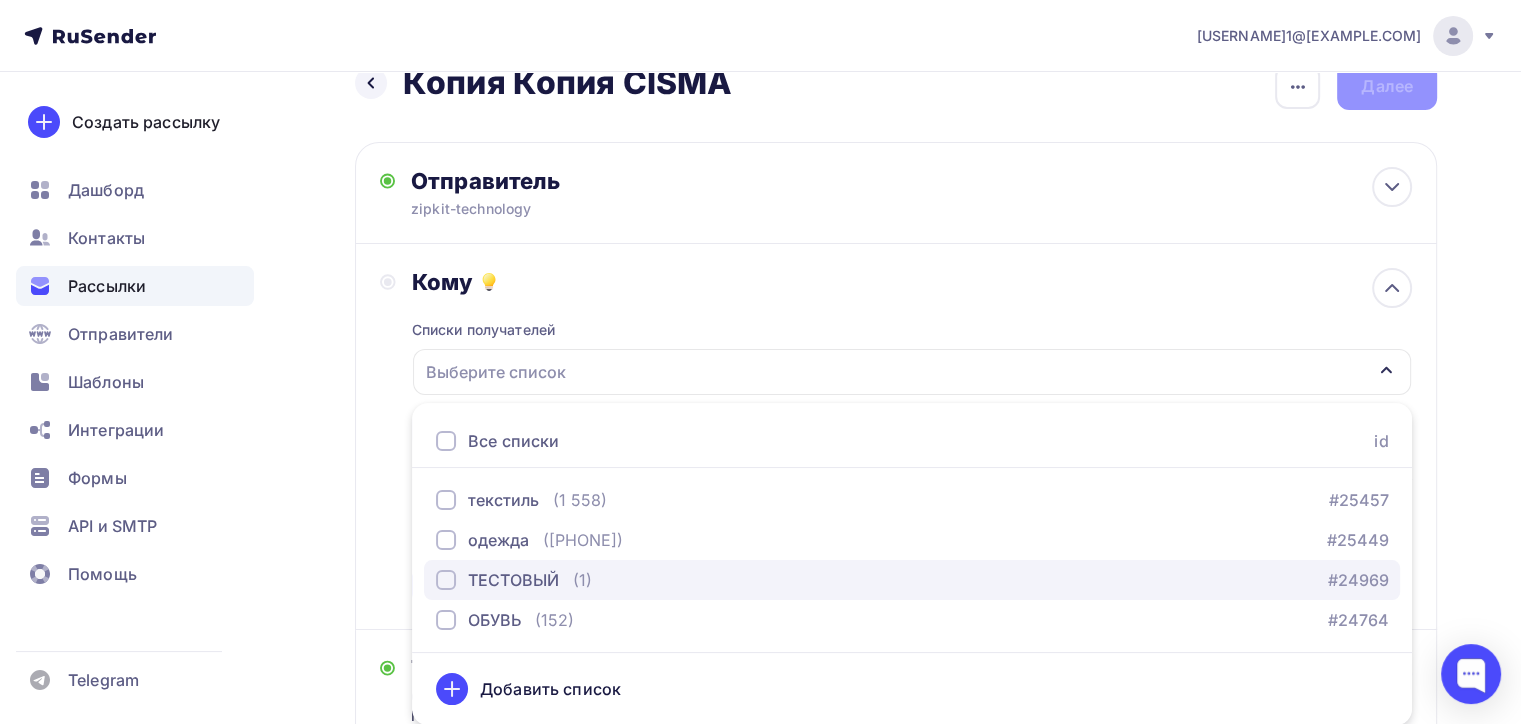 click on "ТЕСТОВЫЙ" at bounding box center (513, 580) 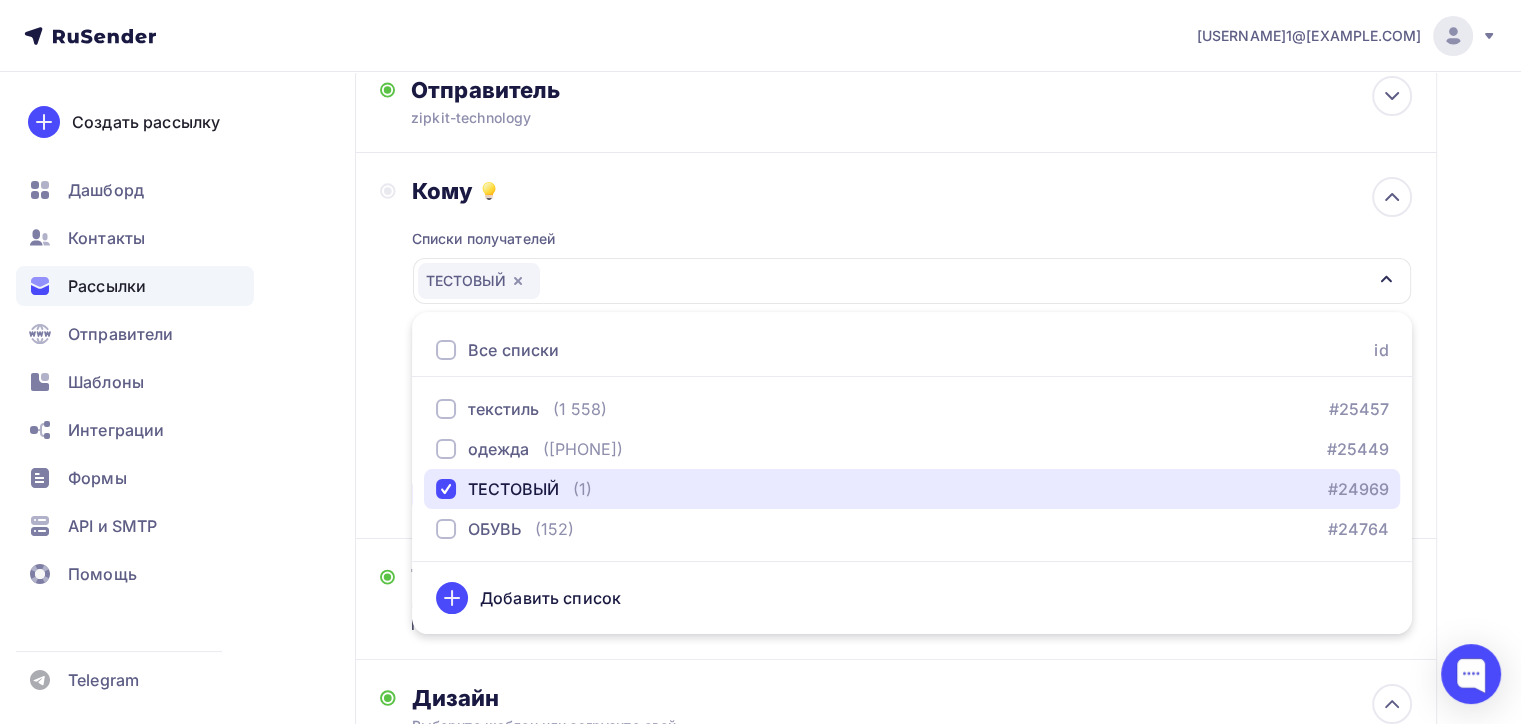 scroll, scrollTop: 241, scrollLeft: 0, axis: vertical 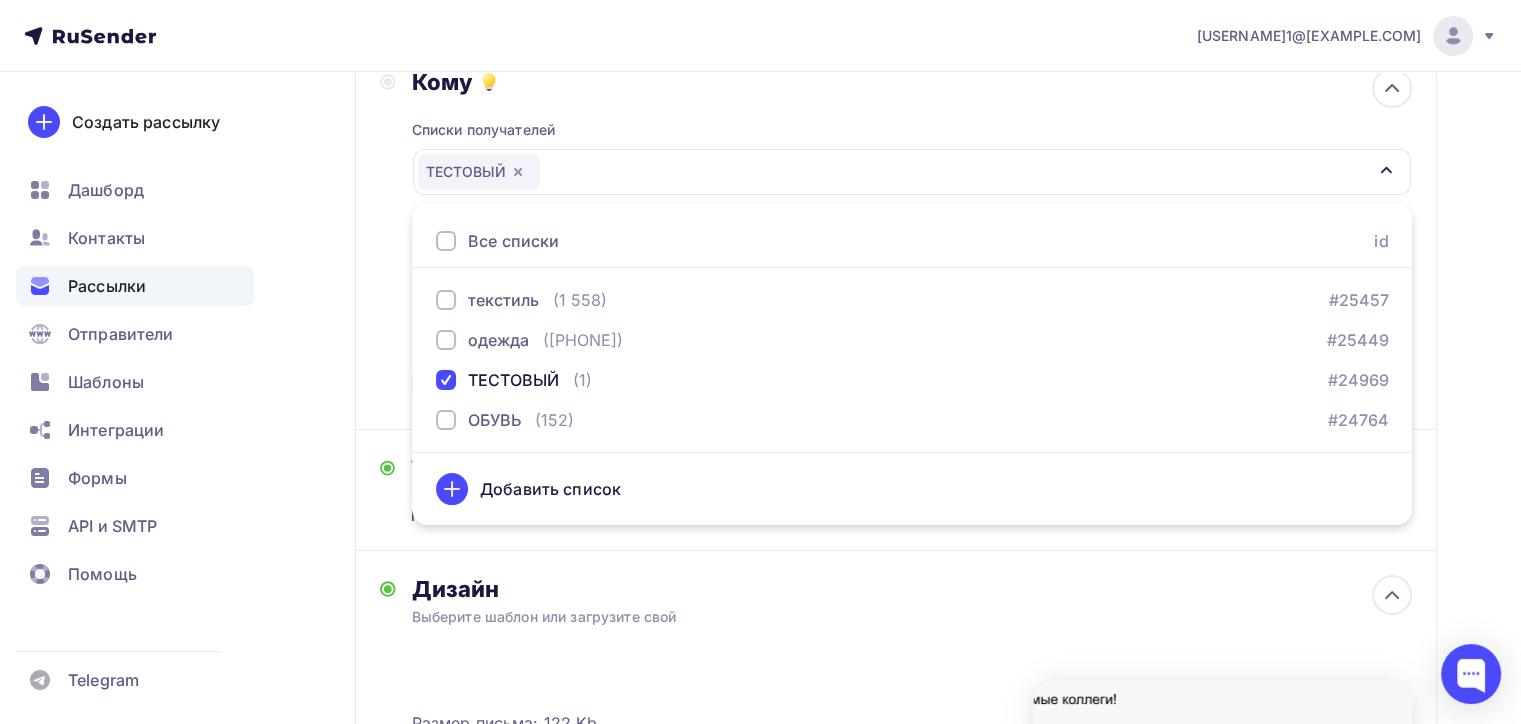 click on "Дизайн   Выберите шаблон или загрузите свой     Размер письма: 122 Kb     Заменить шаблон
Редактировать" at bounding box center (896, 772) 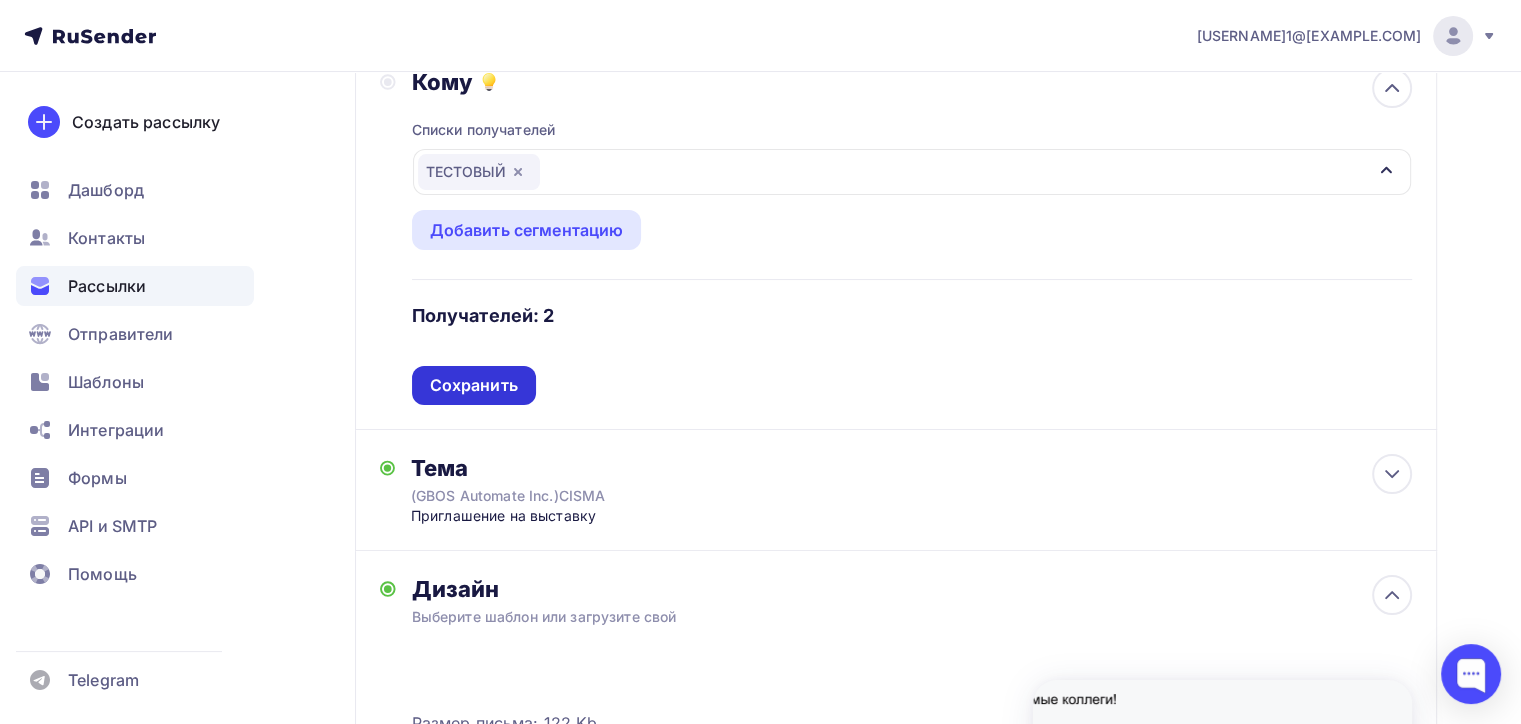 click on "Сохранить" at bounding box center (474, 385) 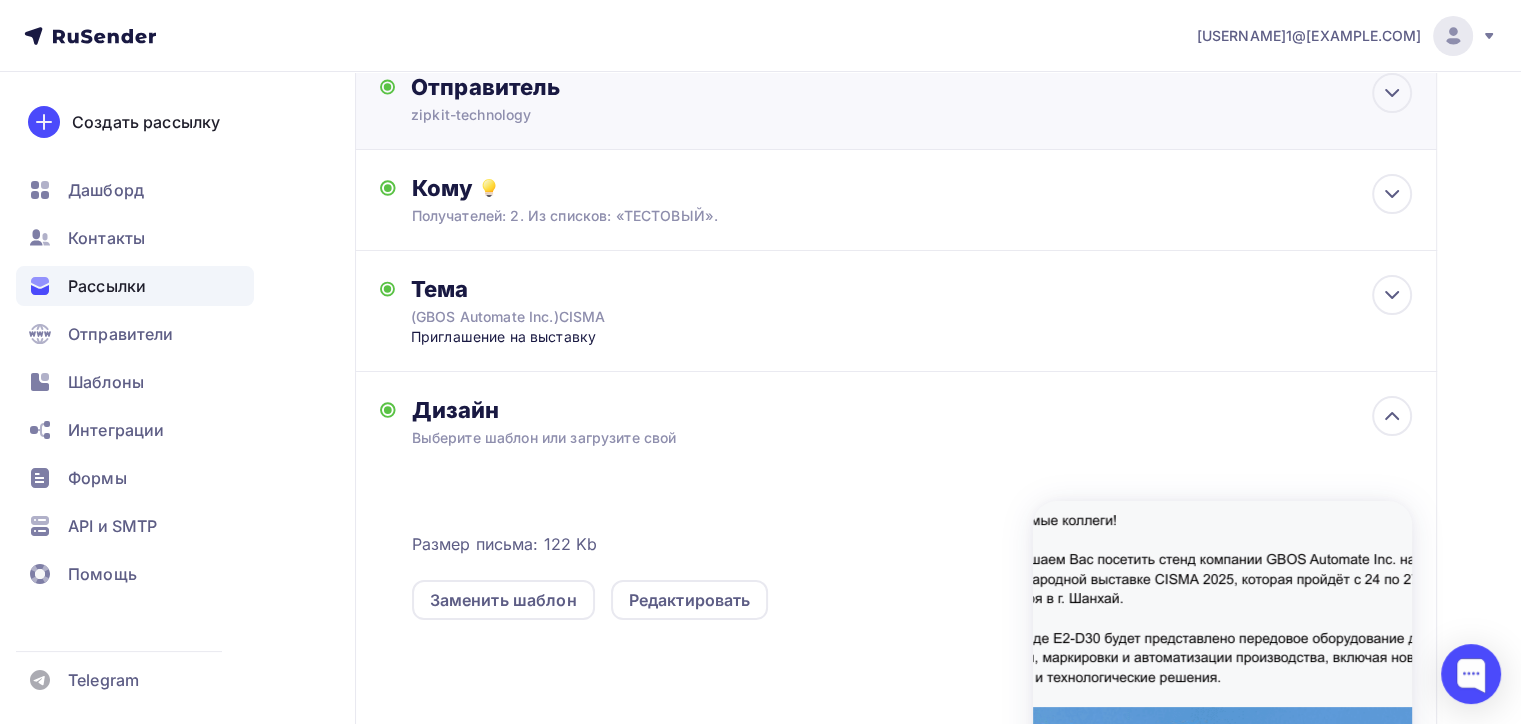 scroll, scrollTop: 0, scrollLeft: 0, axis: both 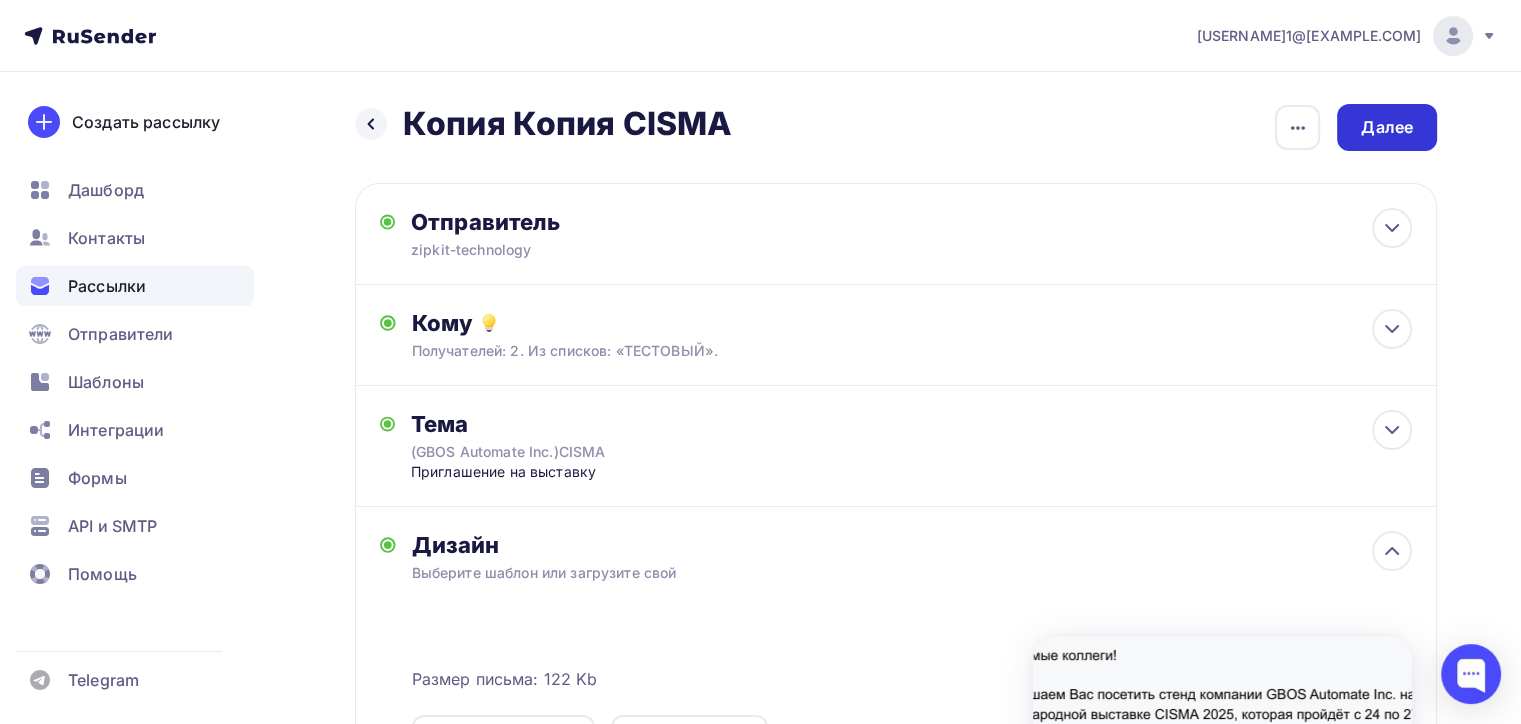 click on "Далее" at bounding box center (1387, 127) 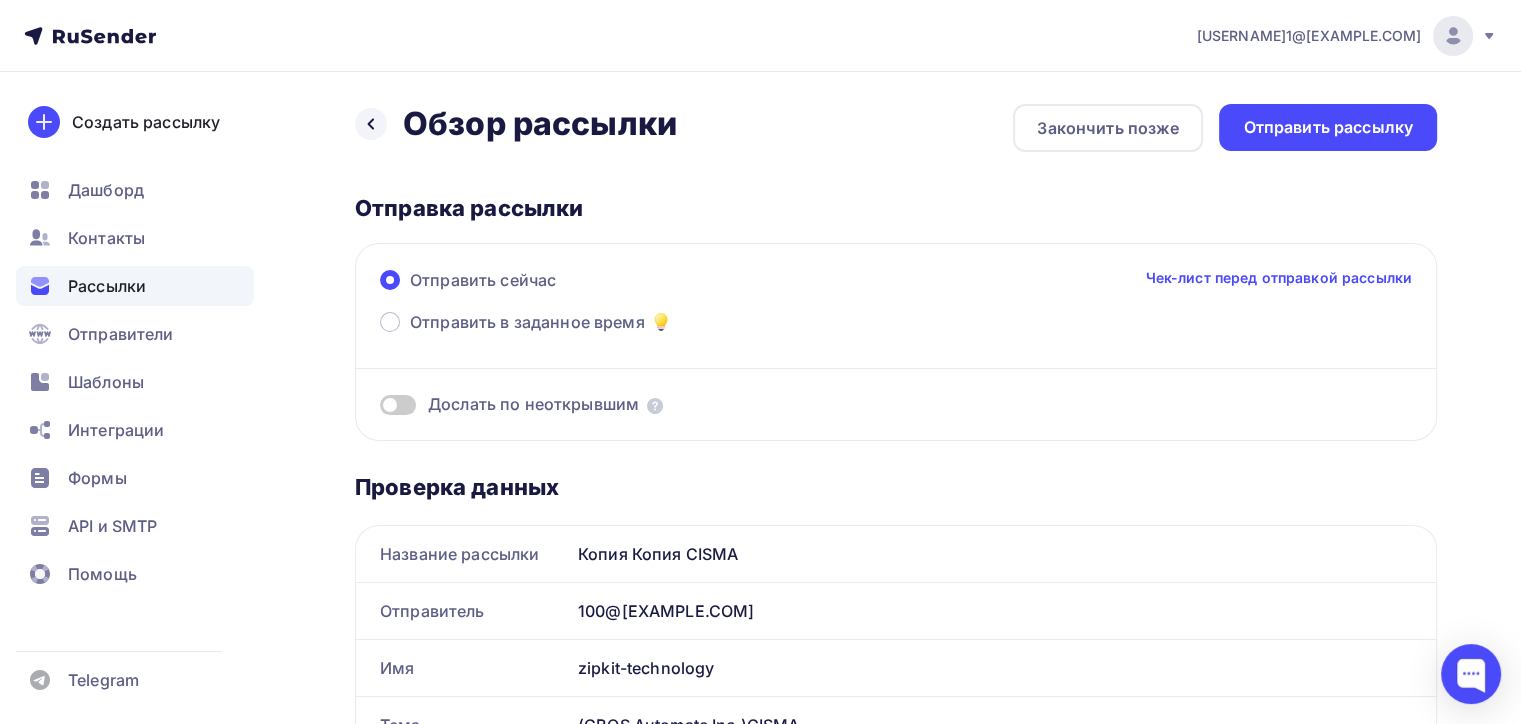 scroll, scrollTop: 0, scrollLeft: 0, axis: both 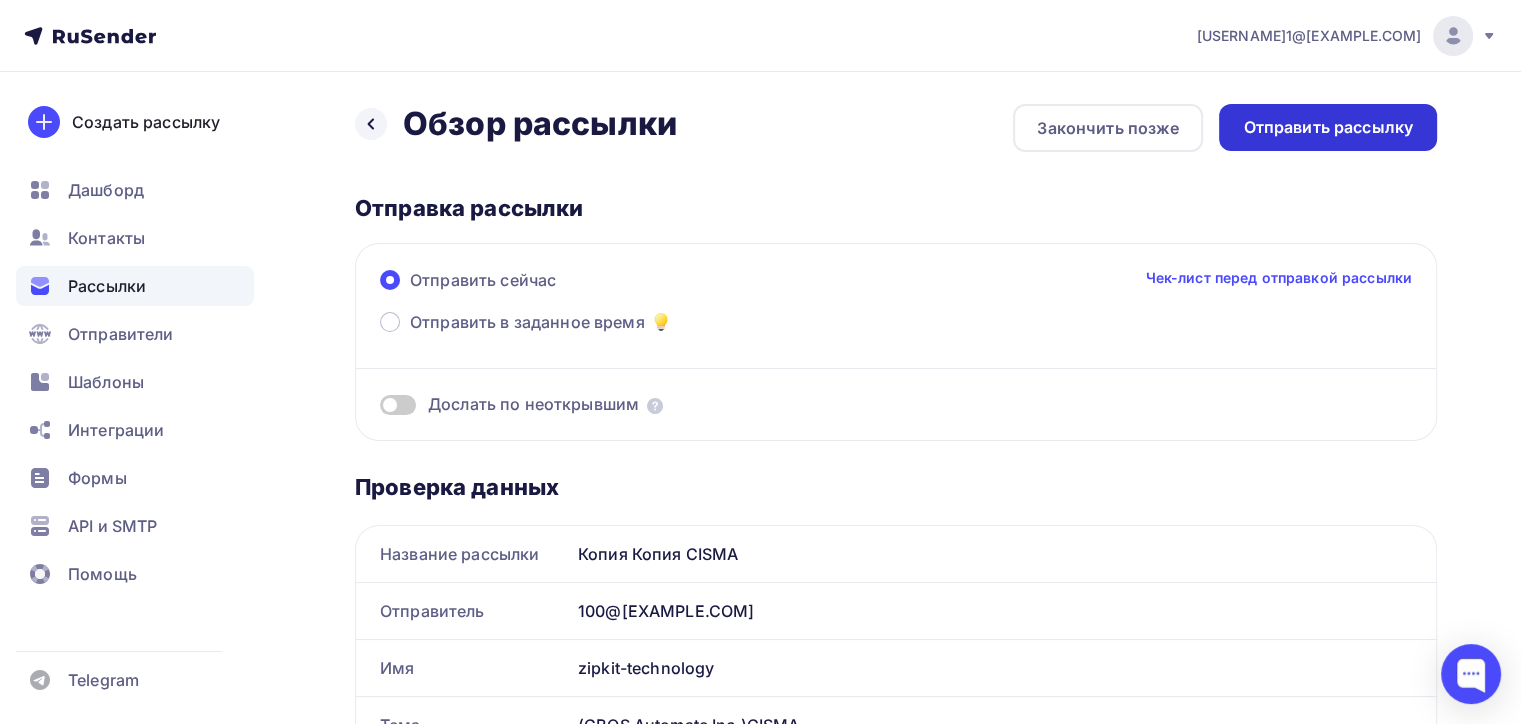 click on "Отправить рассылку" at bounding box center [1328, 127] 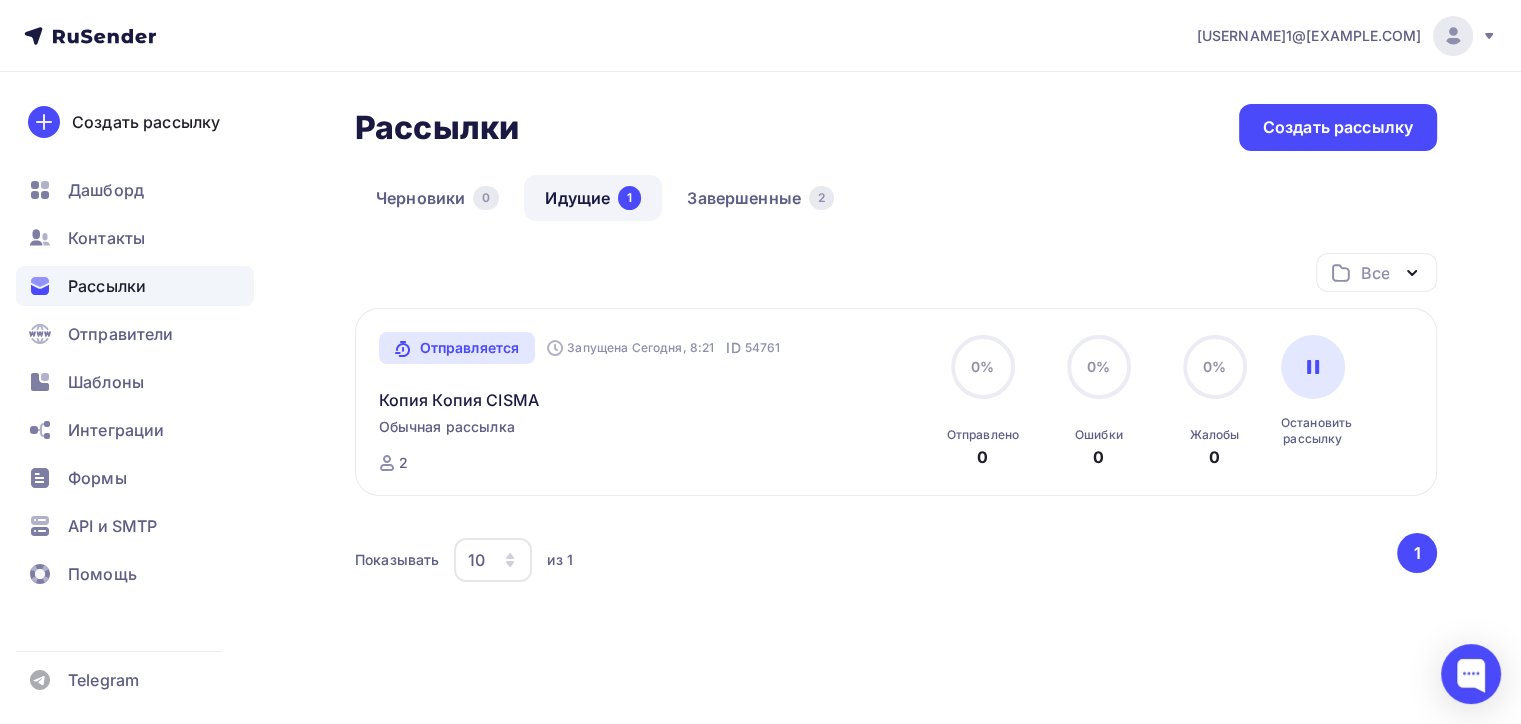 click on "1" at bounding box center [1417, 553] 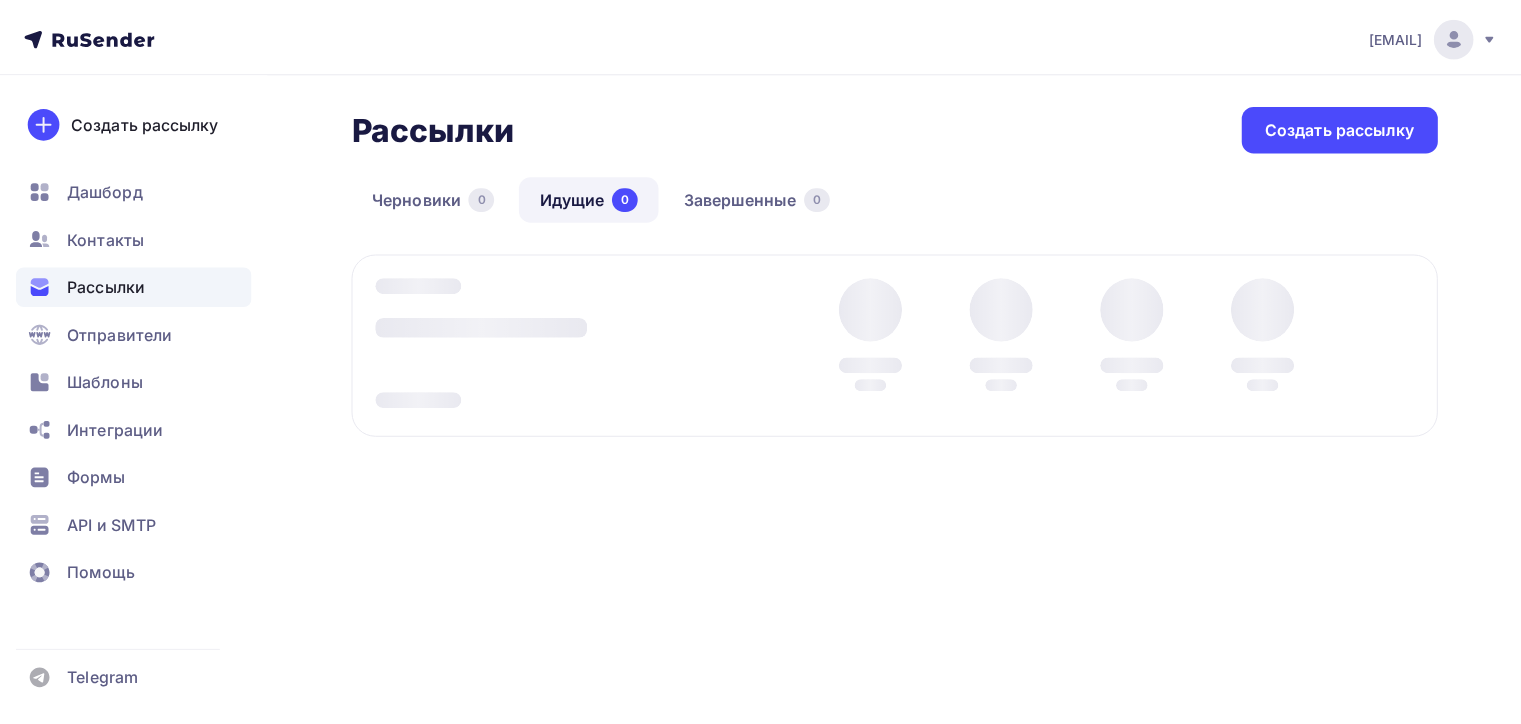 scroll, scrollTop: 0, scrollLeft: 0, axis: both 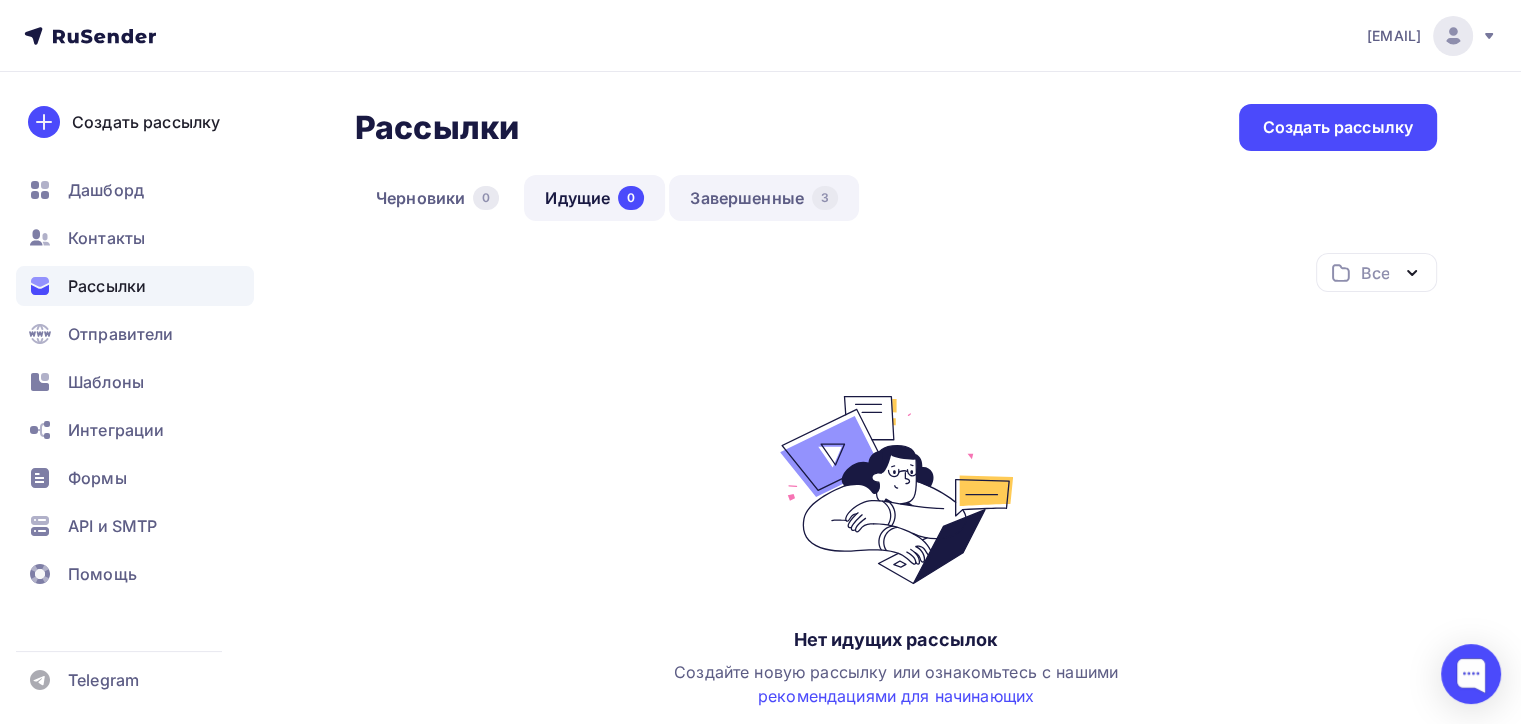 click on "Завершенные
3" at bounding box center [764, 198] 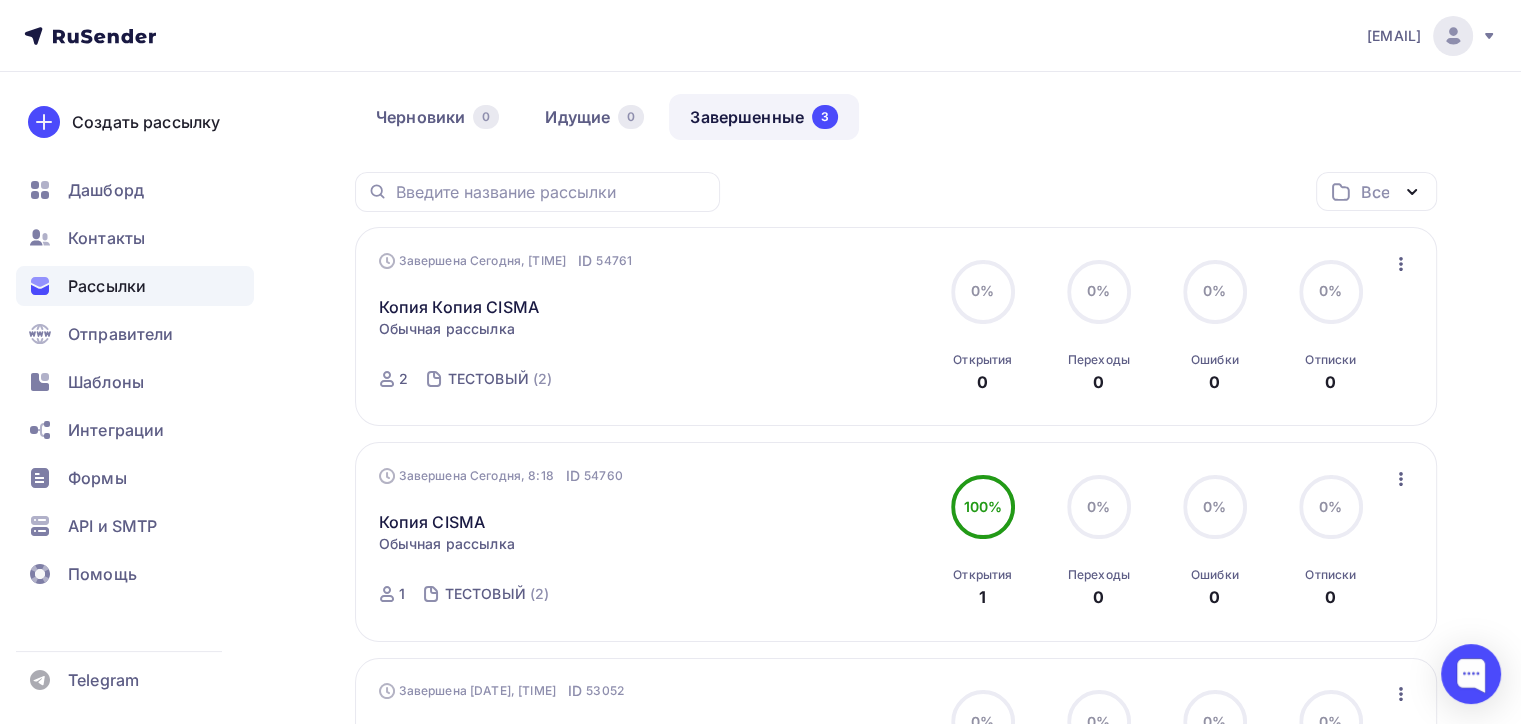 scroll, scrollTop: 200, scrollLeft: 0, axis: vertical 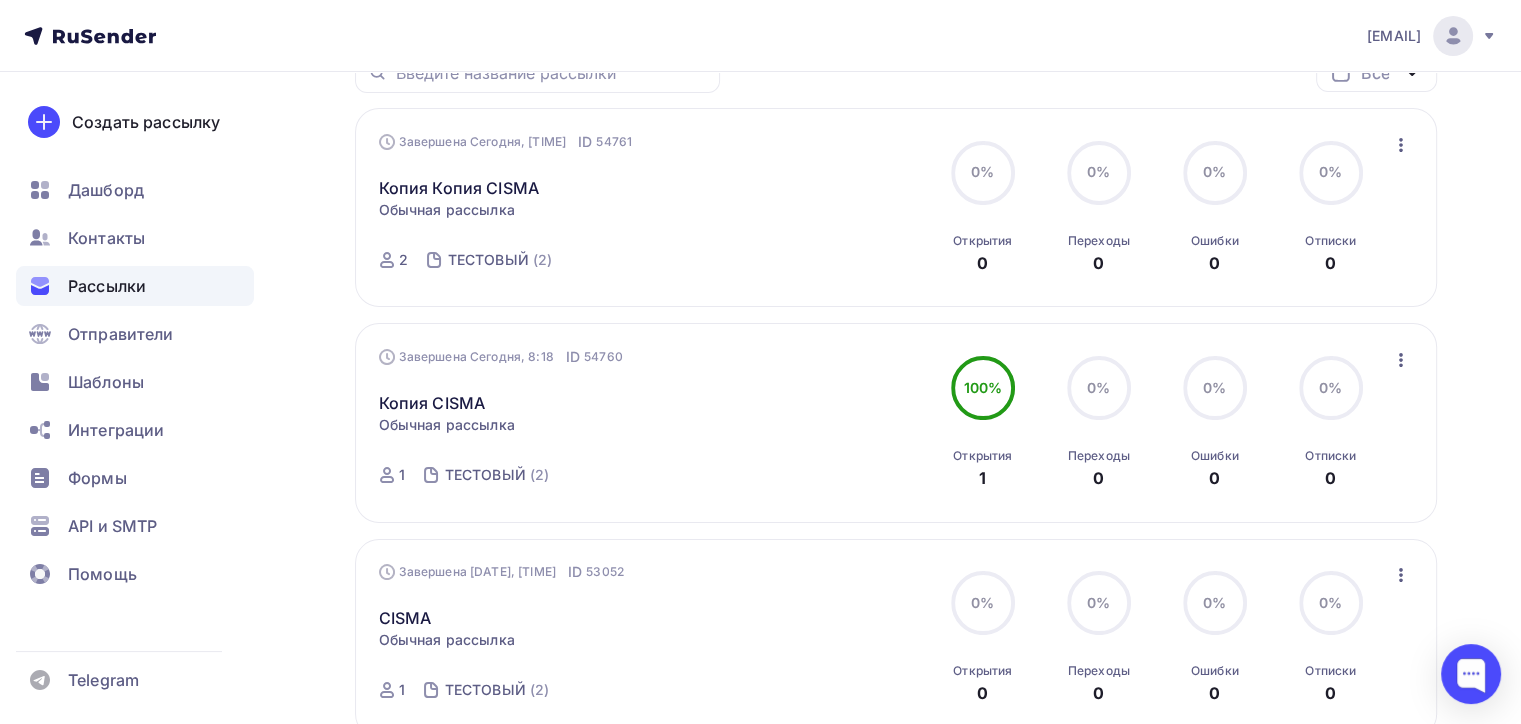 click on "Завершена
21.07.2025, 10:00
ID   53052             CISMA
Статистика
Обзор рассылки
Копировать в новую
Добавить в папку
Обычная рассылка
Завершена
21.07.2025, 10:00
ID   53052    Завершена
1
ТЕСТОВЫЙ   (2)     0%   0%
Открытия
0
0%   0%
Переходы
0
0%   0%
Ошибки
0
0%   0%
Отписки
0
Статистика
Обзор рассылки
Копировать в новую" at bounding box center (896, 638) 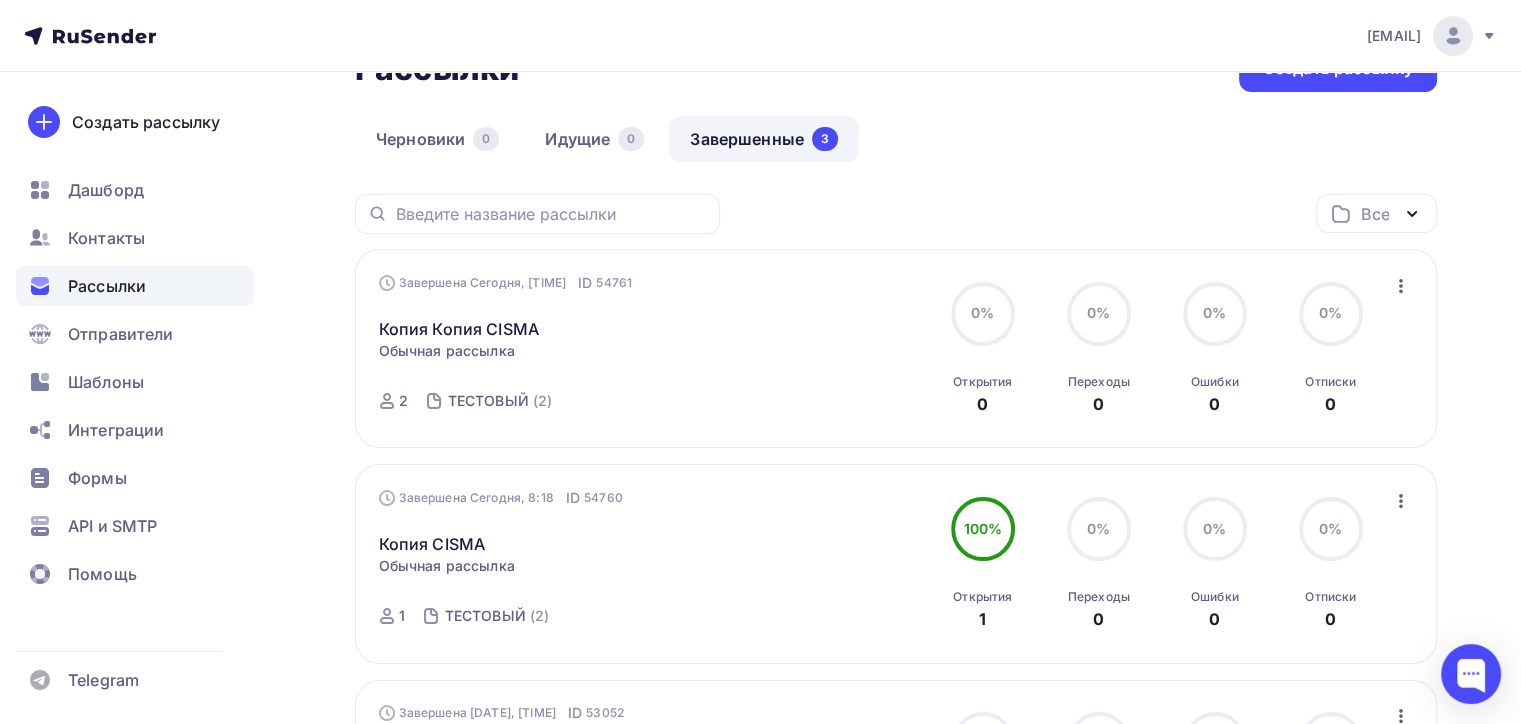 scroll, scrollTop: 0, scrollLeft: 0, axis: both 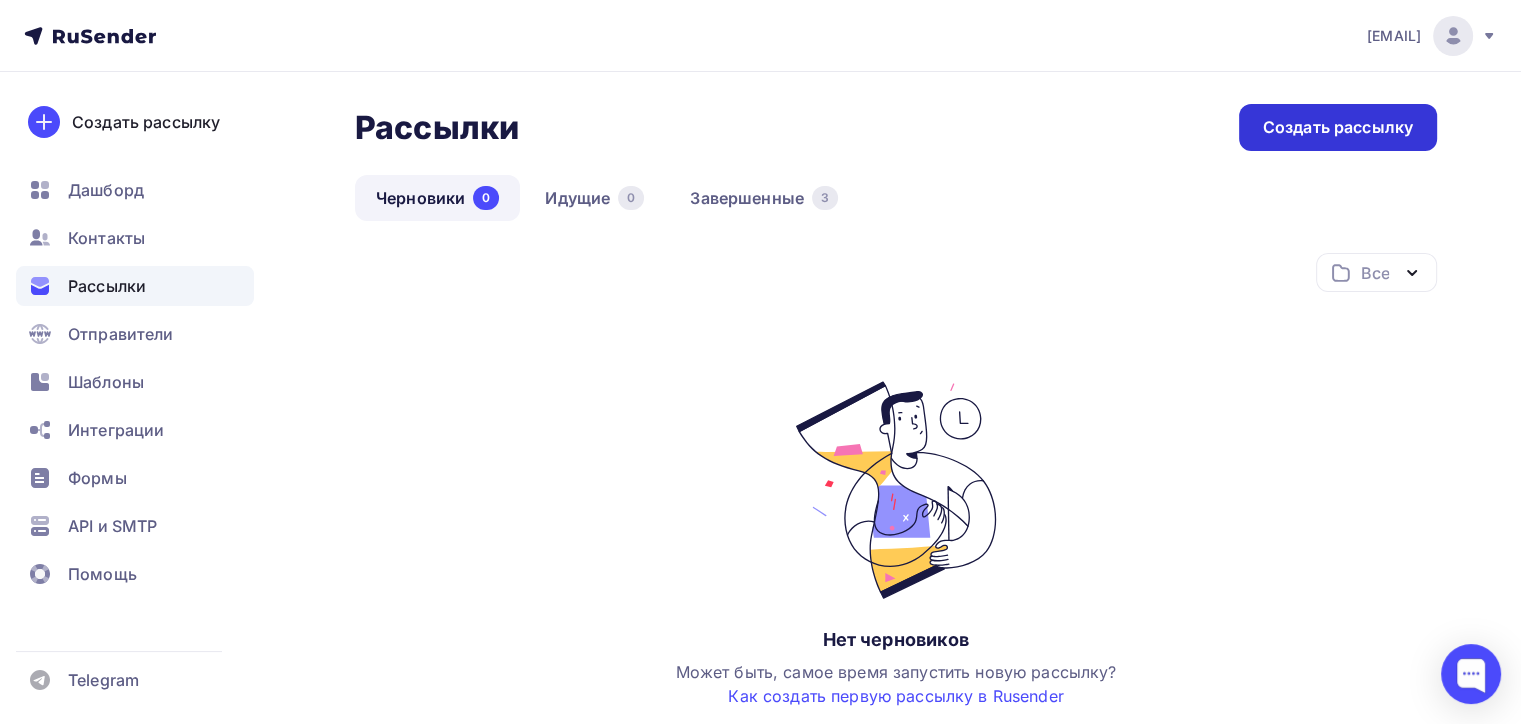 click on "Создать рассылку" at bounding box center (1338, 127) 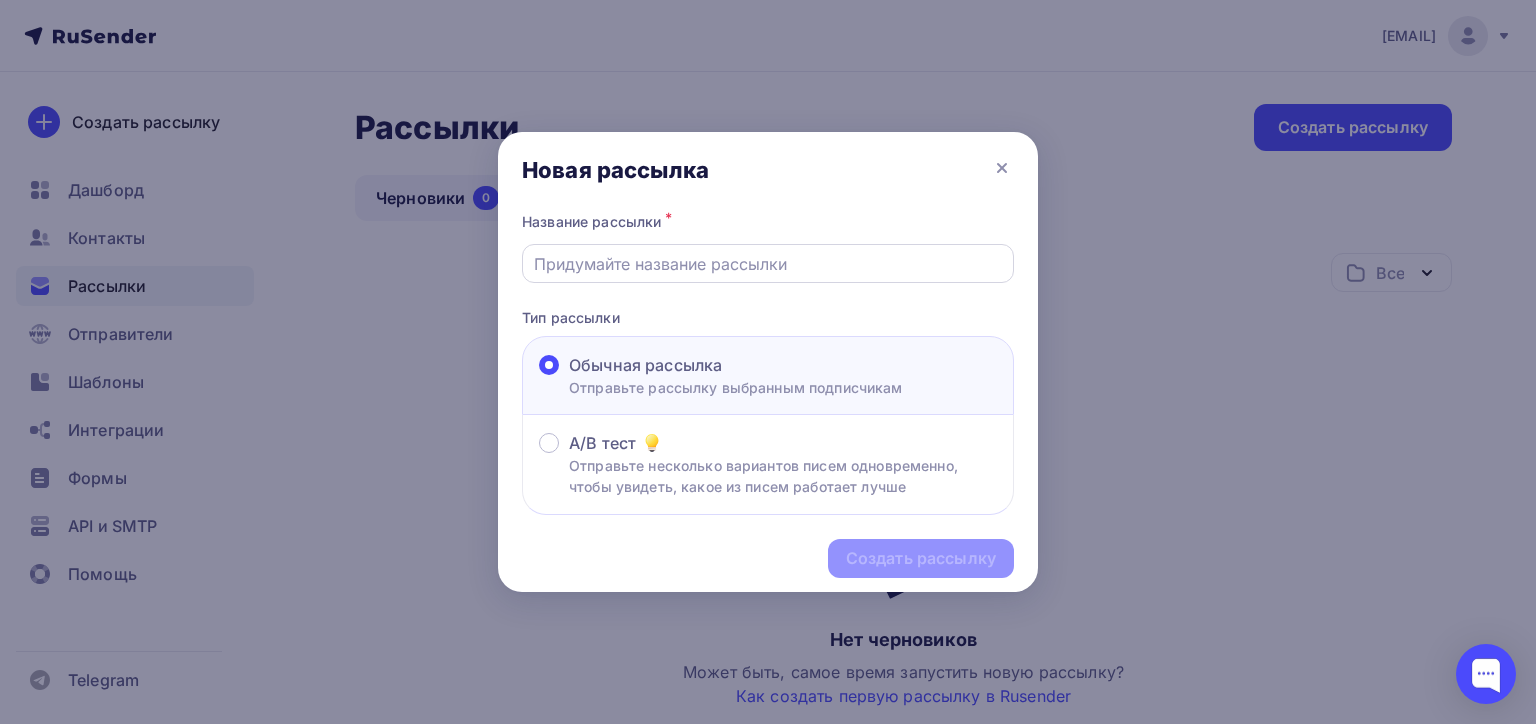 click at bounding box center [768, 264] 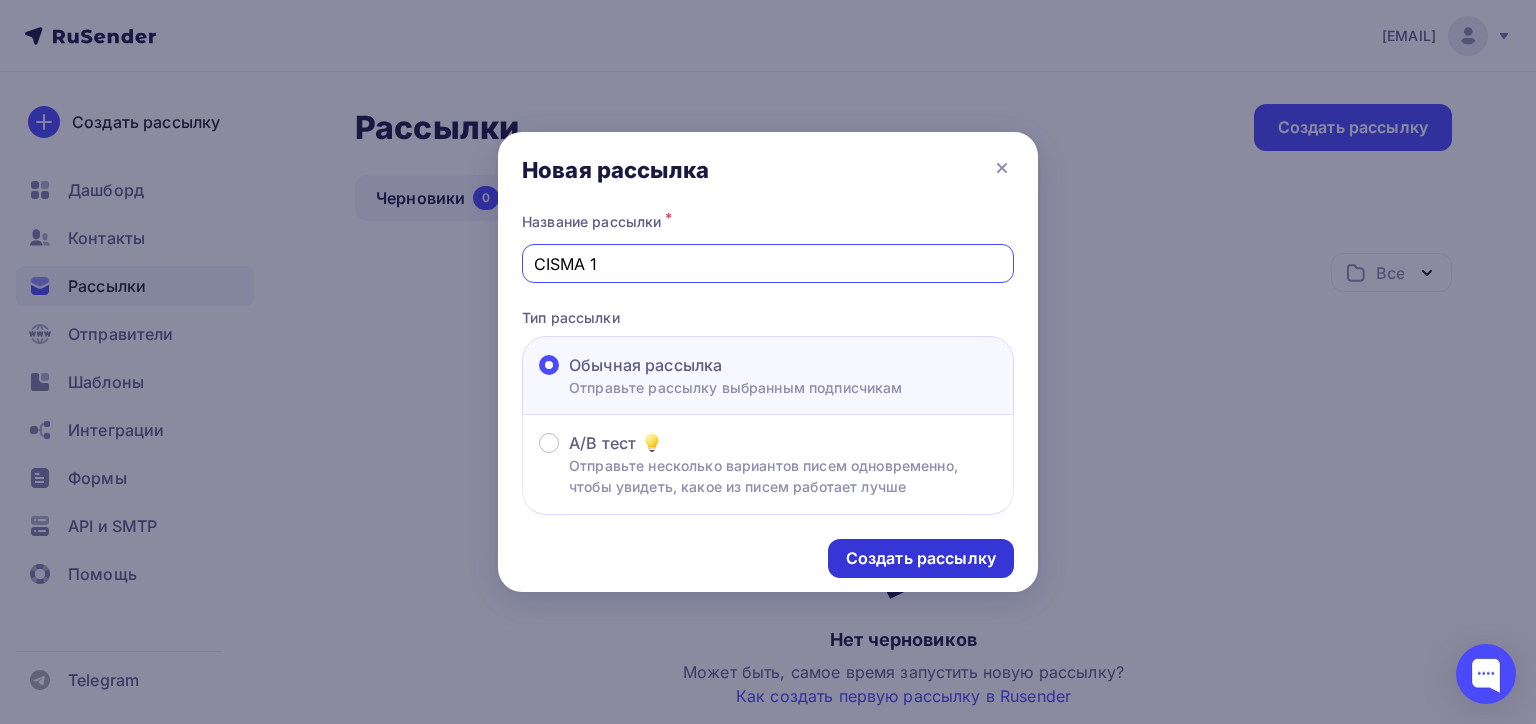 type on "СISMA 1" 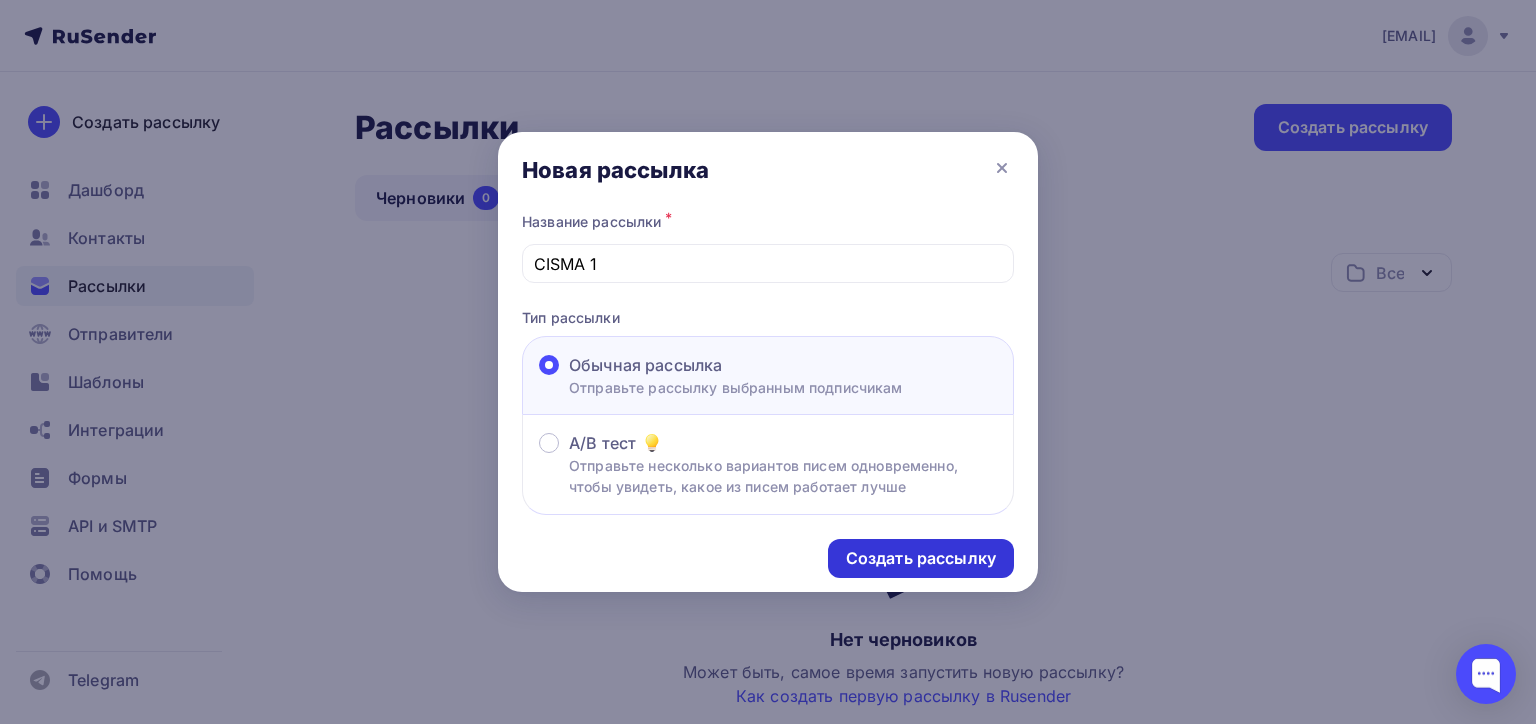 click on "Создать рассылку" at bounding box center (921, 558) 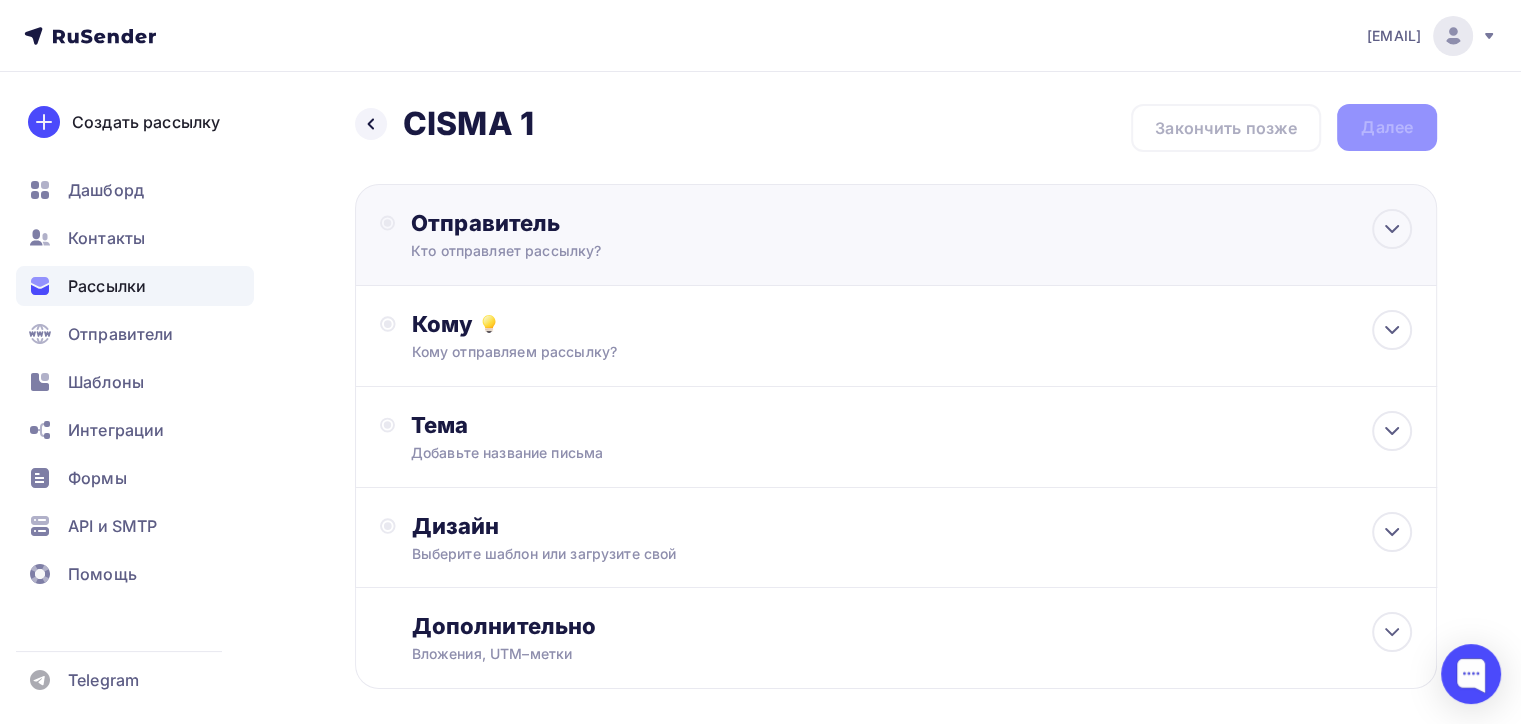 click on "Кто отправляет рассылку?" at bounding box center [606, 251] 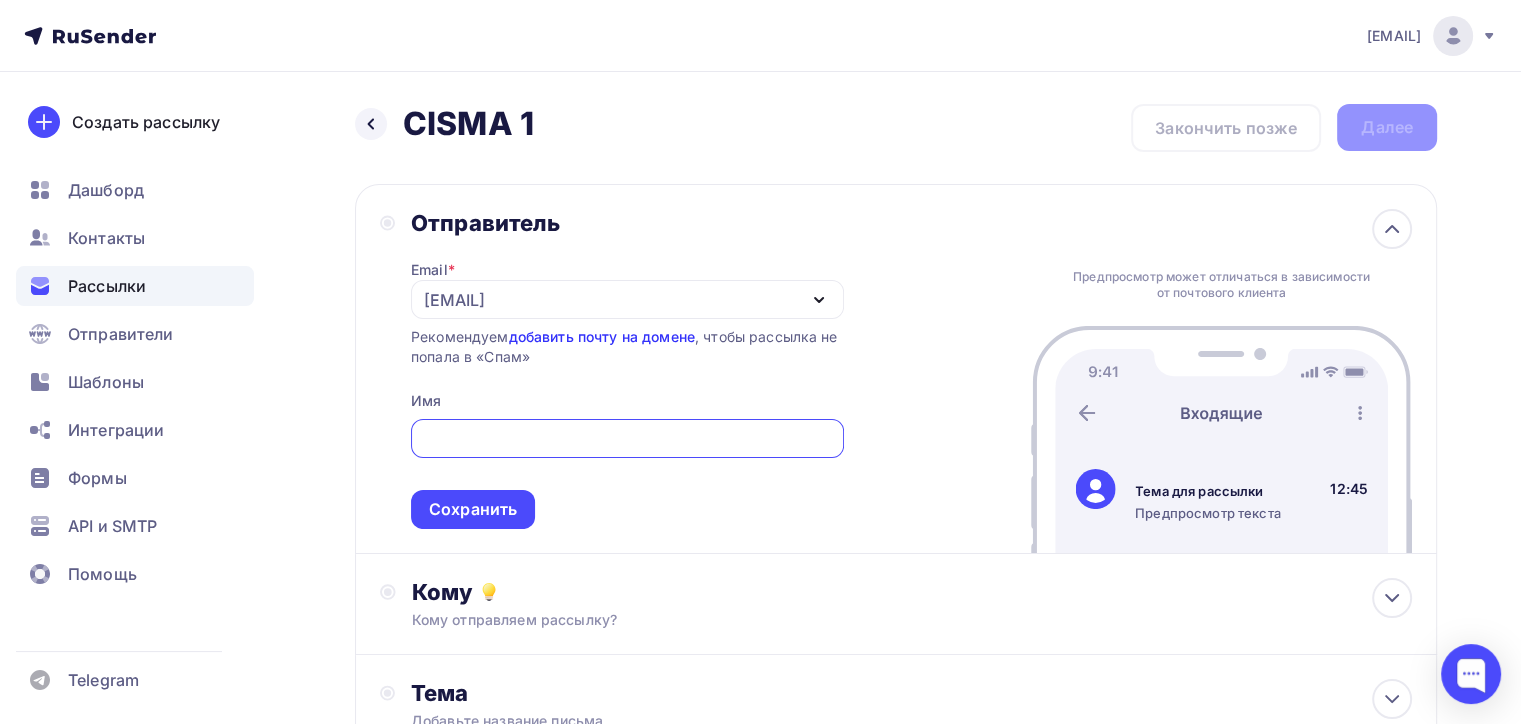 scroll, scrollTop: 0, scrollLeft: 0, axis: both 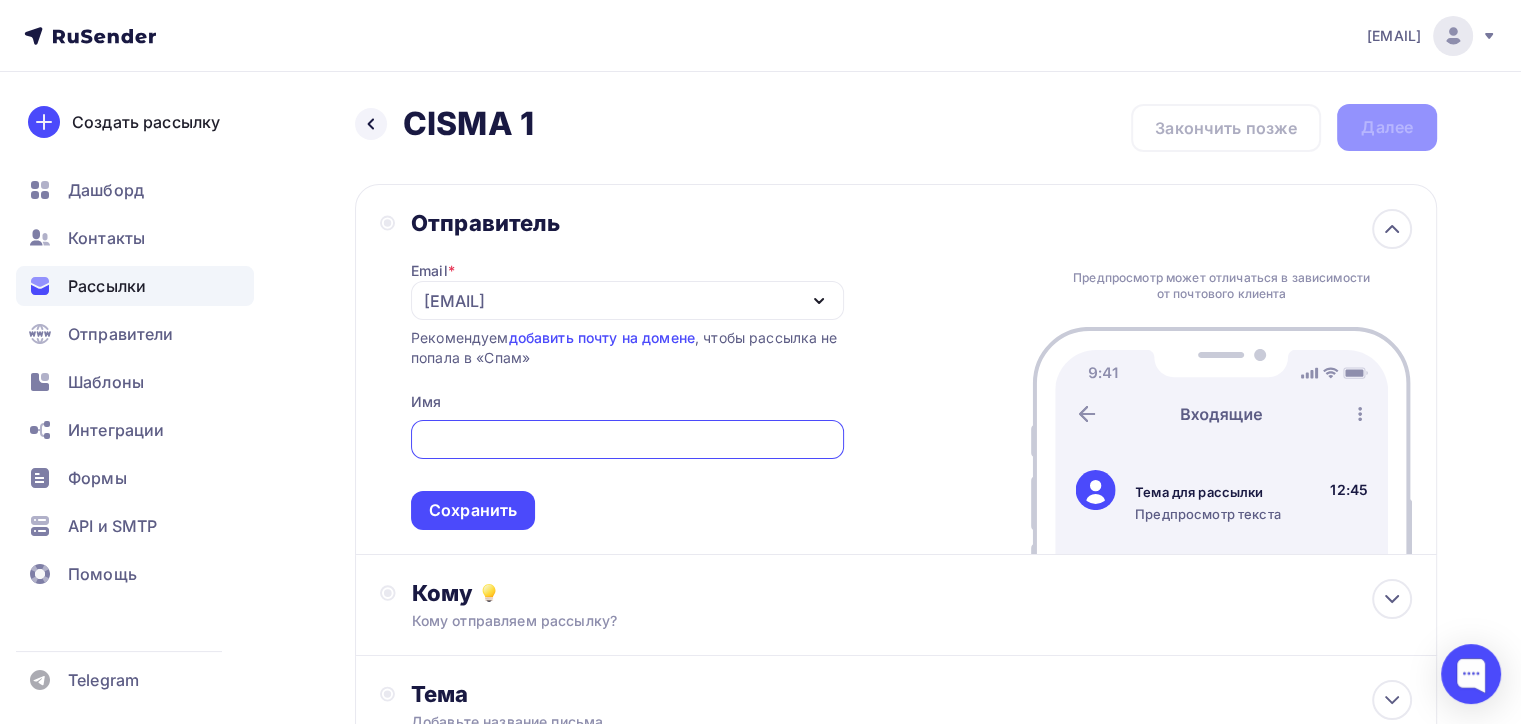 click on "[USERNAME]1@[EXAMPLE.COM]" at bounding box center (454, 301) 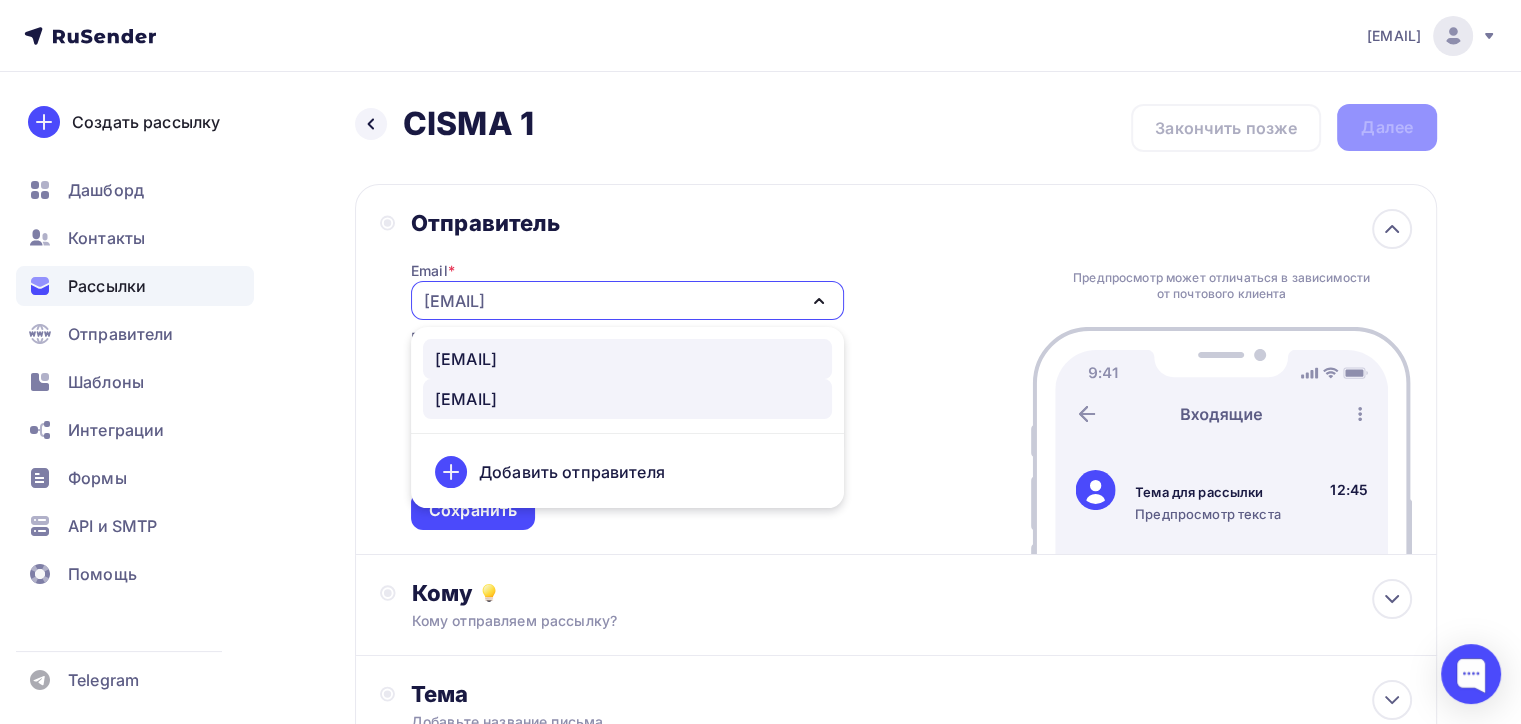 click on "100@[EXAMPLE.COM]" at bounding box center (466, 359) 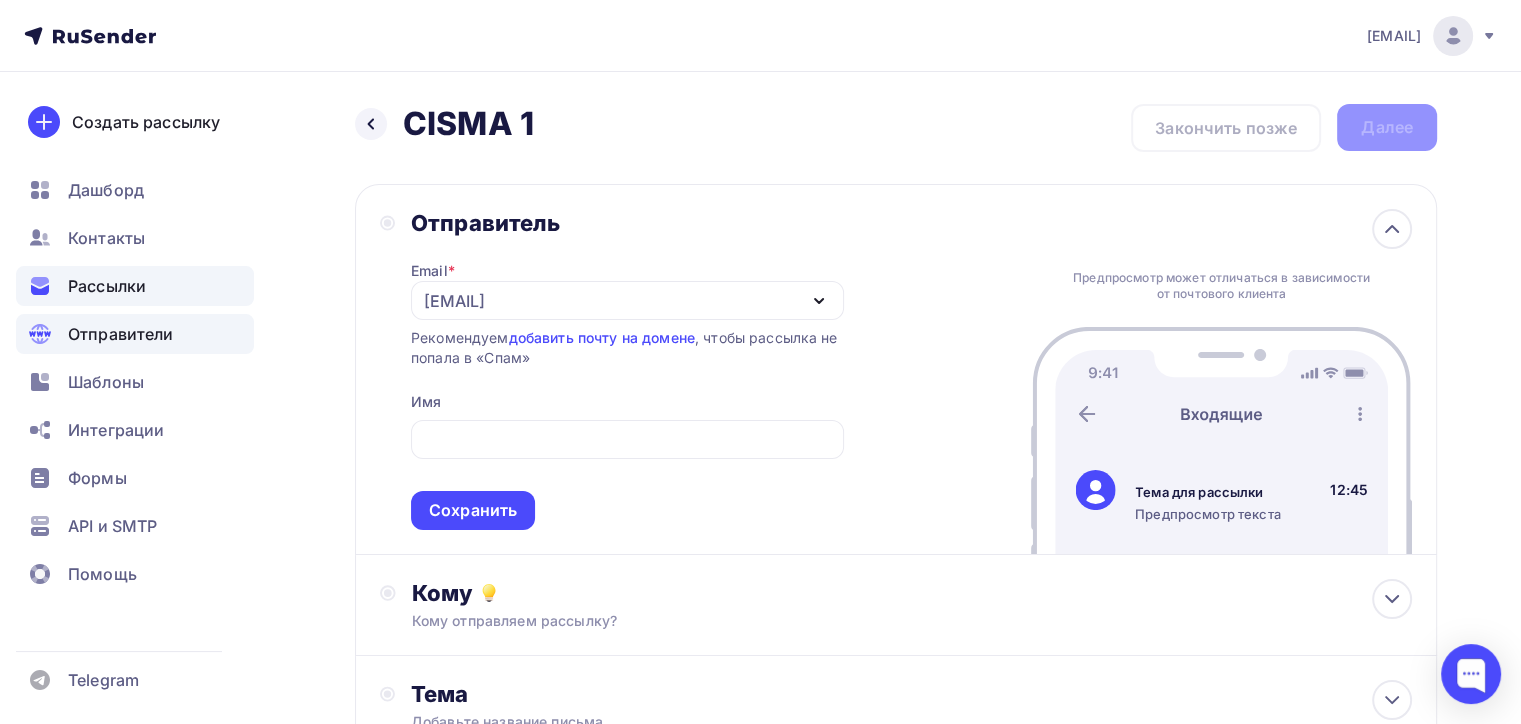 click on "Отправители" at bounding box center [121, 334] 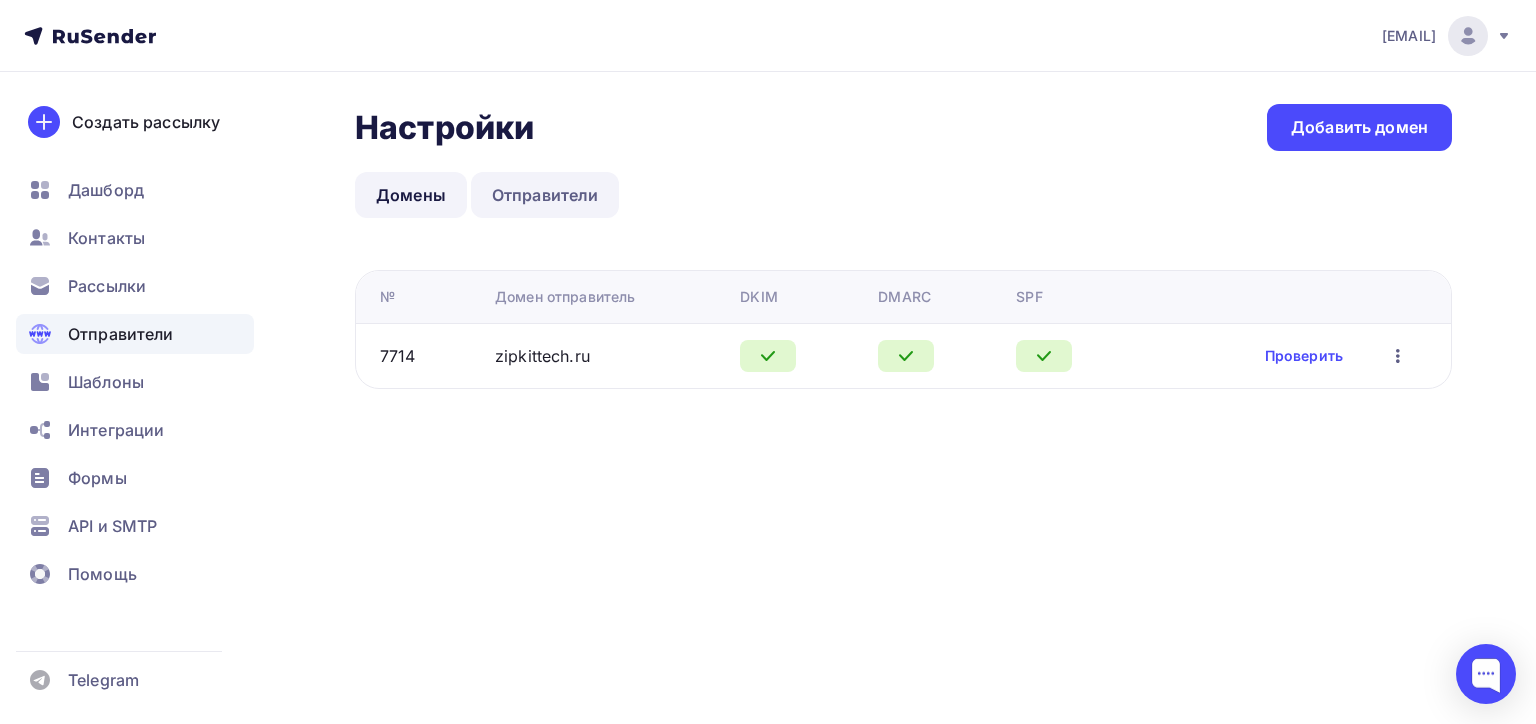 click on "Отправители" at bounding box center (545, 195) 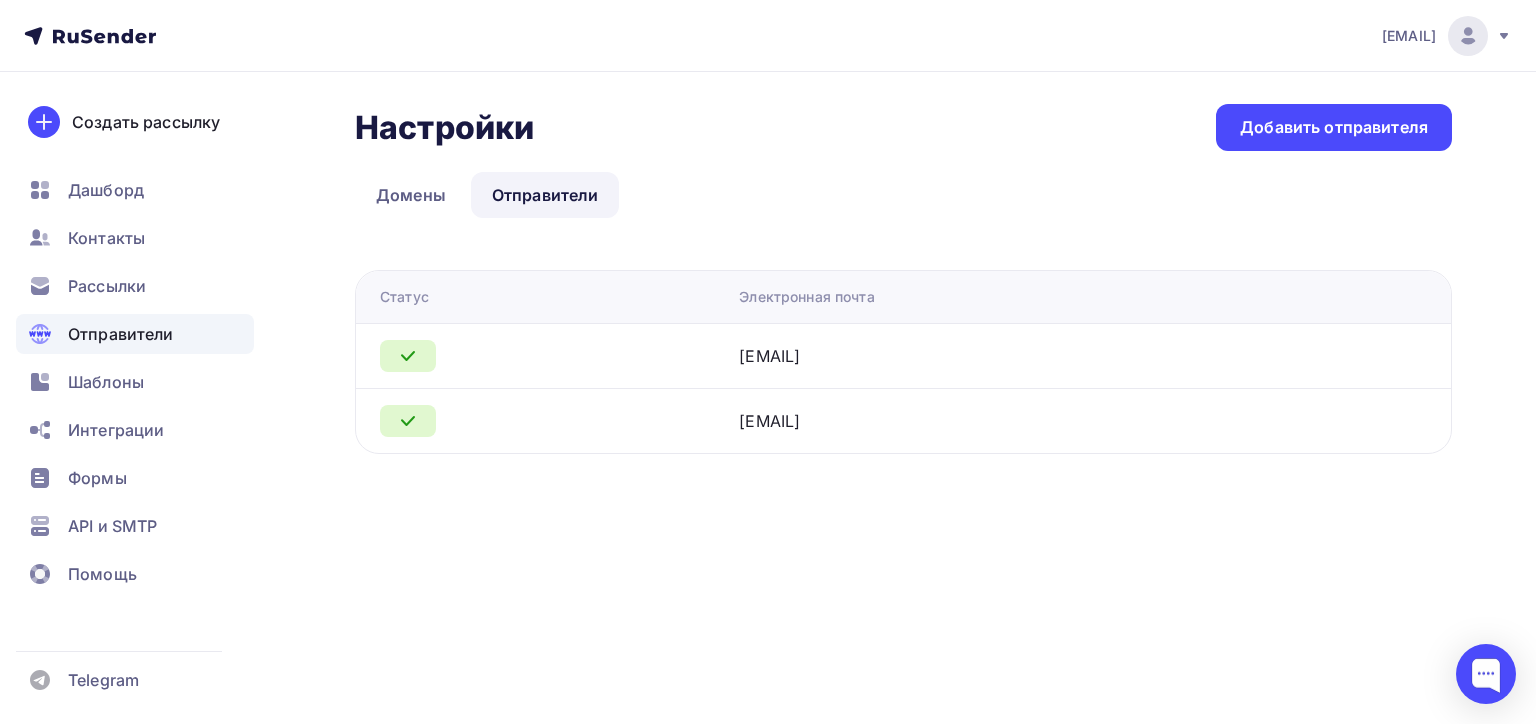 click 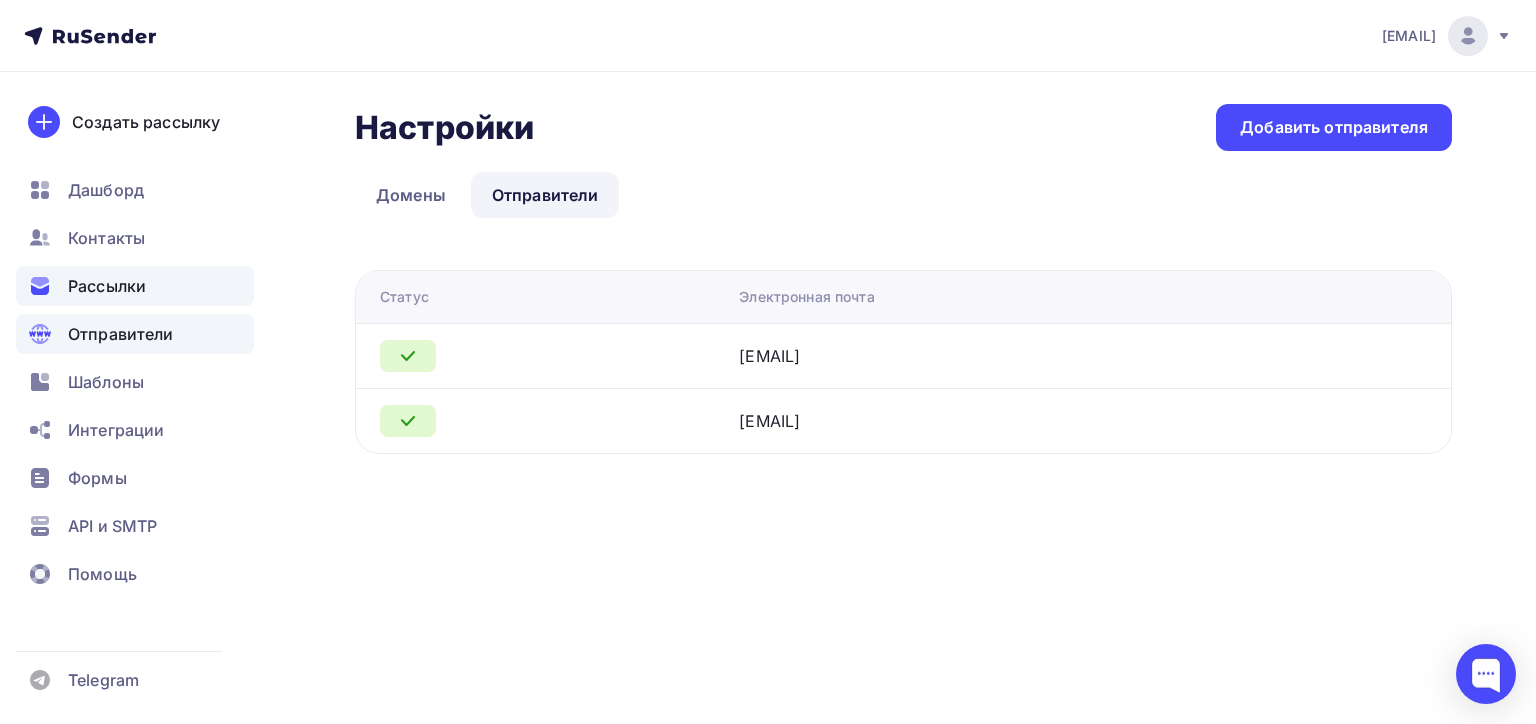 click on "Рассылки" at bounding box center [107, 286] 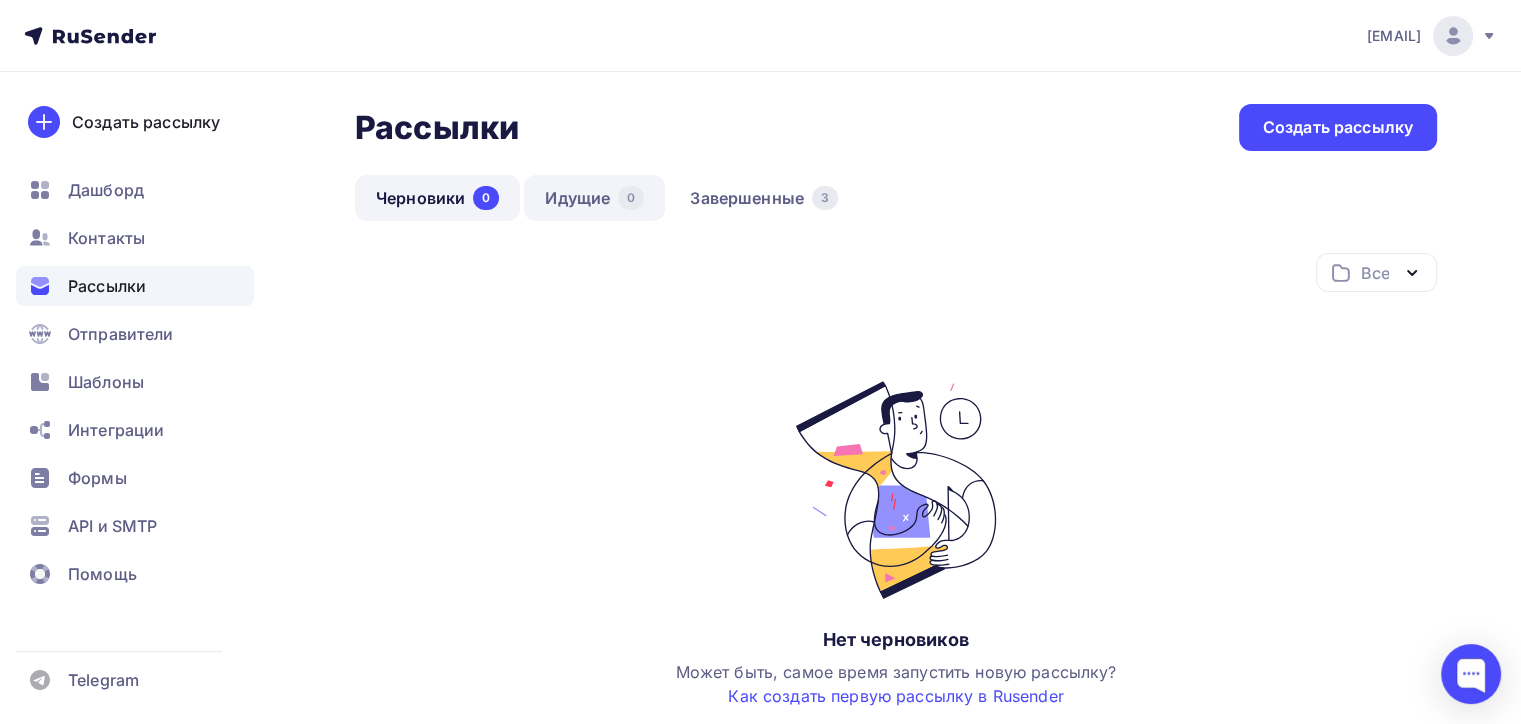 drag, startPoint x: 551, startPoint y: 221, endPoint x: 553, endPoint y: 198, distance: 23.086792 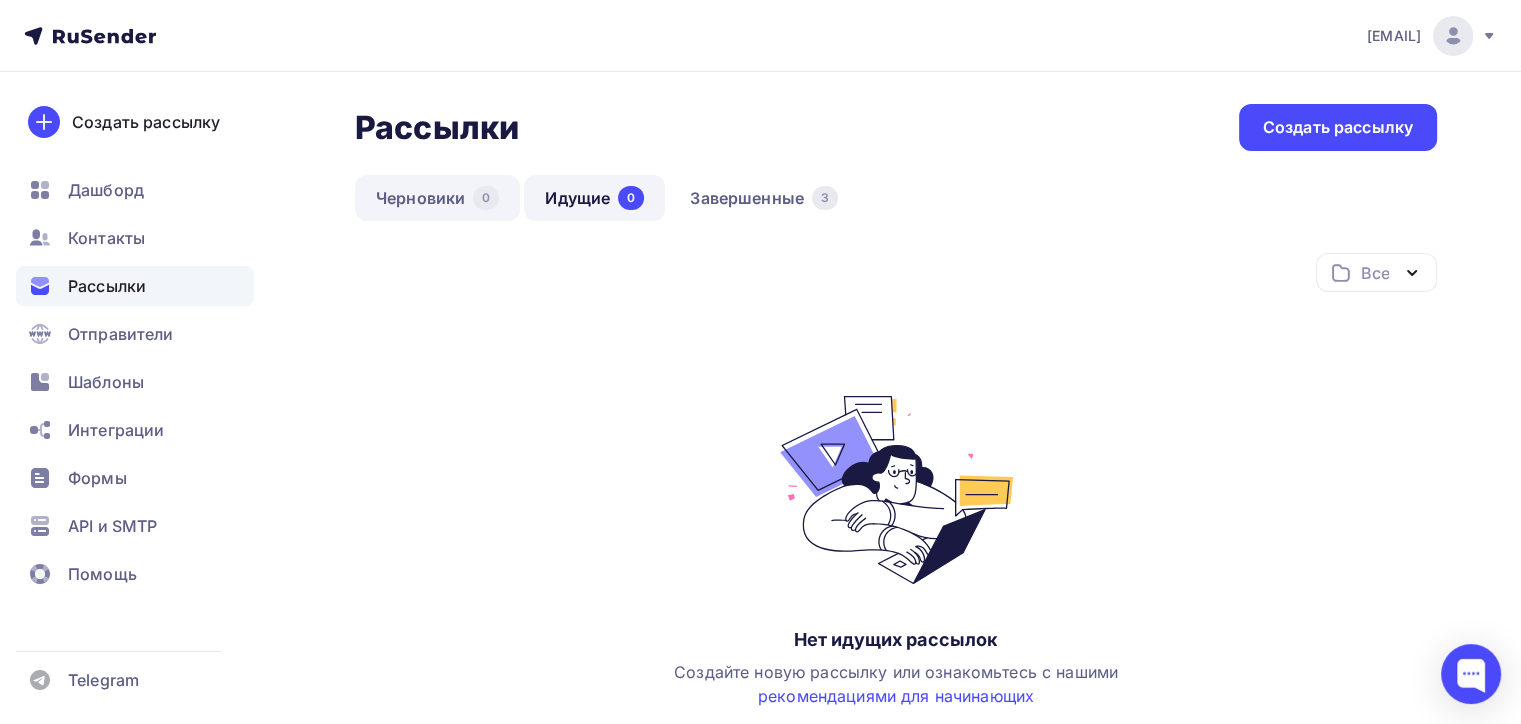 click on "0" at bounding box center (486, 198) 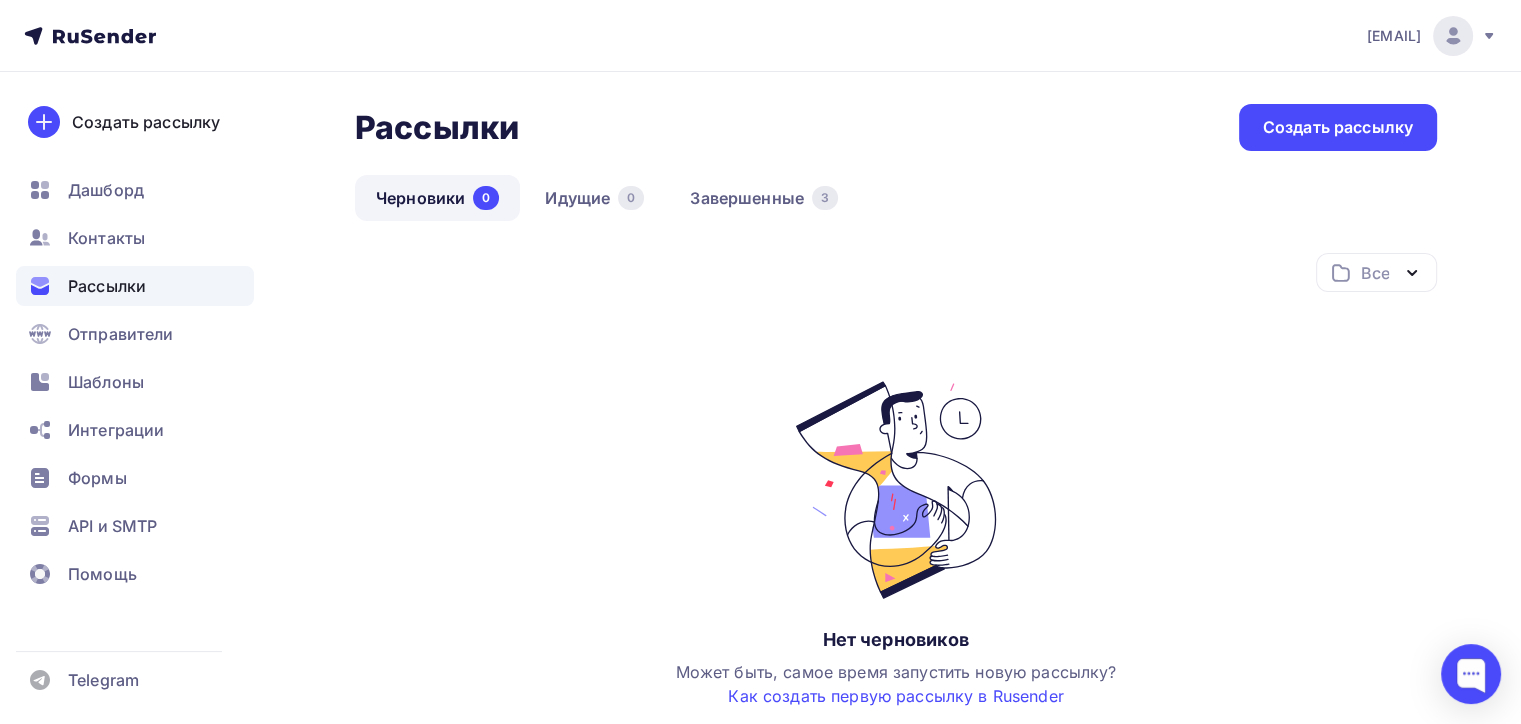 click on "Рассылки
Рассылки
Создать рассылку
Черновики
0
Идущие
0
Завершенные
3
Черновики
0
Идущие
0
Завершенные
3
Все
Все папки           Создать новую папку
Нет черновиков
Может быть, самое время запустить новую рассылку? Как создать первую рассылку в Rusender     Создать рассылку" at bounding box center [760, 485] 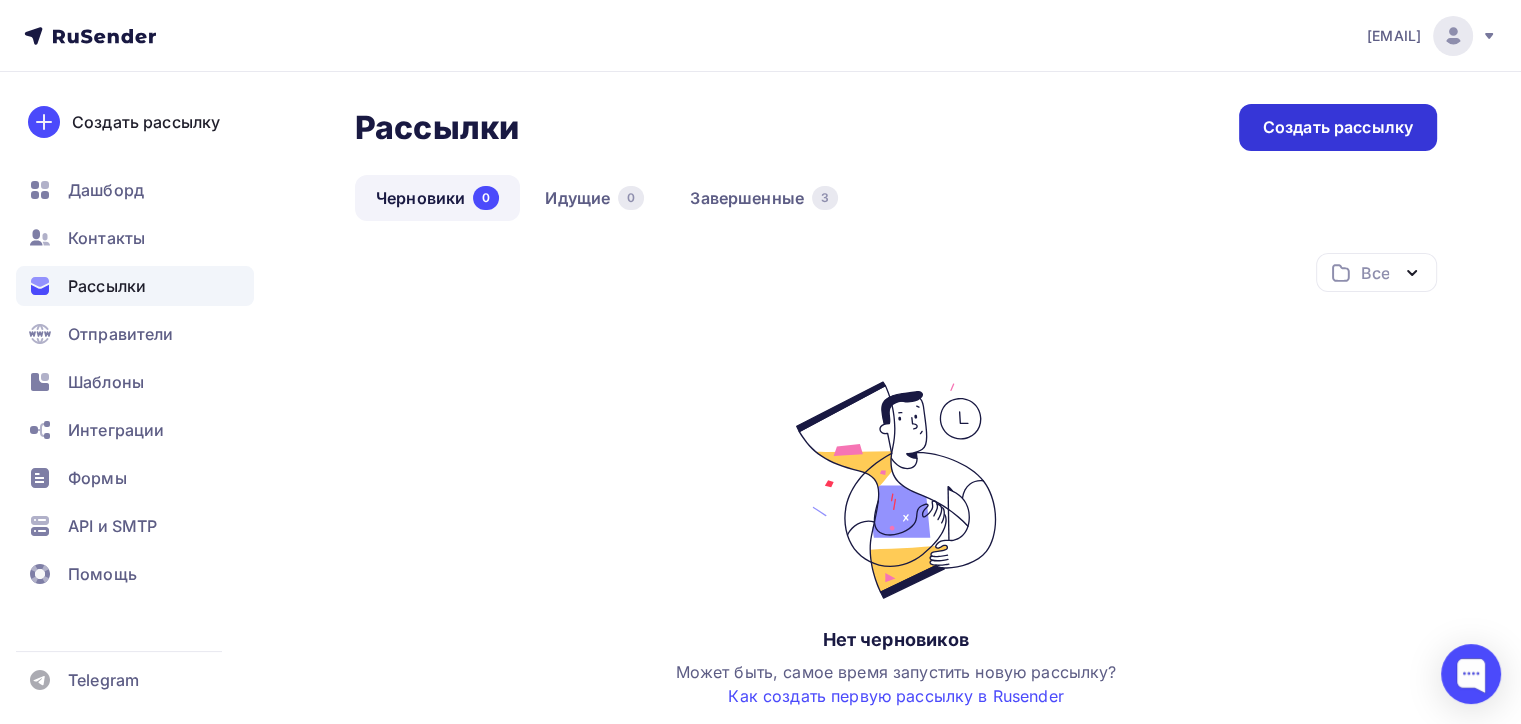 click on "Создать рассылку" at bounding box center (1338, 127) 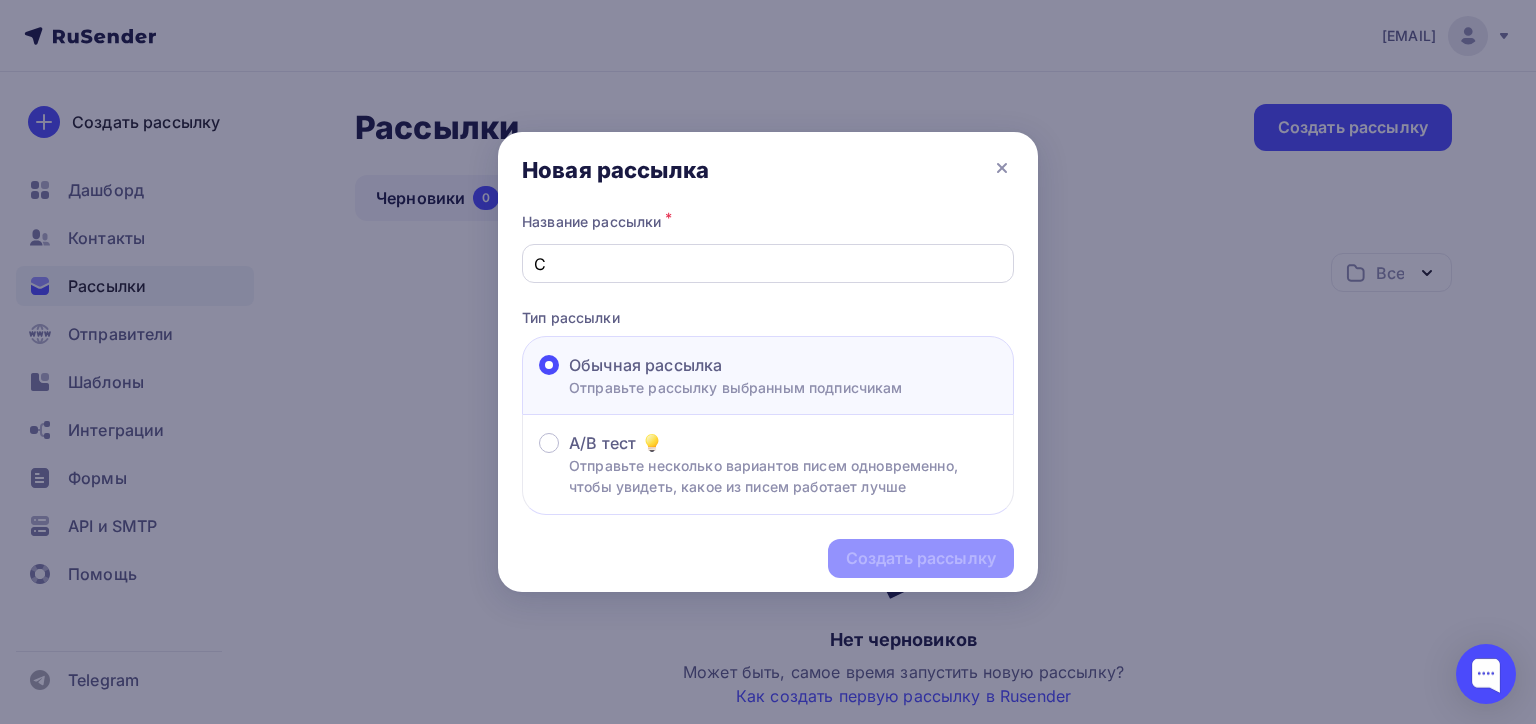 click on "C" at bounding box center (768, 264) 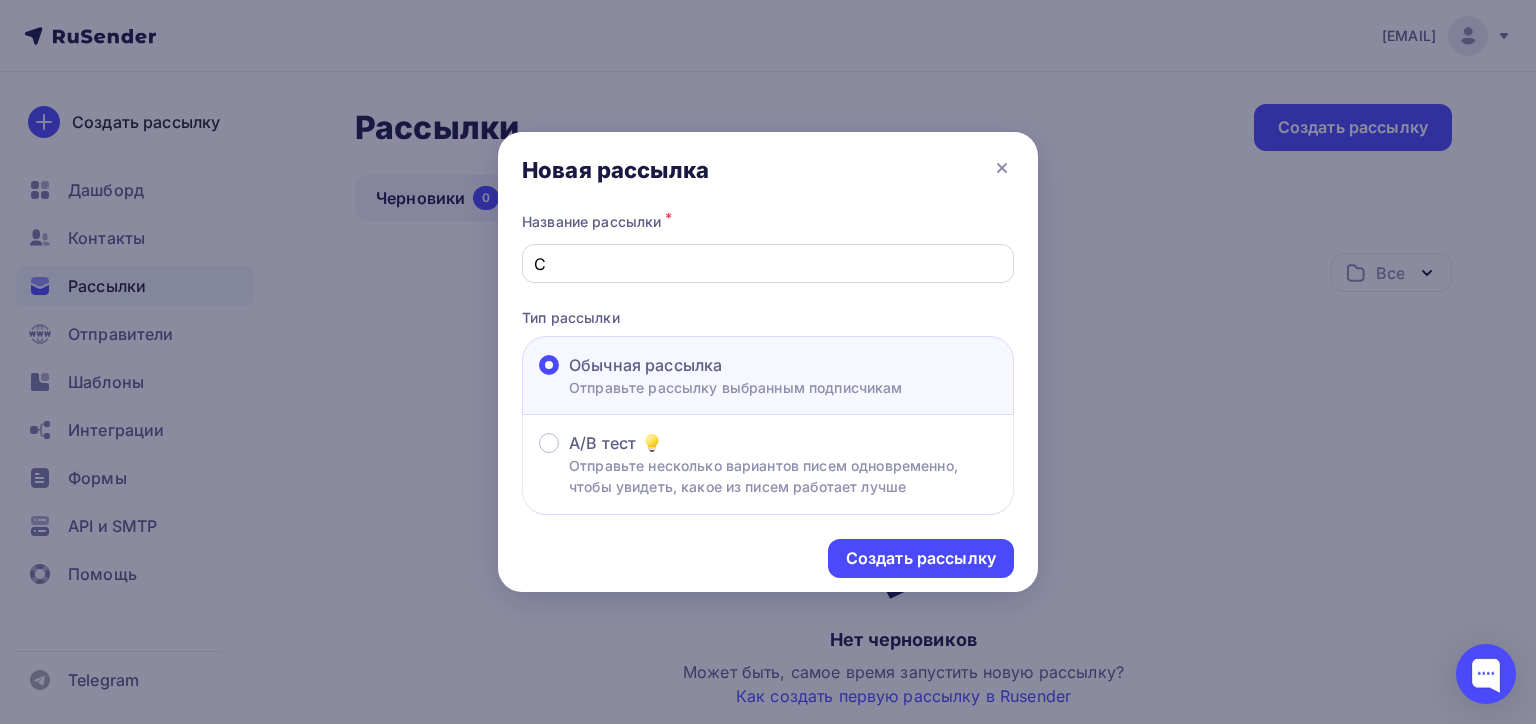 click on "C" at bounding box center (768, 263) 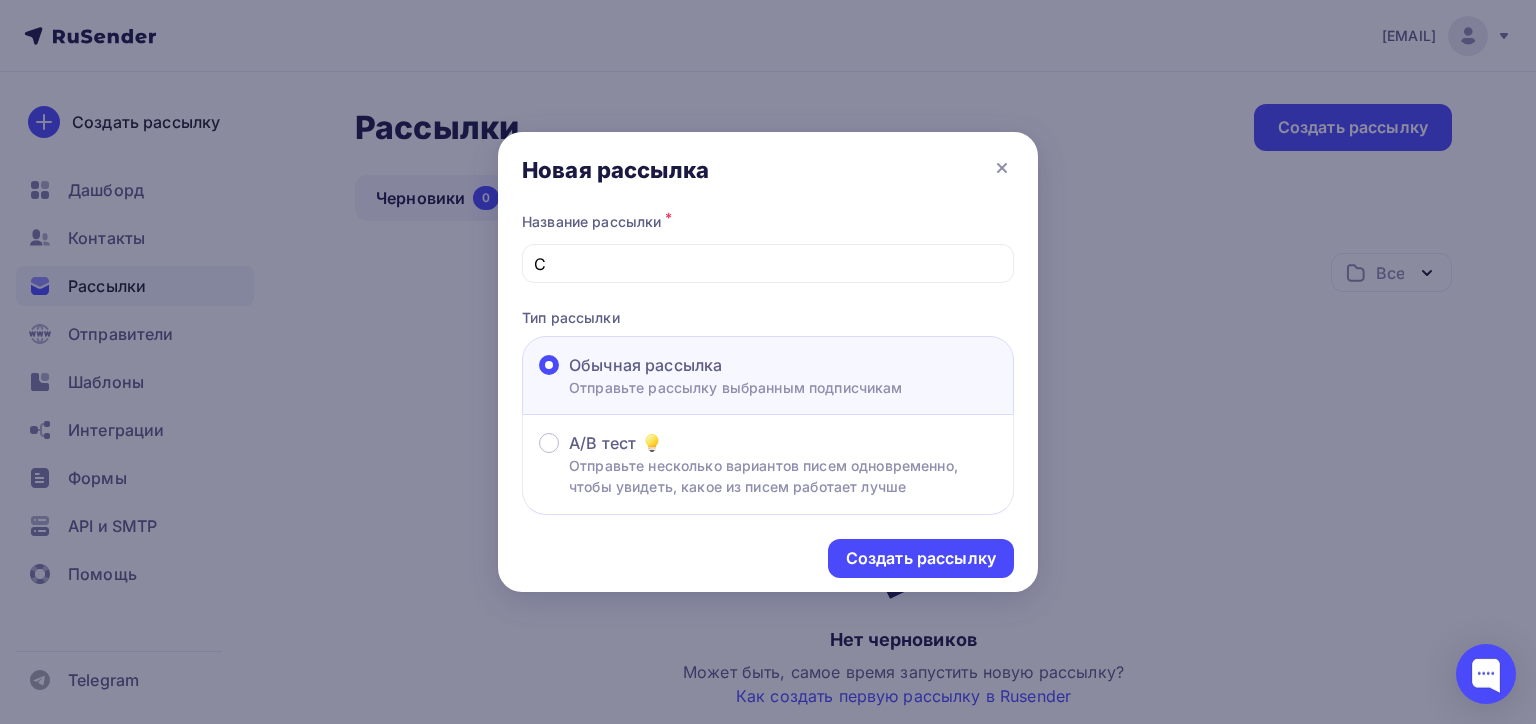 click on "Название рассылки
*   C" at bounding box center (768, 245) 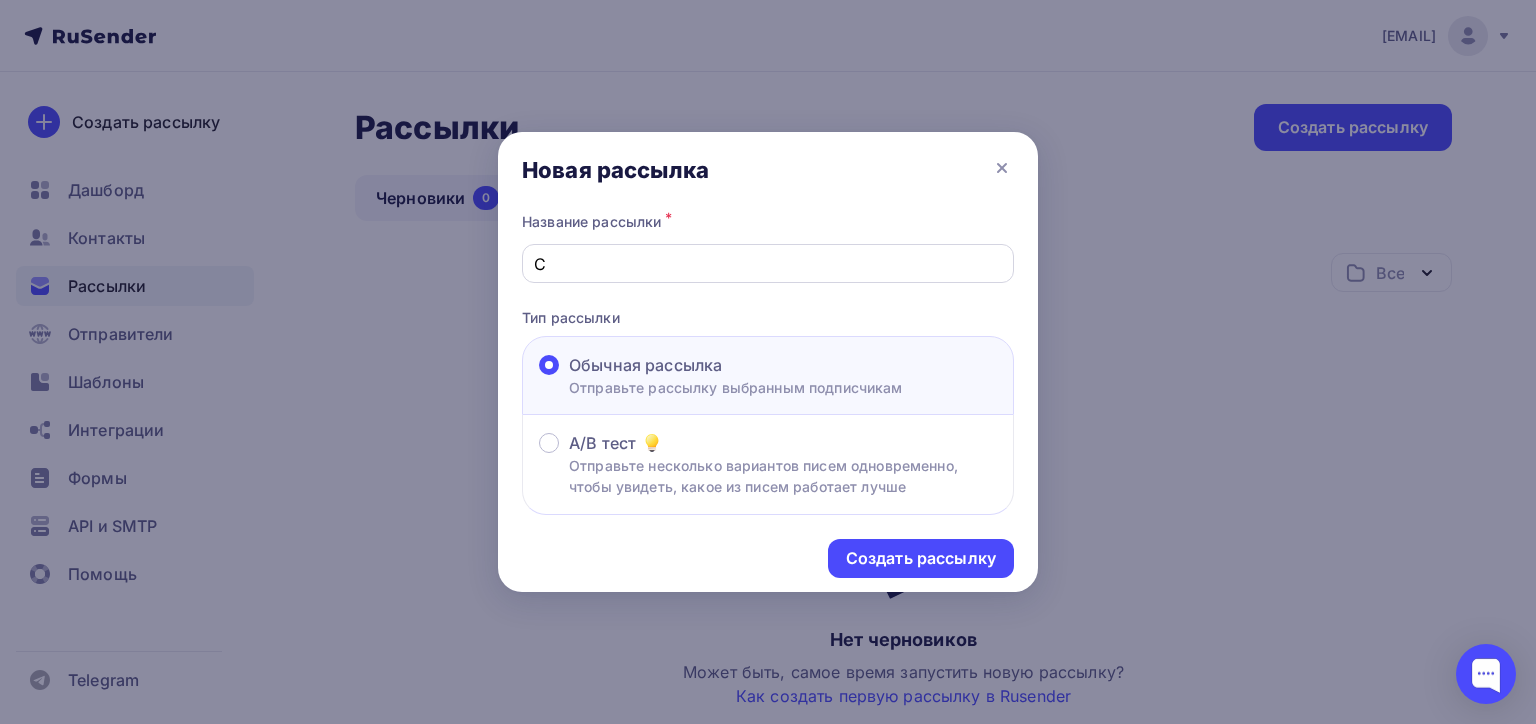 click on "C" at bounding box center (768, 264) 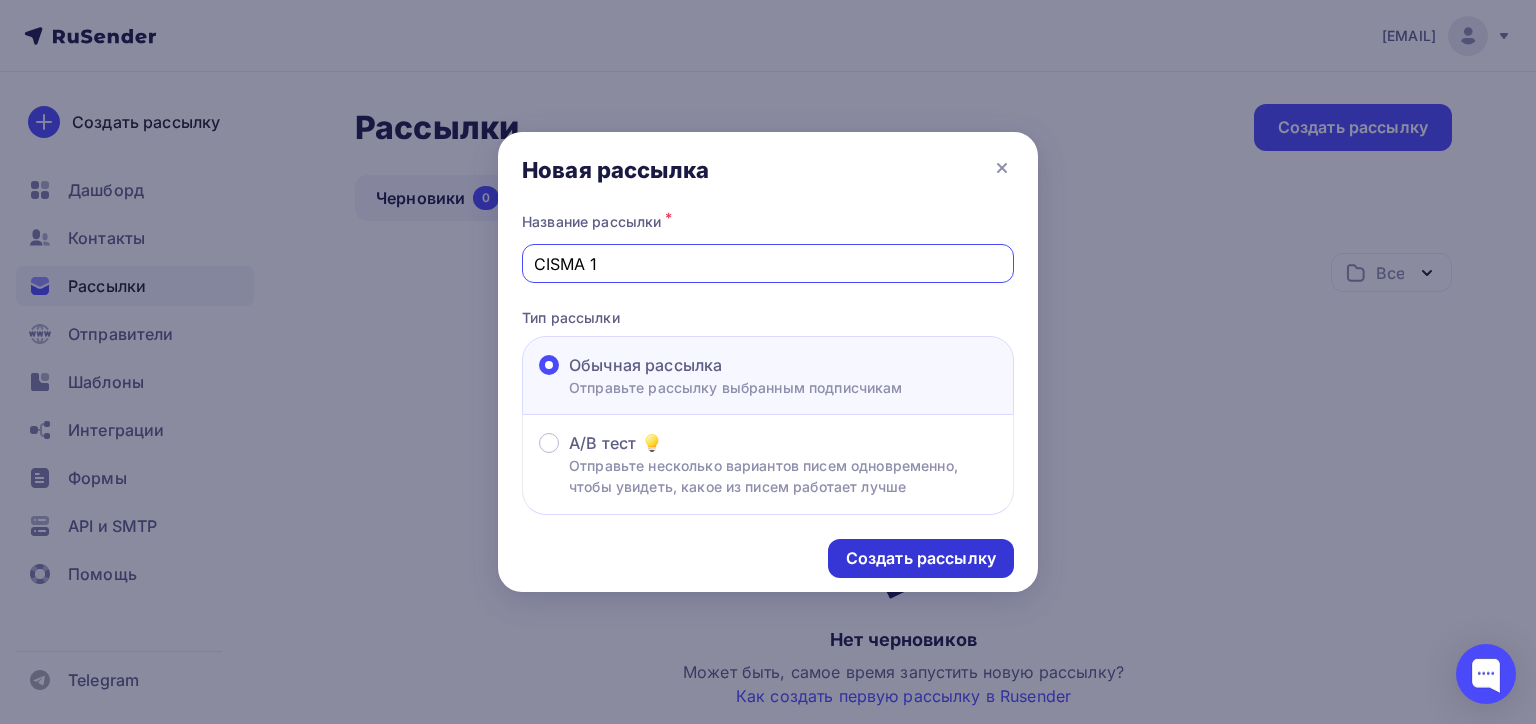 type on "CISMA 1" 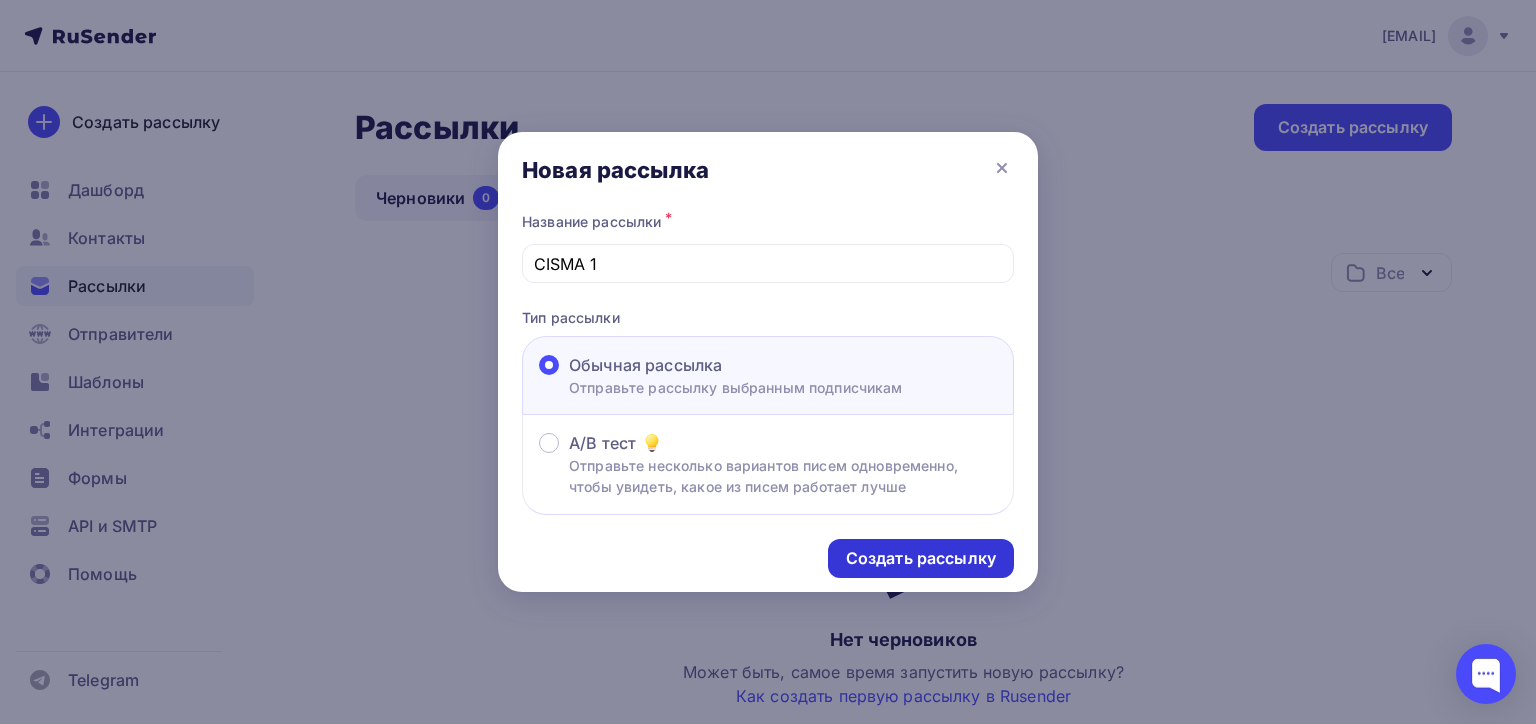 click on "Создать рассылку" at bounding box center [921, 558] 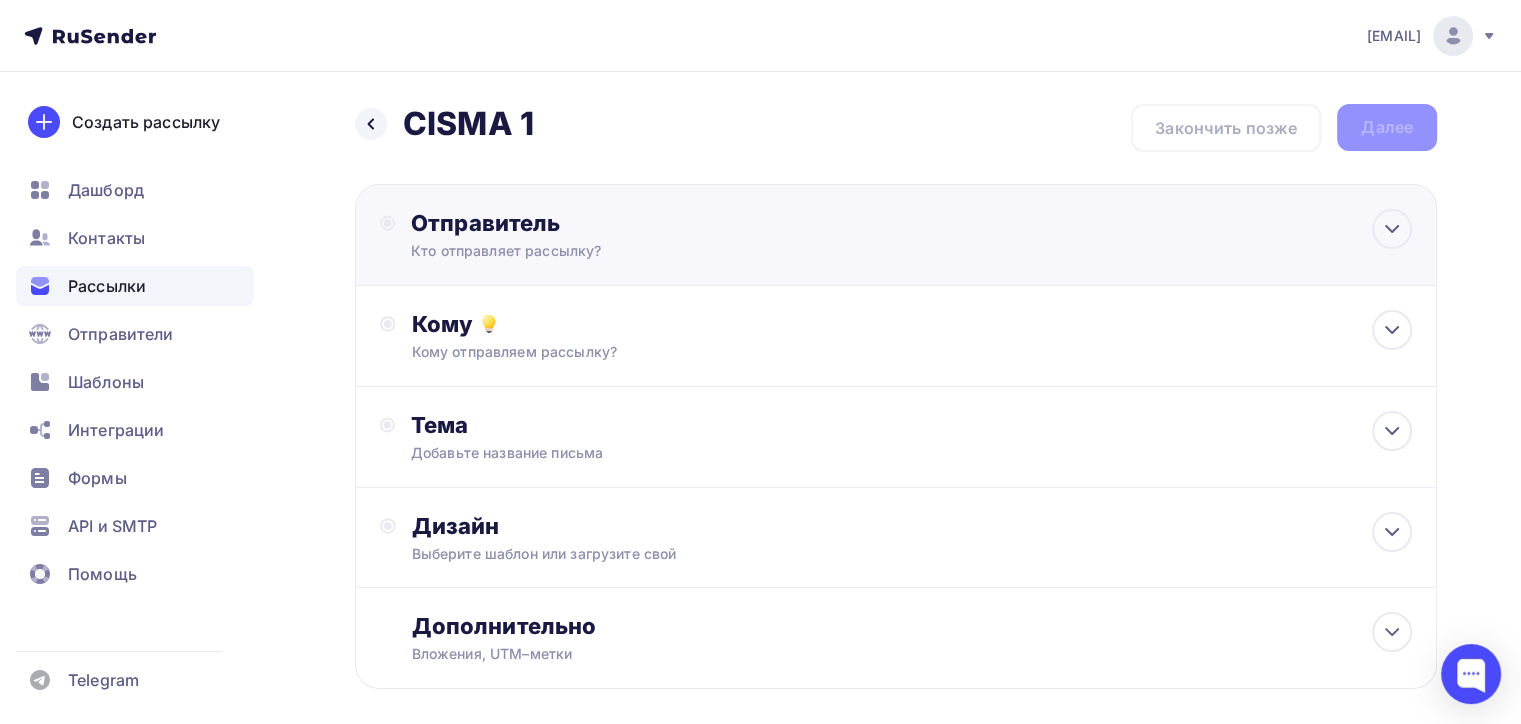 click on "Кто отправляет рассылку?" at bounding box center (606, 251) 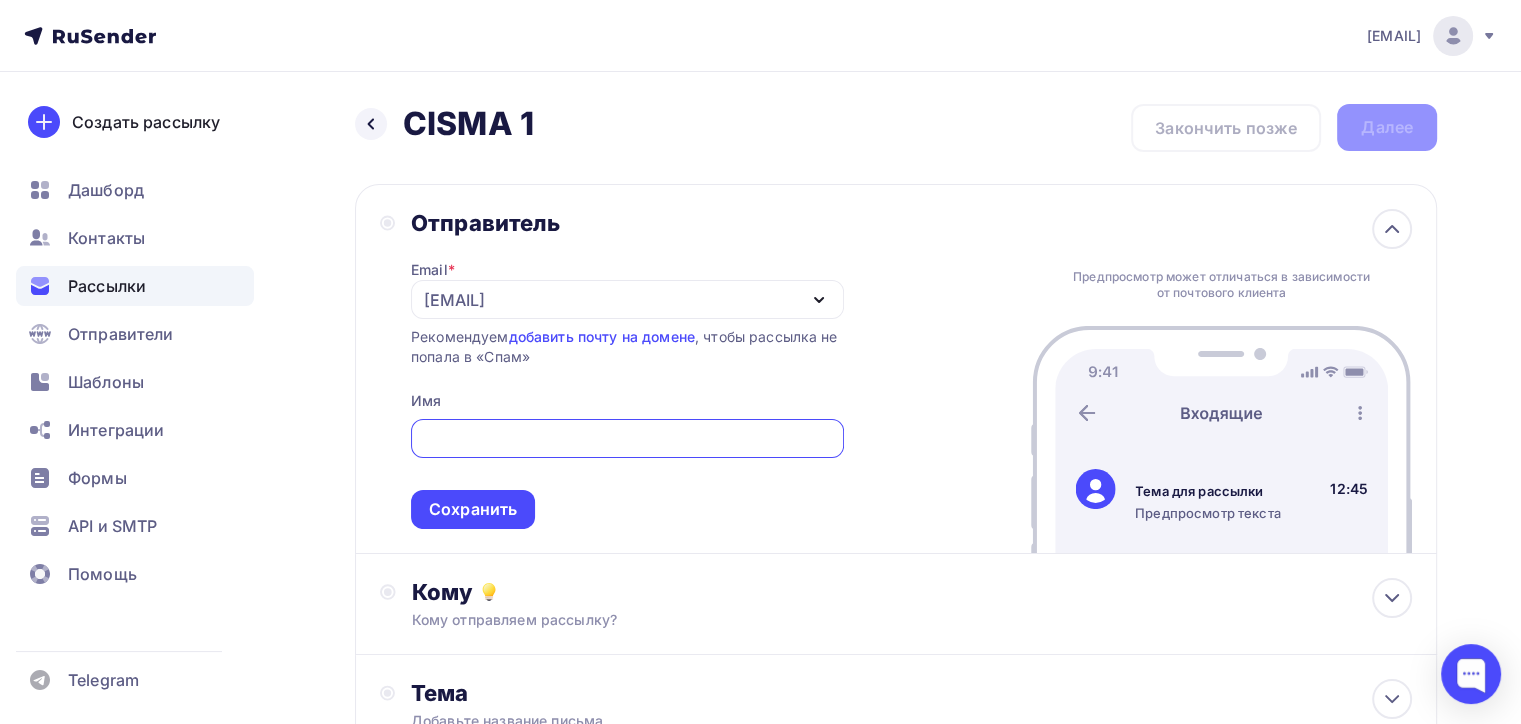 scroll, scrollTop: 0, scrollLeft: 0, axis: both 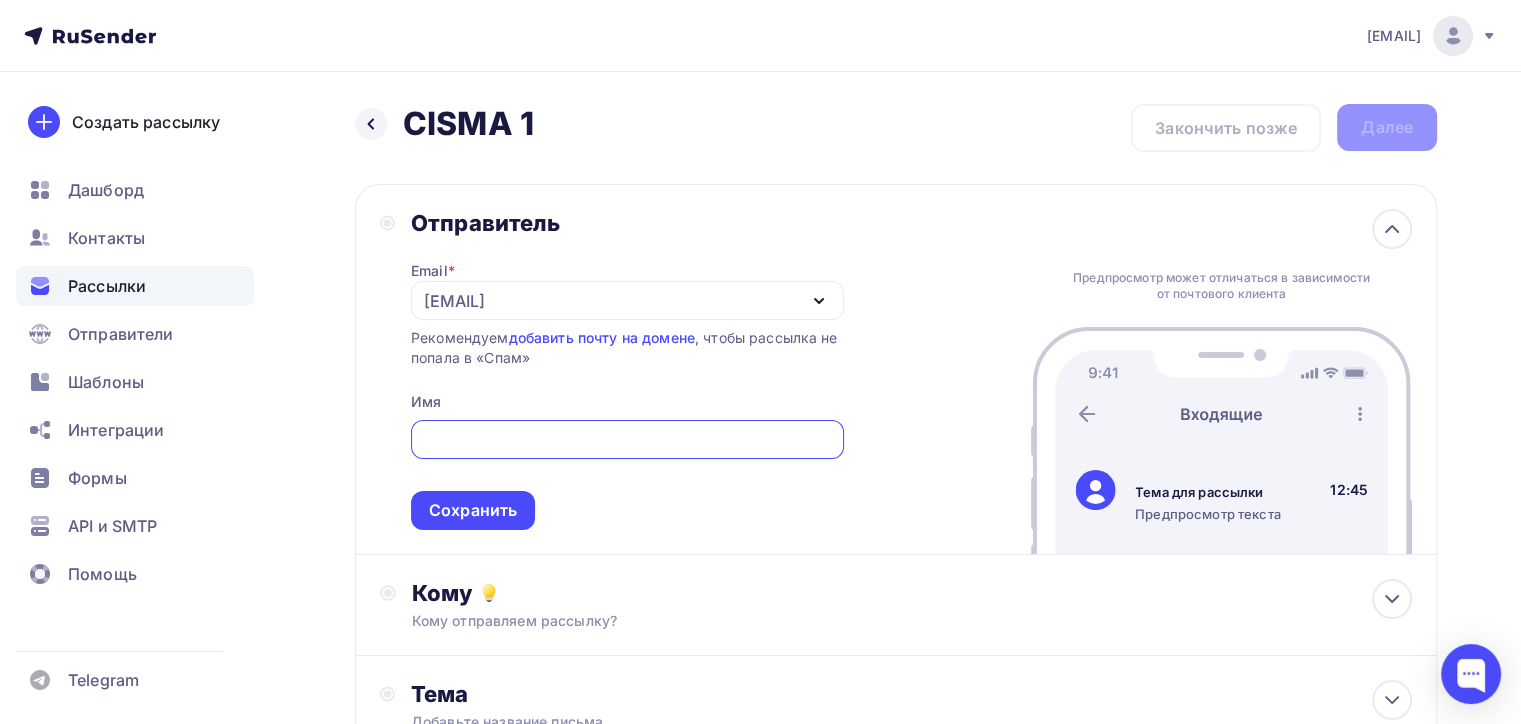 click on "[USERNAME]1@[EXAMPLE.COM]" at bounding box center [454, 301] 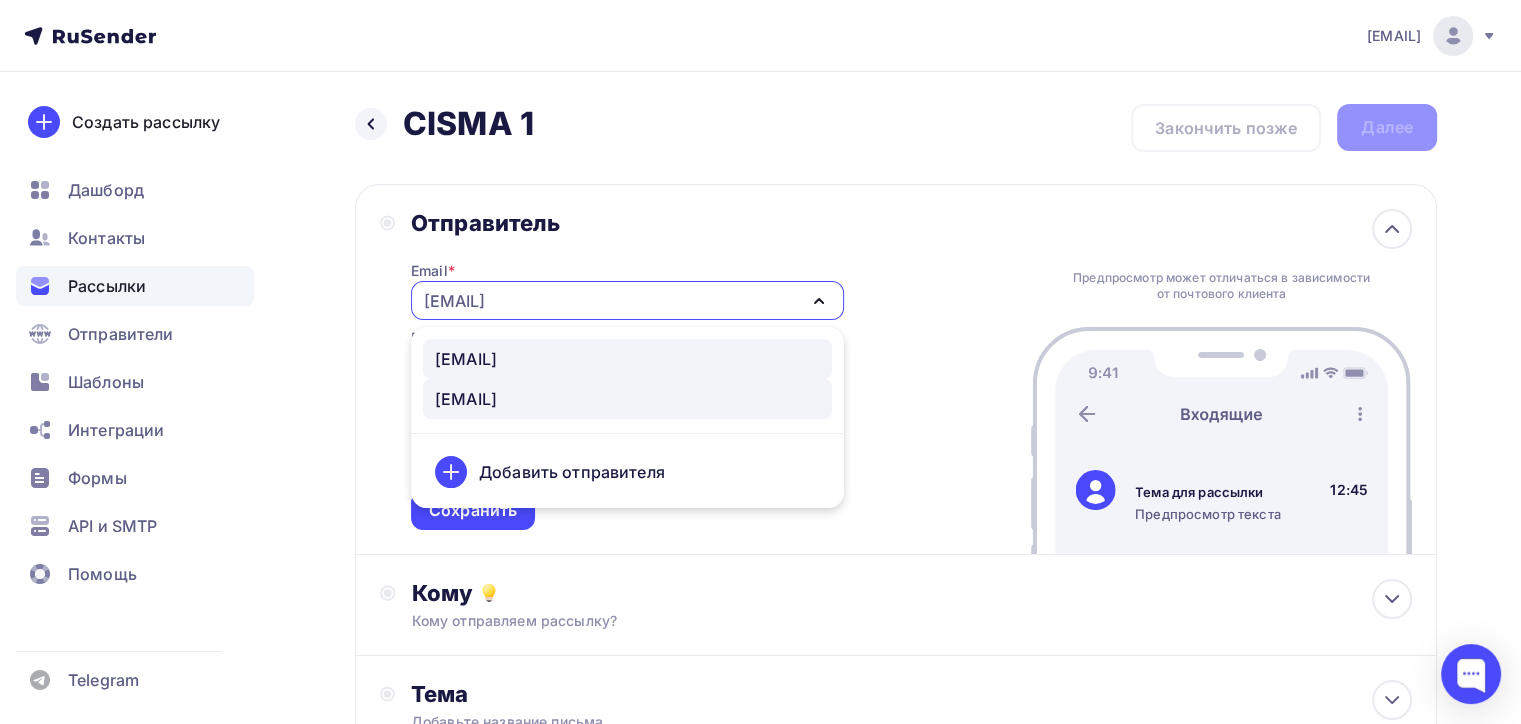 click on "100@[EXAMPLE.COM]" at bounding box center (466, 359) 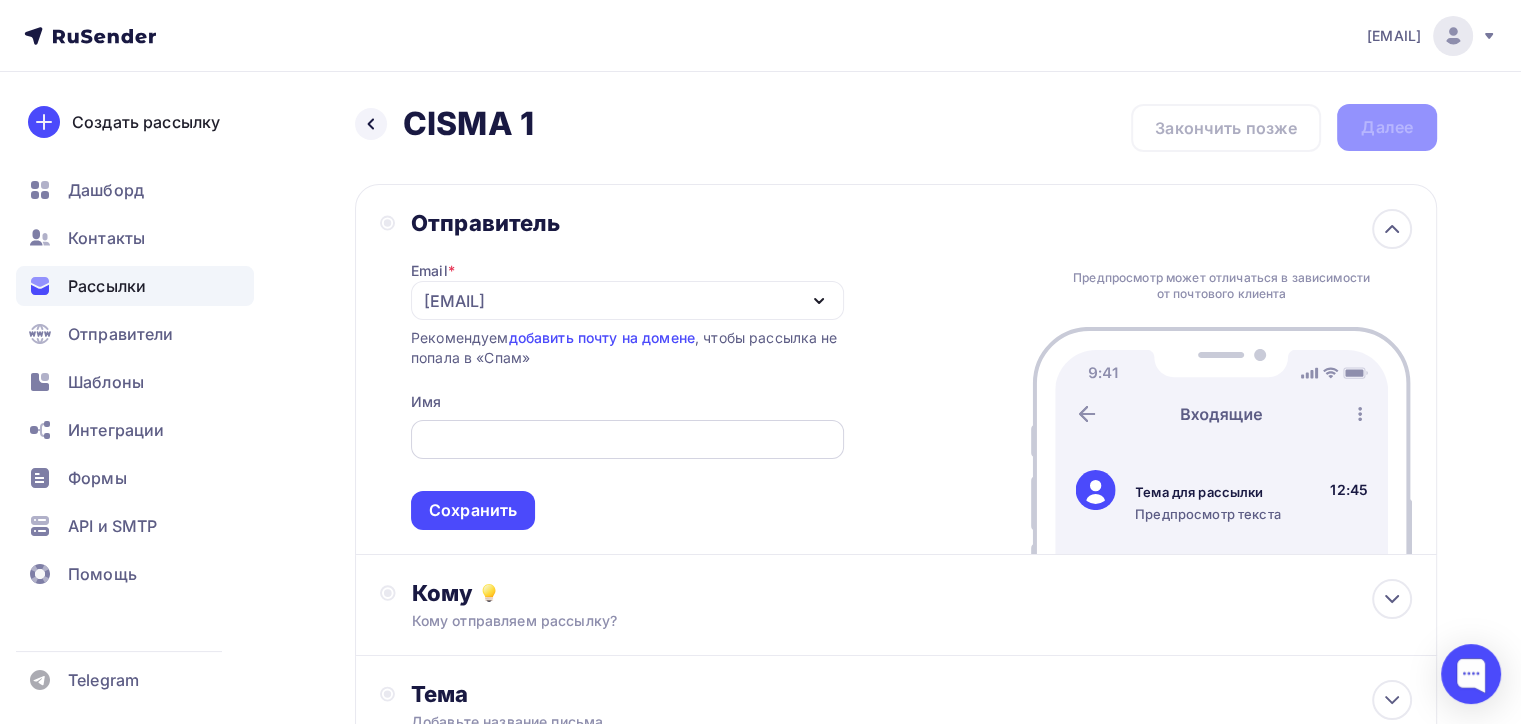 click at bounding box center [627, 440] 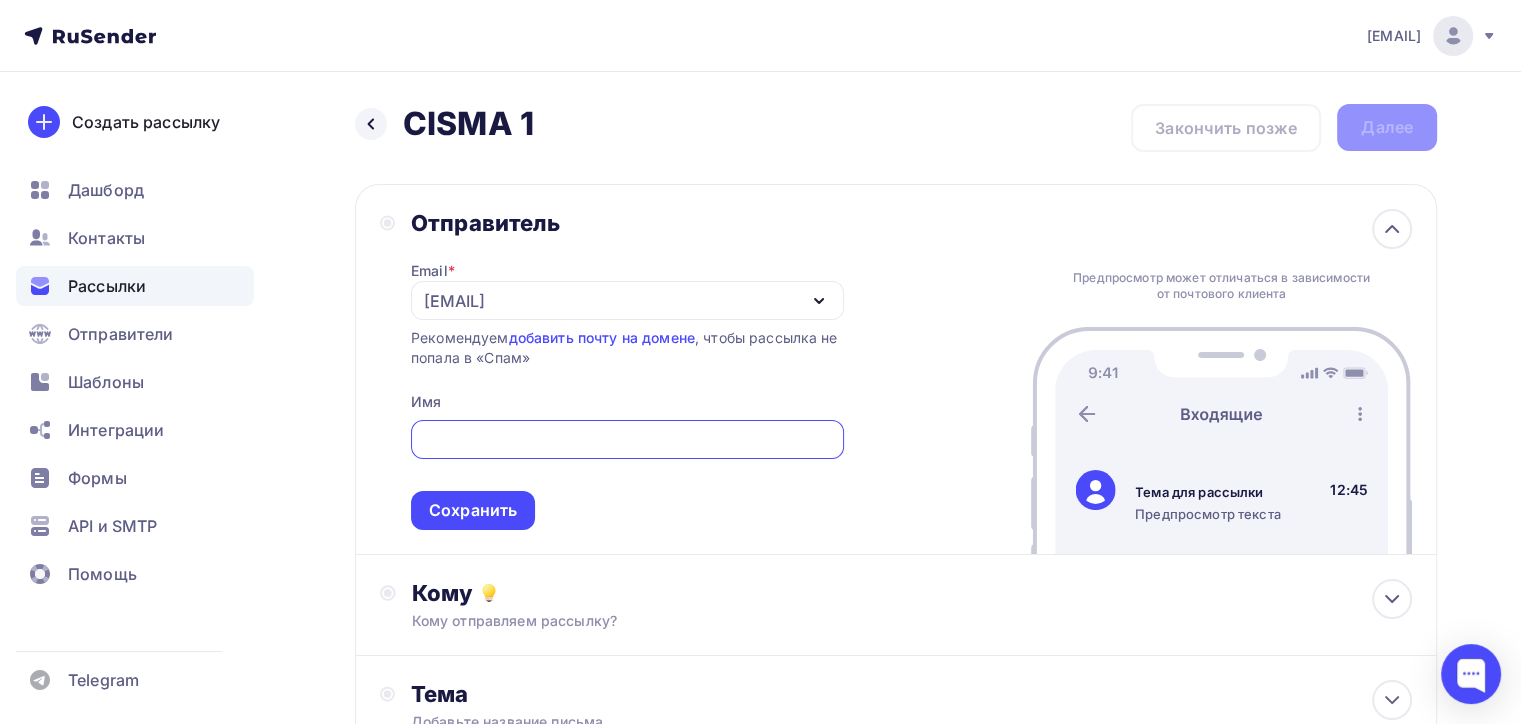 click on "Email  *
100@zipkittech.ru
100@zipkittech.ru           naduvaev1@gmail.com               Добавить отправителя
Рекомендуем  добавить почту на домене , чтобы рассылка не попала в «Спам»
Имя                 Сохранить" at bounding box center [627, 383] 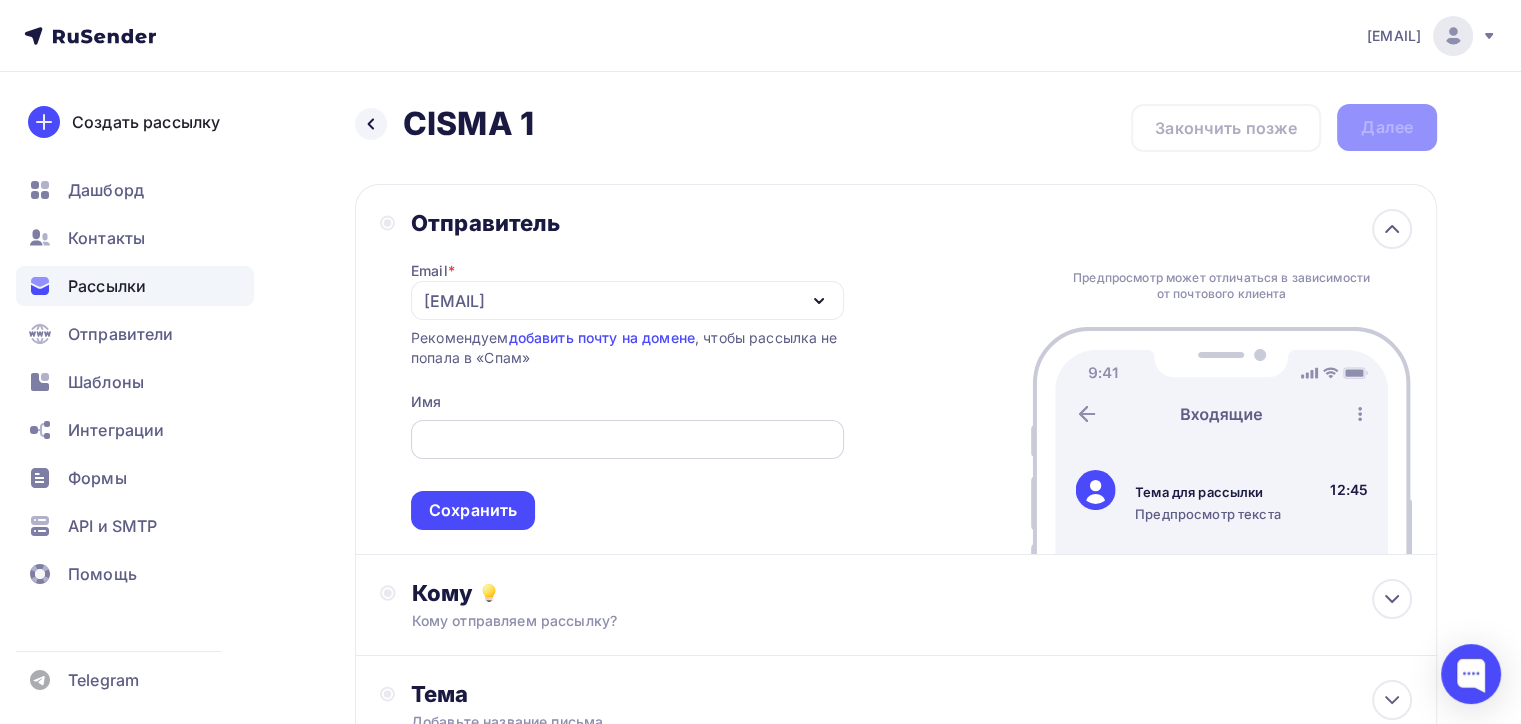 click at bounding box center [627, 440] 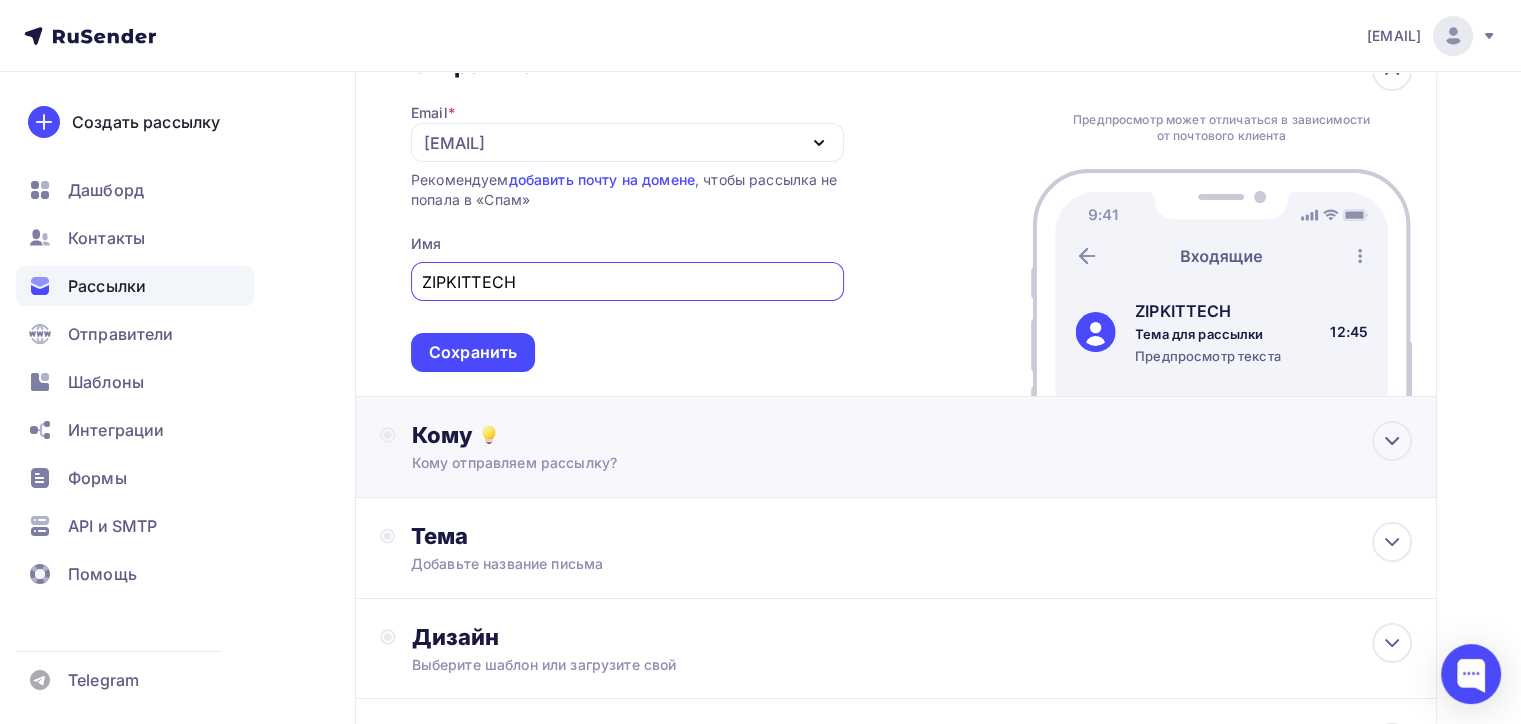 scroll, scrollTop: 200, scrollLeft: 0, axis: vertical 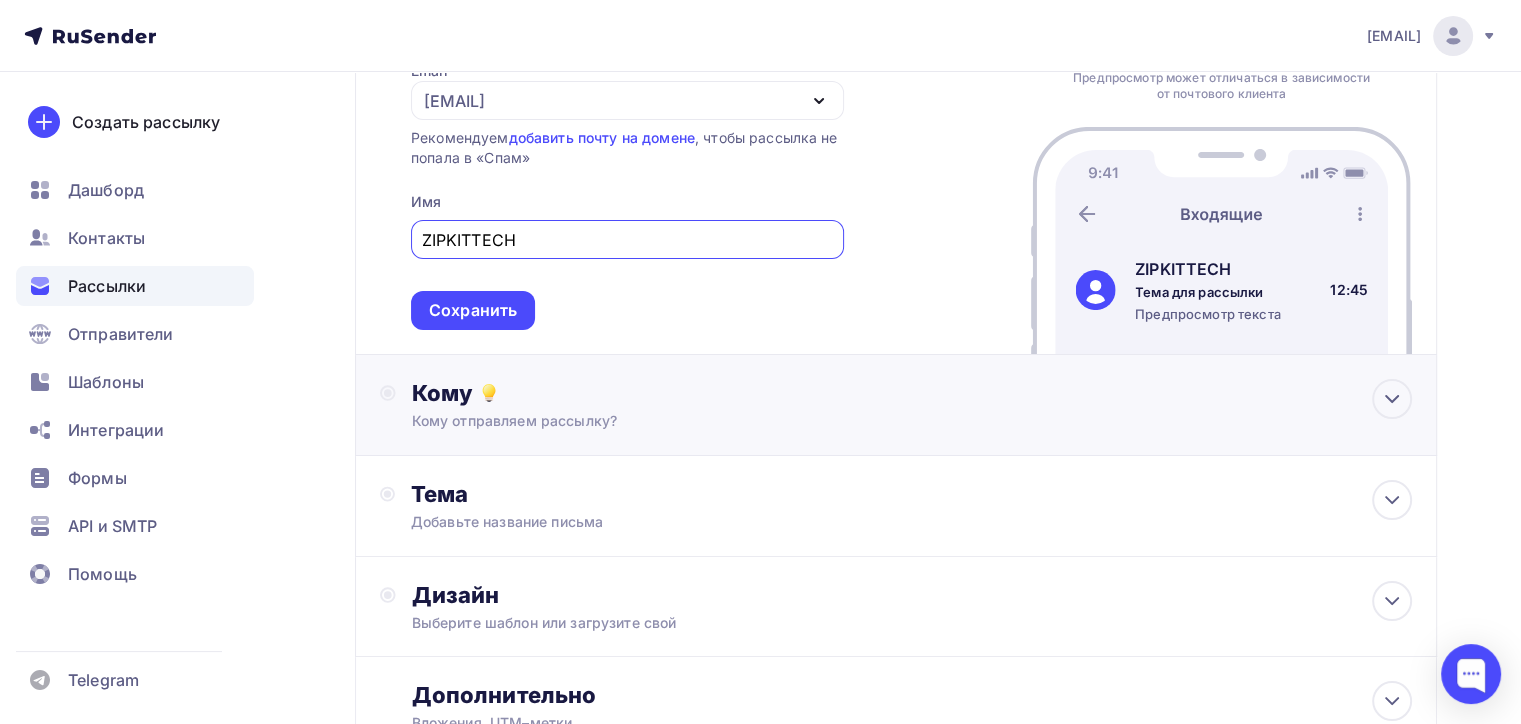 type on "ZIPKITTECH" 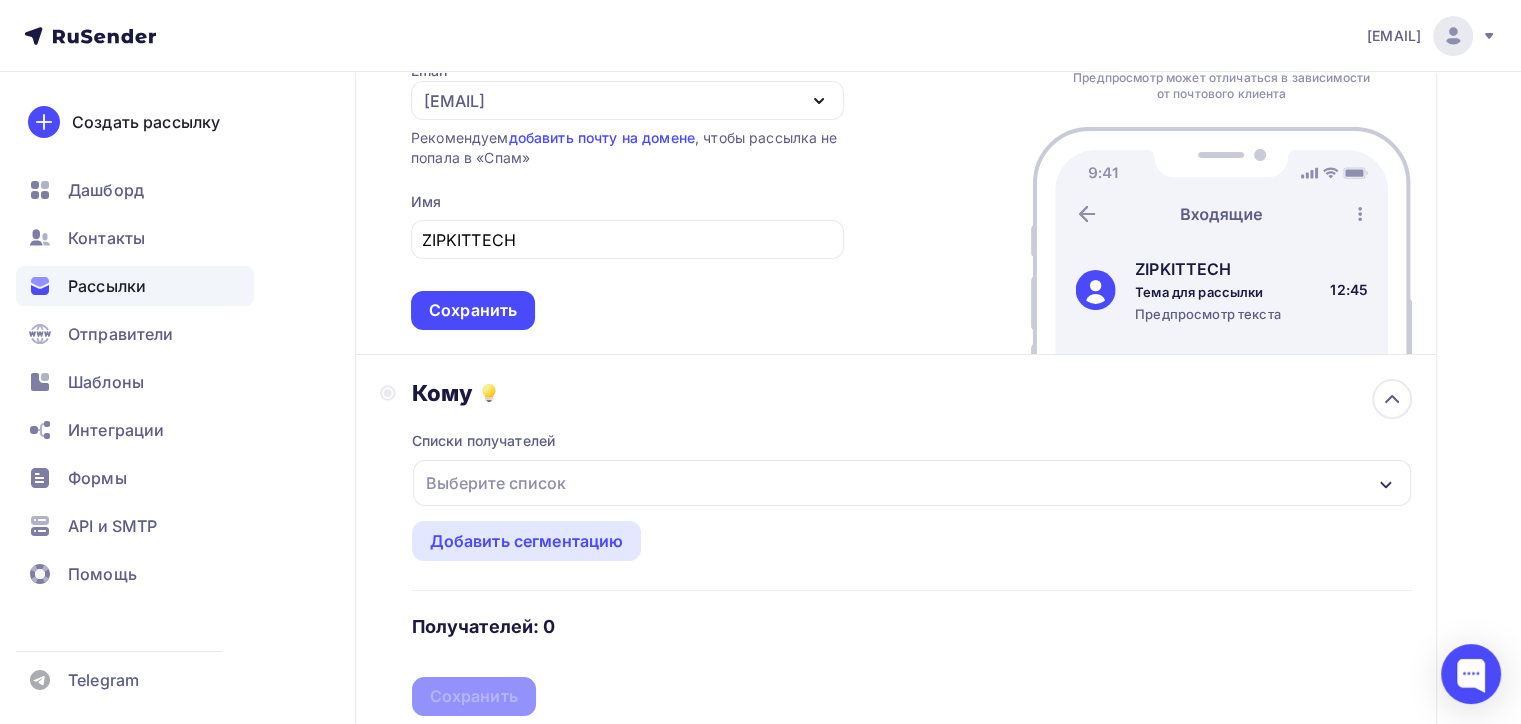 click on "Выберите список" at bounding box center (496, 483) 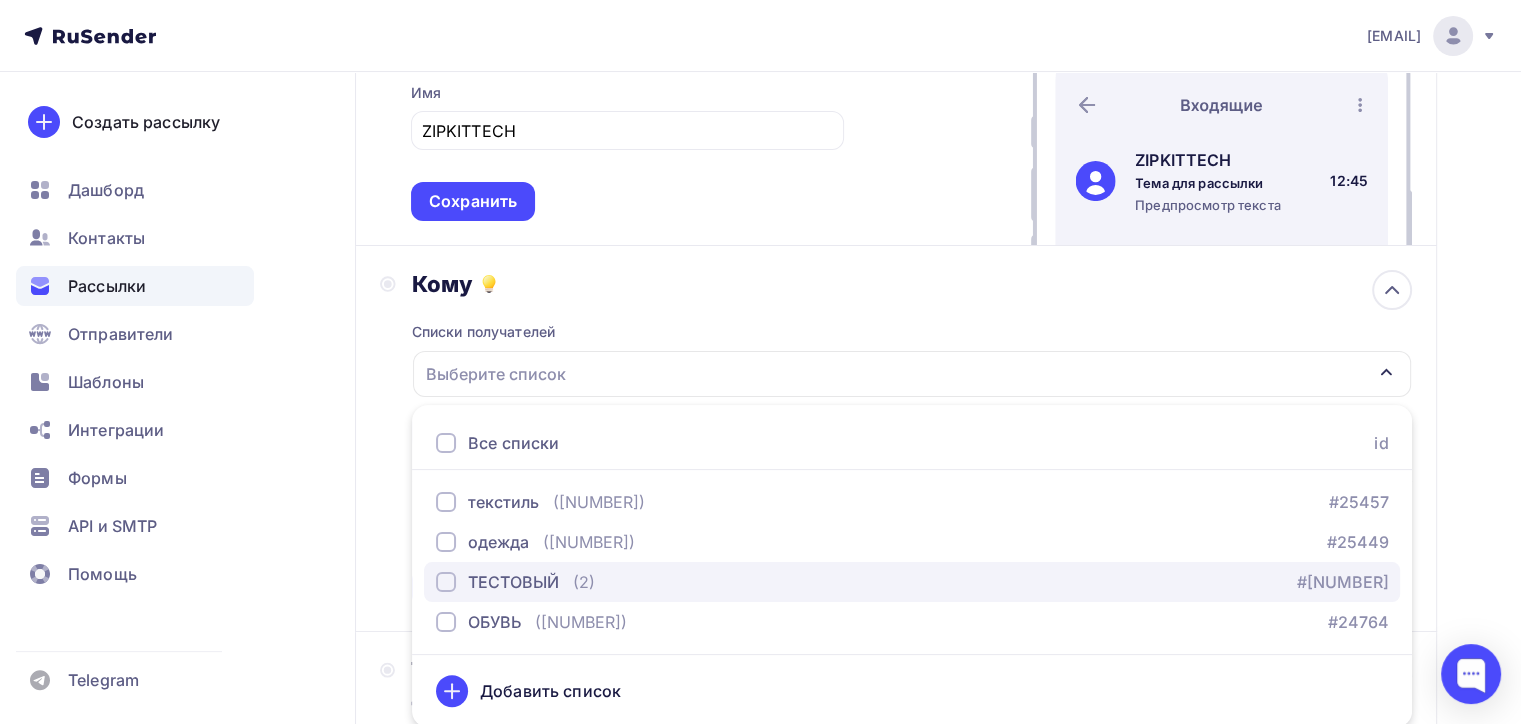 click at bounding box center (446, 582) 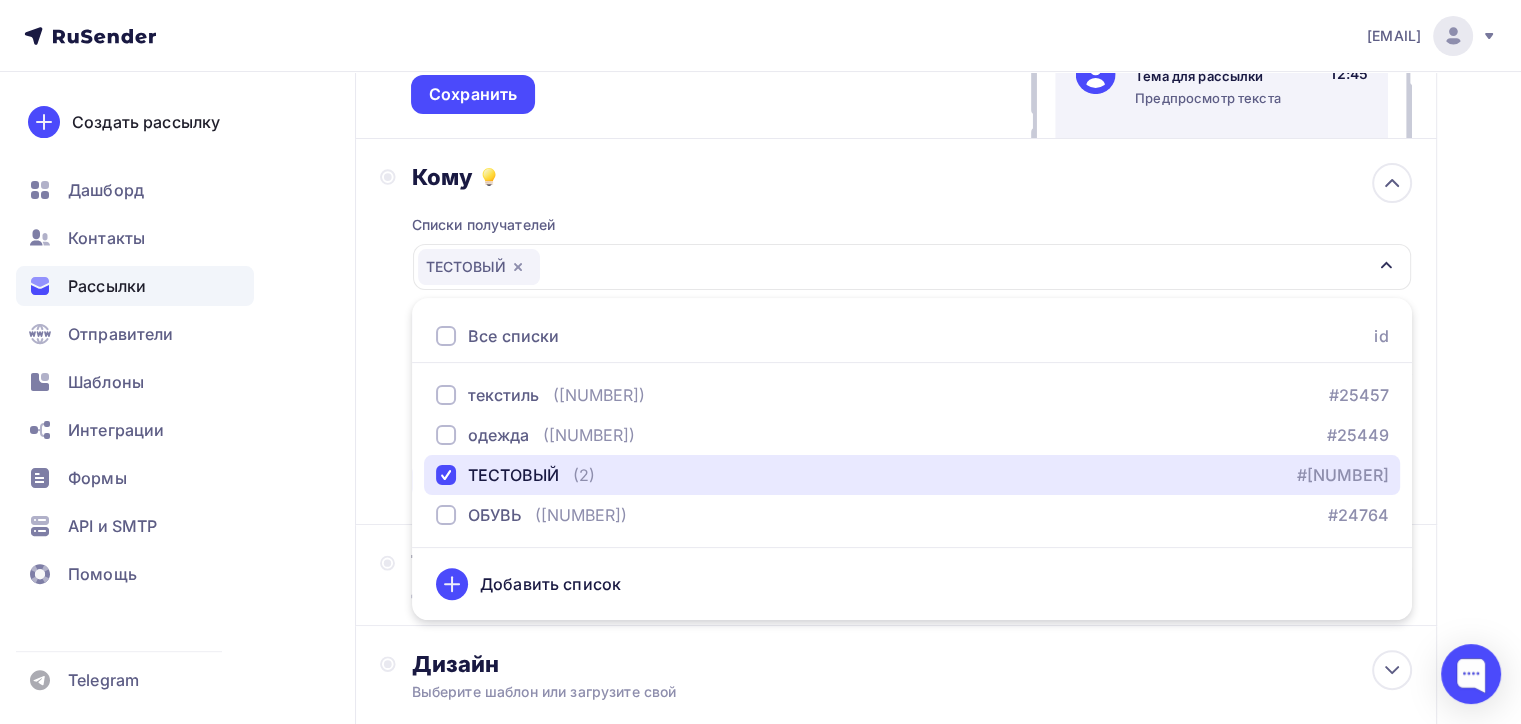scroll, scrollTop: 609, scrollLeft: 0, axis: vertical 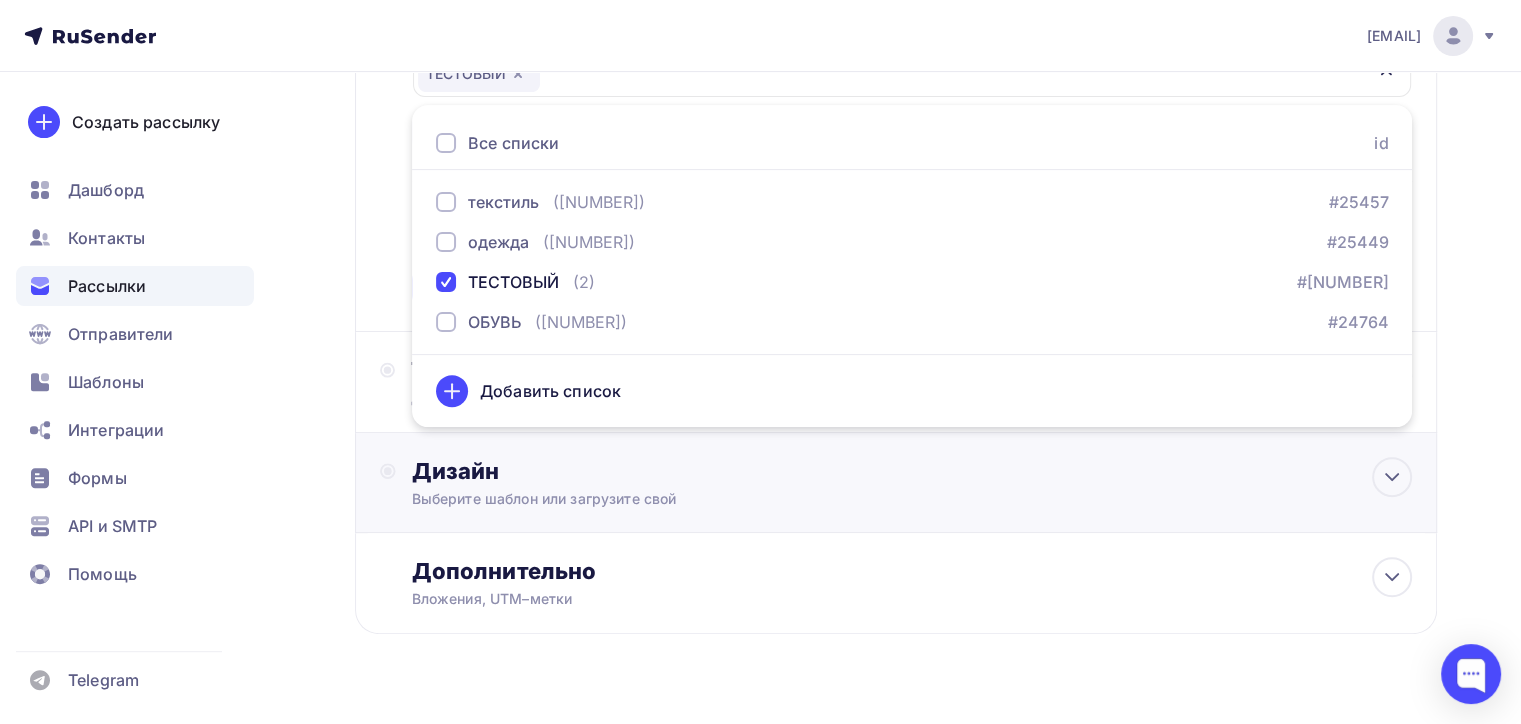 click on "Дизайн   Выберите шаблон или загрузите свой" at bounding box center [896, 494] 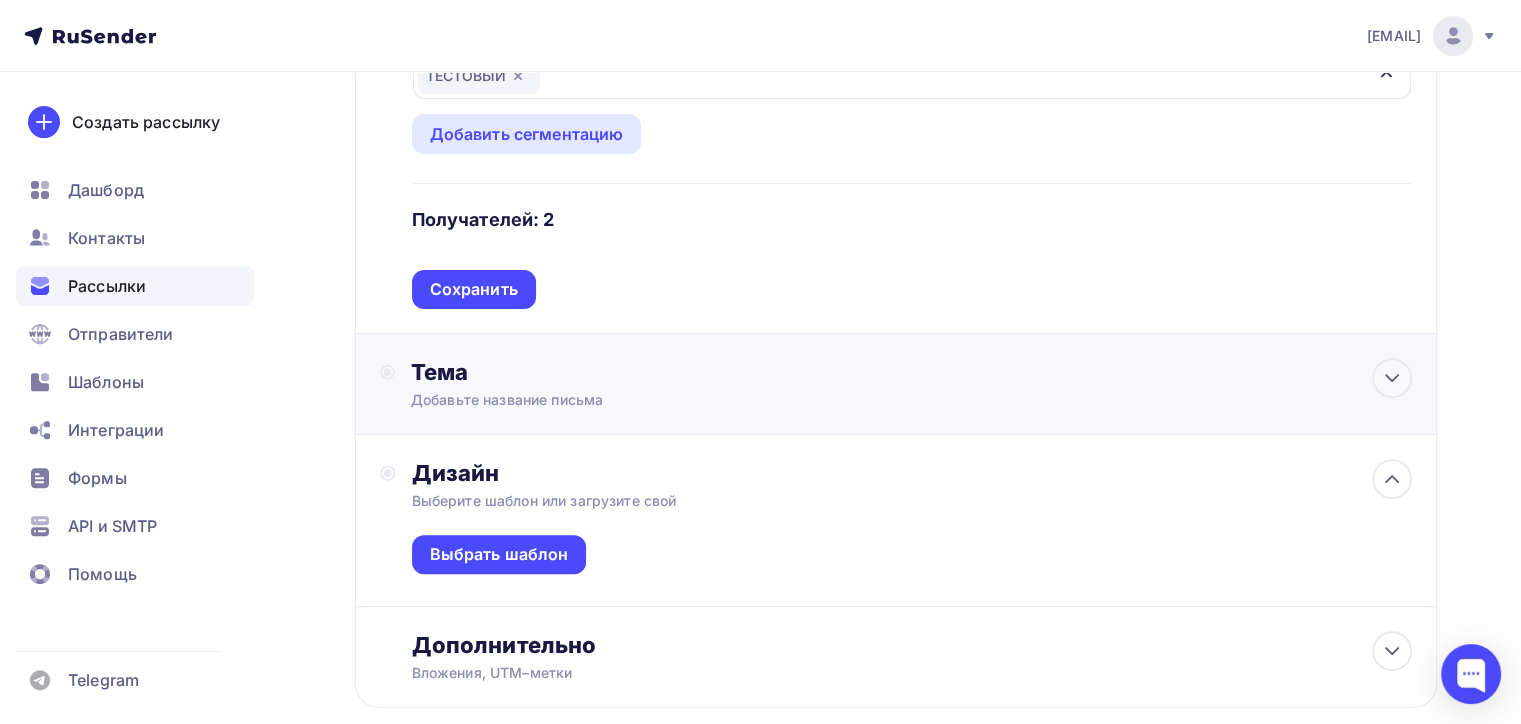 scroll, scrollTop: 609, scrollLeft: 0, axis: vertical 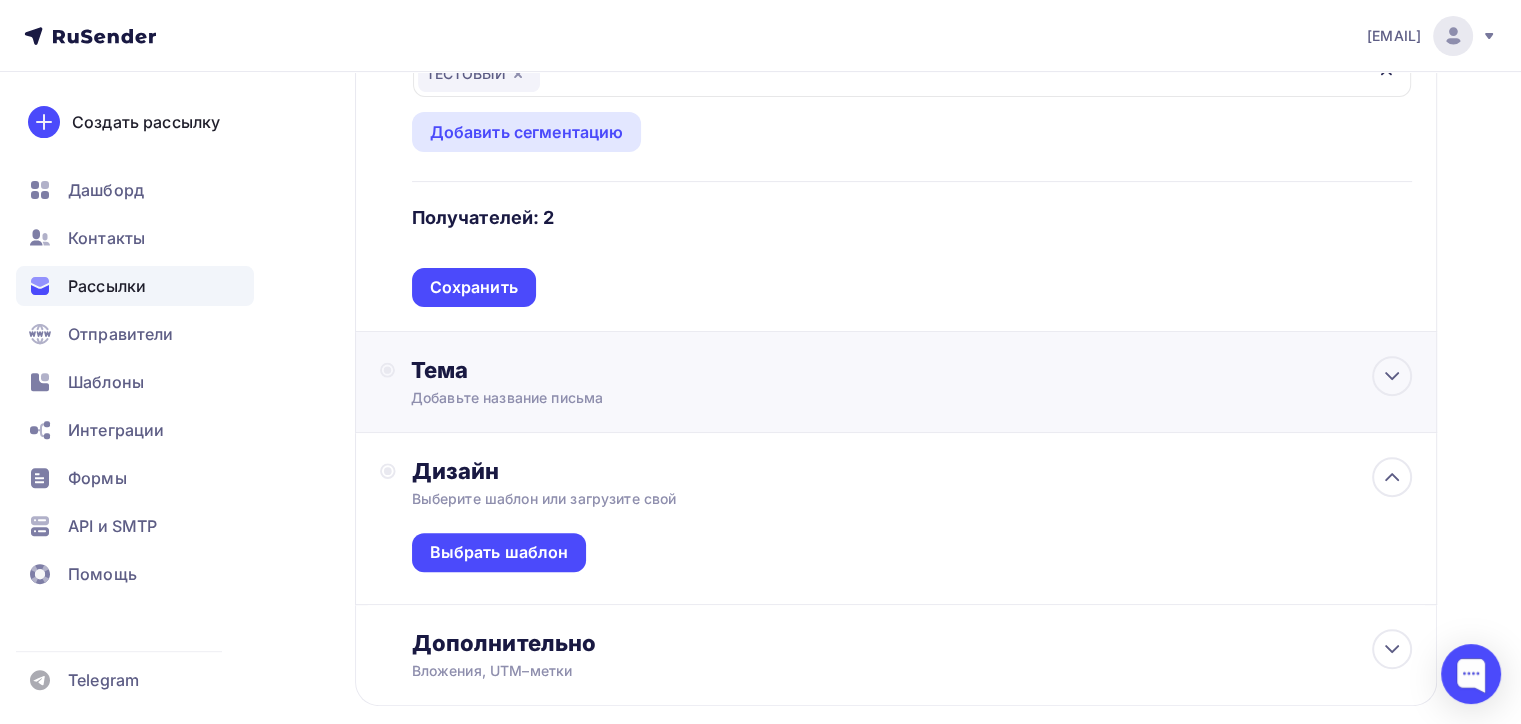 click on "Тема" at bounding box center [608, 370] 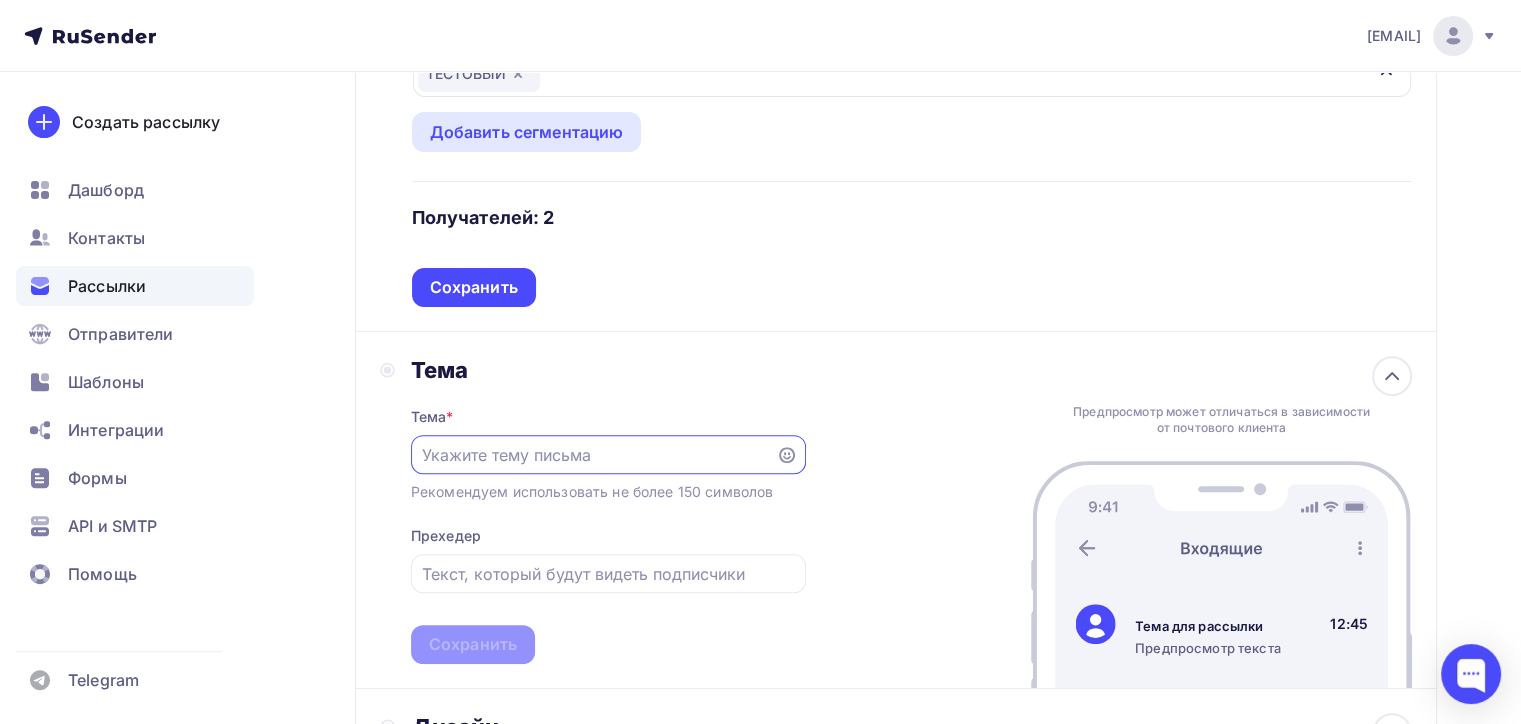scroll, scrollTop: 0, scrollLeft: 0, axis: both 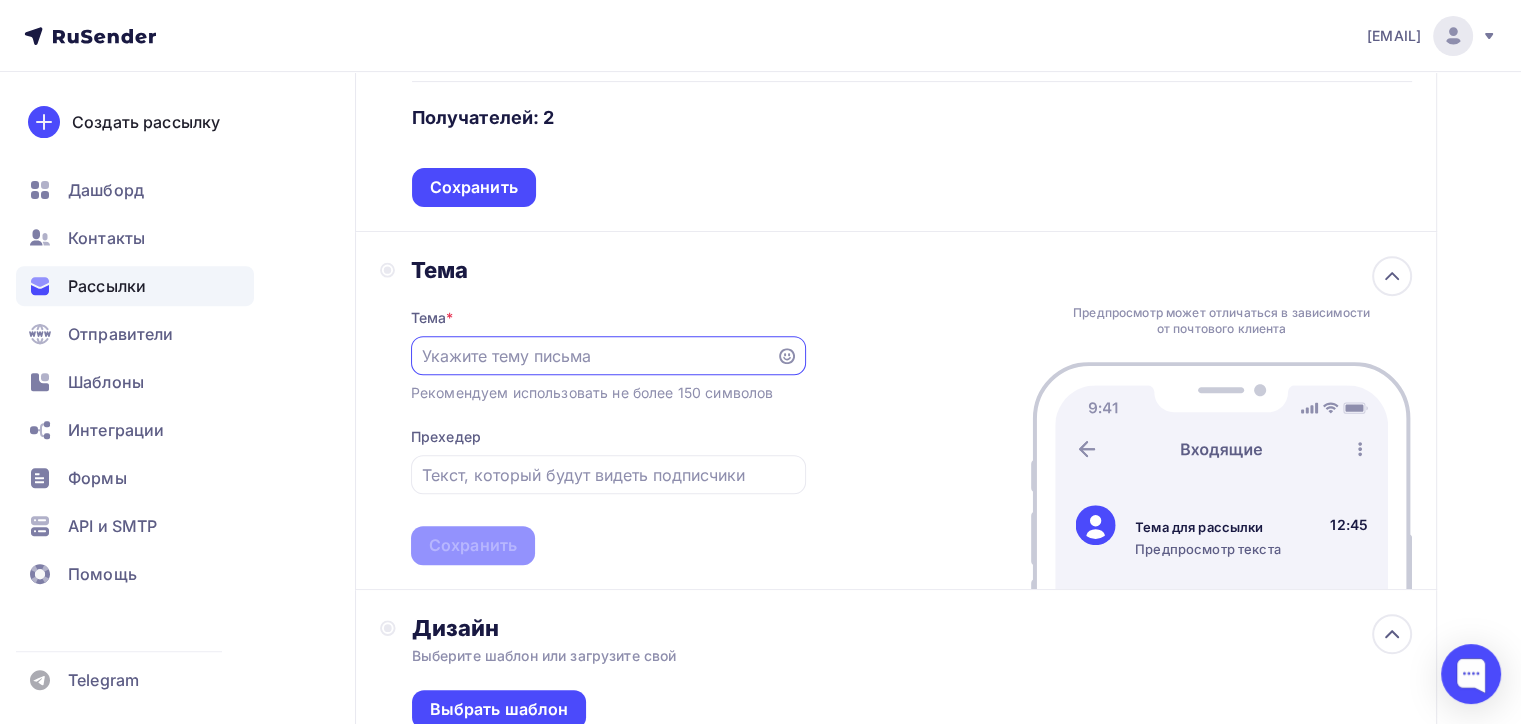 paste on "📍 Посещение CISMA 2025 — автоматизация легкой промышленности" 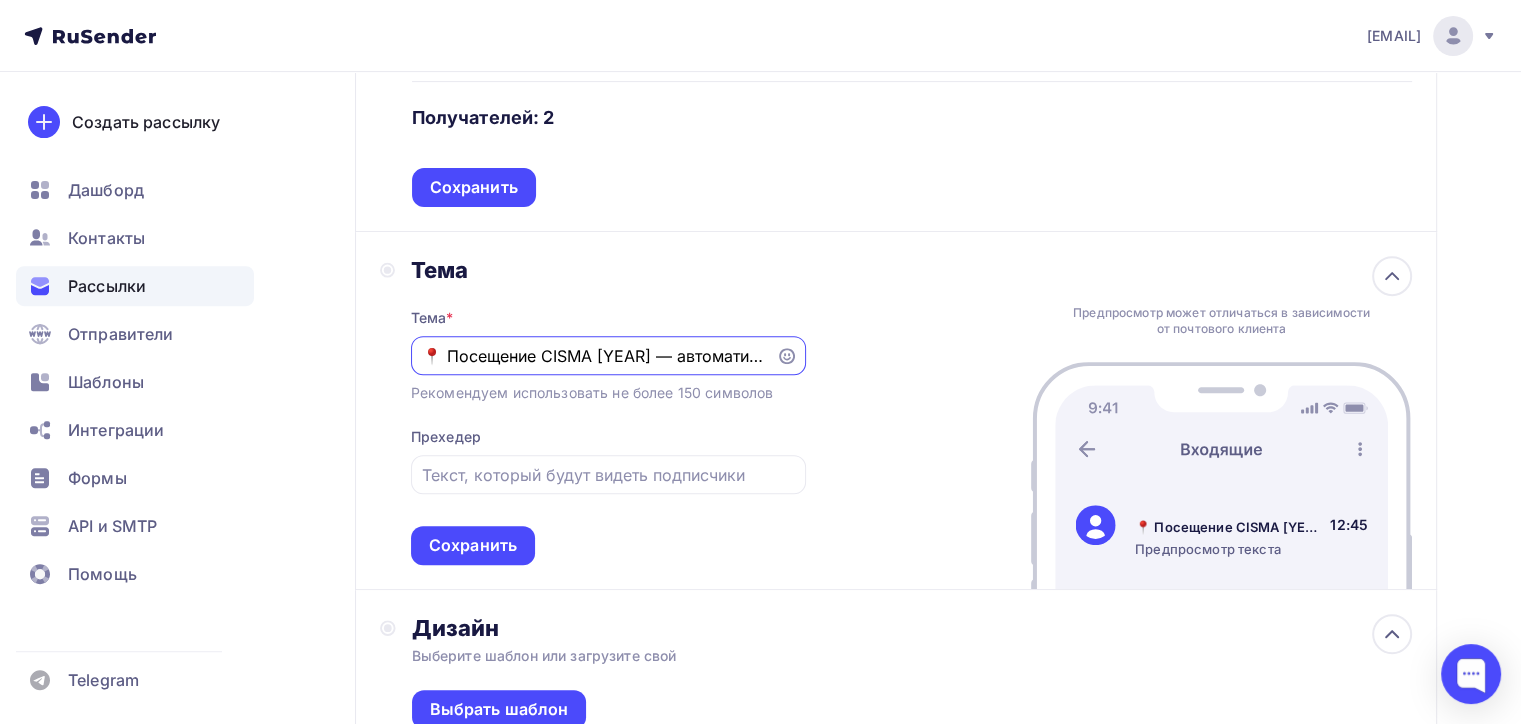 scroll, scrollTop: 0, scrollLeft: 209, axis: horizontal 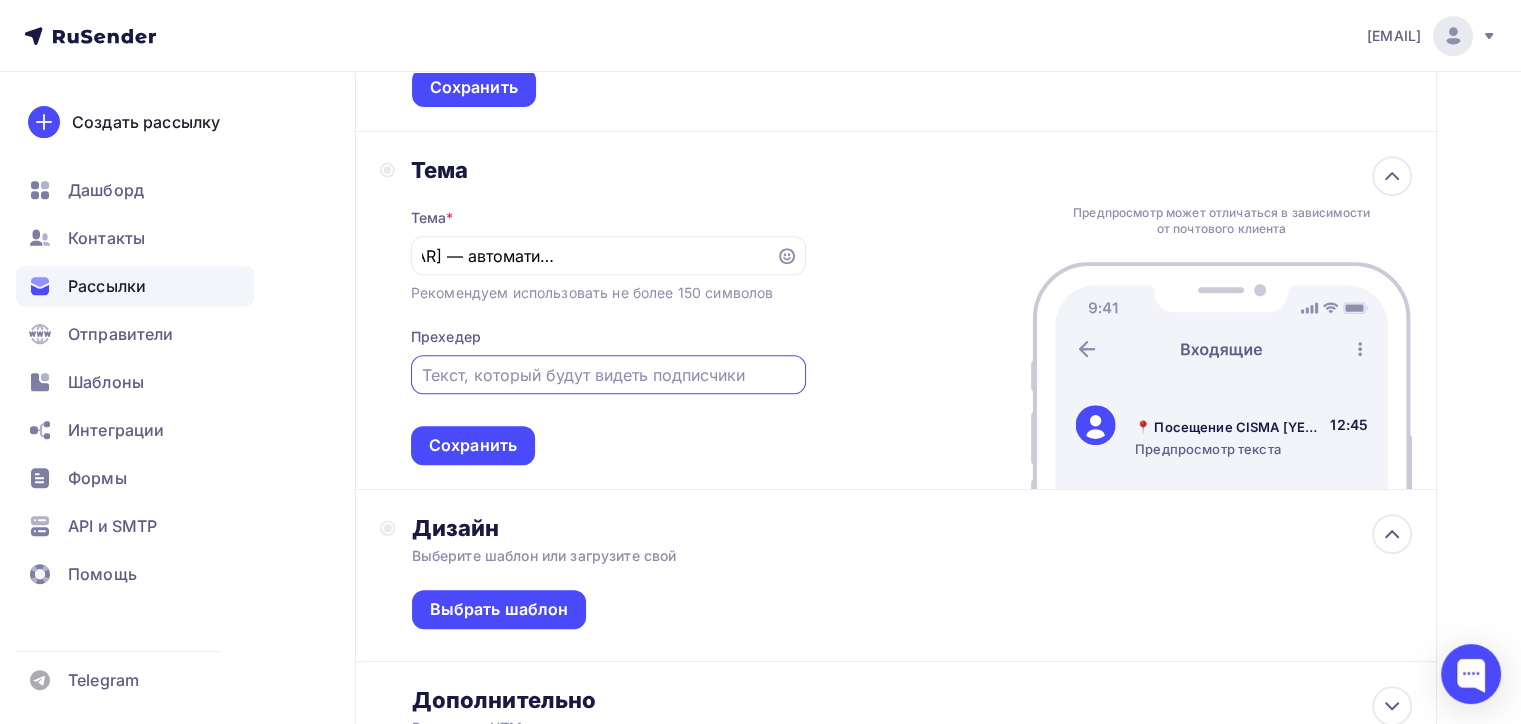 click at bounding box center [608, 375] 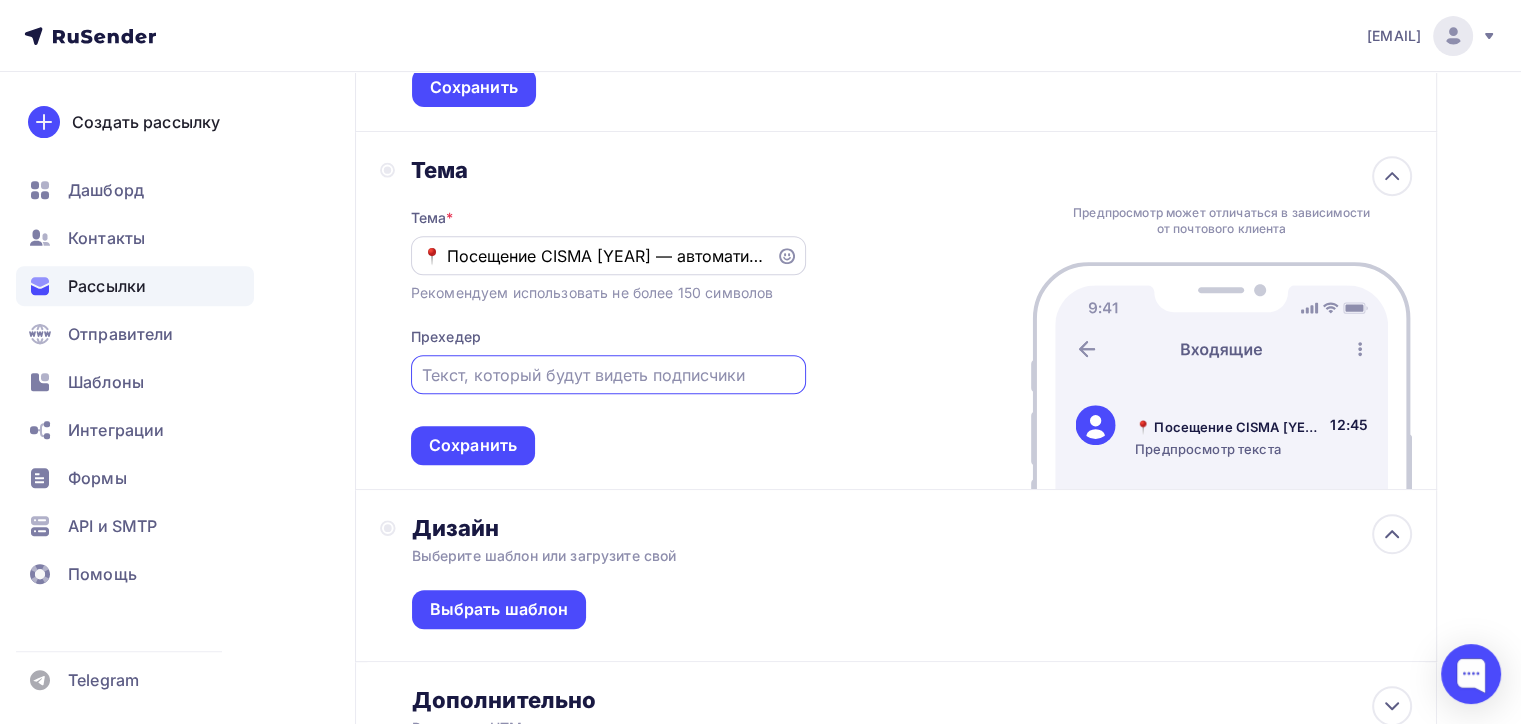 click on "📍 Посещение CISMA 2025 — автоматизация легкой промышленности" at bounding box center (593, 256) 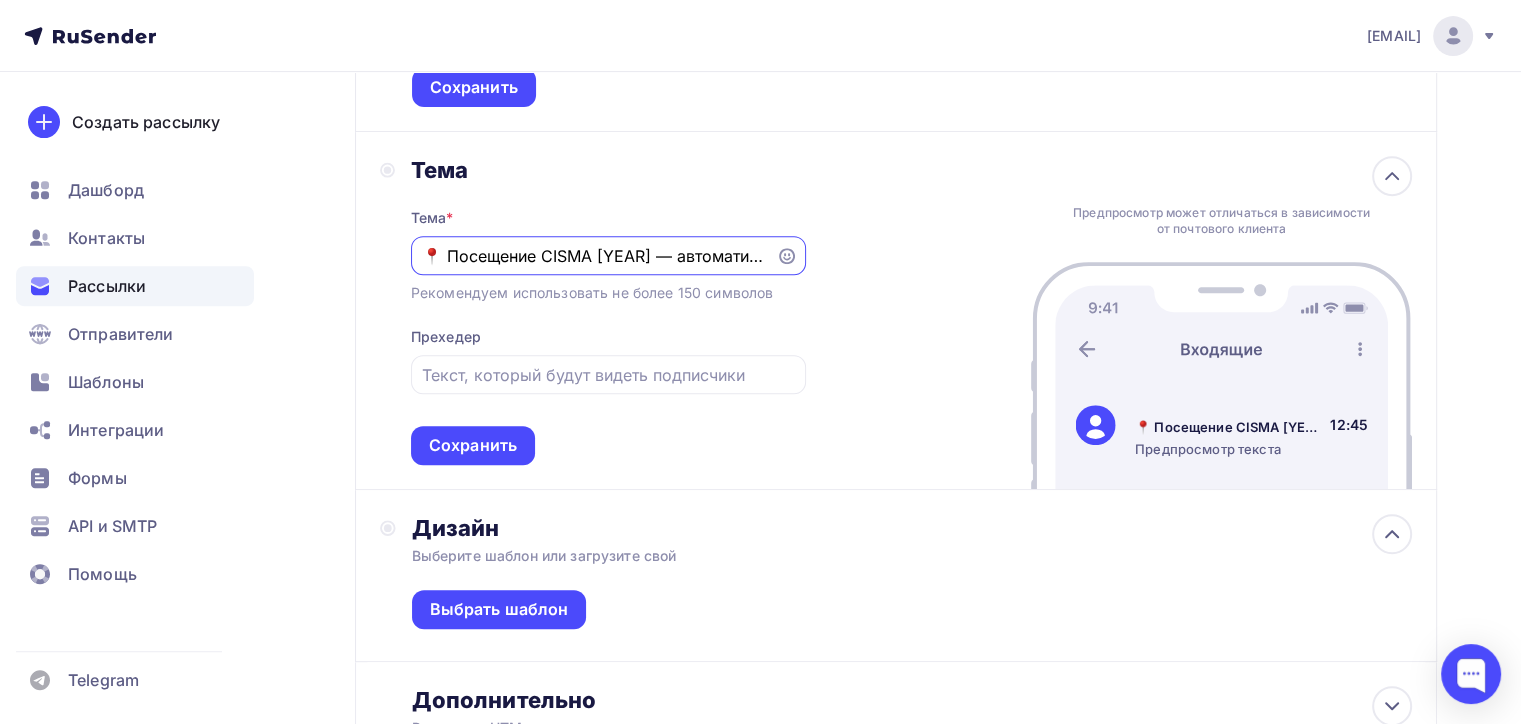click on "📍 Посещение CISMA 2025 — автоматизация легкой промышленности" at bounding box center (593, 256) 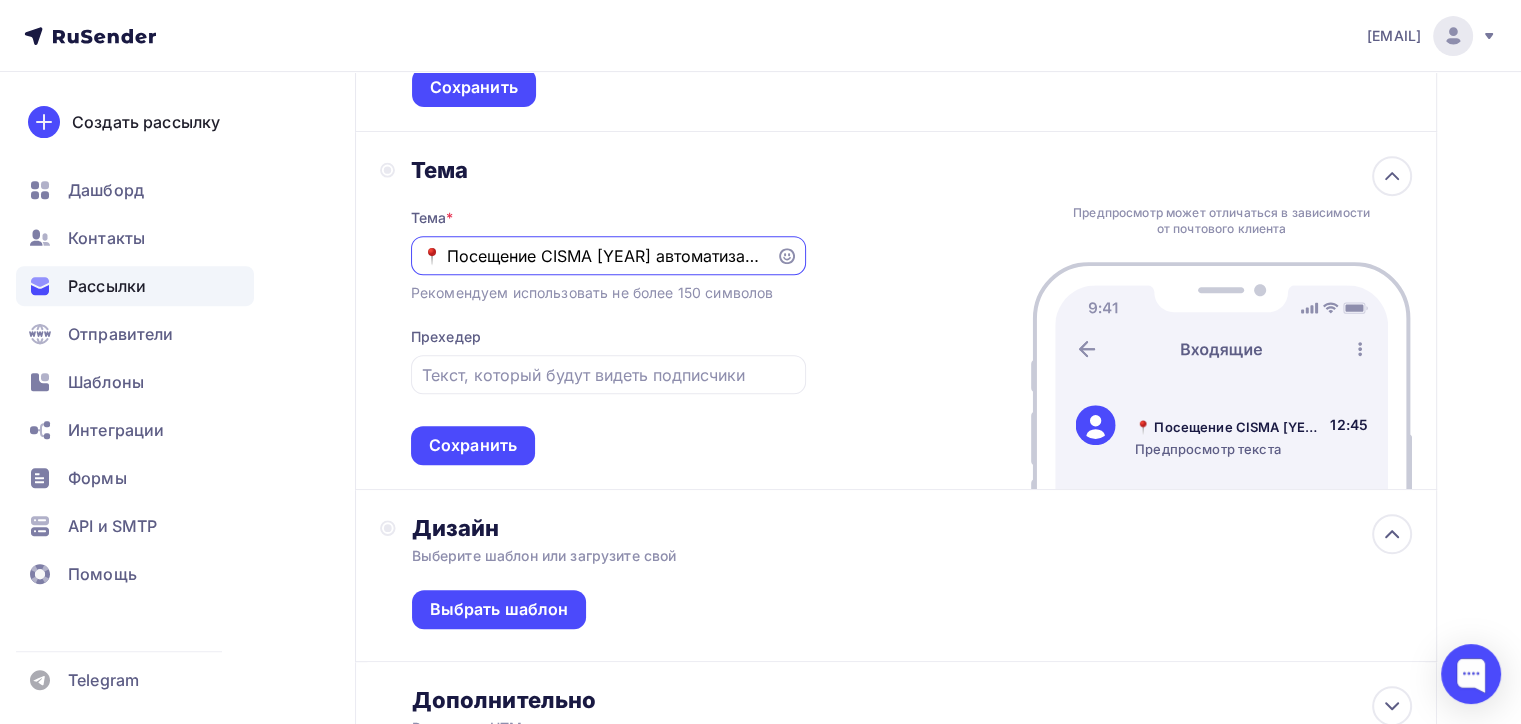 scroll, scrollTop: 0, scrollLeft: 189, axis: horizontal 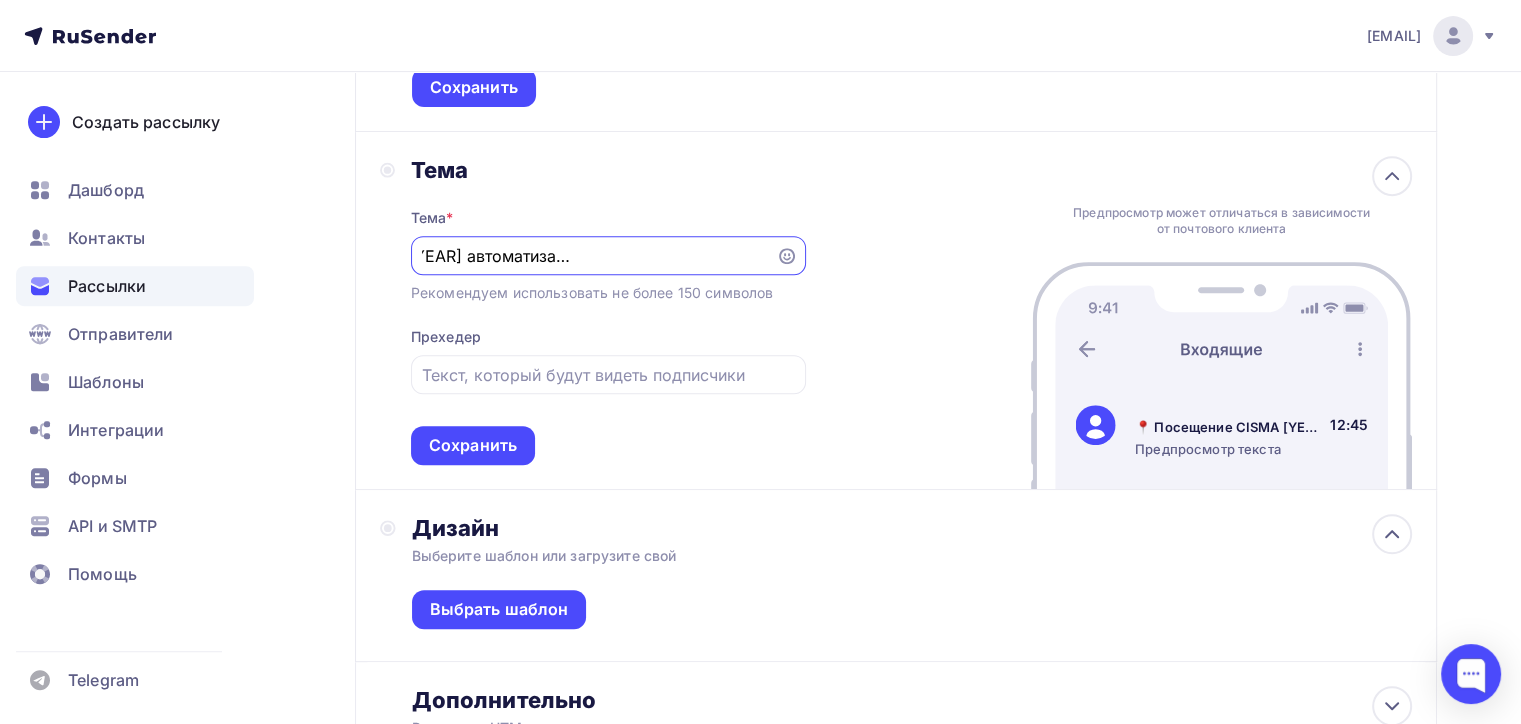 drag, startPoint x: 636, startPoint y: 251, endPoint x: 856, endPoint y: 256, distance: 220.05681 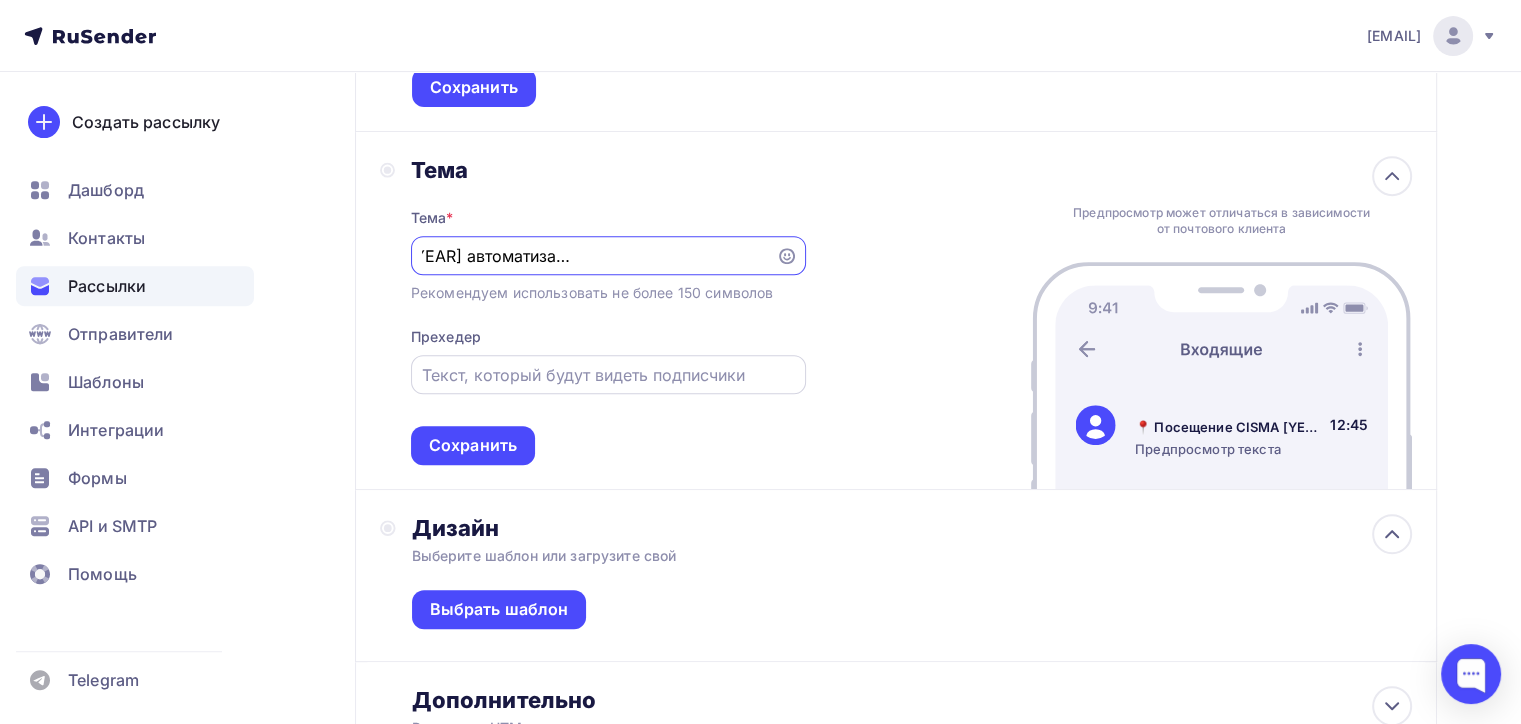 type on "📍 Посещение CISMA 2025 автоматизация легкой промышленности" 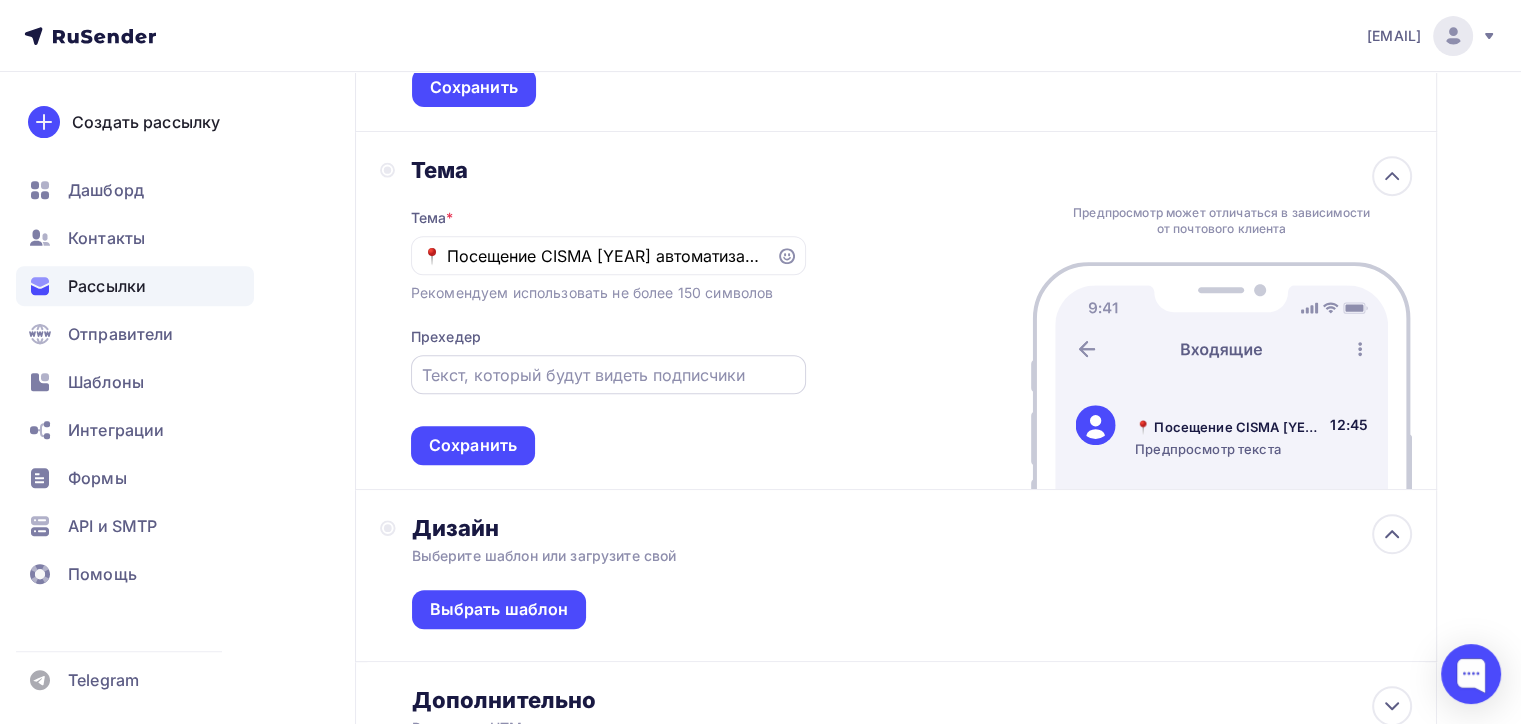 click at bounding box center [608, 375] 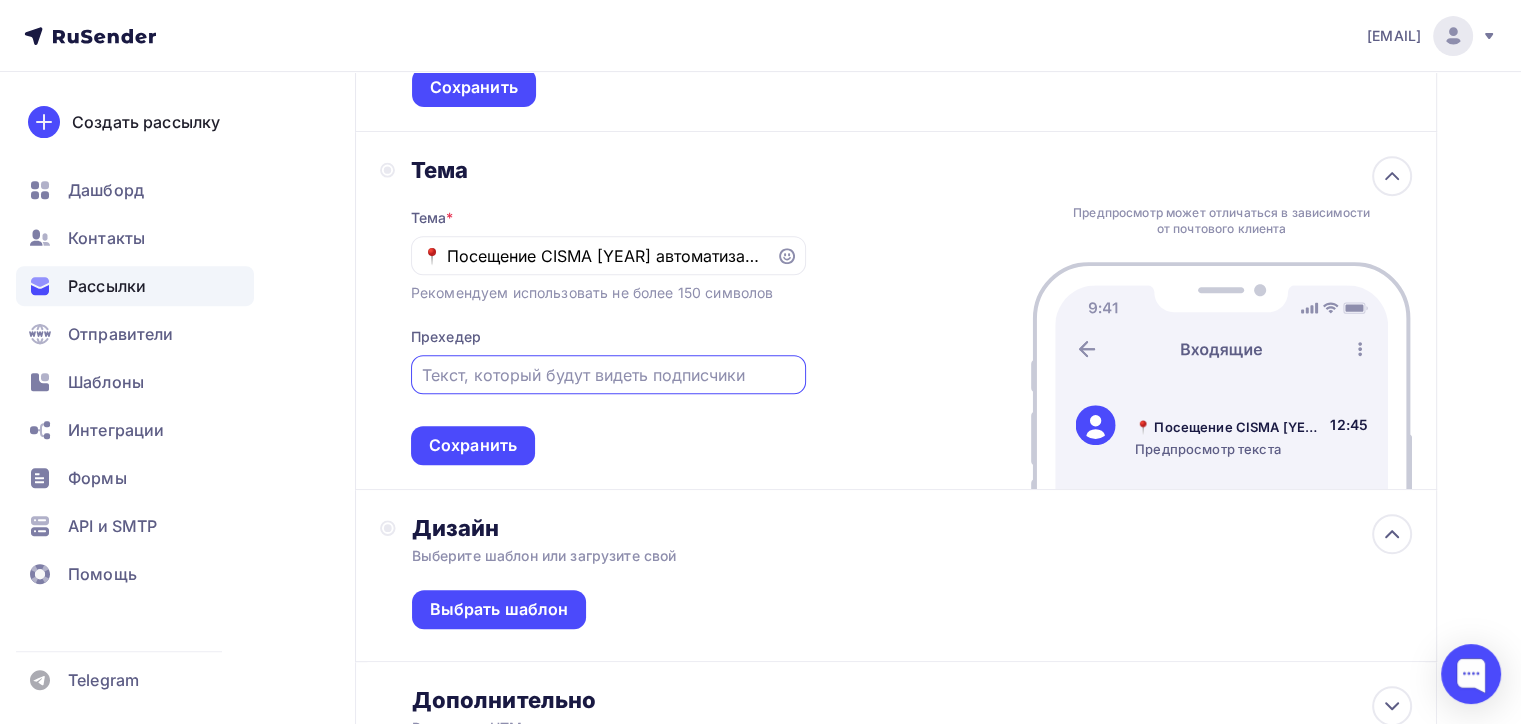 paste on "автоматизация легкой промышленности" 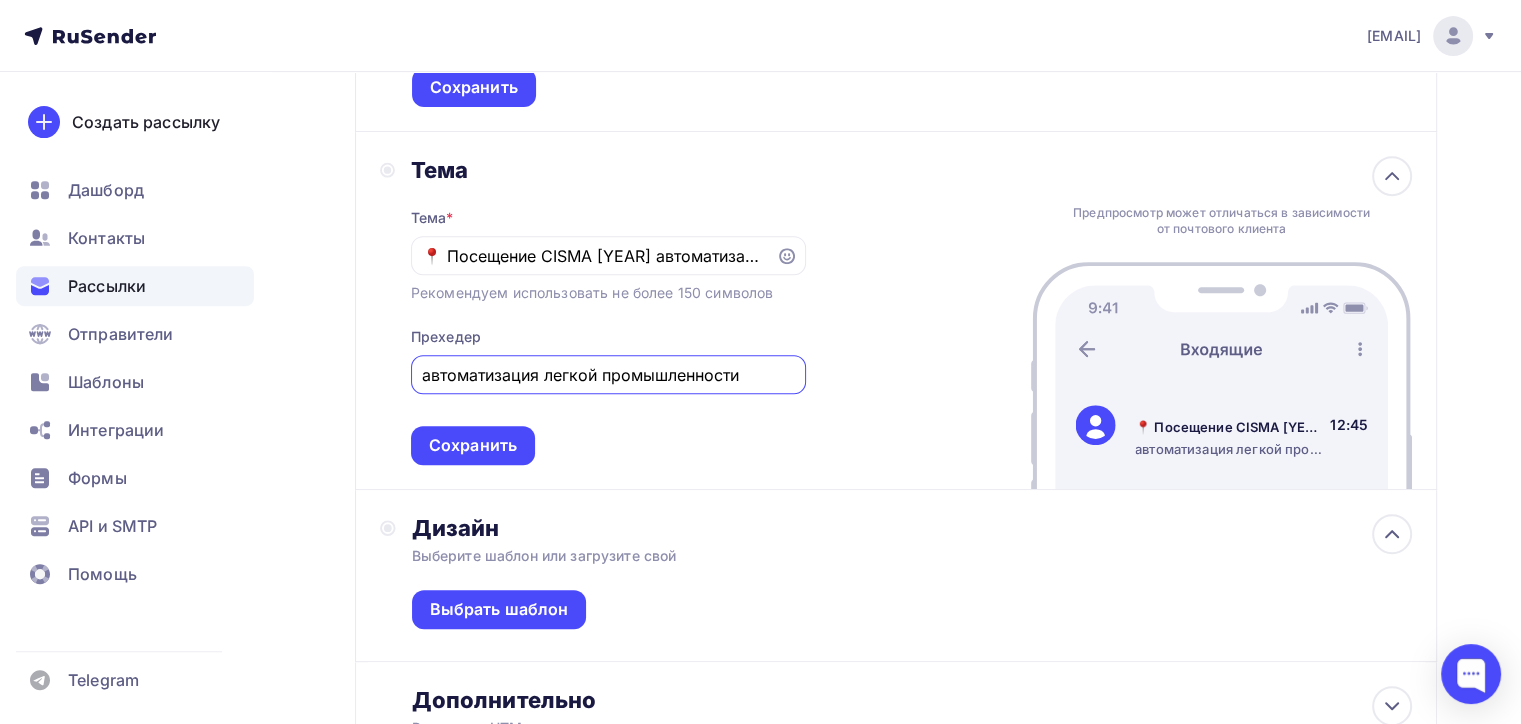 drag, startPoint x: 742, startPoint y: 375, endPoint x: 540, endPoint y: 370, distance: 202.06187 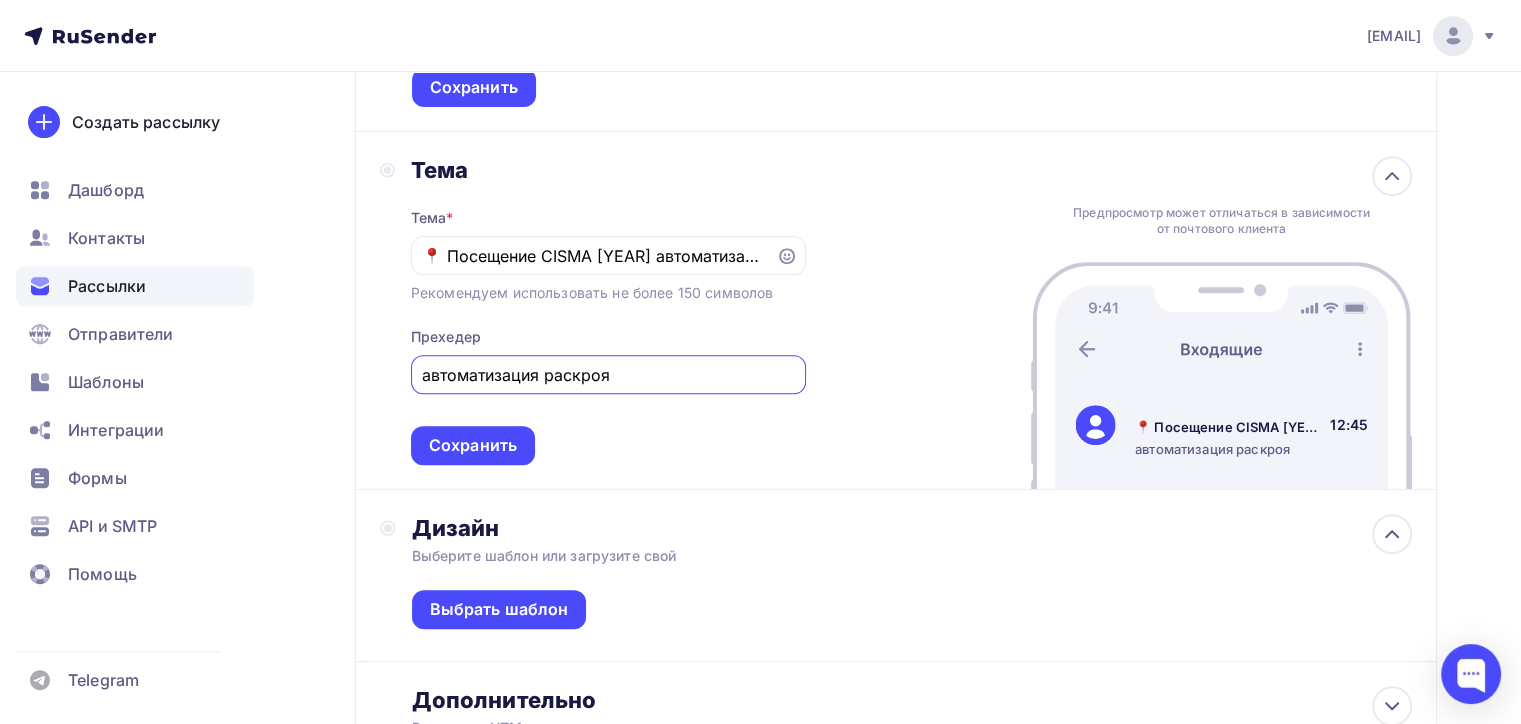 click on "автоматизация раскроя" at bounding box center [608, 374] 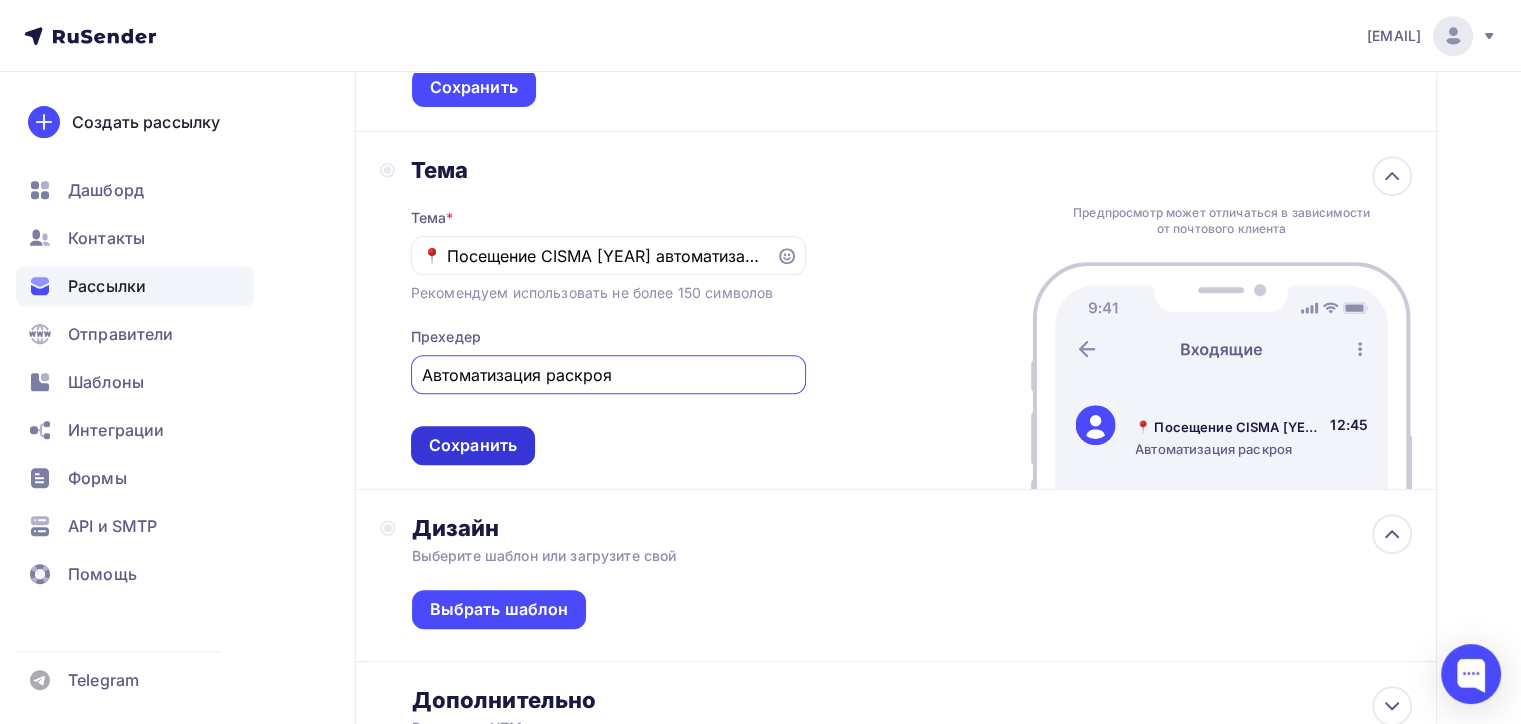 type on "Автоматизация раскроя" 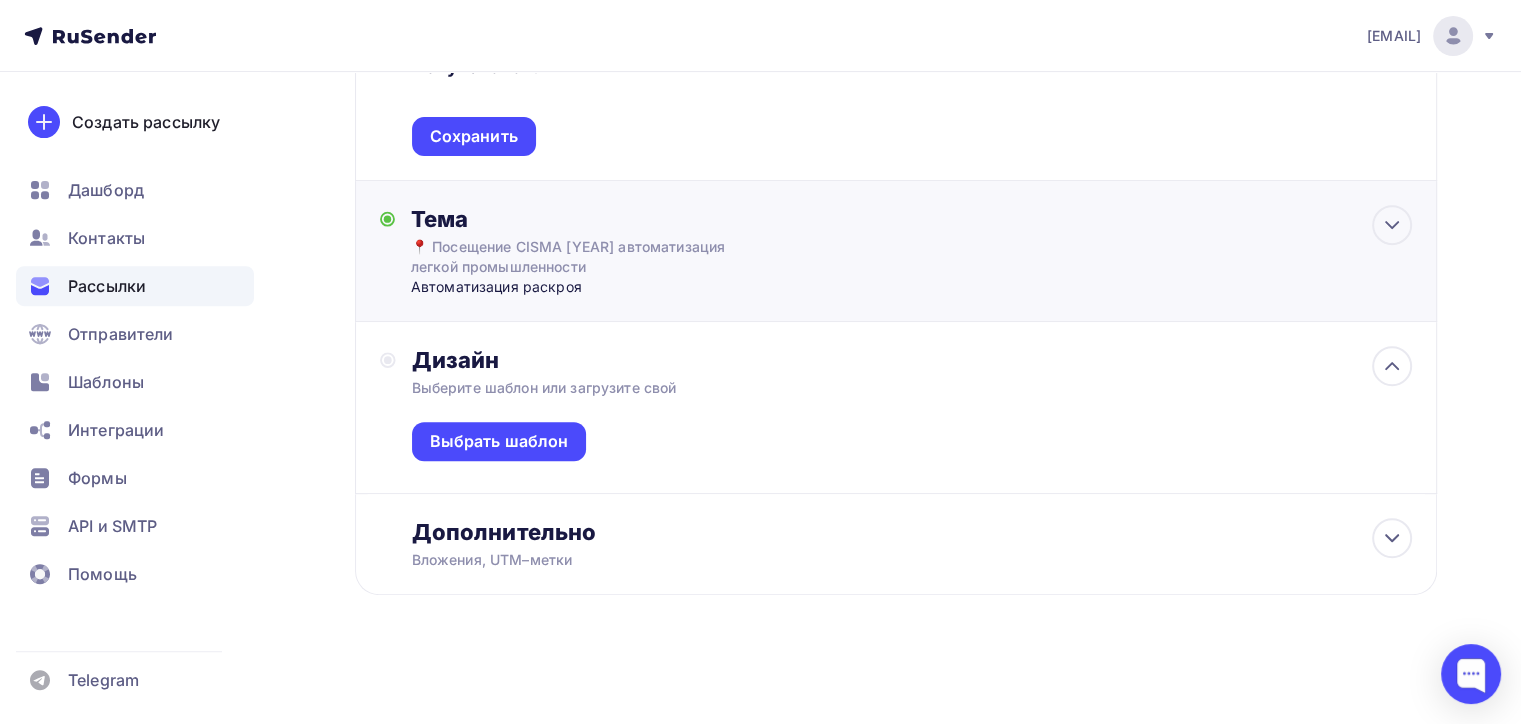 scroll, scrollTop: 756, scrollLeft: 0, axis: vertical 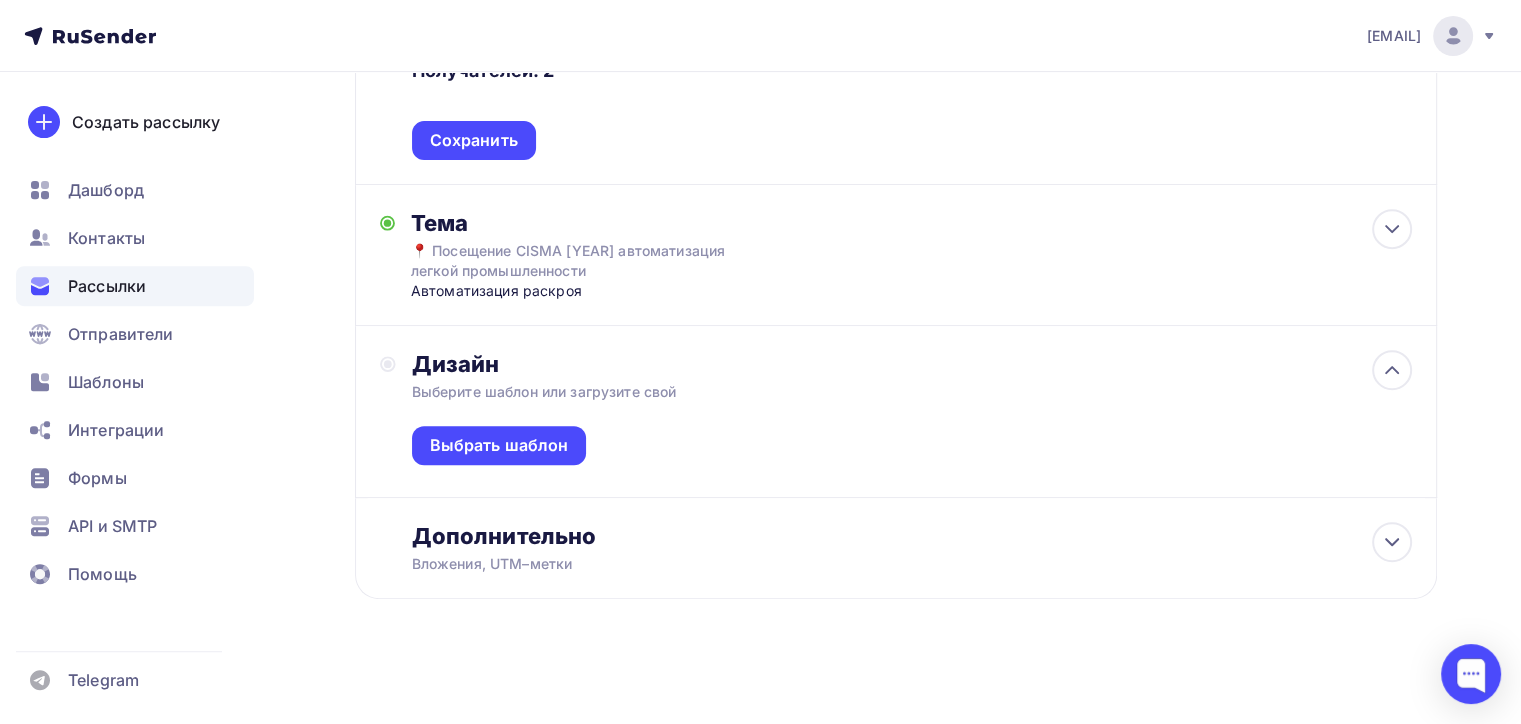 click on "Дизайн" at bounding box center [912, 364] 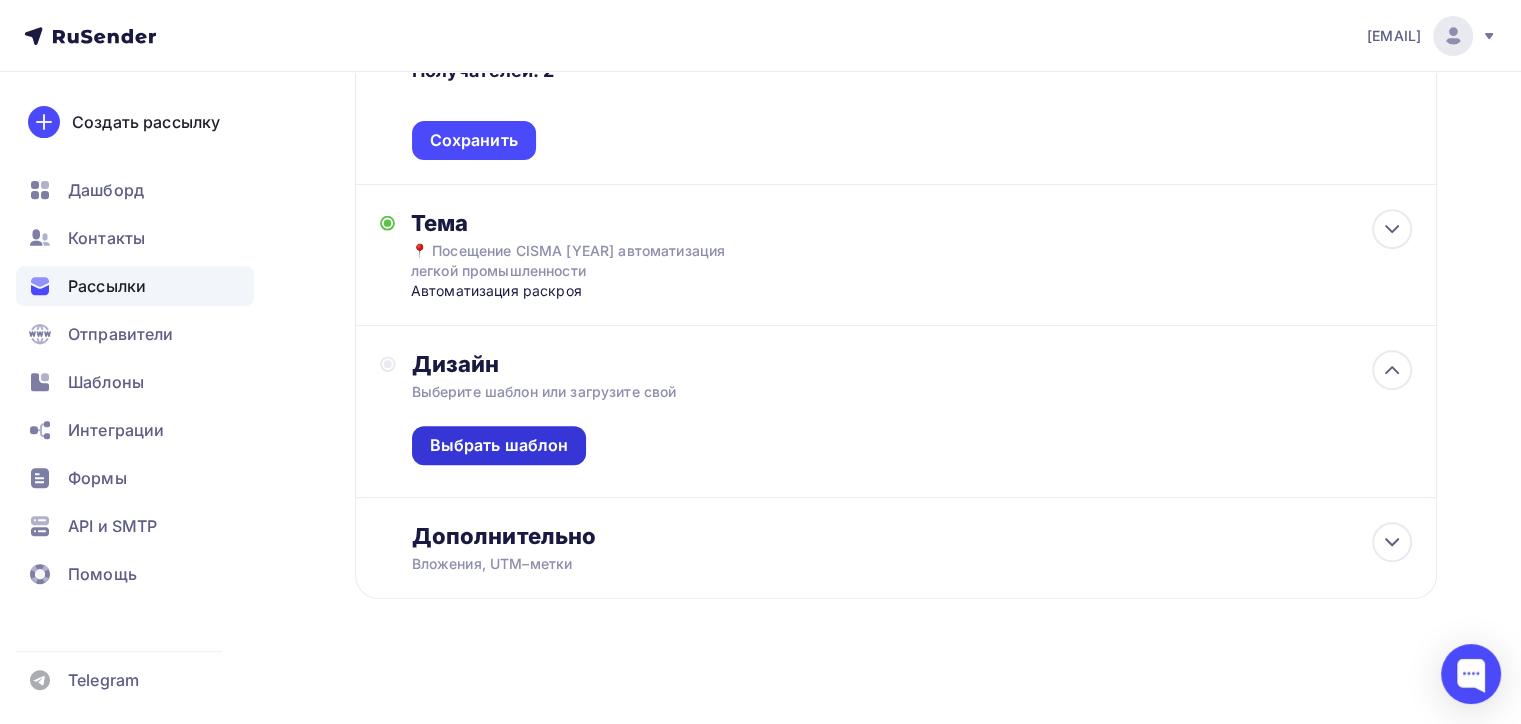 click on "Выбрать шаблон" at bounding box center [499, 445] 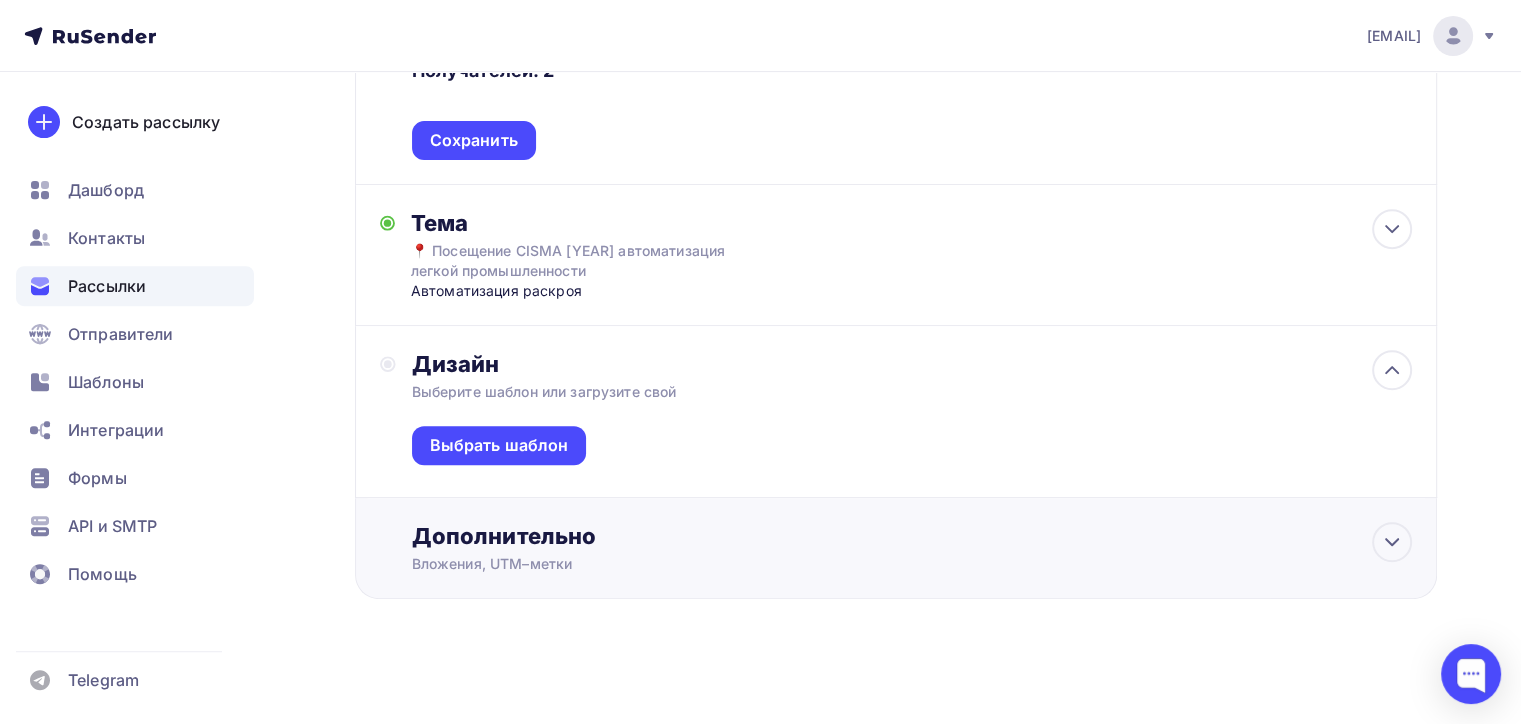 scroll, scrollTop: 0, scrollLeft: 0, axis: both 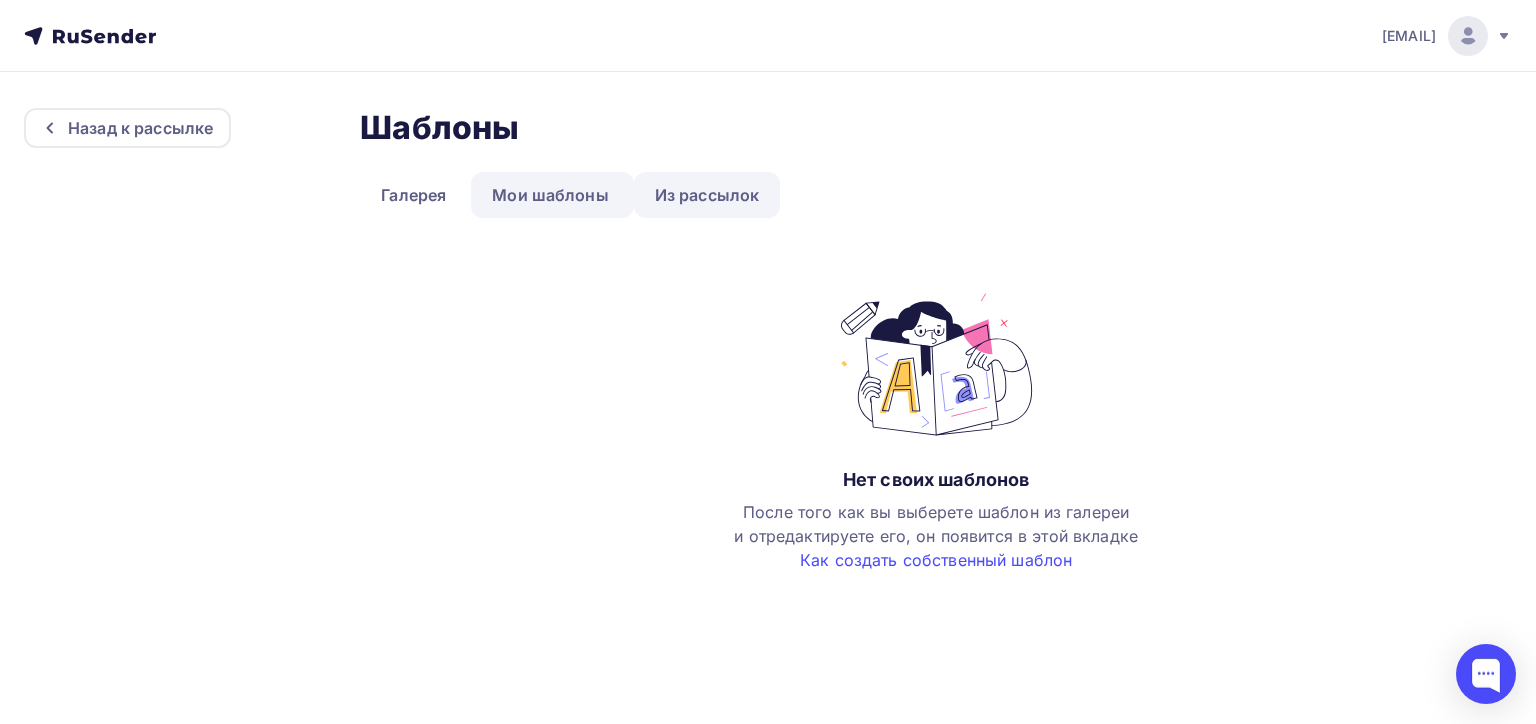 click on "Из рассылок" at bounding box center (707, 195) 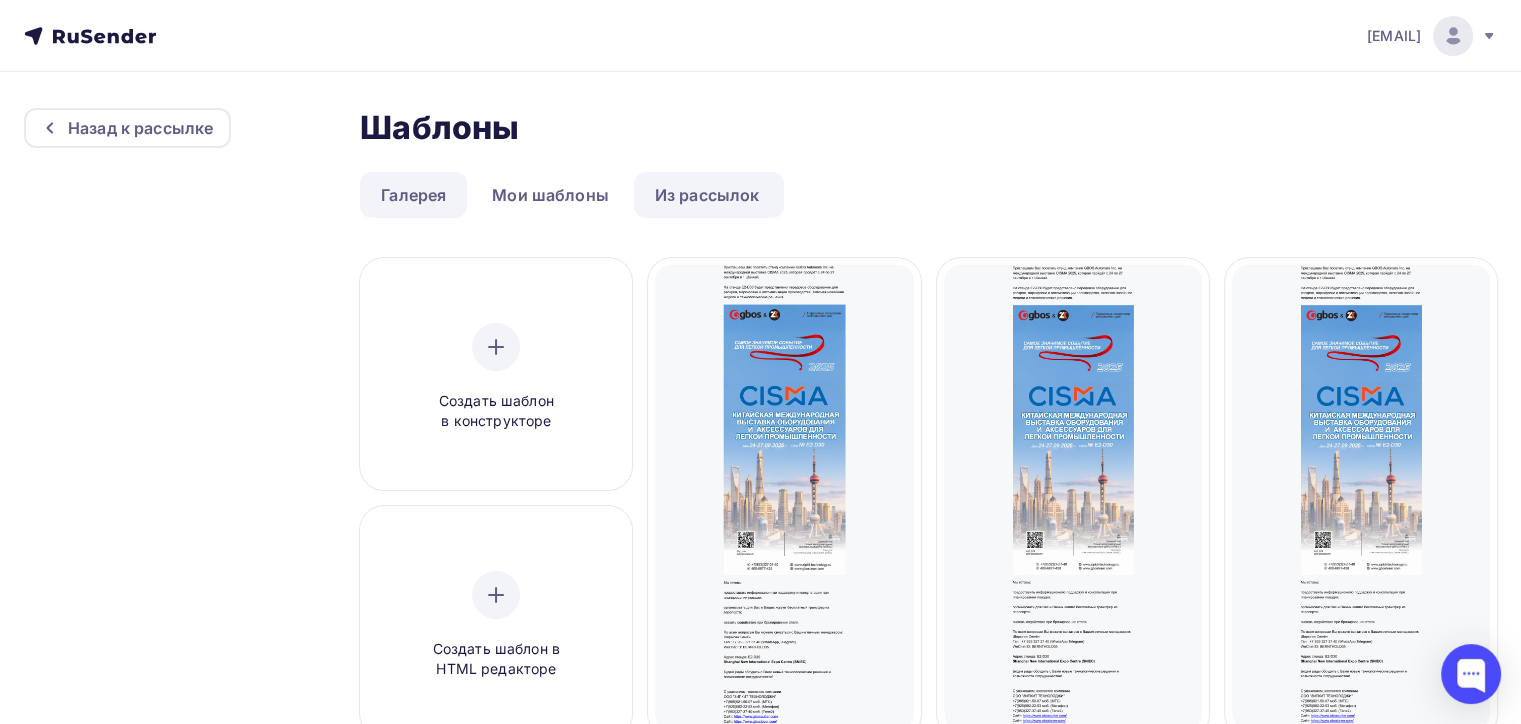 click on "Галерея" at bounding box center [413, 195] 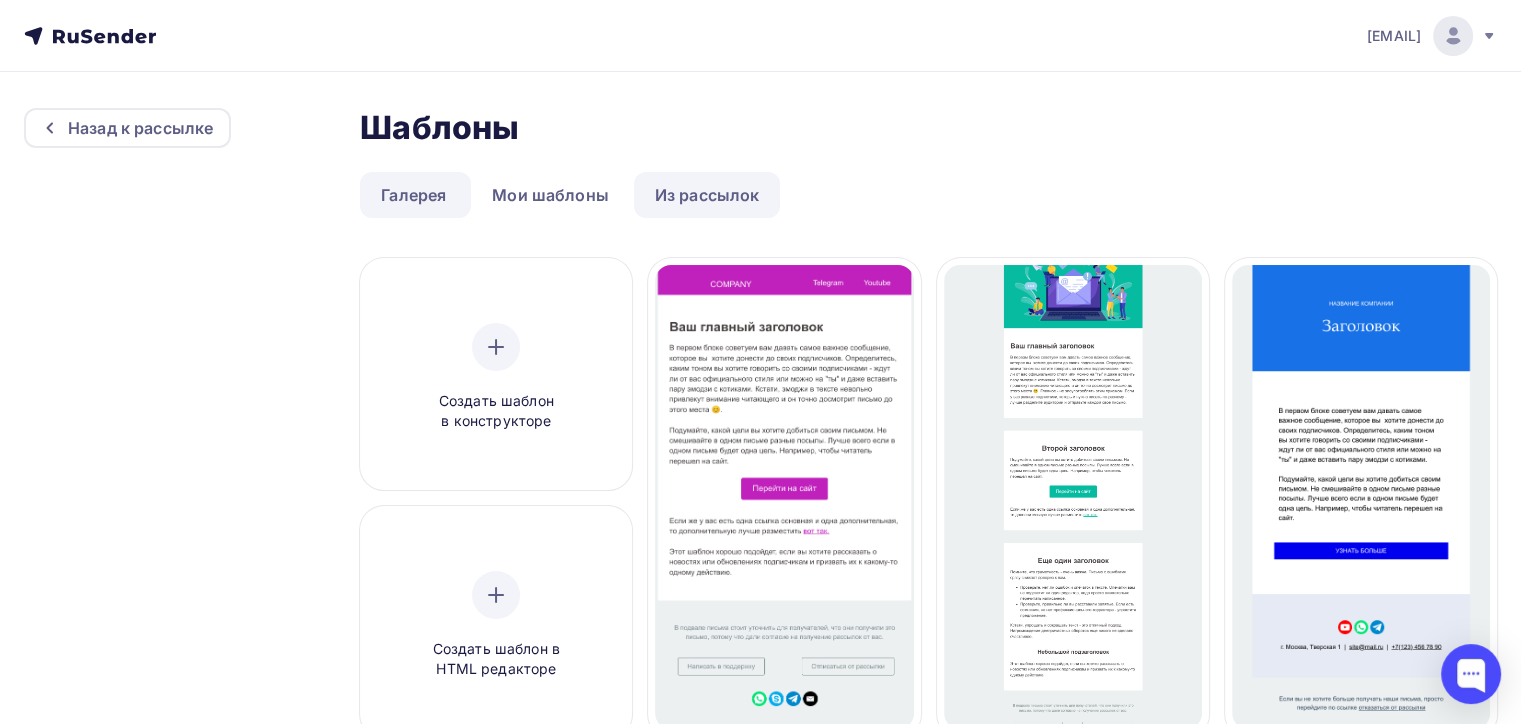 click on "Из рассылок" at bounding box center (707, 195) 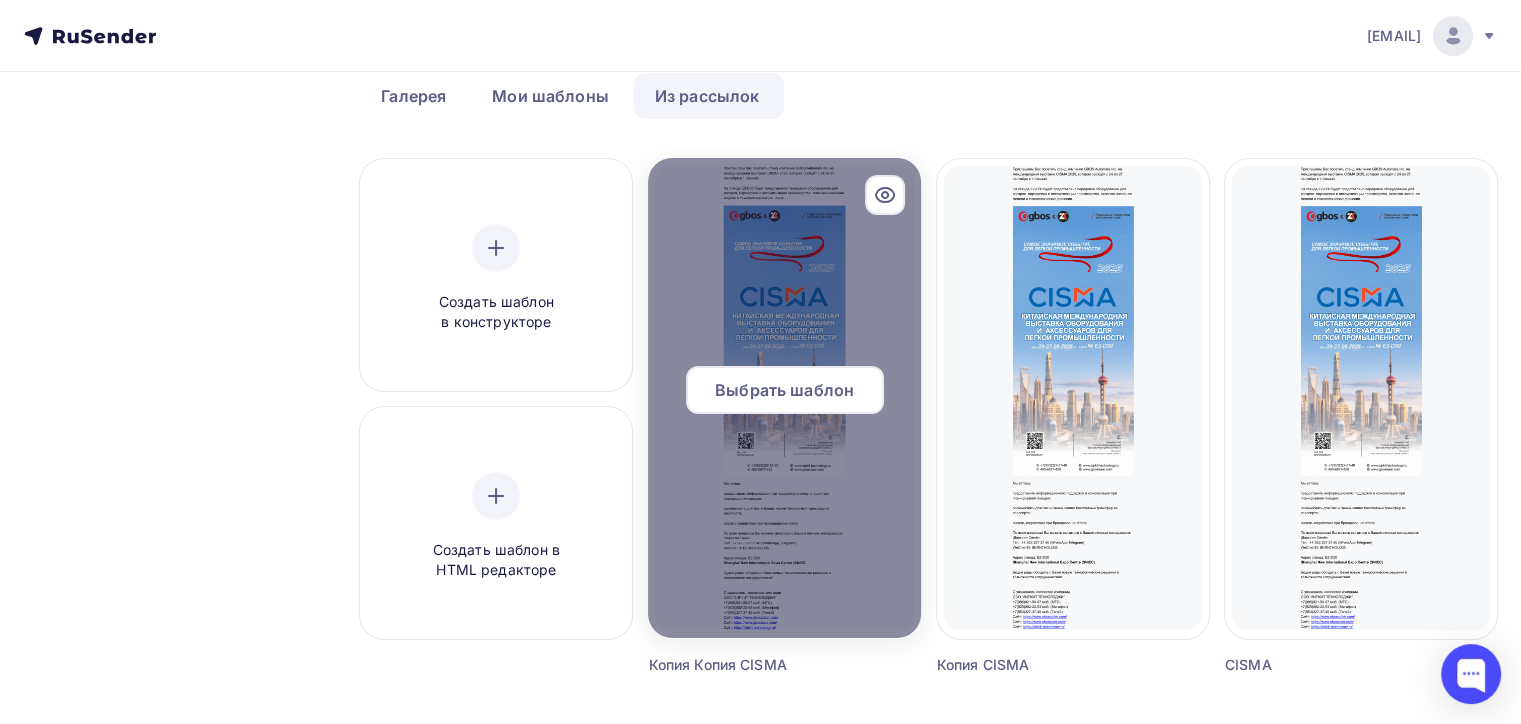 scroll, scrollTop: 100, scrollLeft: 0, axis: vertical 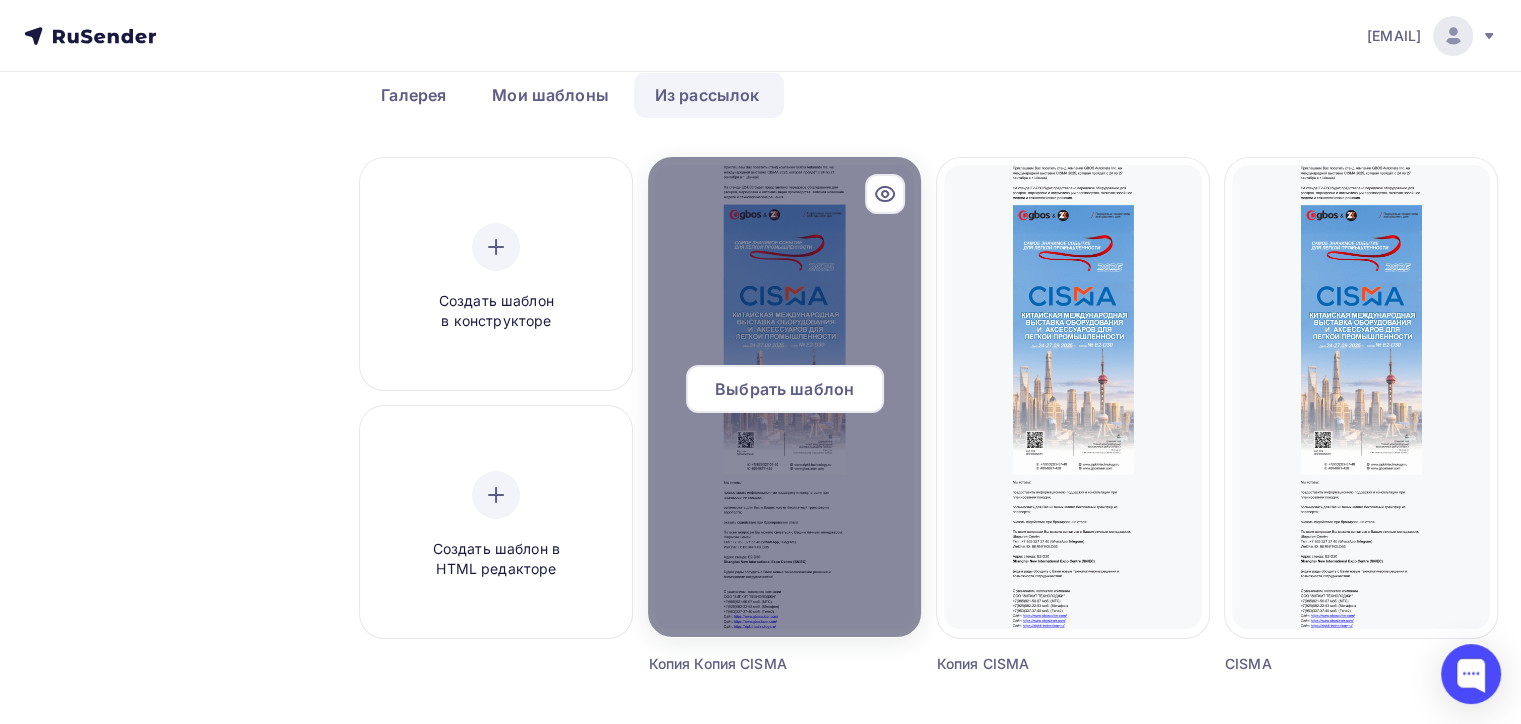 click on "Выбрать шаблон" at bounding box center [784, 389] 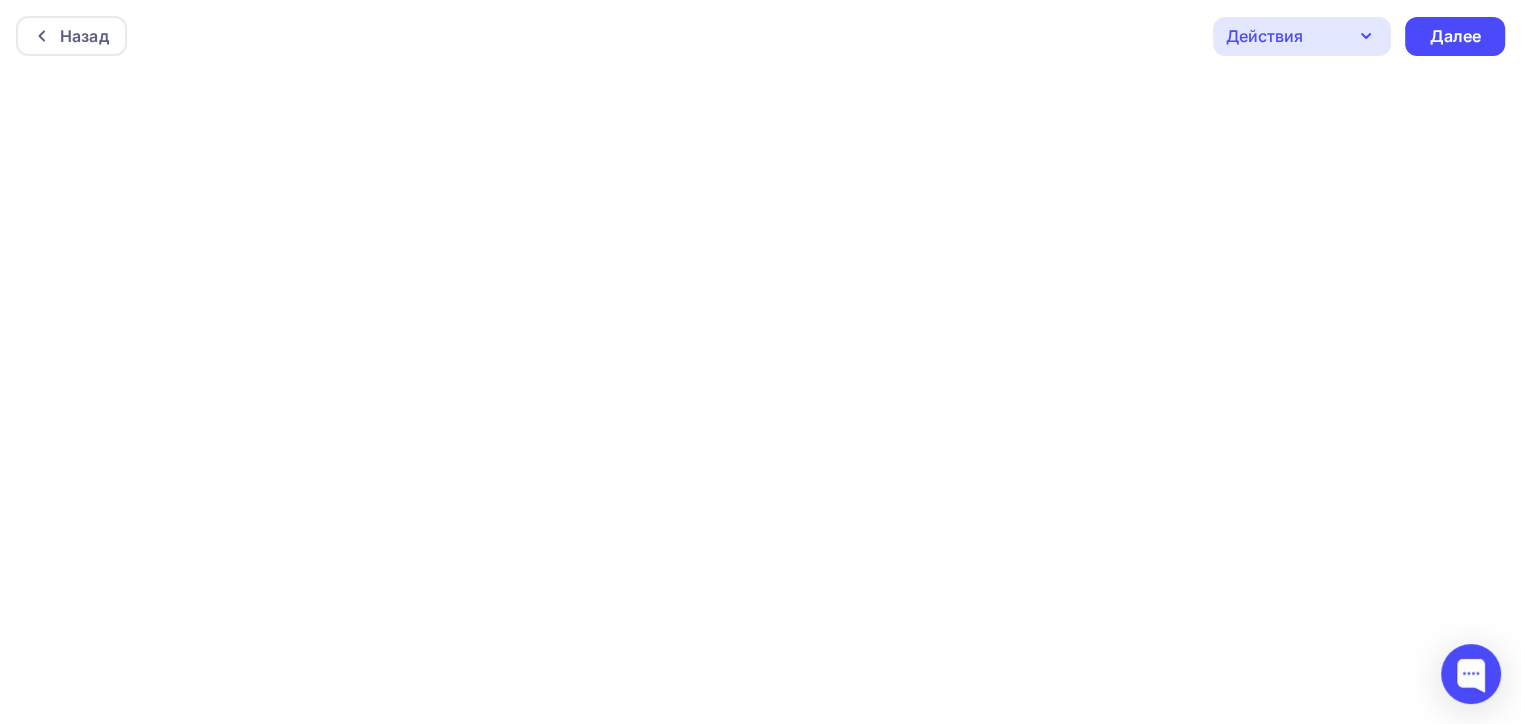 click on "Действия" at bounding box center [1302, 36] 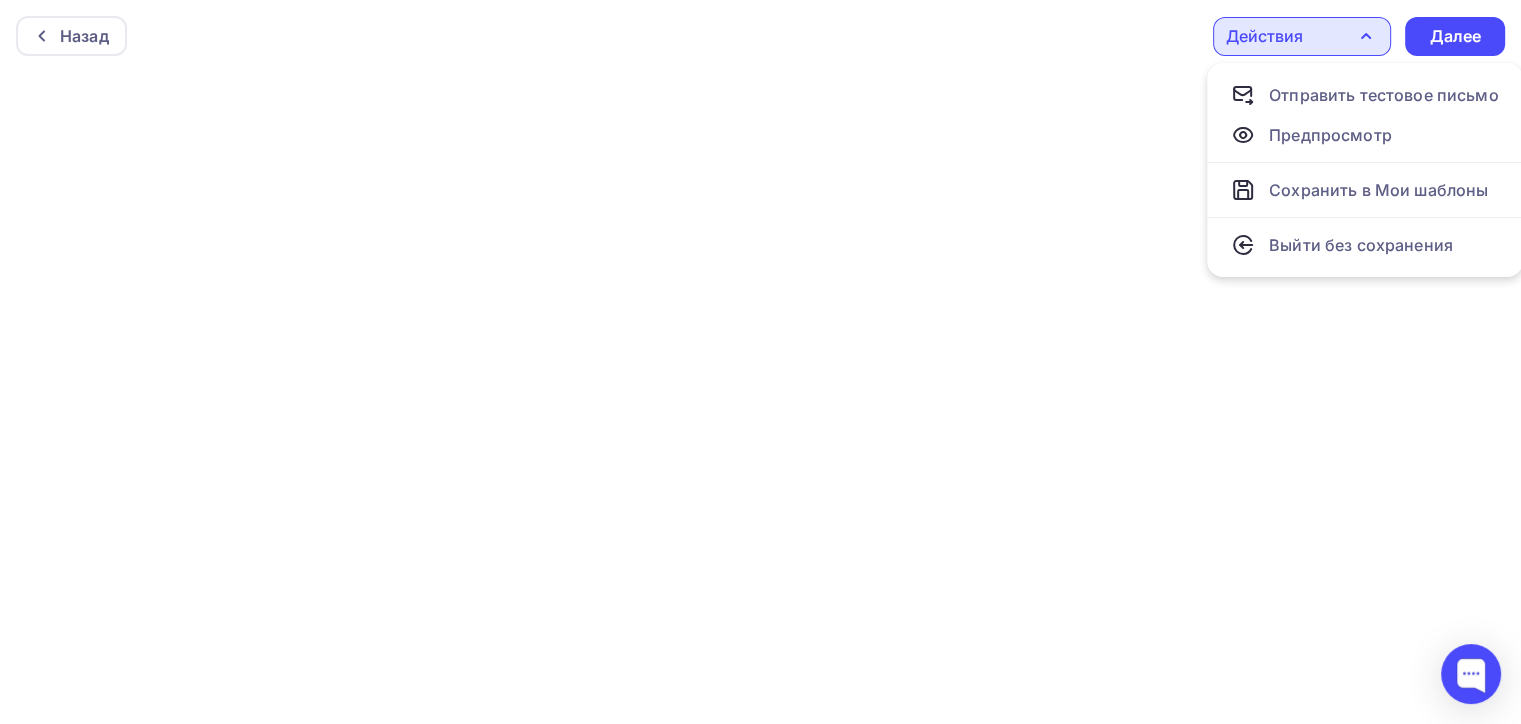 click on "Действия" at bounding box center [1302, 36] 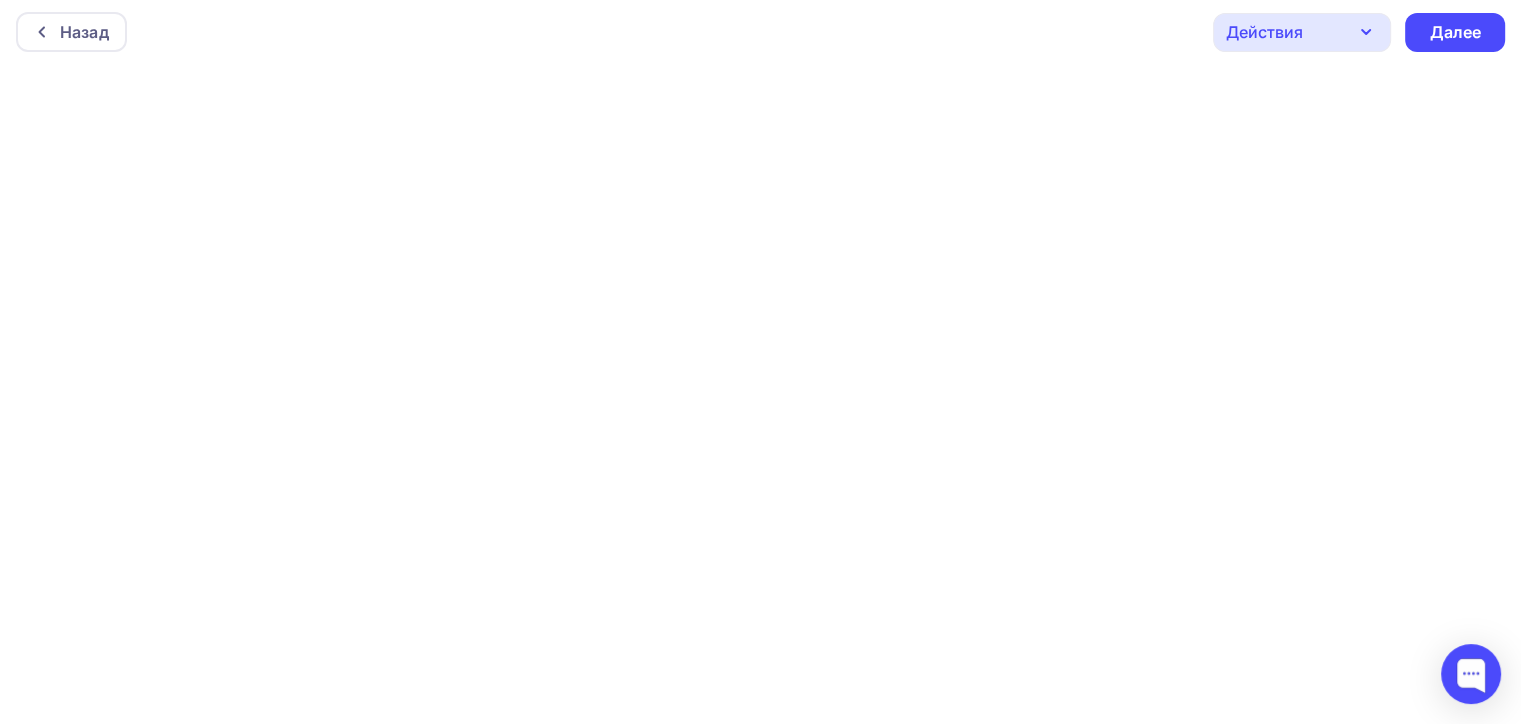 scroll, scrollTop: 0, scrollLeft: 0, axis: both 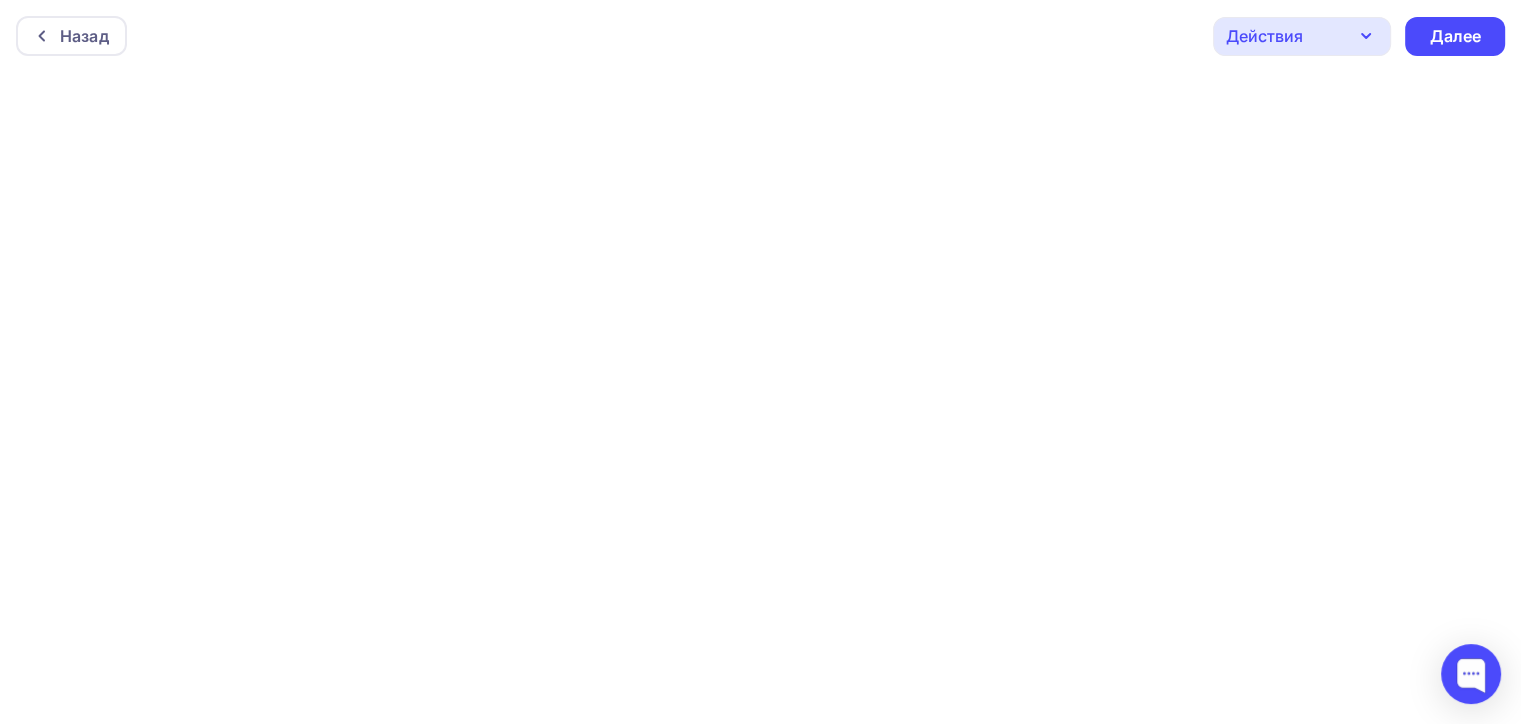 click on "Действия" at bounding box center [1302, 36] 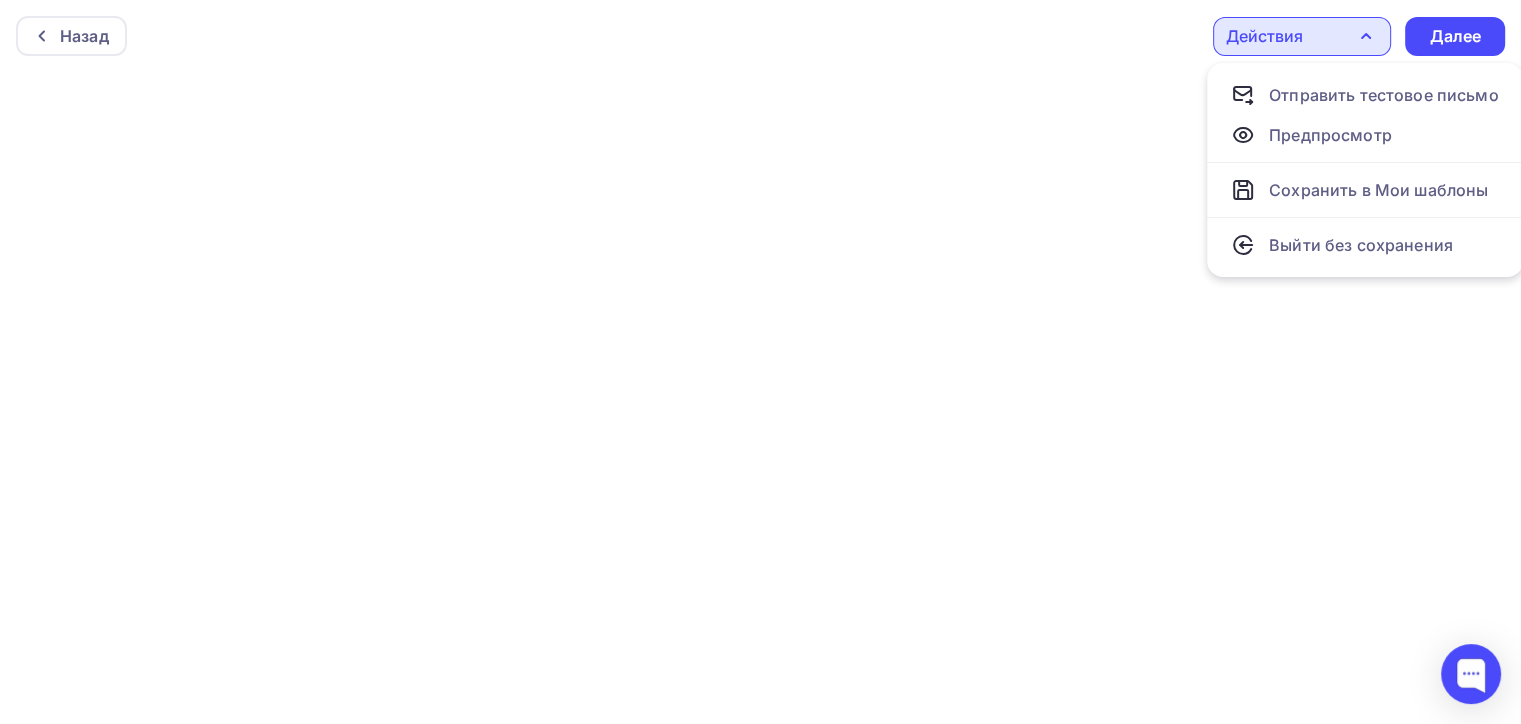 click on "Действия" at bounding box center [1302, 36] 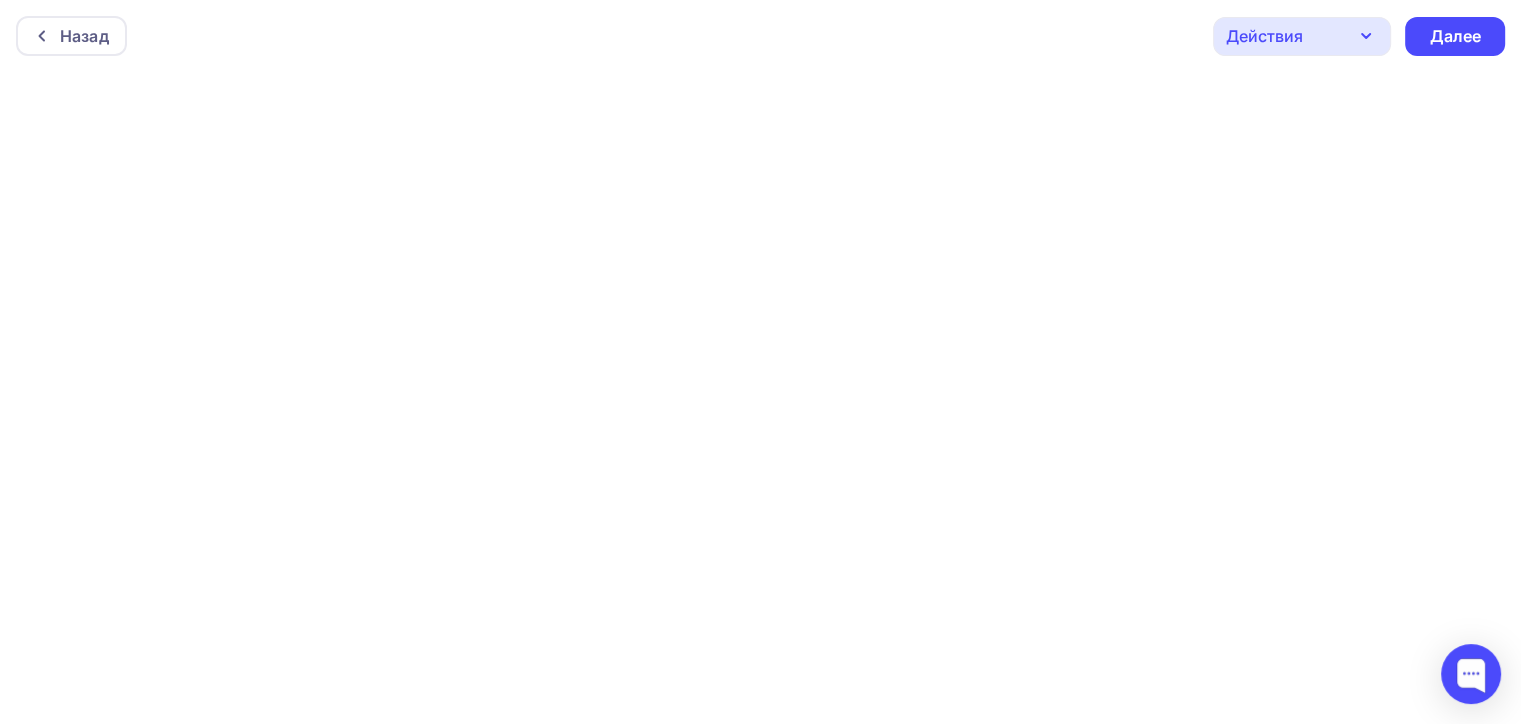 scroll, scrollTop: 0, scrollLeft: 0, axis: both 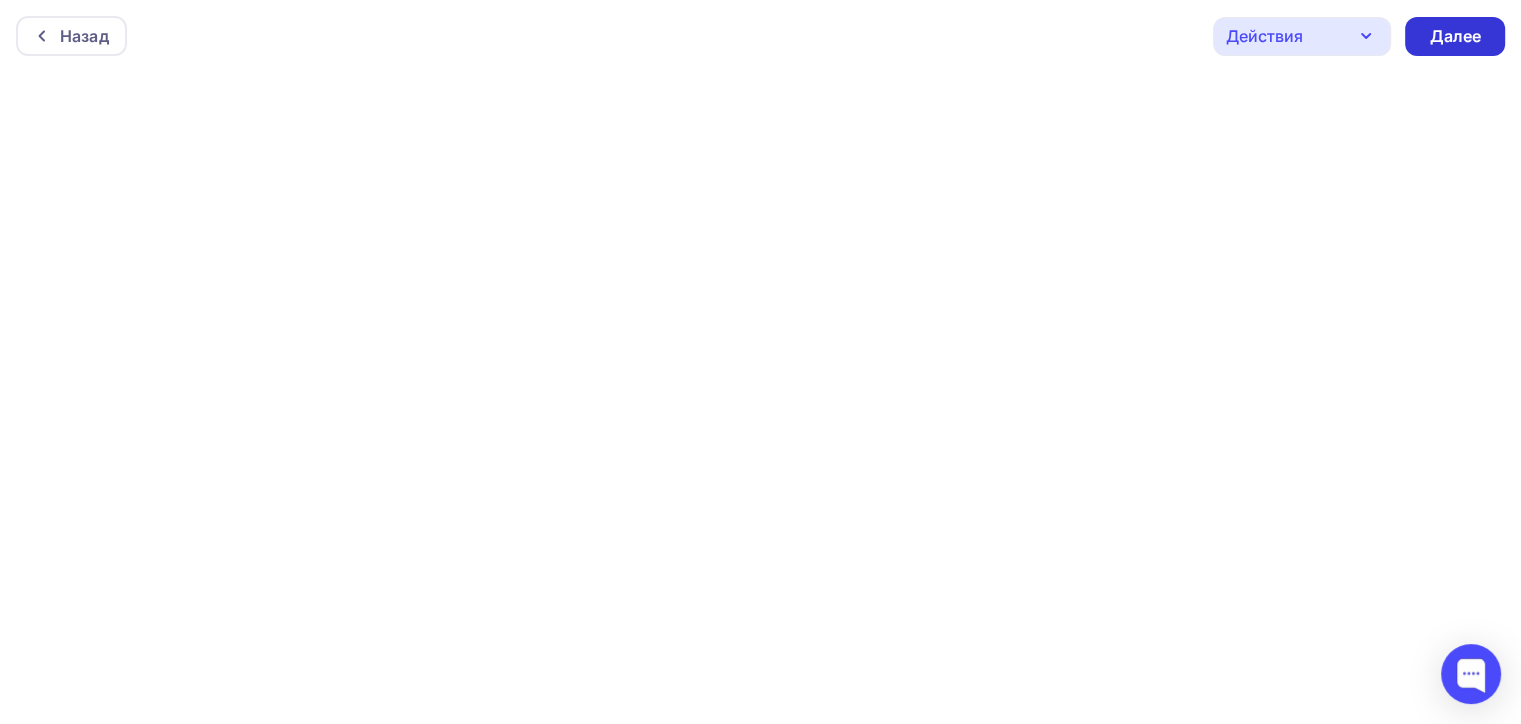 click on "Далее" at bounding box center [1455, 36] 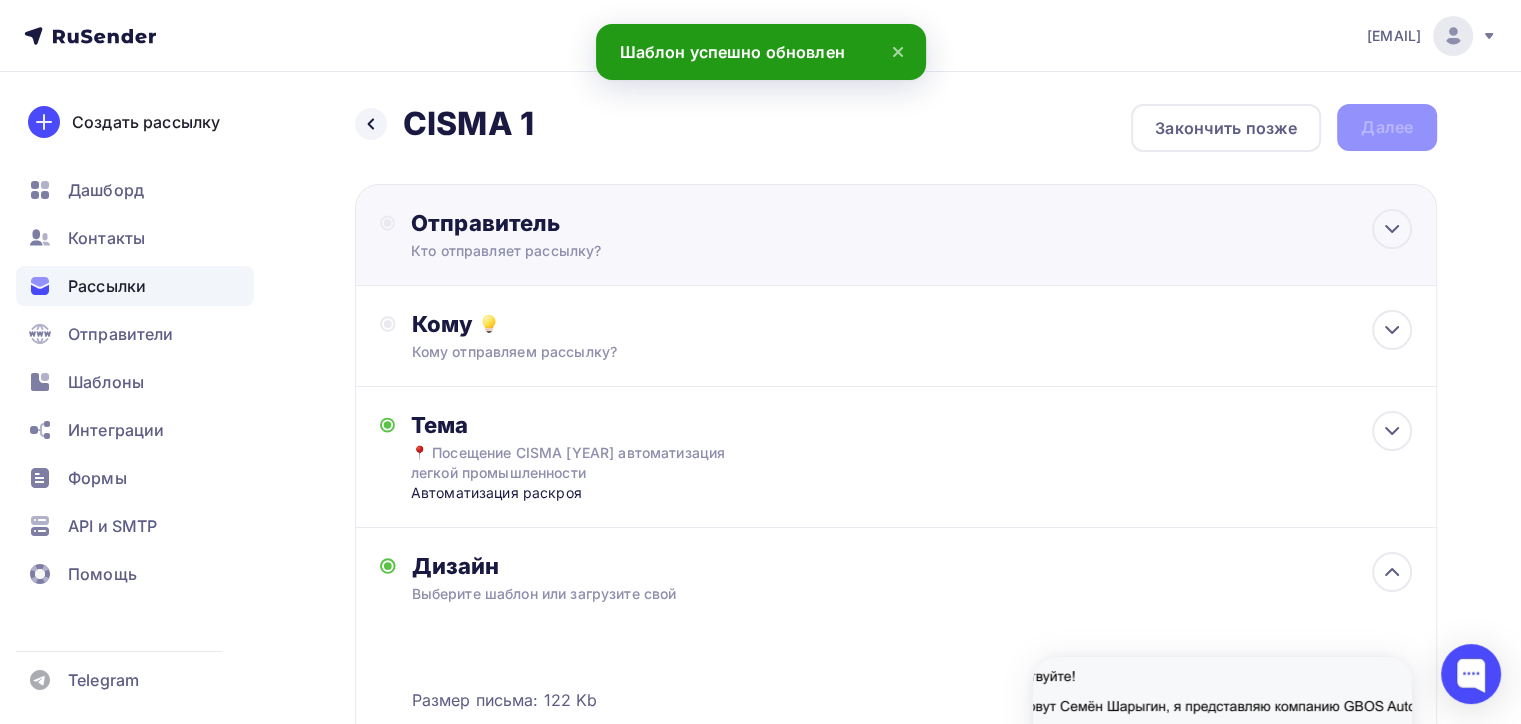 click on "Отправитель" at bounding box center [627, 223] 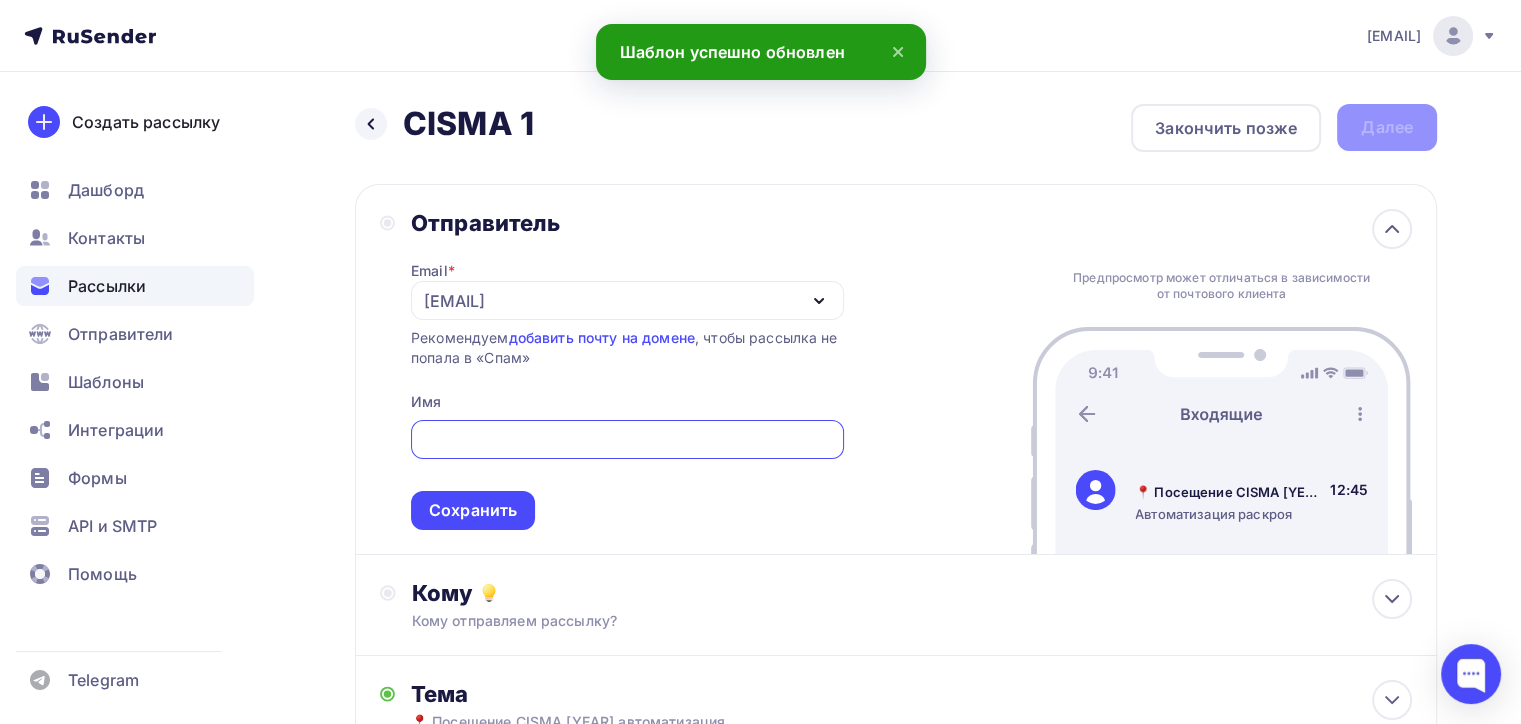 scroll, scrollTop: 0, scrollLeft: 0, axis: both 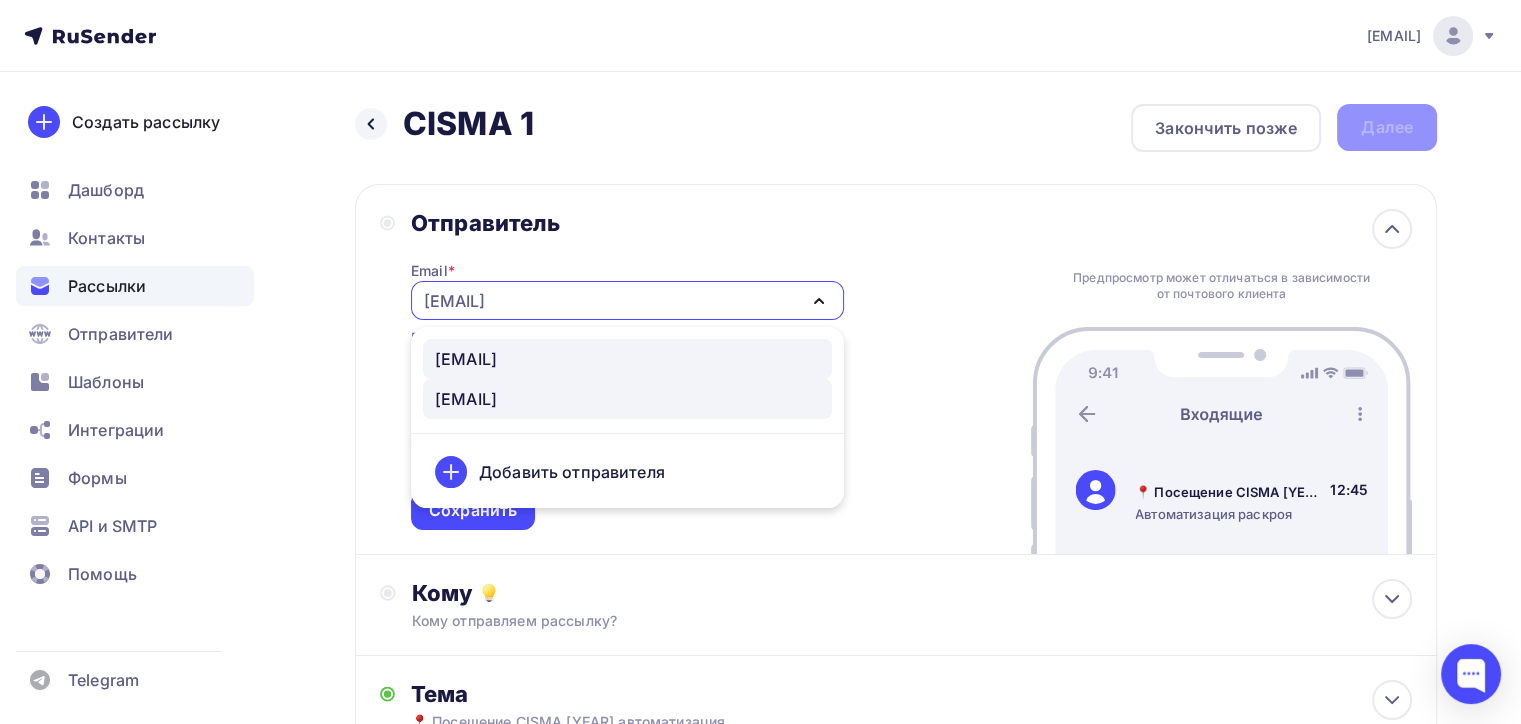 click on "[EMAIL]" at bounding box center [466, 359] 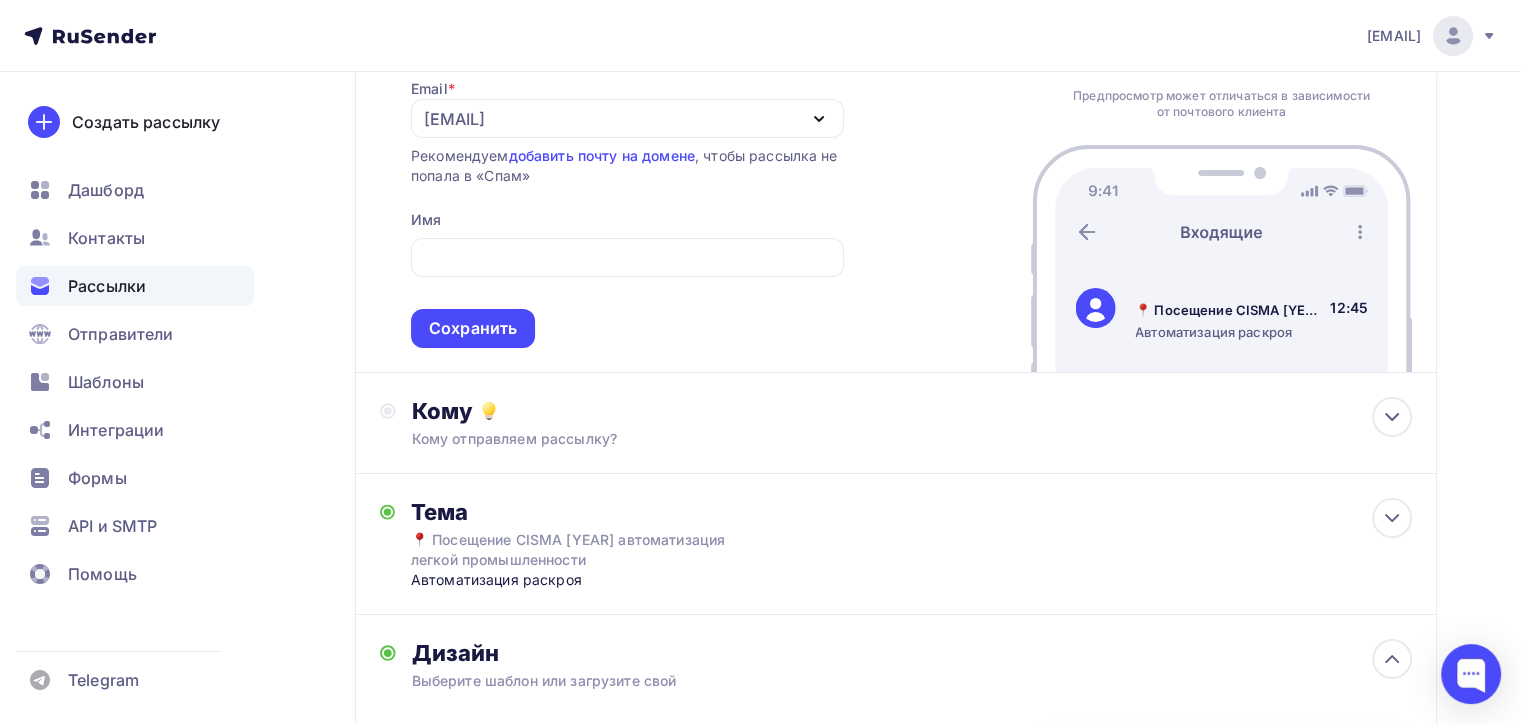 scroll, scrollTop: 200, scrollLeft: 0, axis: vertical 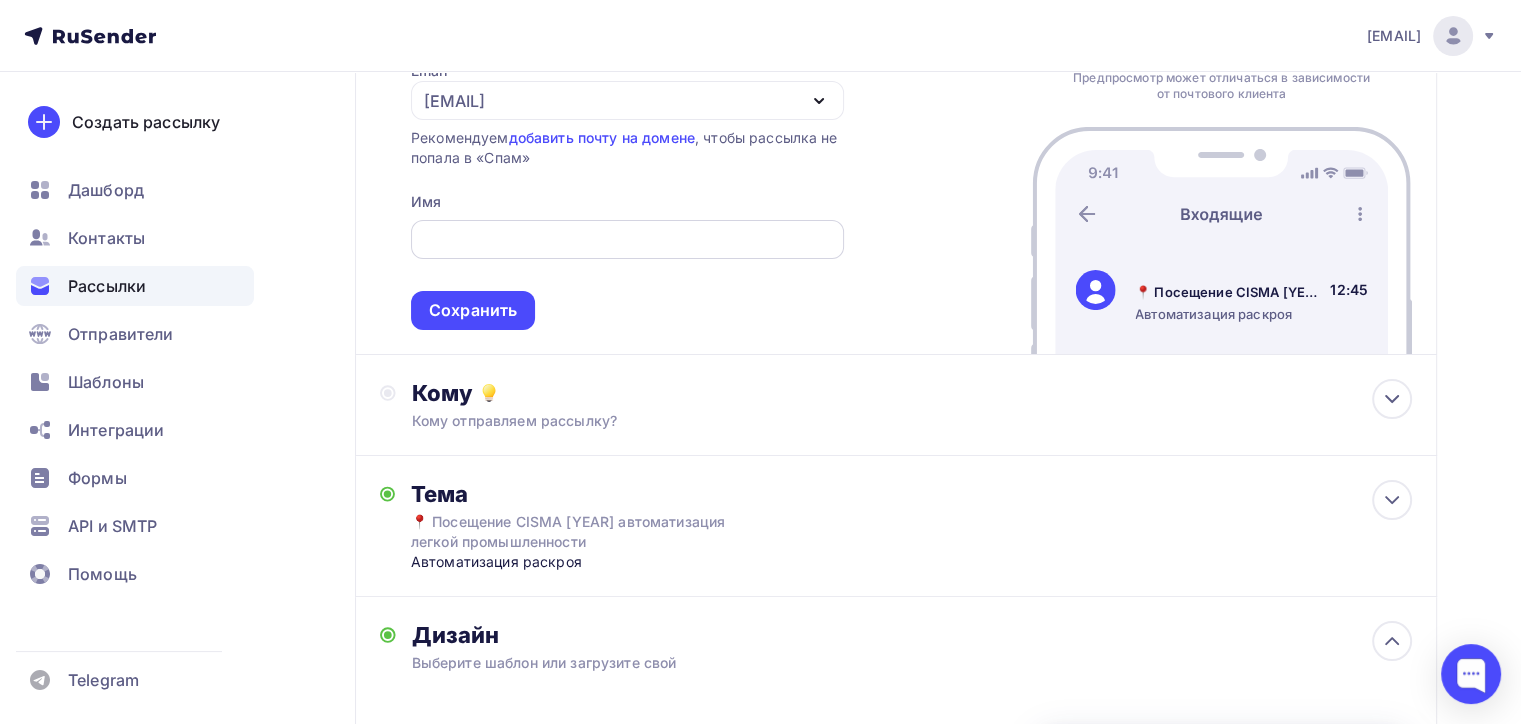 click at bounding box center [627, 240] 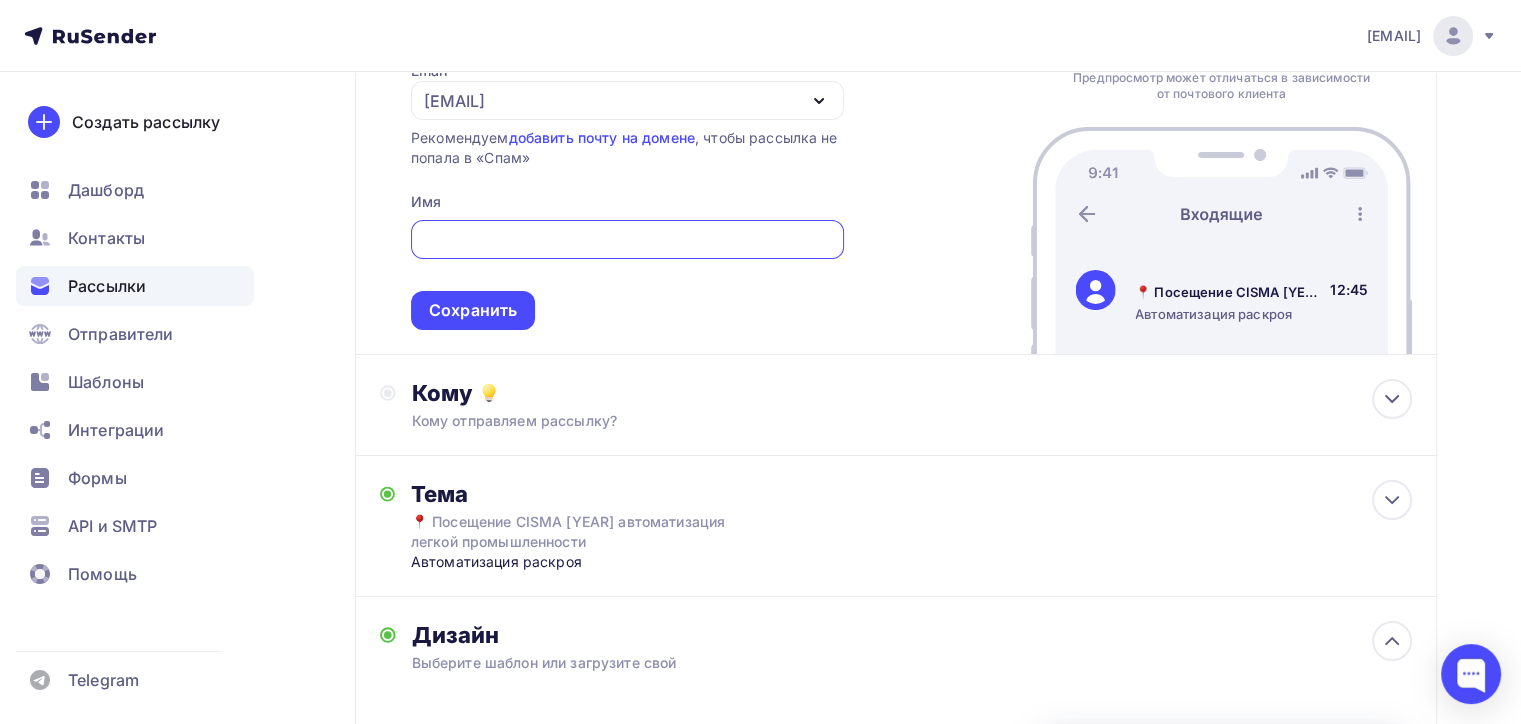 click at bounding box center (627, 240) 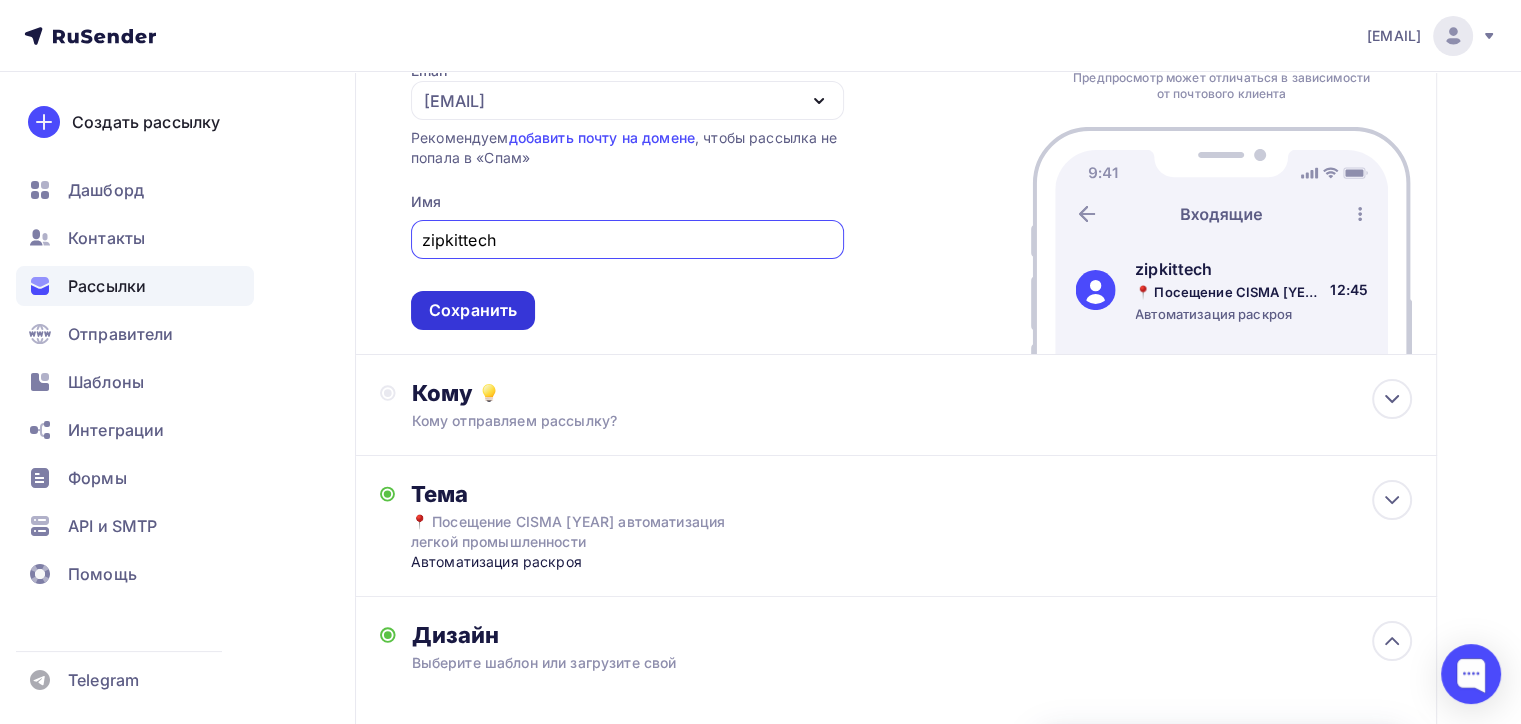 type on "zipkittech" 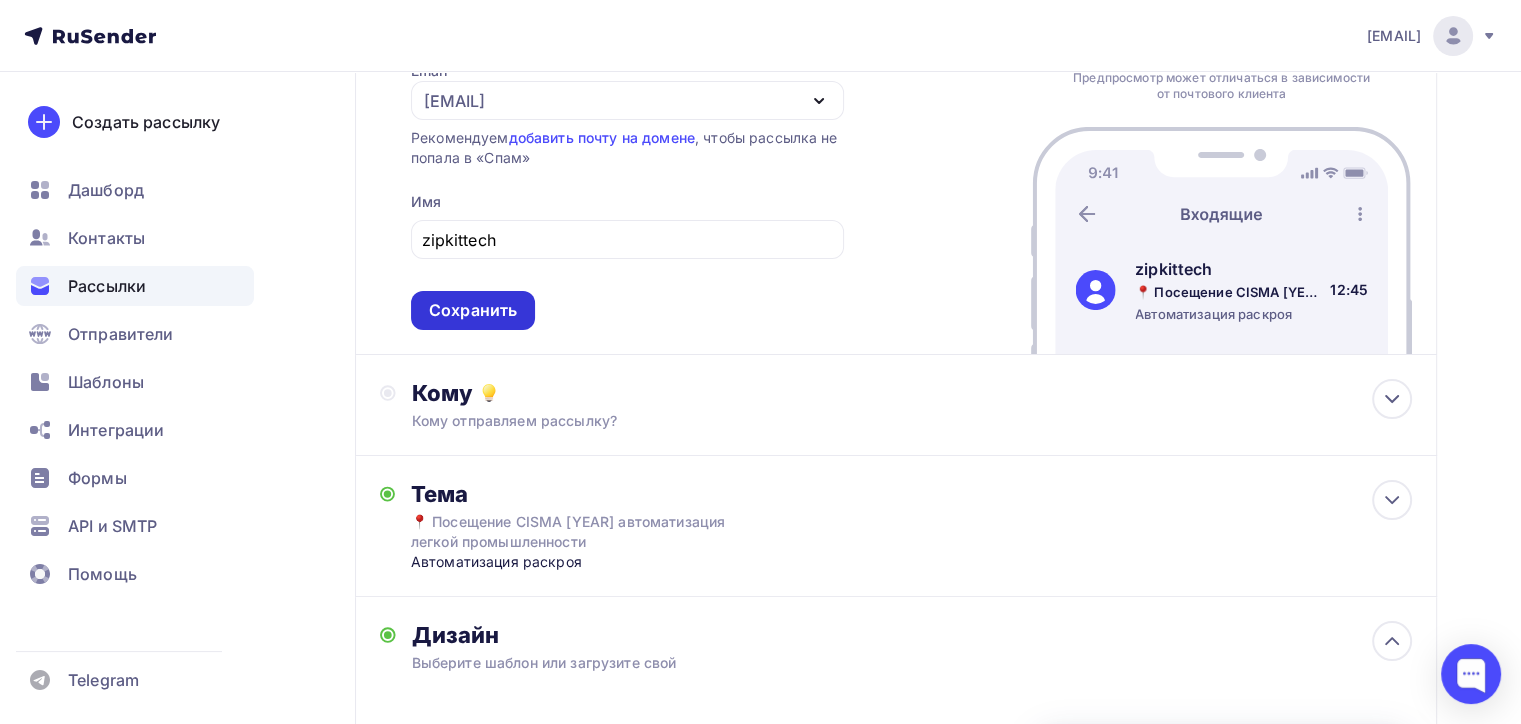 click on "Сохранить" at bounding box center [473, 310] 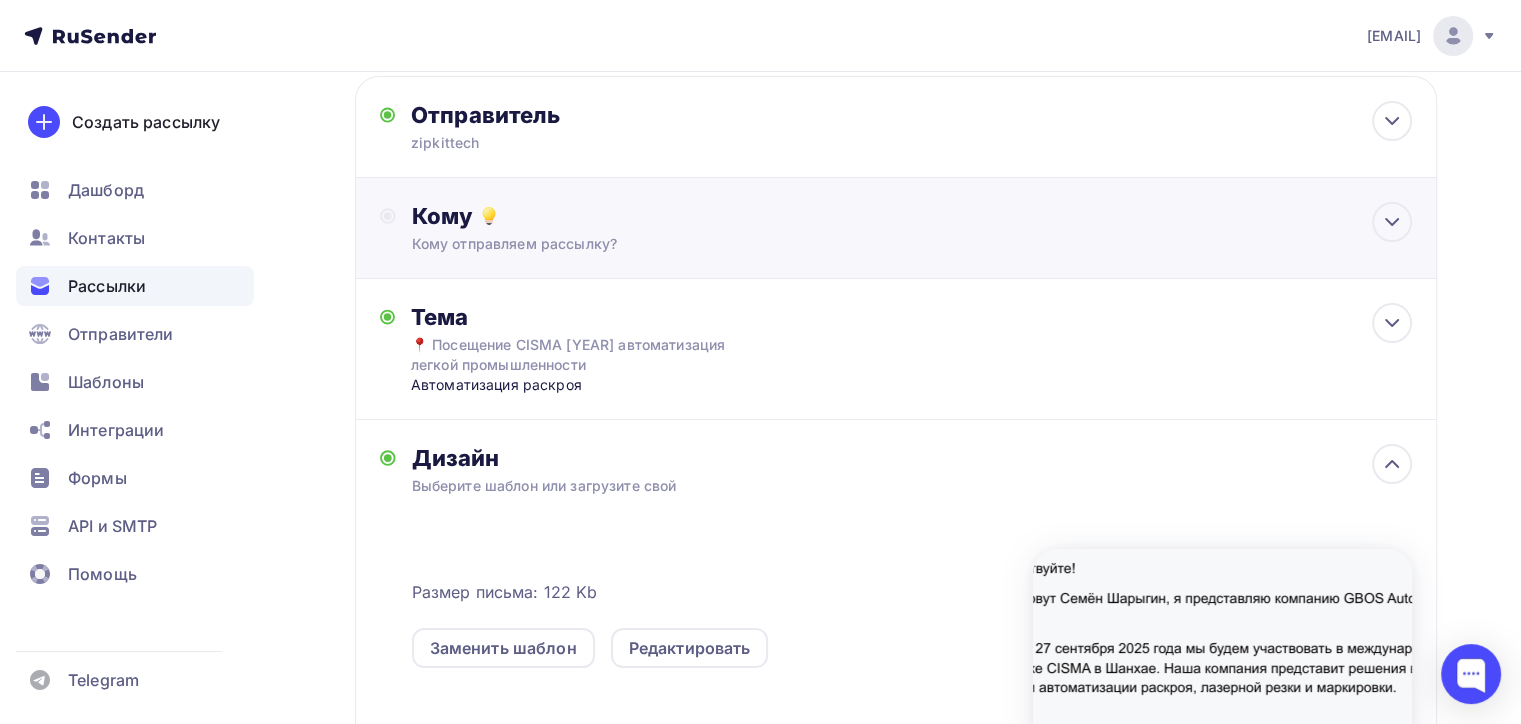 scroll, scrollTop: 0, scrollLeft: 0, axis: both 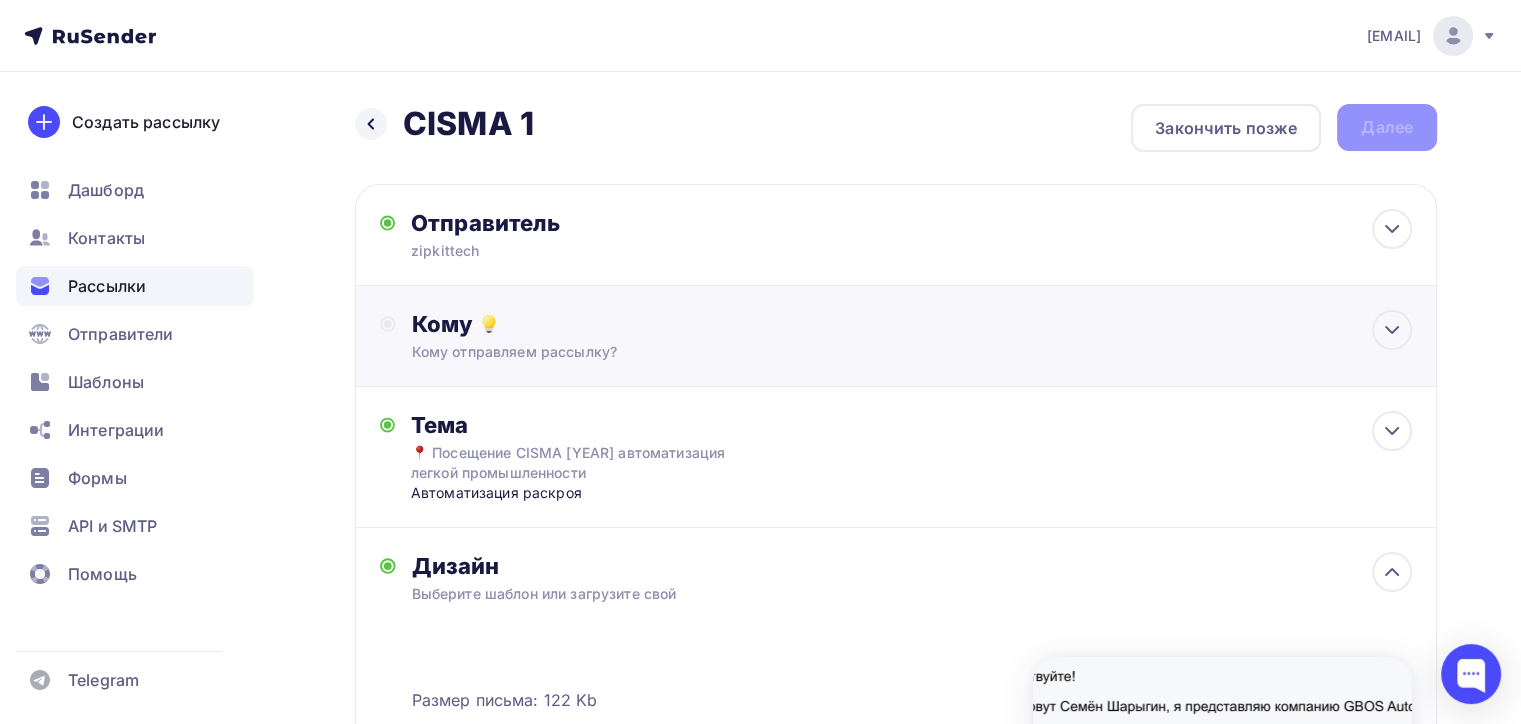 click on "Кому отправляем рассылку?" at bounding box center (862, 352) 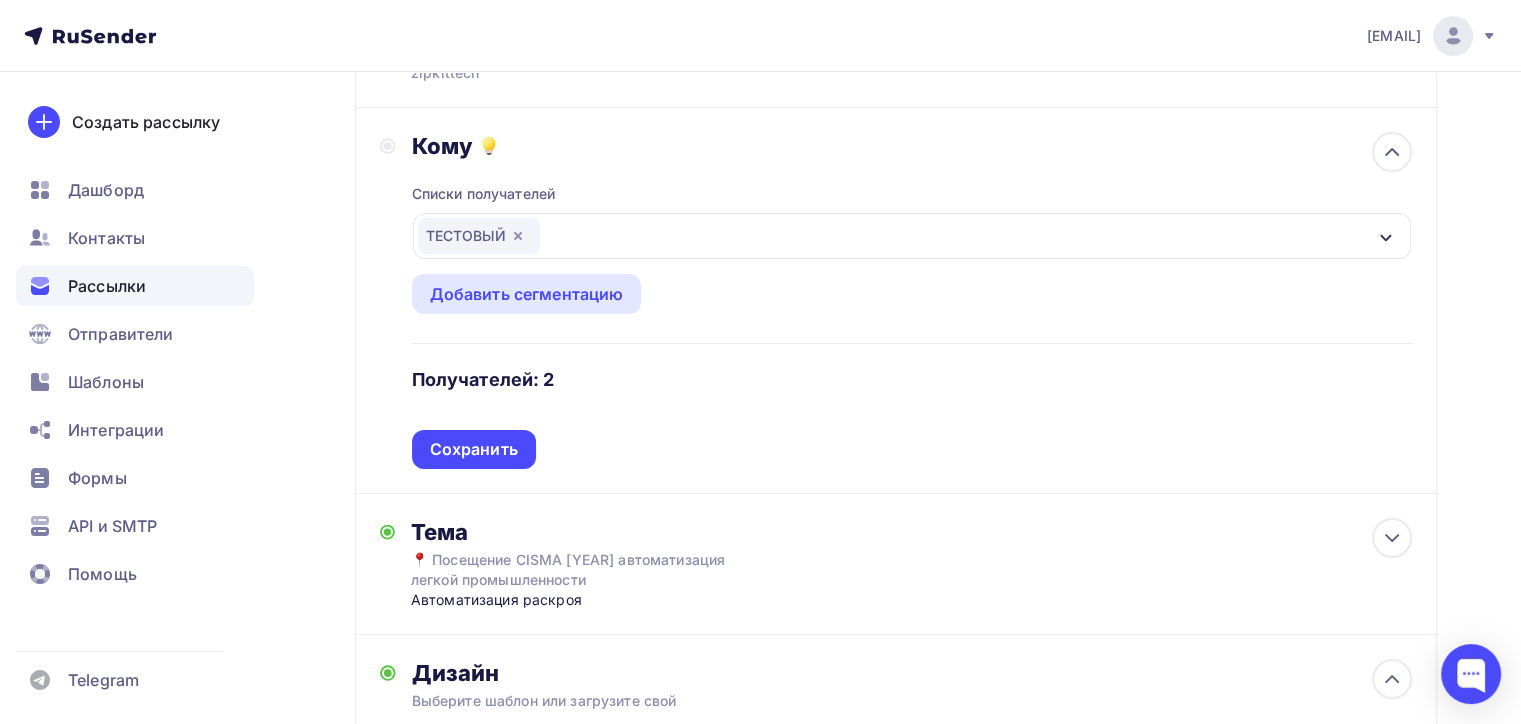 scroll, scrollTop: 200, scrollLeft: 0, axis: vertical 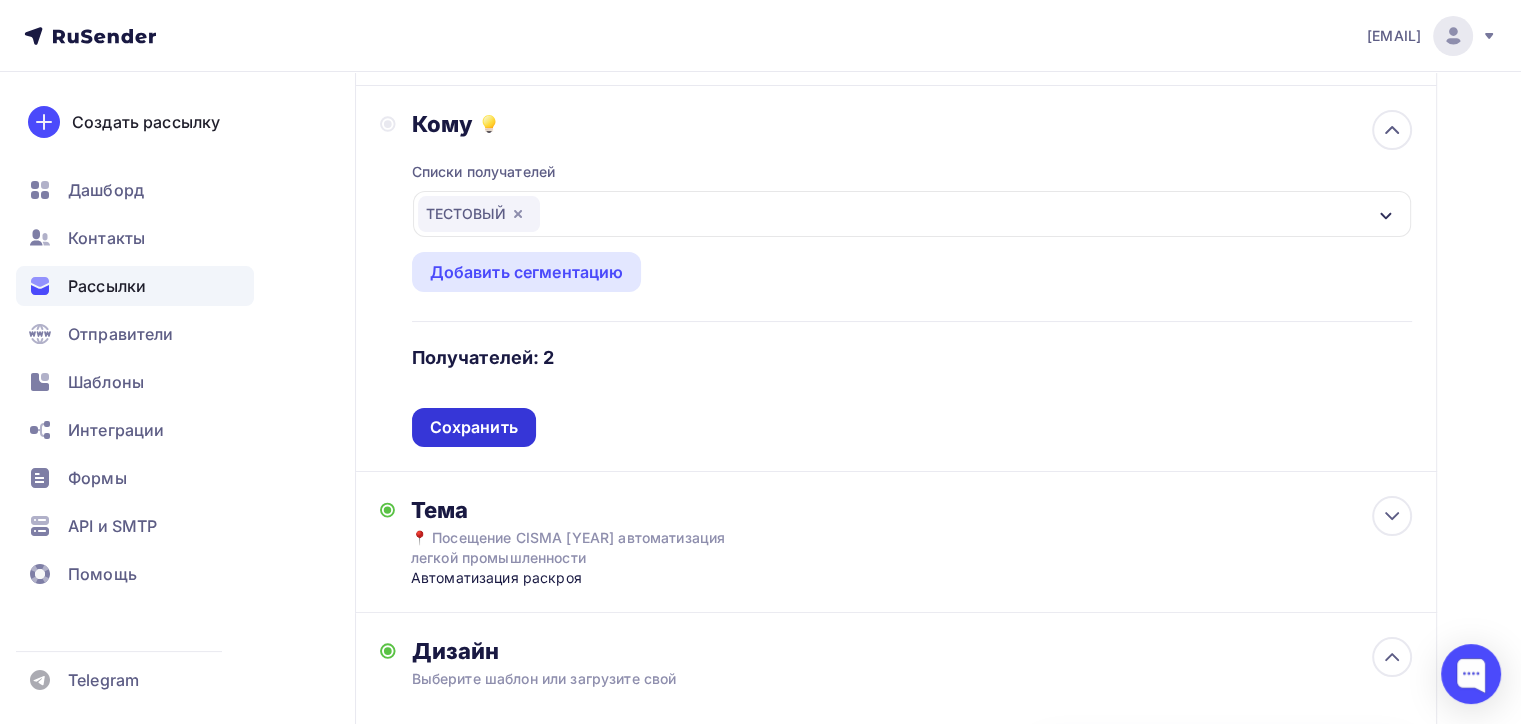 click on "Сохранить" at bounding box center [474, 427] 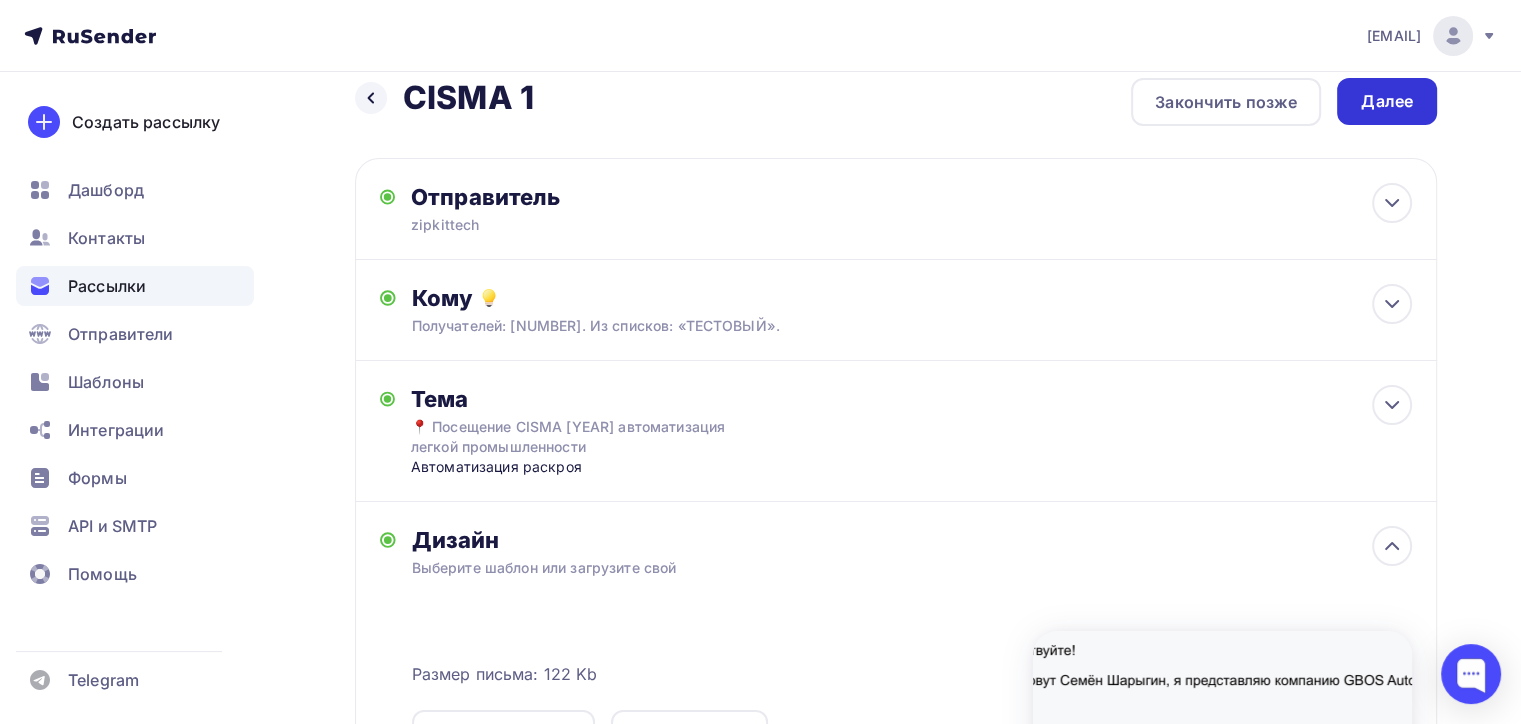 scroll, scrollTop: 0, scrollLeft: 0, axis: both 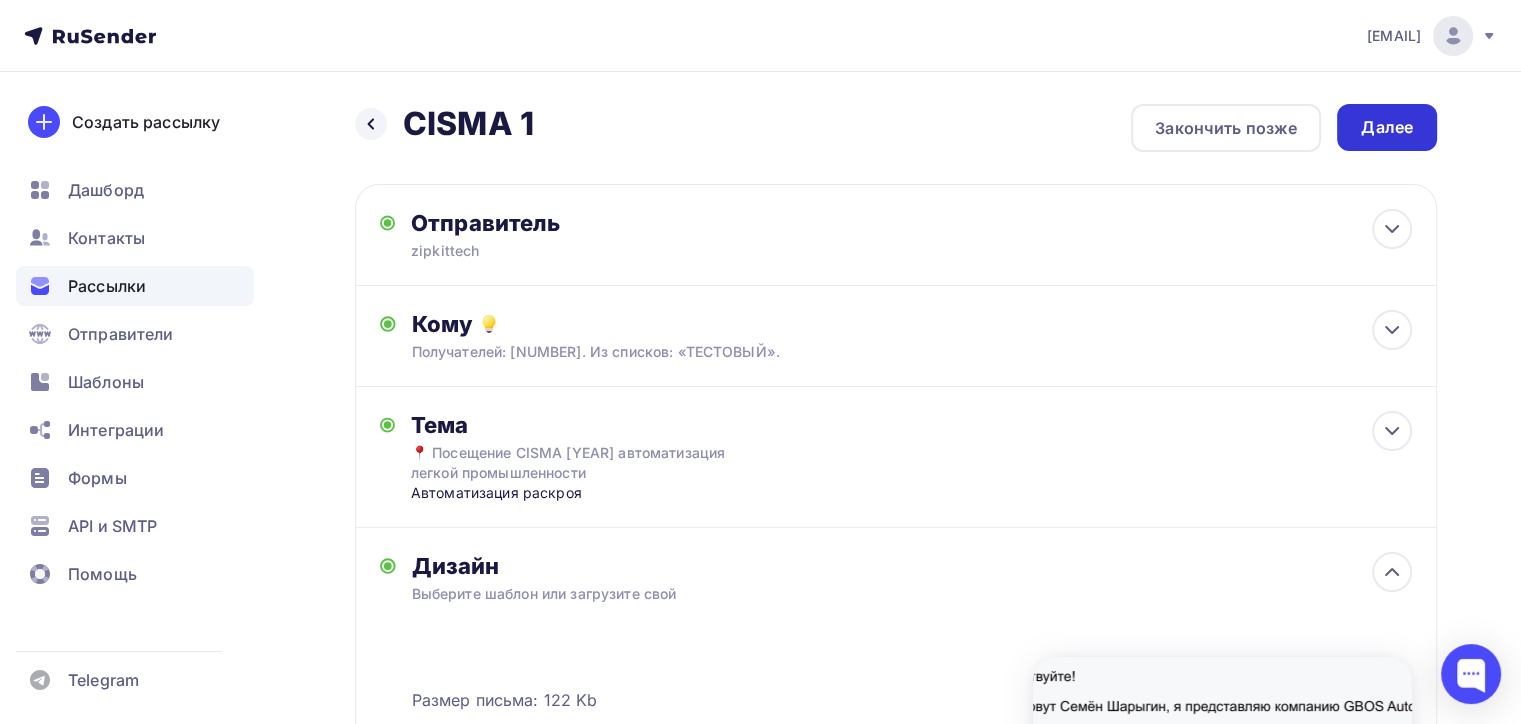 click on "Далее" at bounding box center (1387, 127) 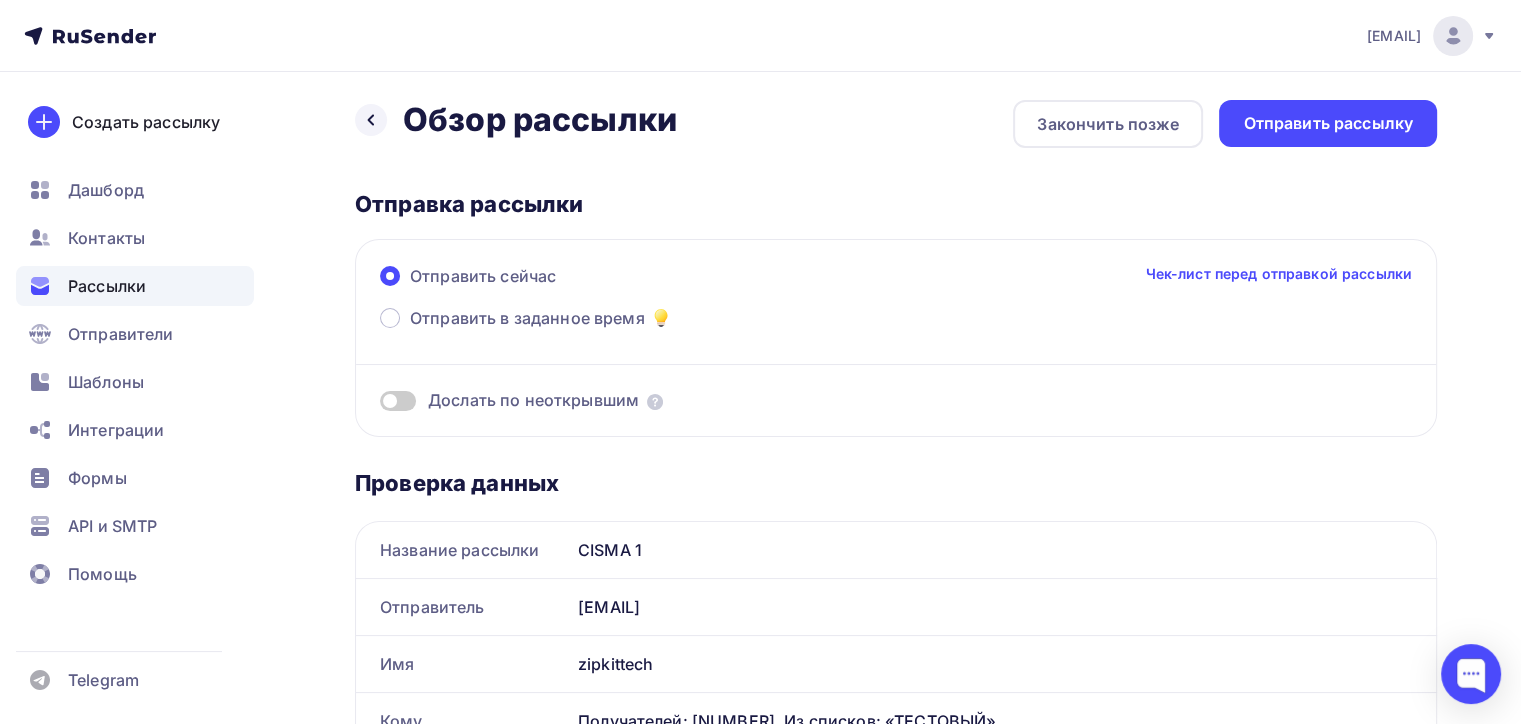scroll, scrollTop: 0, scrollLeft: 0, axis: both 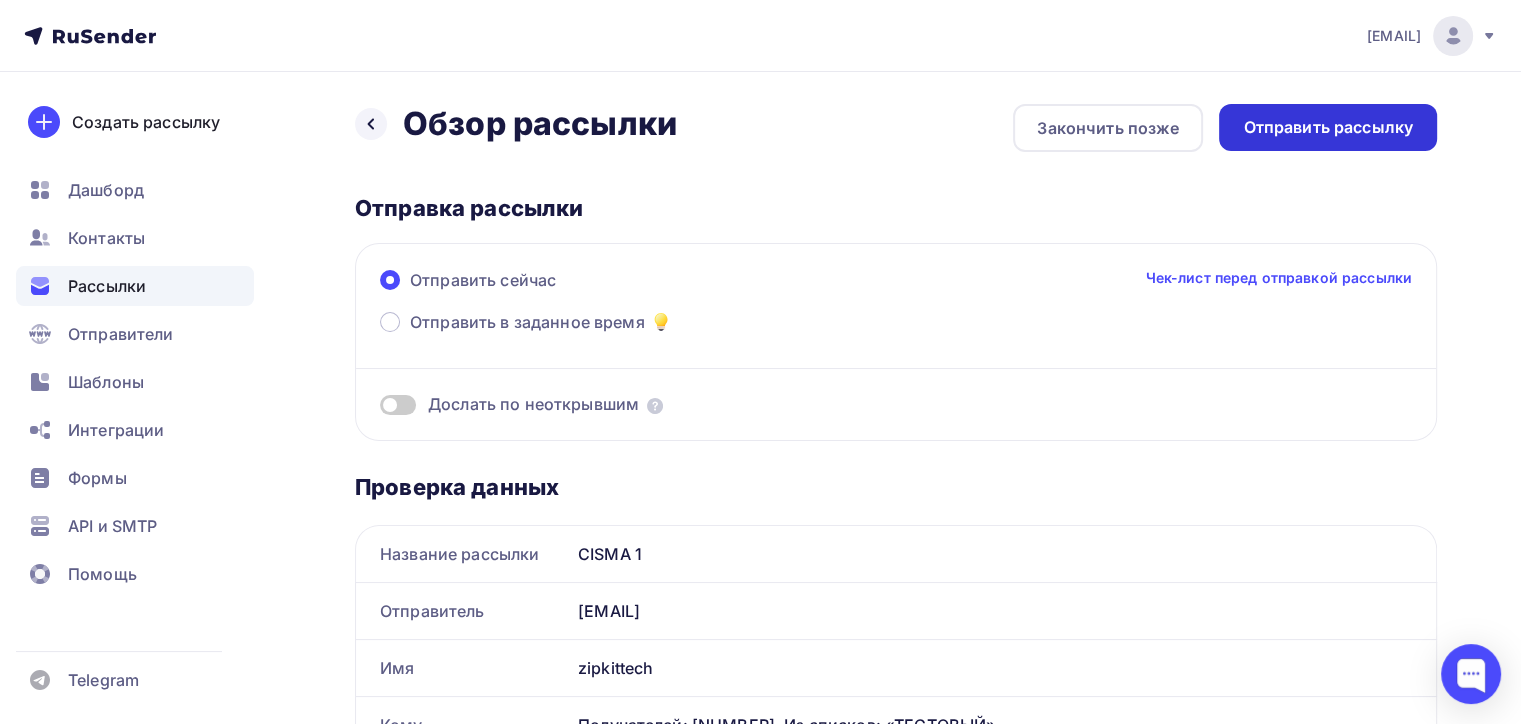 click on "Отправить рассылку" at bounding box center [1328, 127] 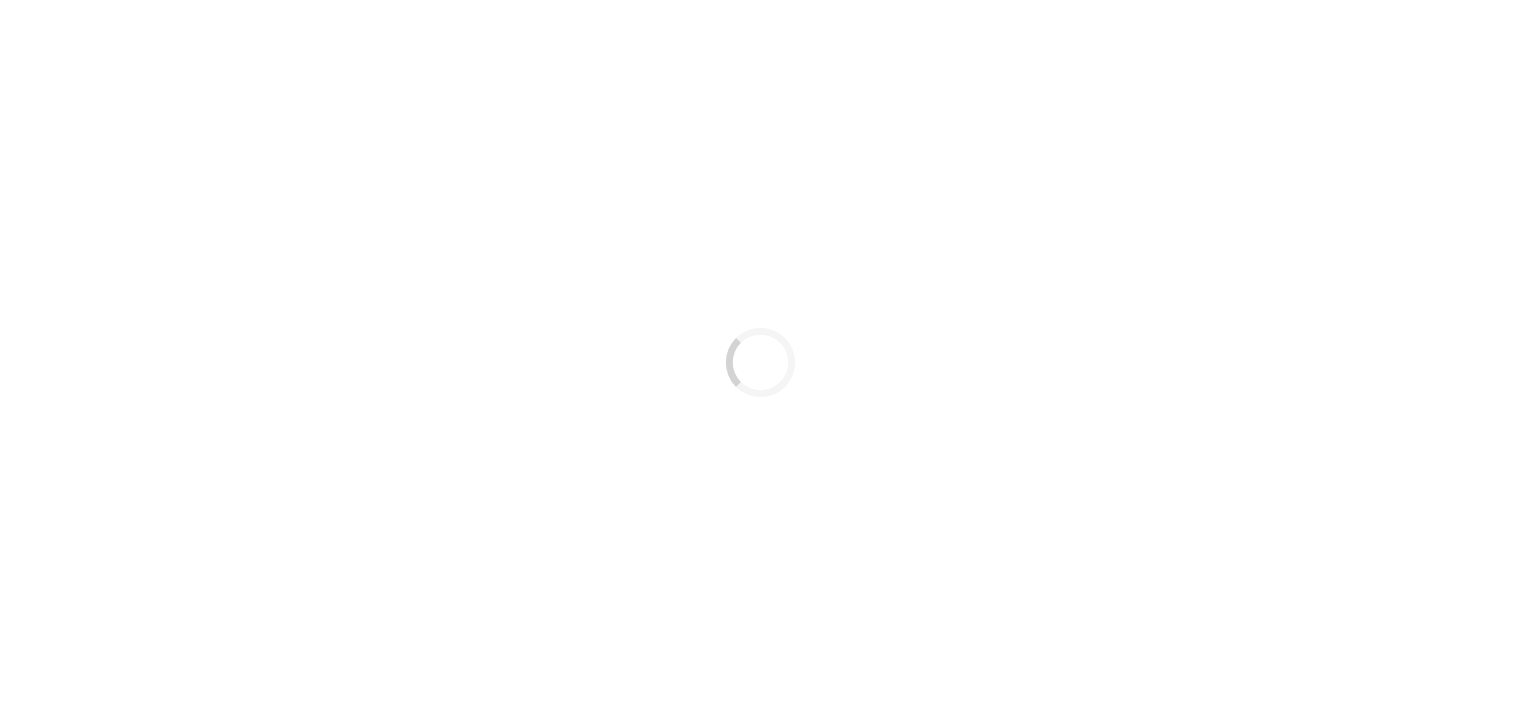 scroll, scrollTop: 0, scrollLeft: 0, axis: both 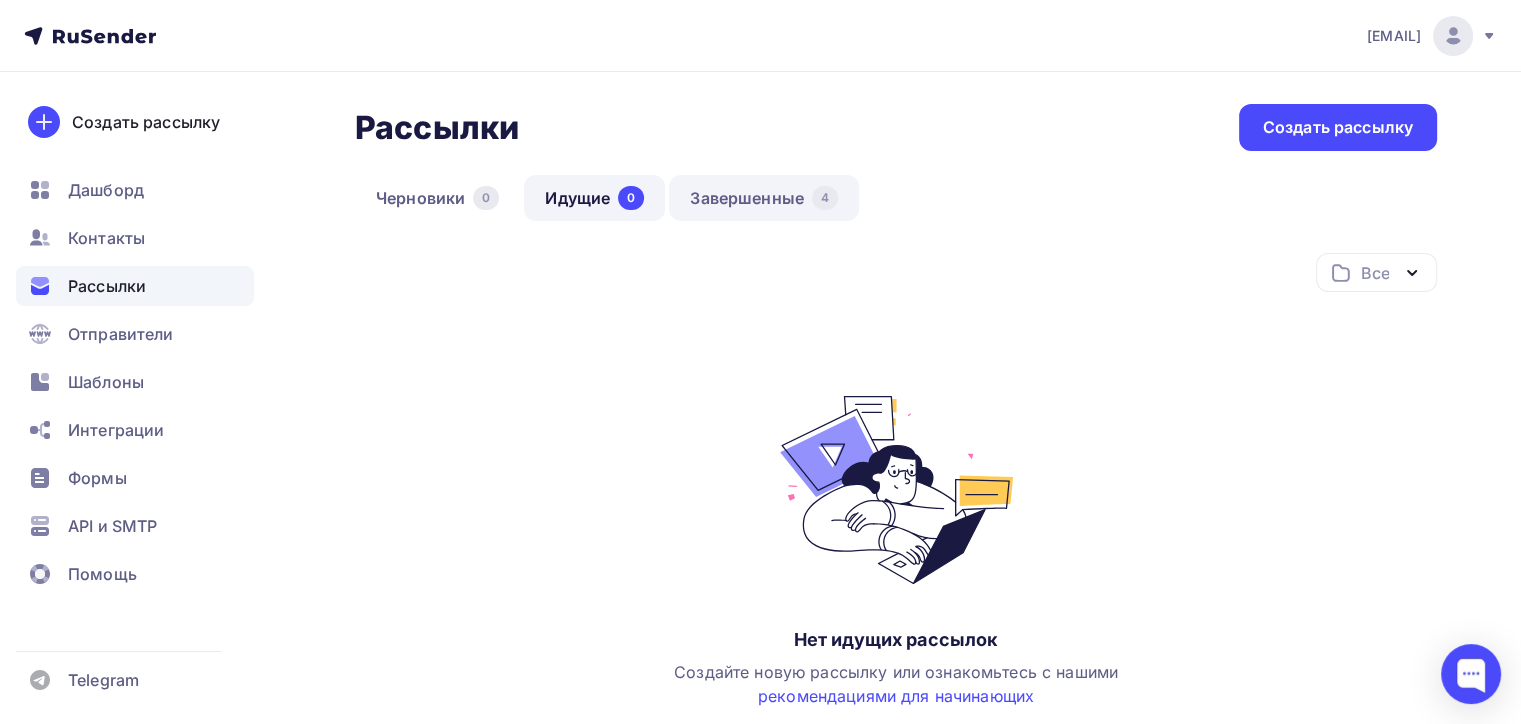 click on "Завершенные
4" at bounding box center (764, 198) 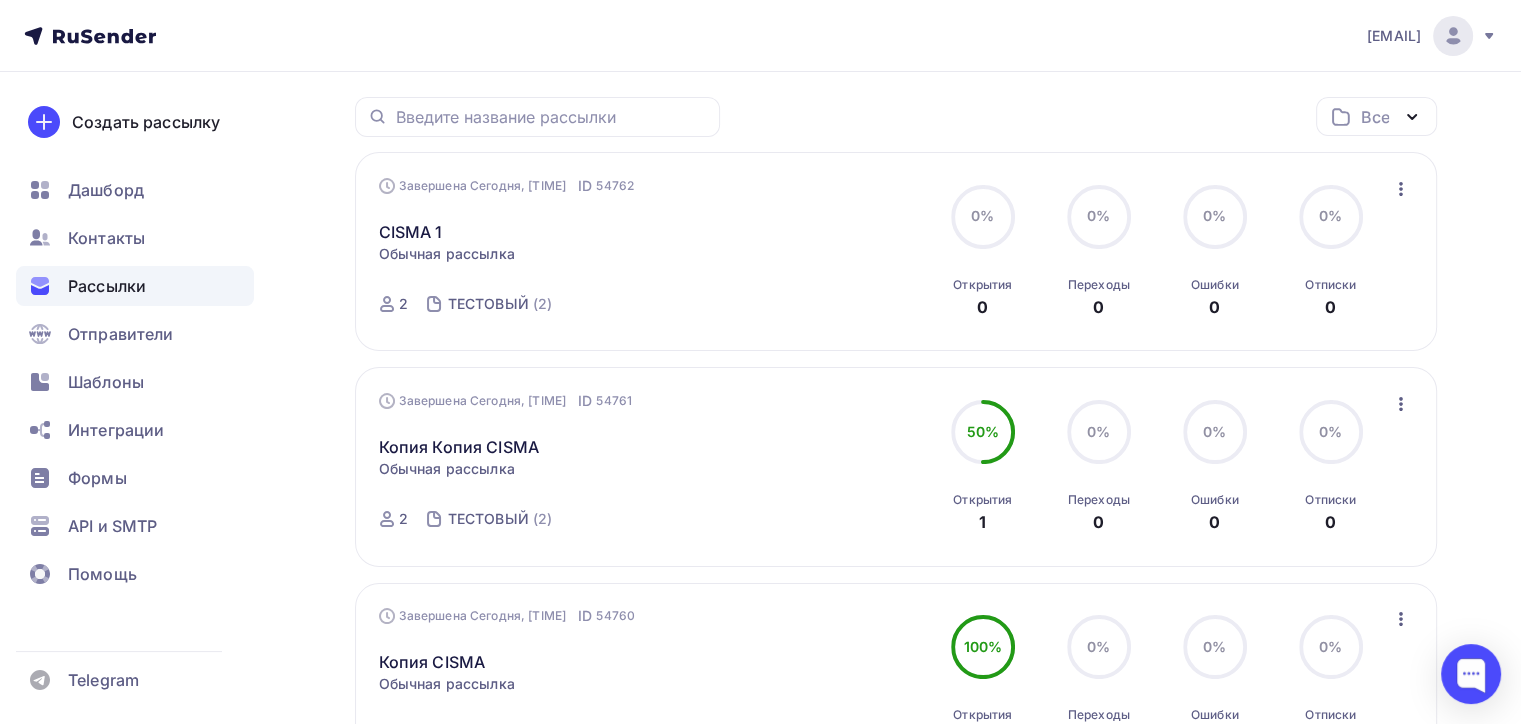 scroll, scrollTop: 0, scrollLeft: 0, axis: both 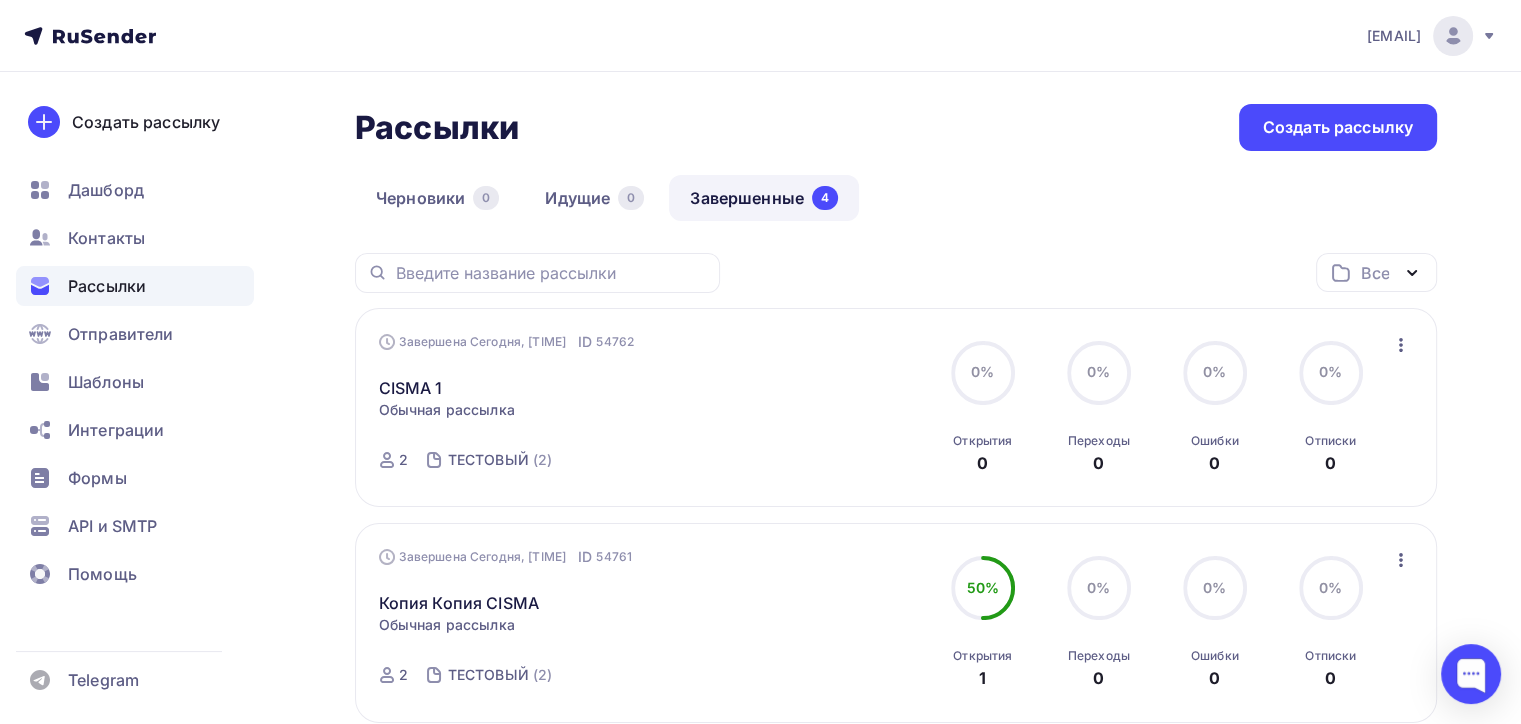 click 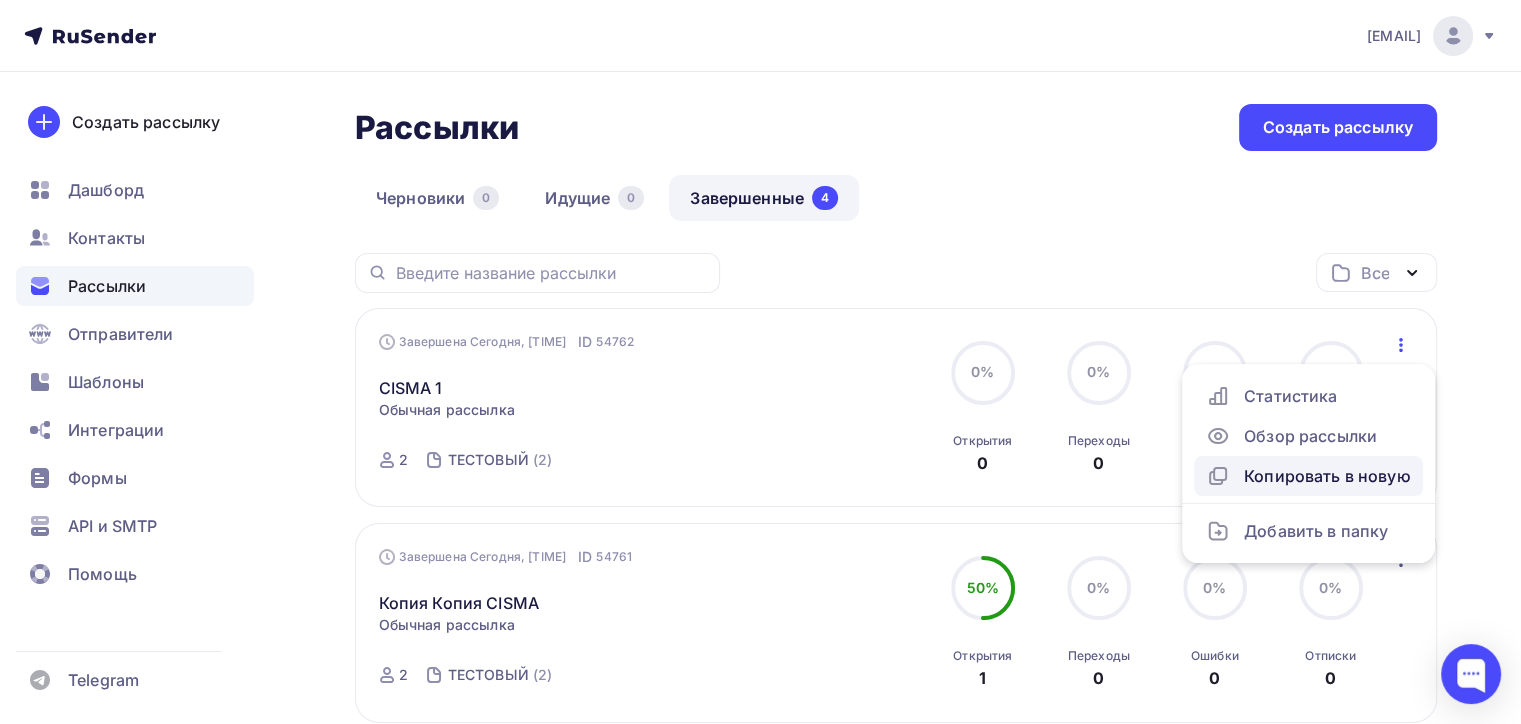 click on "Копировать в новую" at bounding box center (1308, 476) 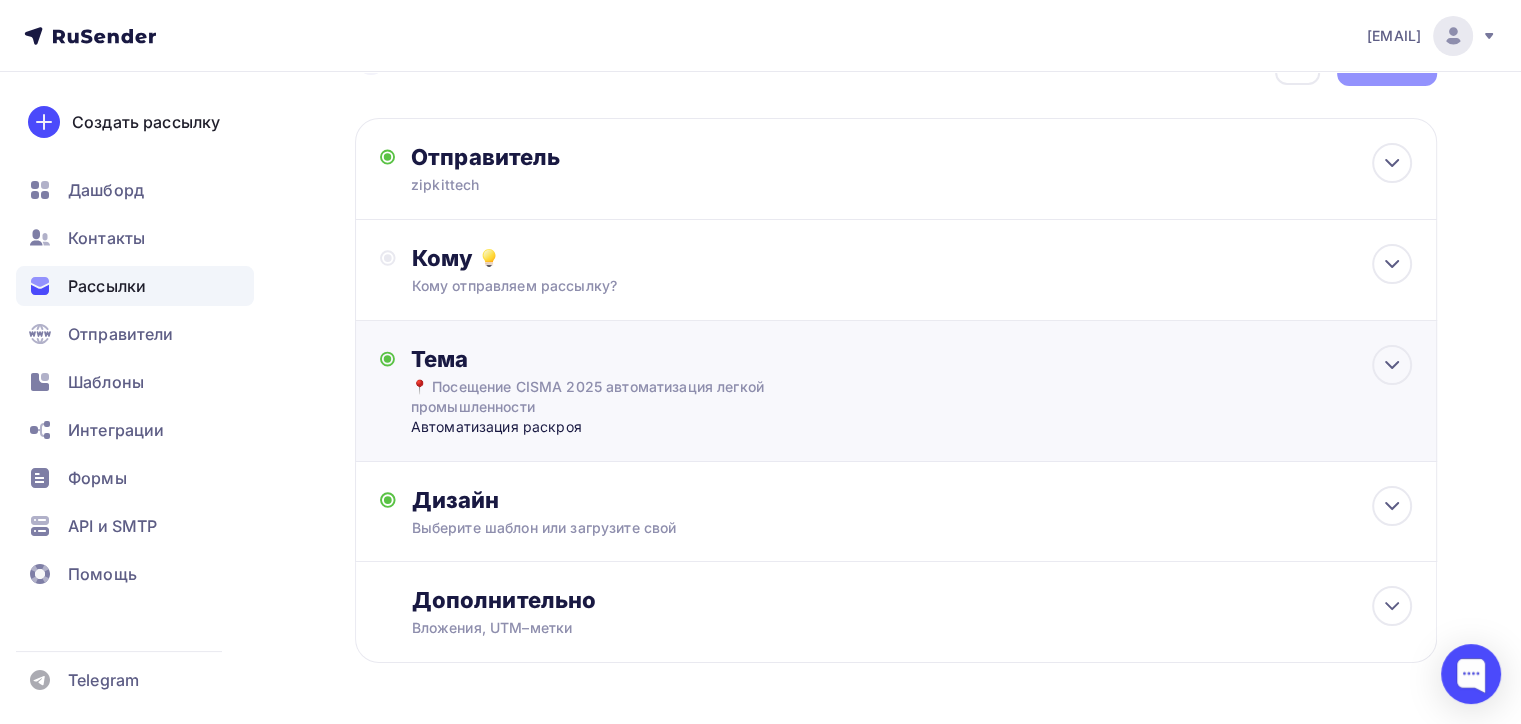 scroll, scrollTop: 100, scrollLeft: 0, axis: vertical 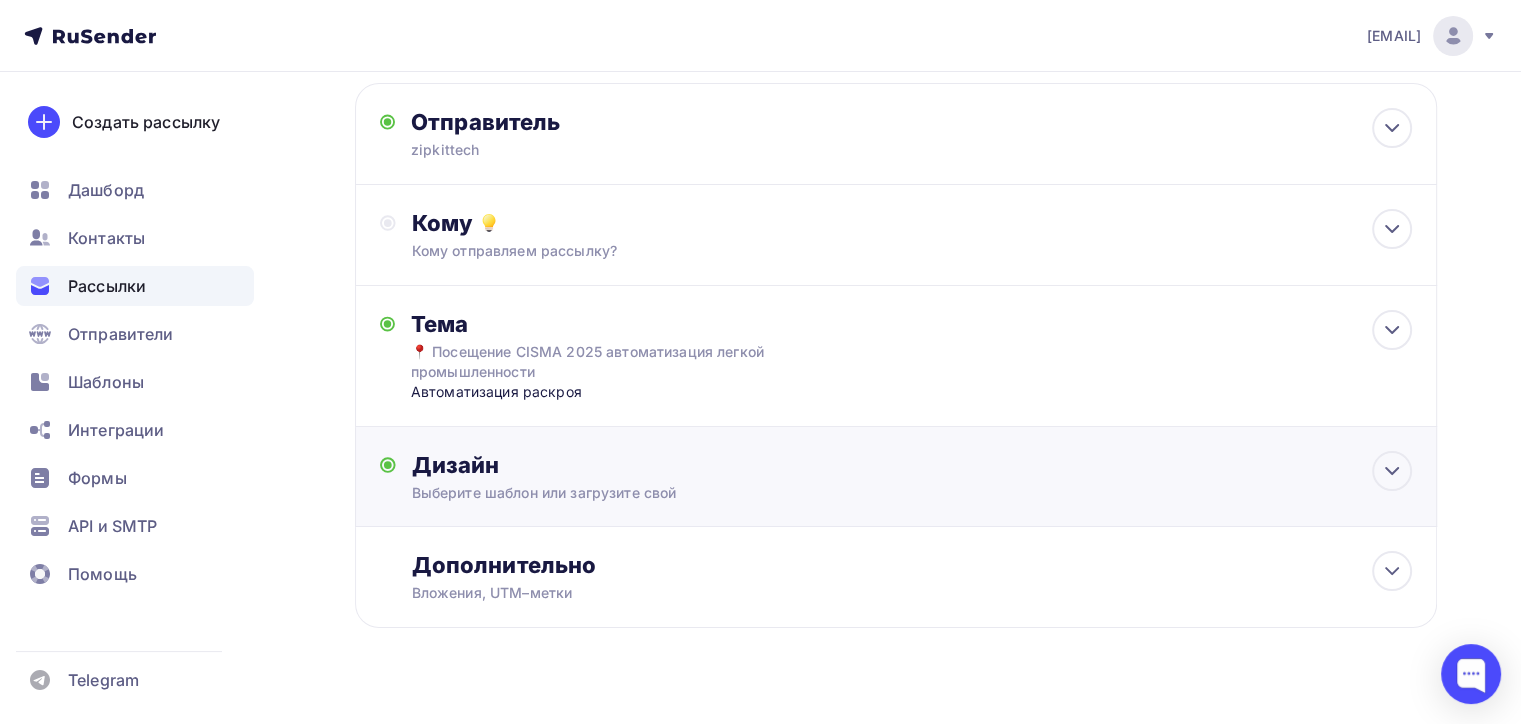 click on "Выберите шаблон или загрузите свой" at bounding box center [862, 493] 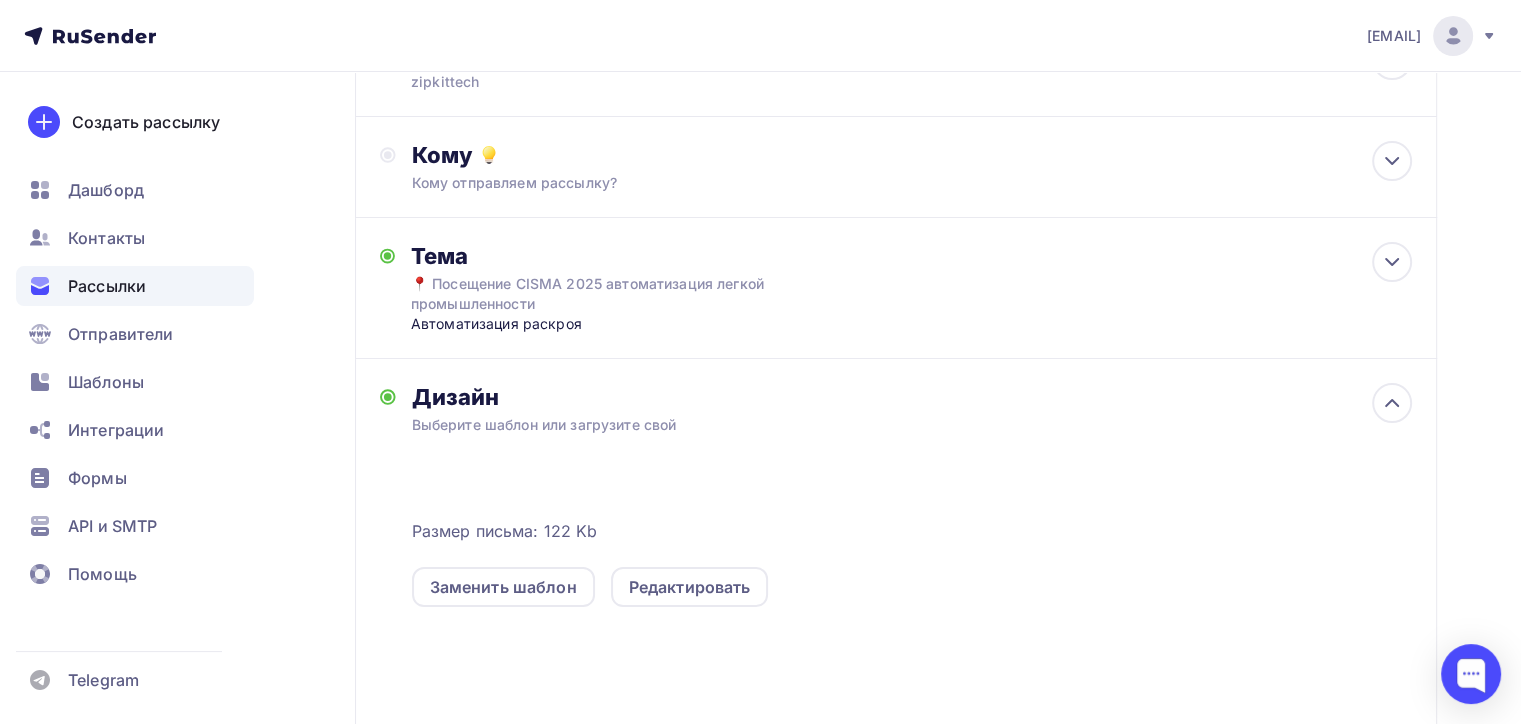 scroll, scrollTop: 300, scrollLeft: 0, axis: vertical 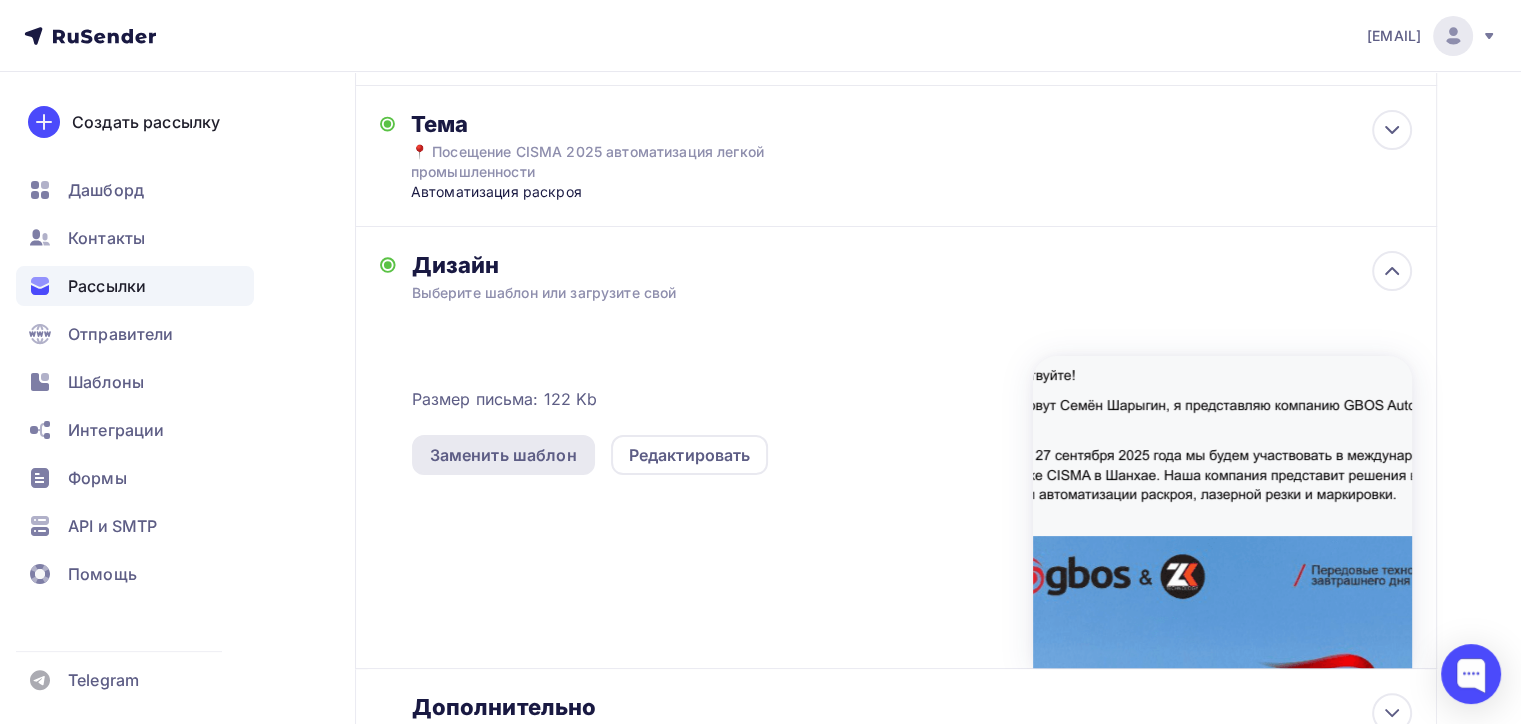 click on "Заменить шаблон" at bounding box center (503, 455) 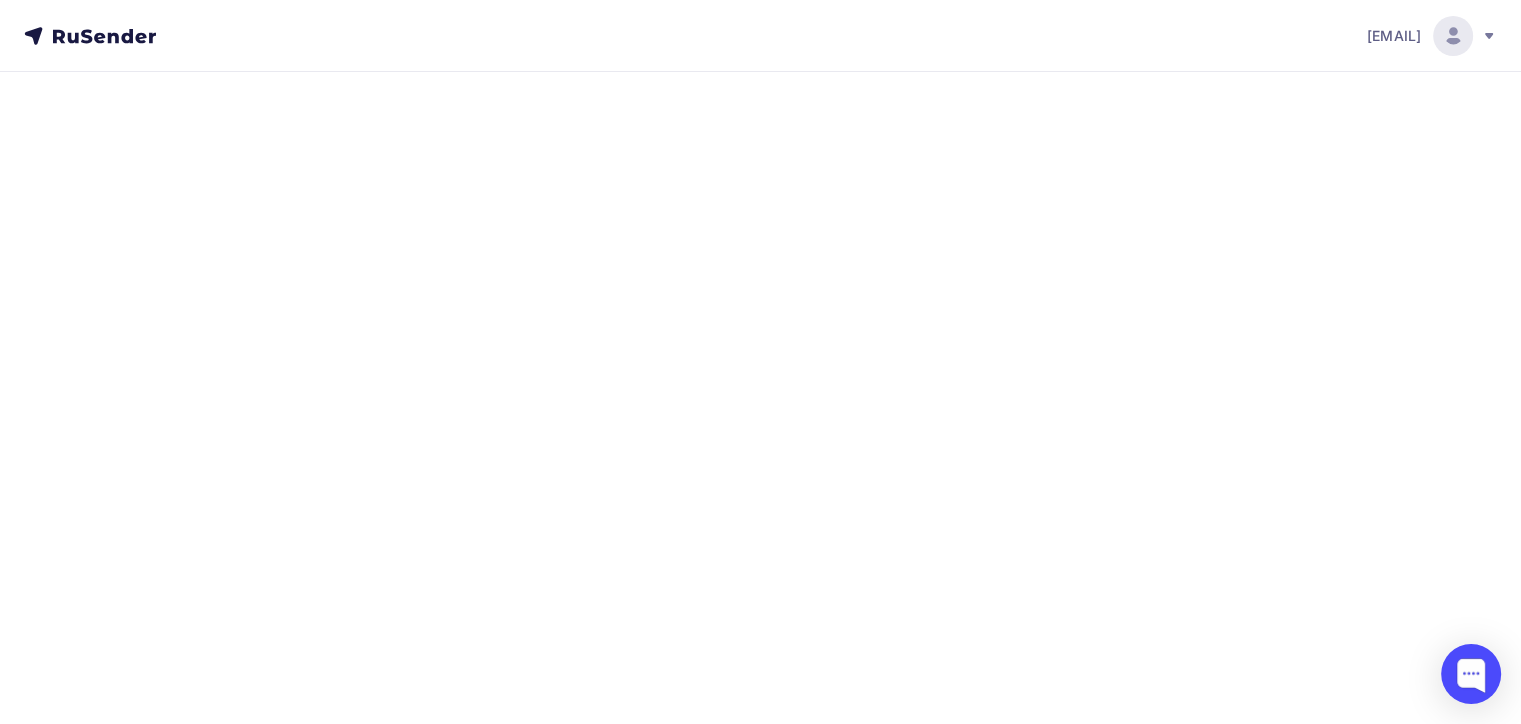 scroll, scrollTop: 0, scrollLeft: 0, axis: both 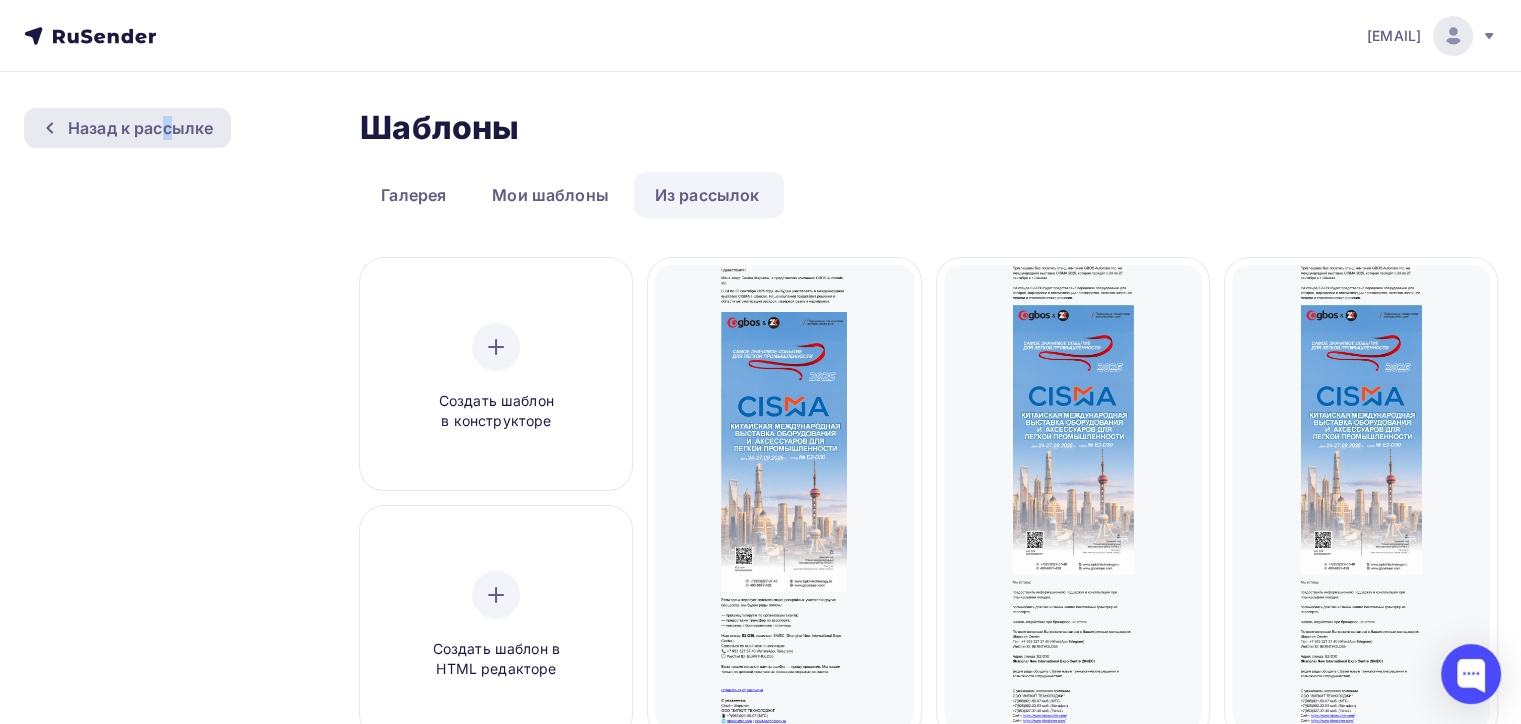 click on "Назад к рассылке" at bounding box center (140, 128) 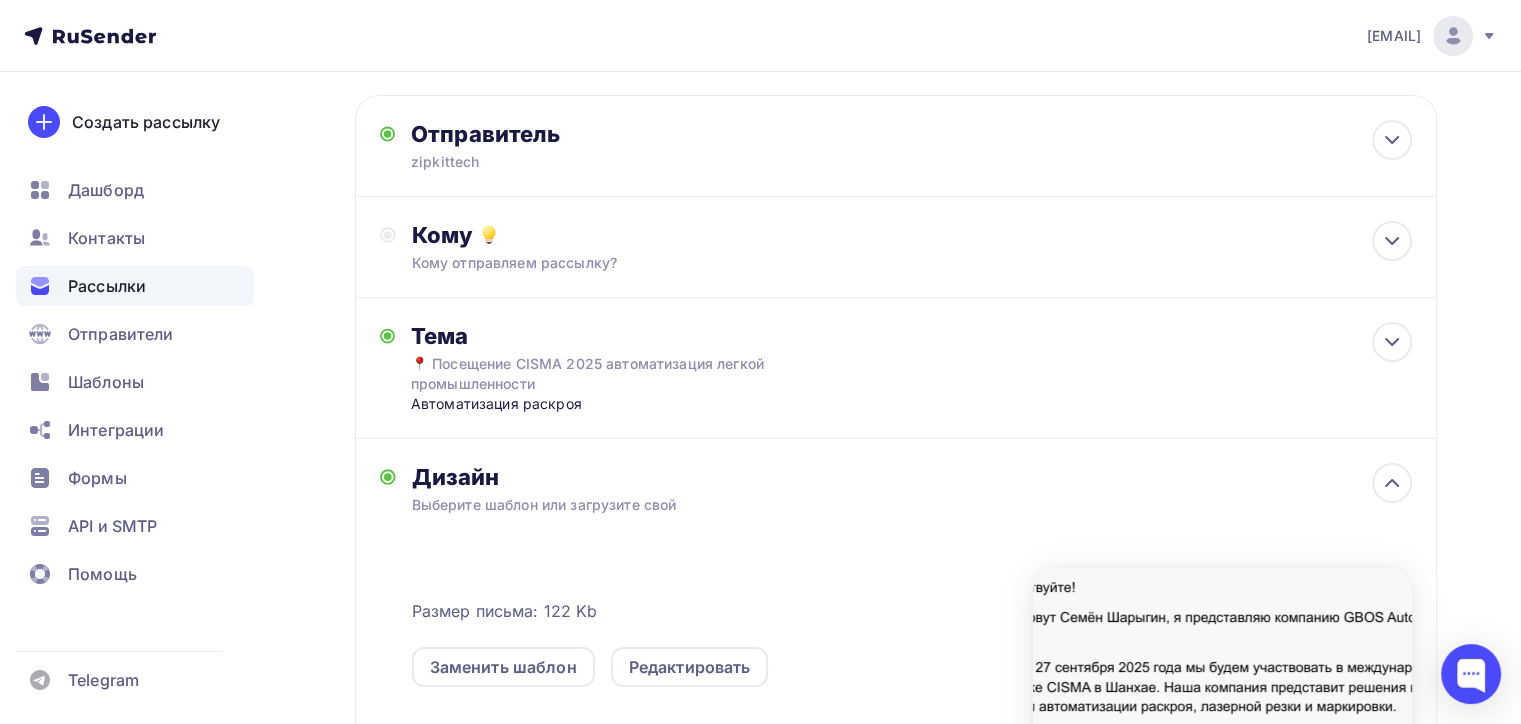 click on "Размер письма: 122 Kb     Заменить шаблон
Редактировать" at bounding box center [912, 697] 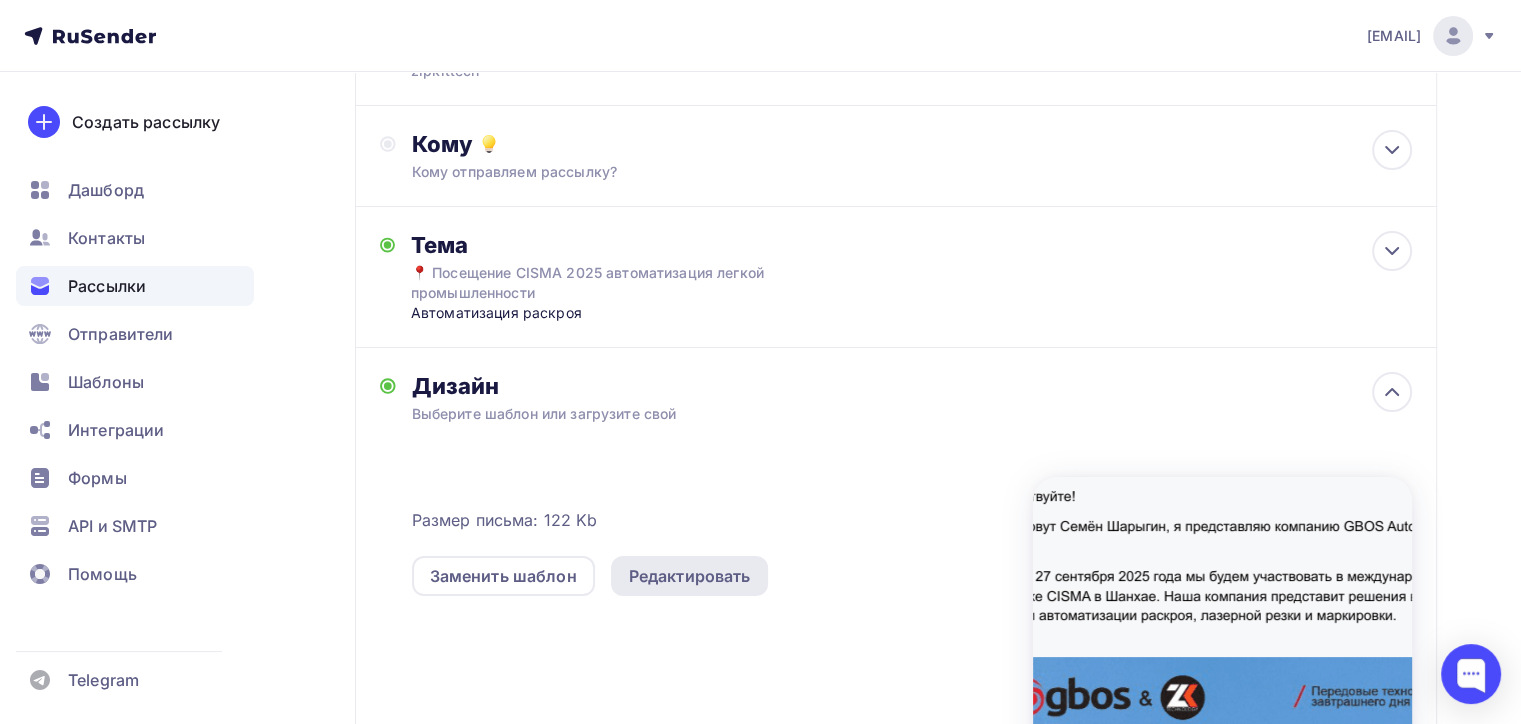 scroll, scrollTop: 288, scrollLeft: 0, axis: vertical 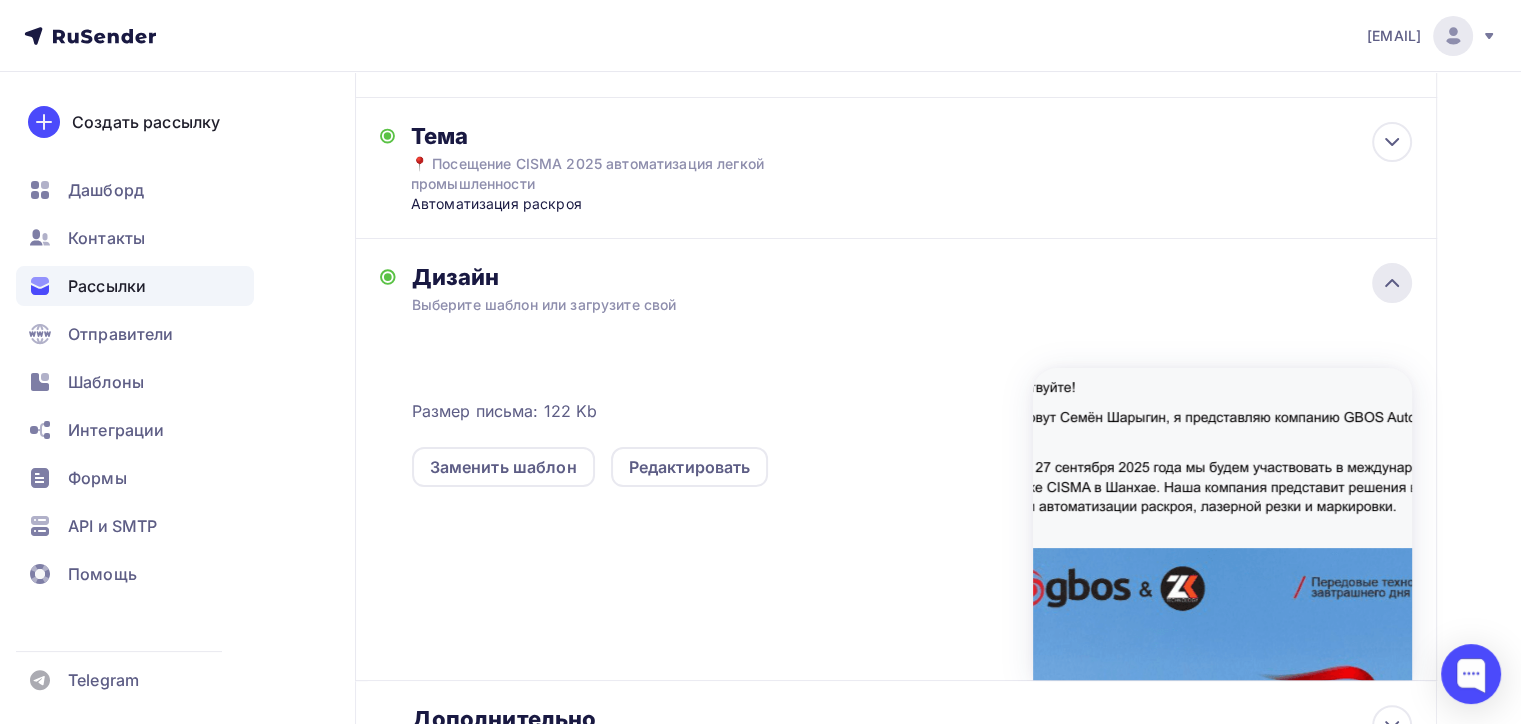 click 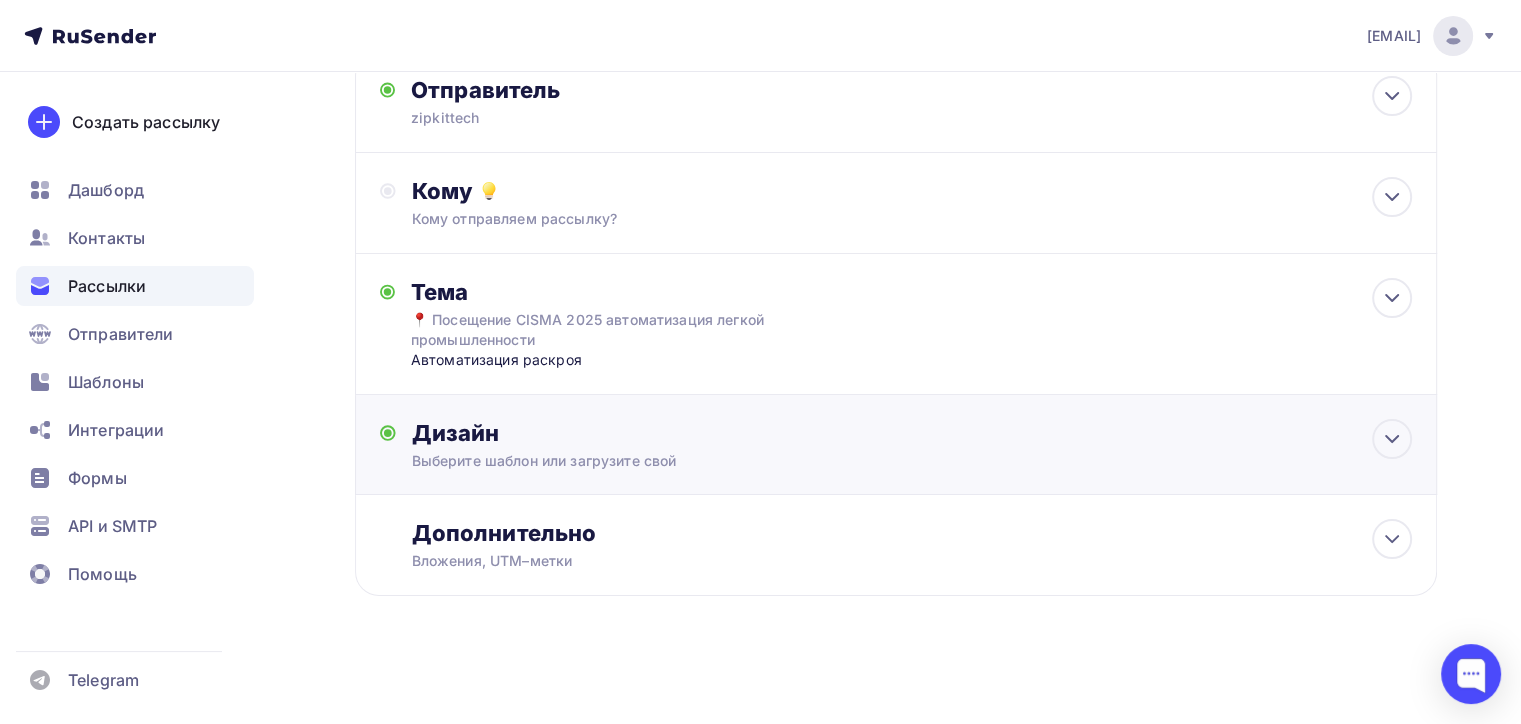 click on "Дизайн" at bounding box center [912, 433] 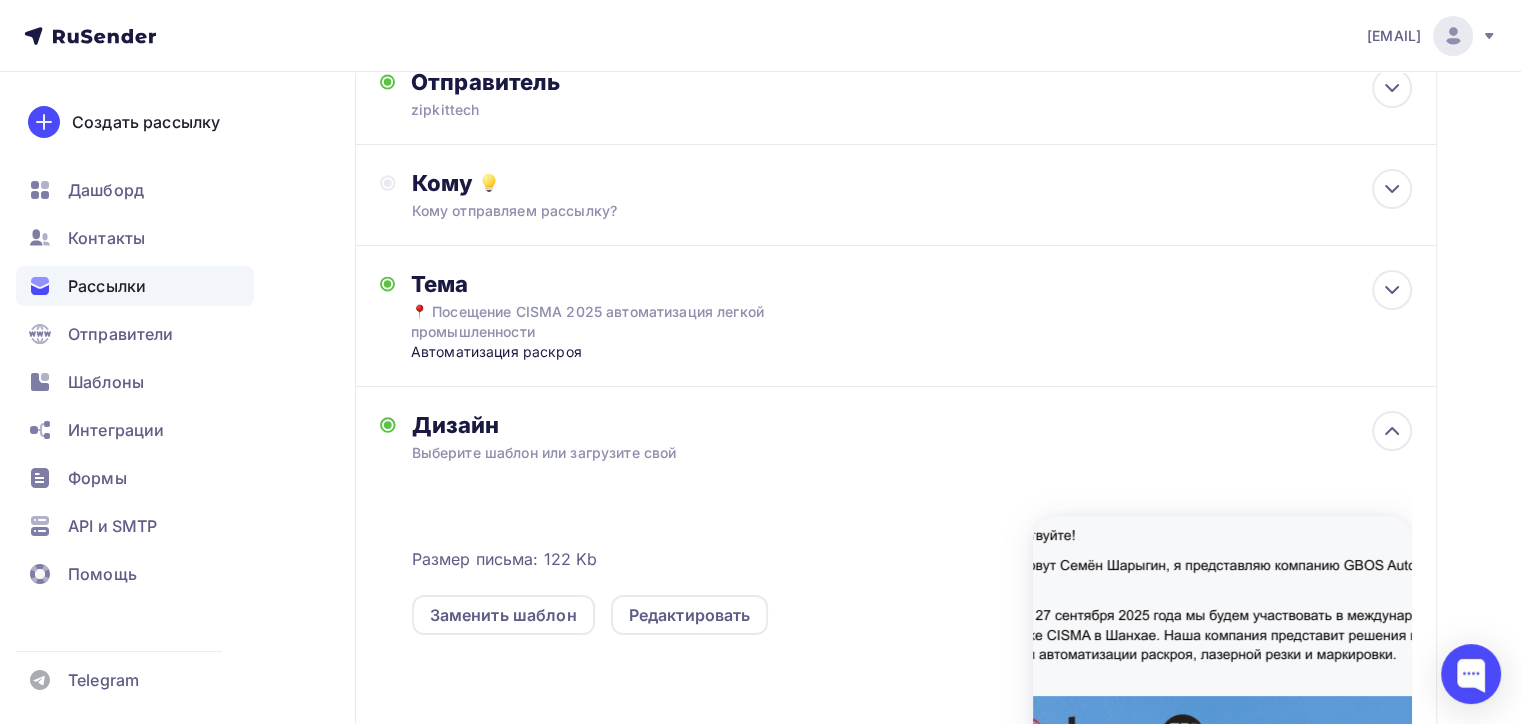 scroll, scrollTop: 288, scrollLeft: 0, axis: vertical 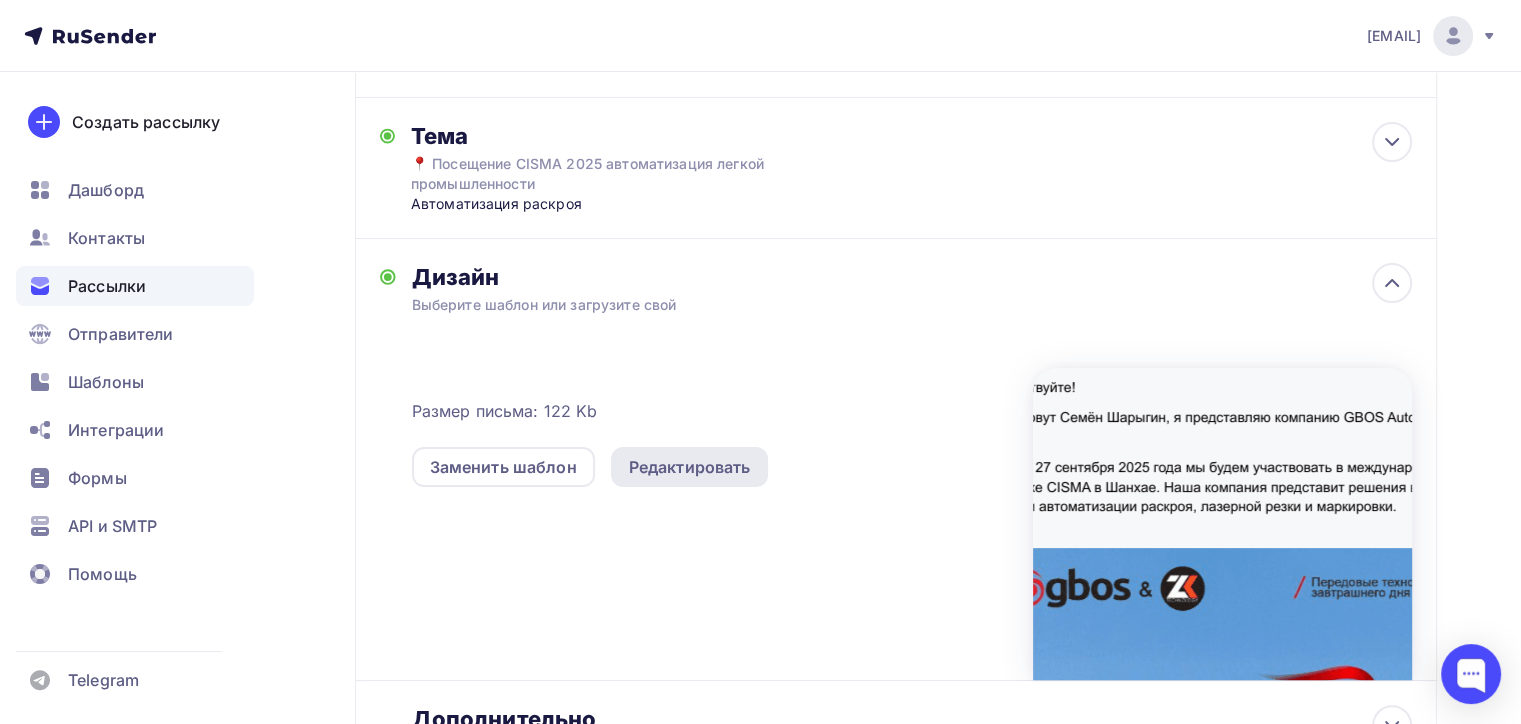 click on "Редактировать" at bounding box center [690, 467] 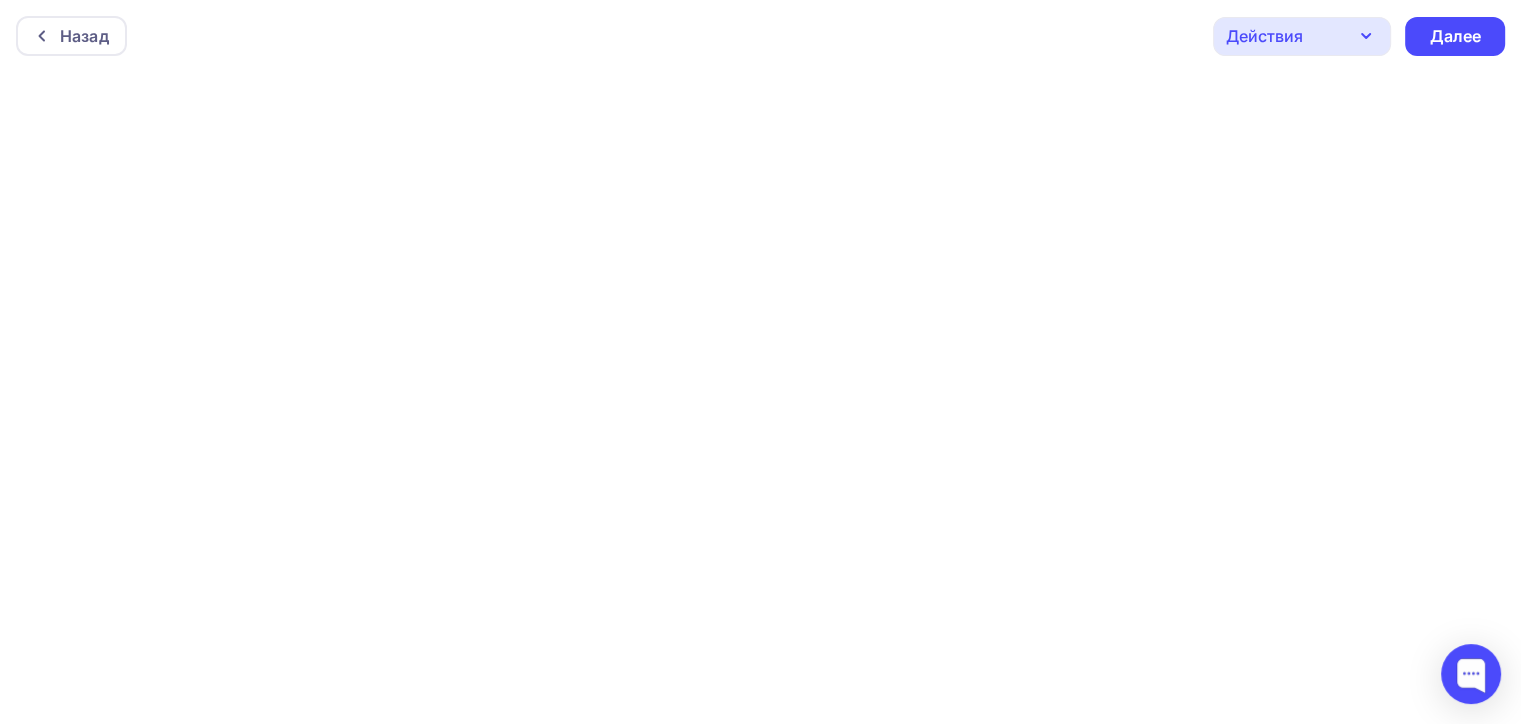 scroll, scrollTop: 0, scrollLeft: 0, axis: both 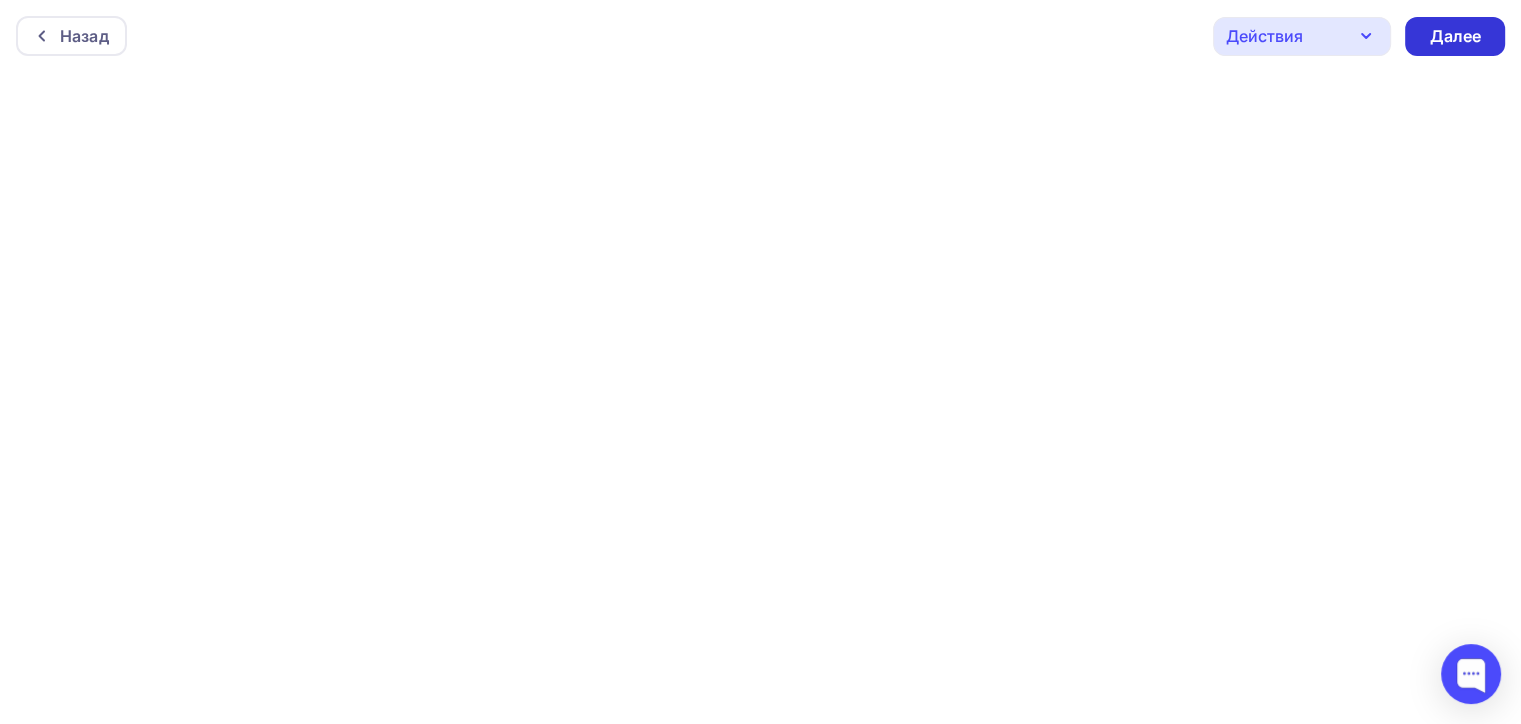 click on "Далее" at bounding box center [1455, 36] 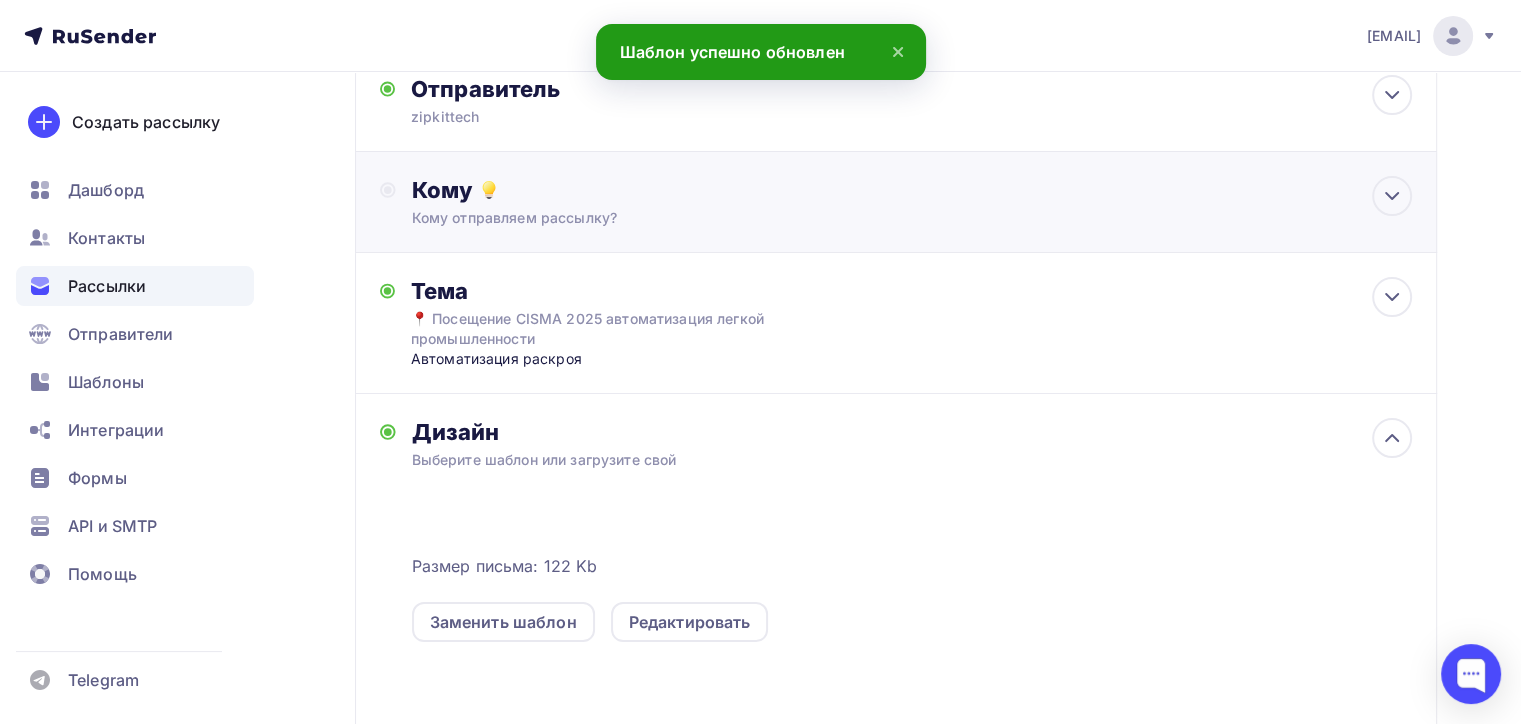 scroll, scrollTop: 300, scrollLeft: 0, axis: vertical 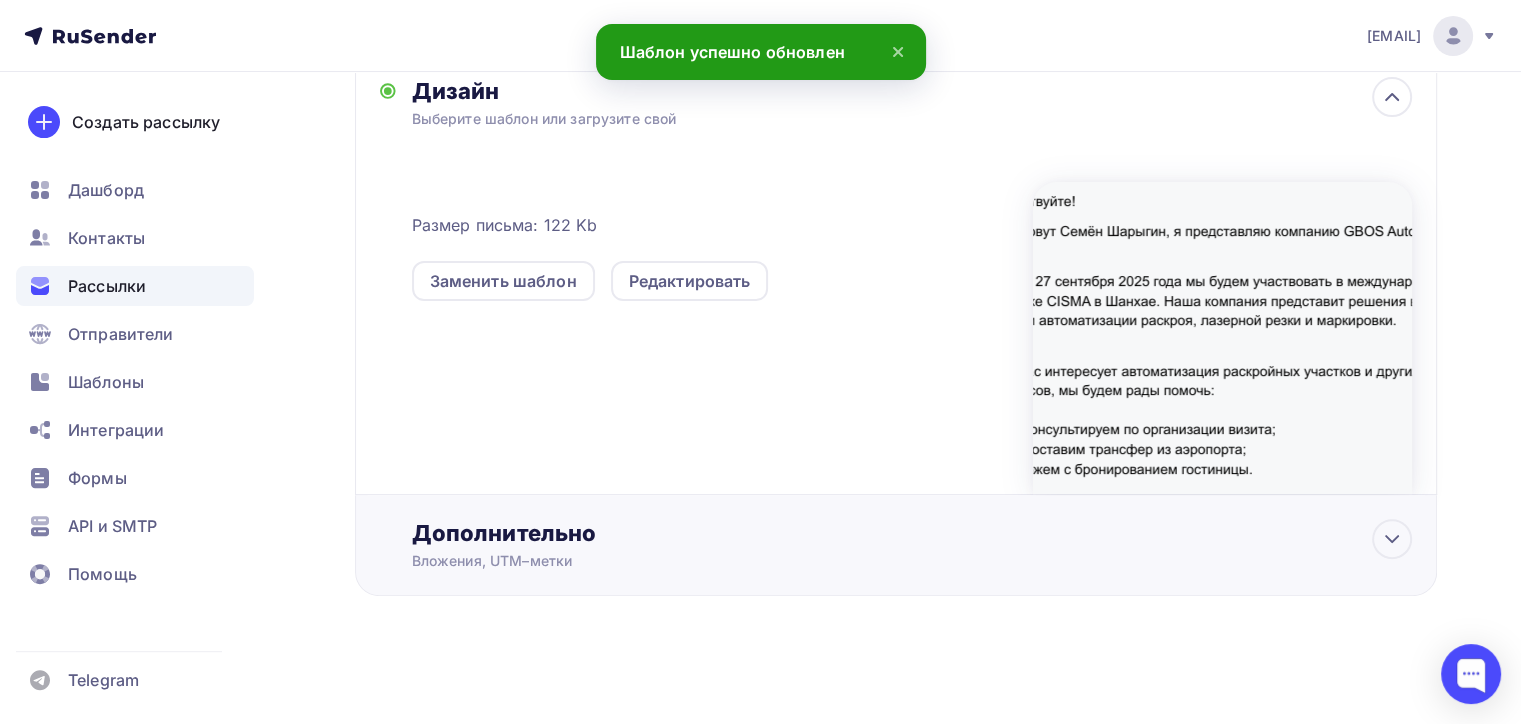 click on "Дополнительно" at bounding box center (912, 533) 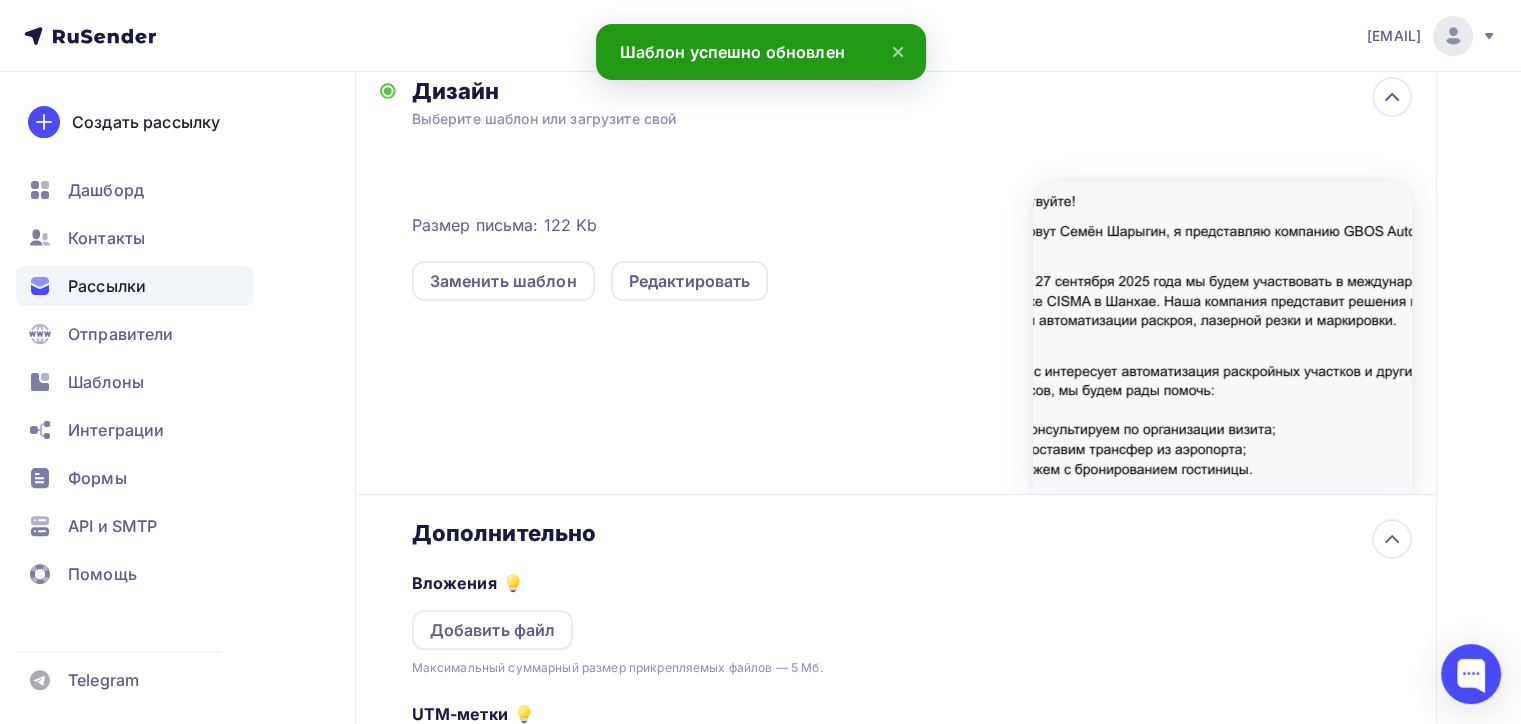 scroll, scrollTop: 473, scrollLeft: 0, axis: vertical 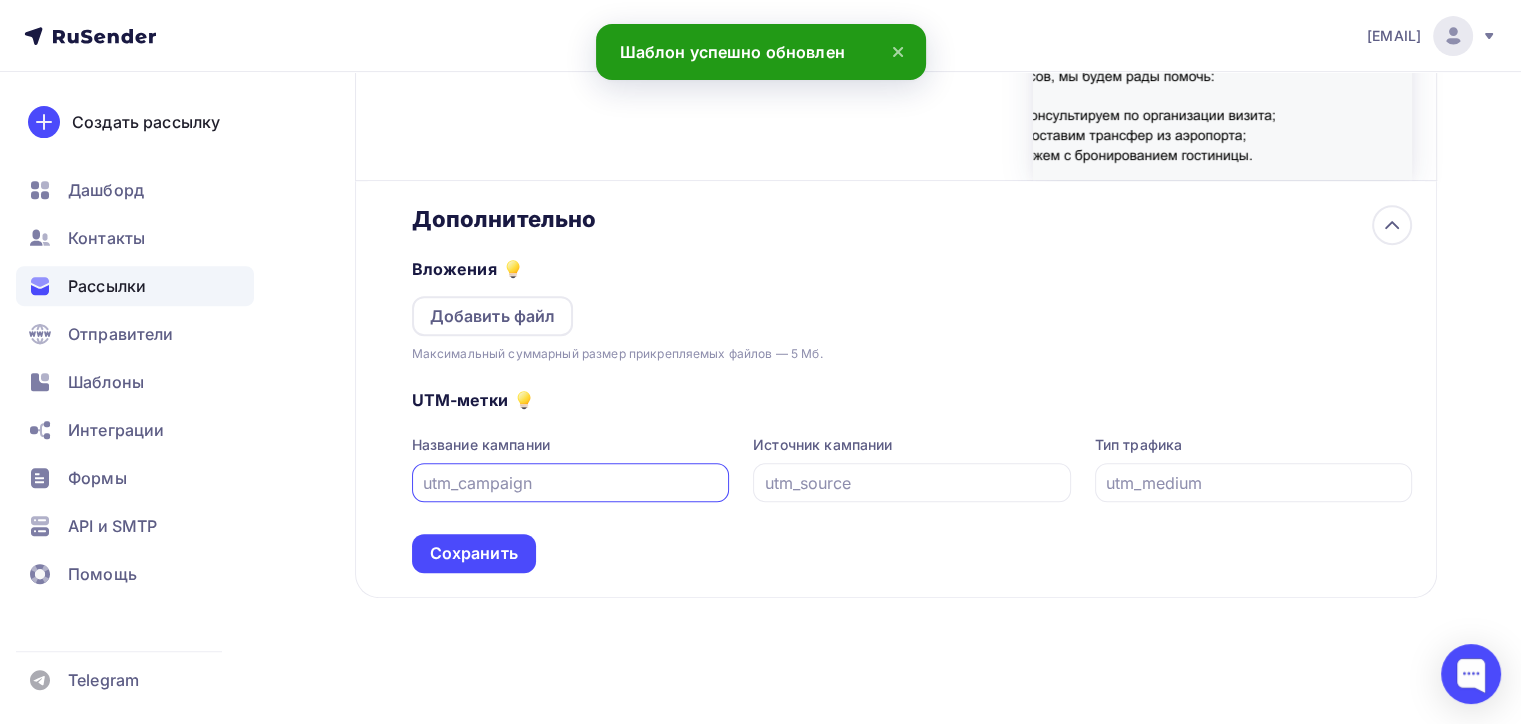 click on "Вложения                                                                                                 Добавить файл
Максимальный суммарный размер прикрепляемых файлов — 5 Мб." at bounding box center [912, 298] 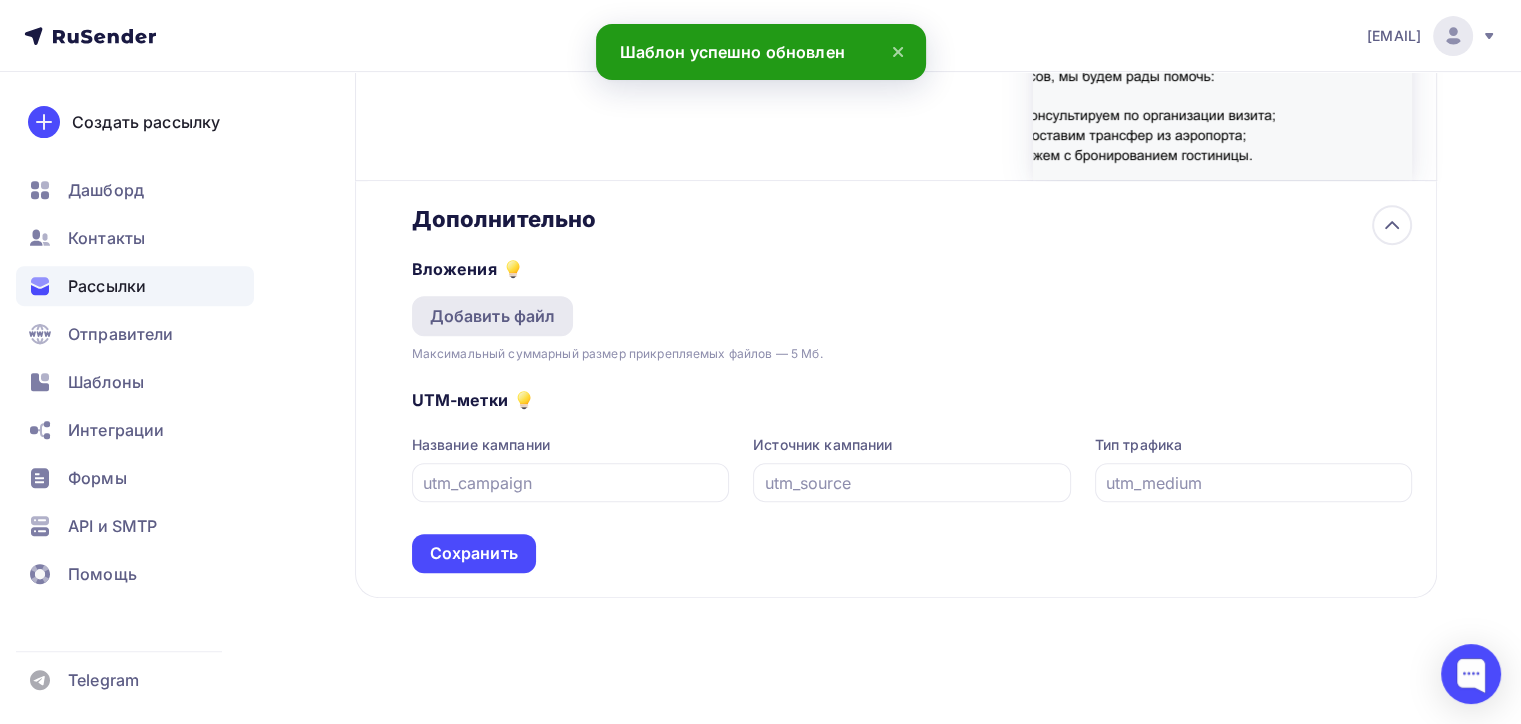 click on "Добавить файл" at bounding box center (493, 316) 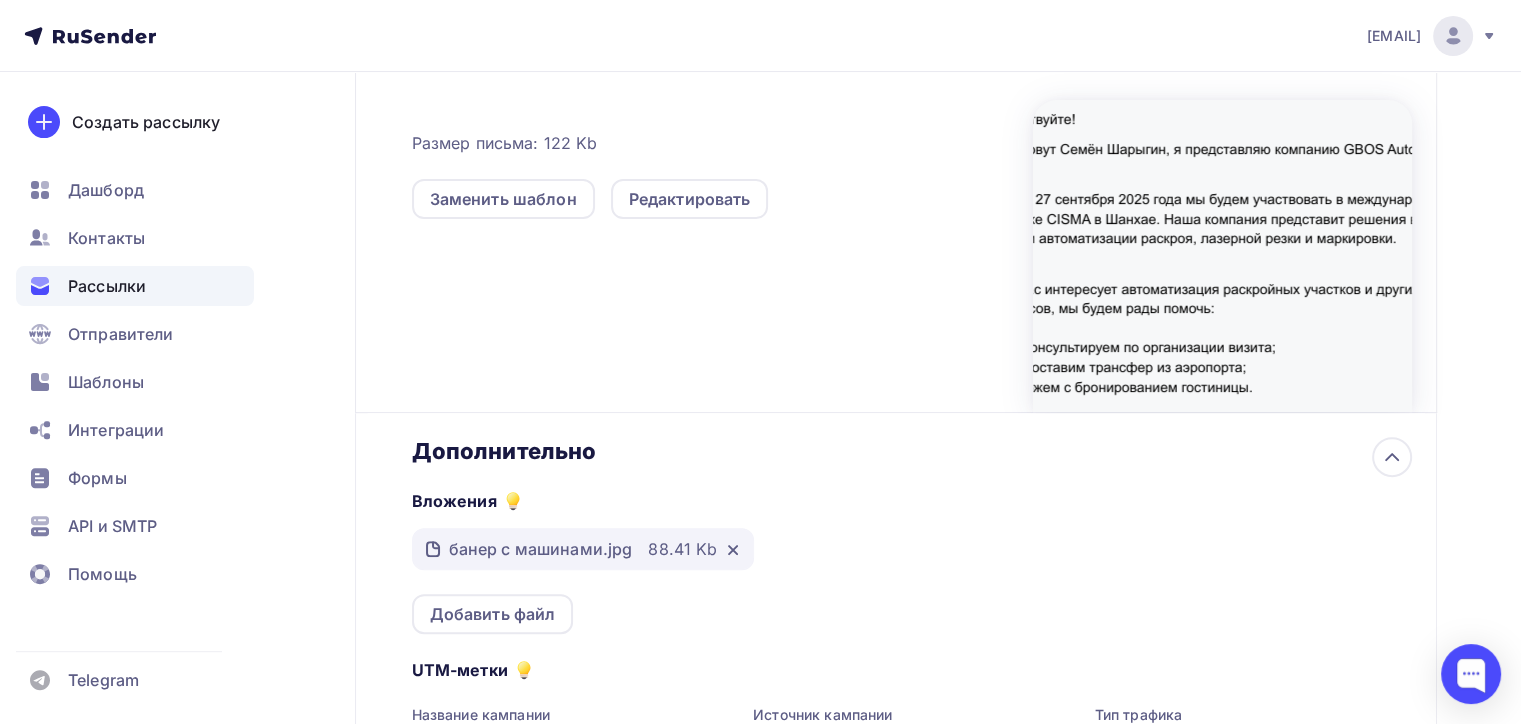 scroll, scrollTop: 388, scrollLeft: 0, axis: vertical 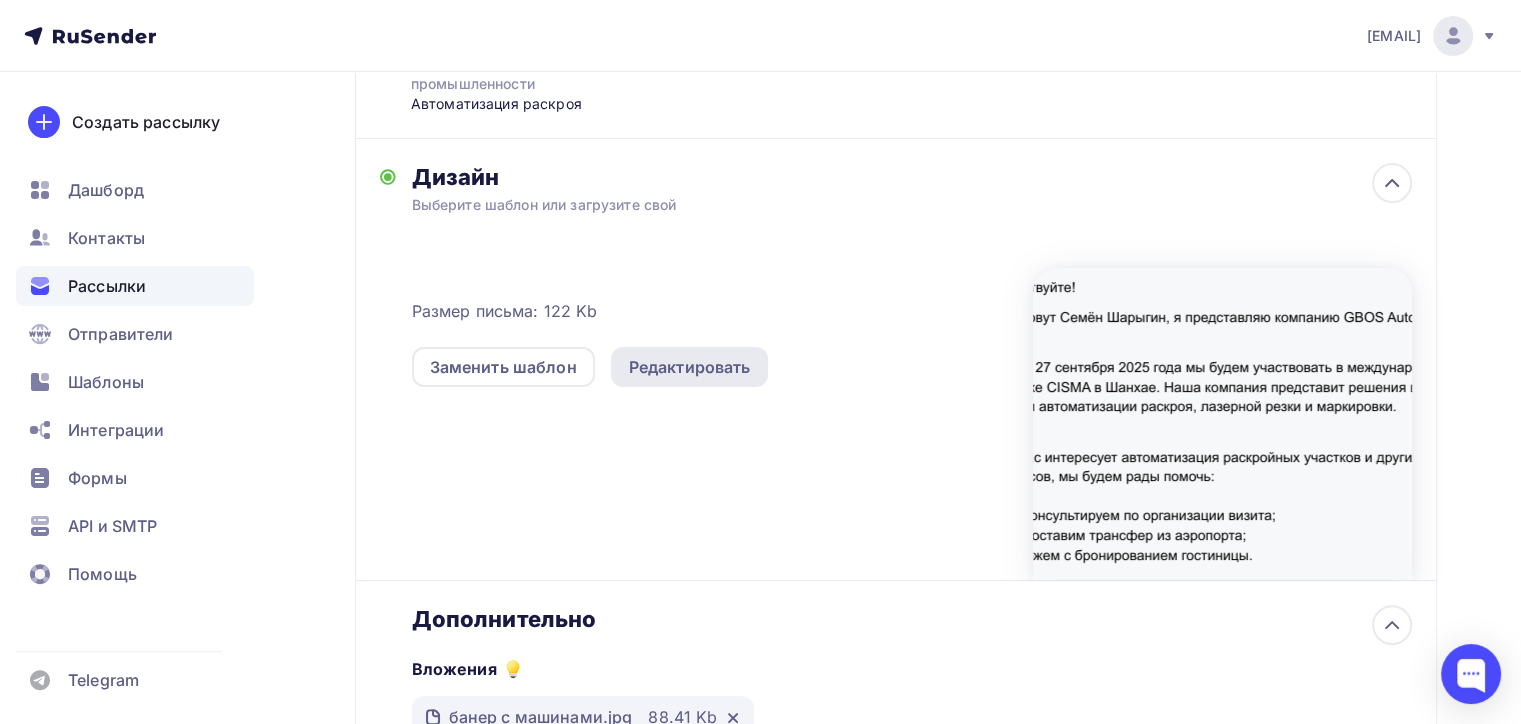 click on "Редактировать" at bounding box center [690, 367] 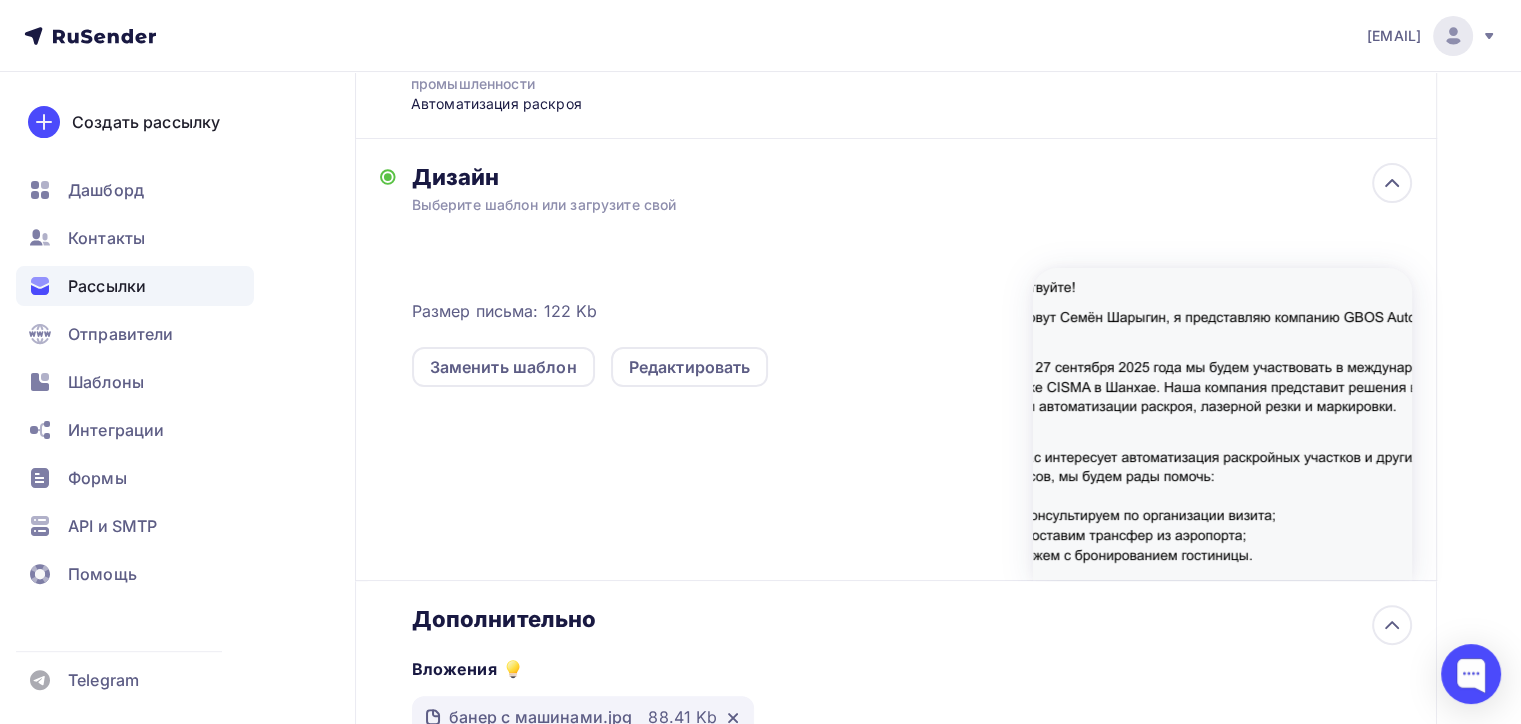 scroll, scrollTop: 0, scrollLeft: 0, axis: both 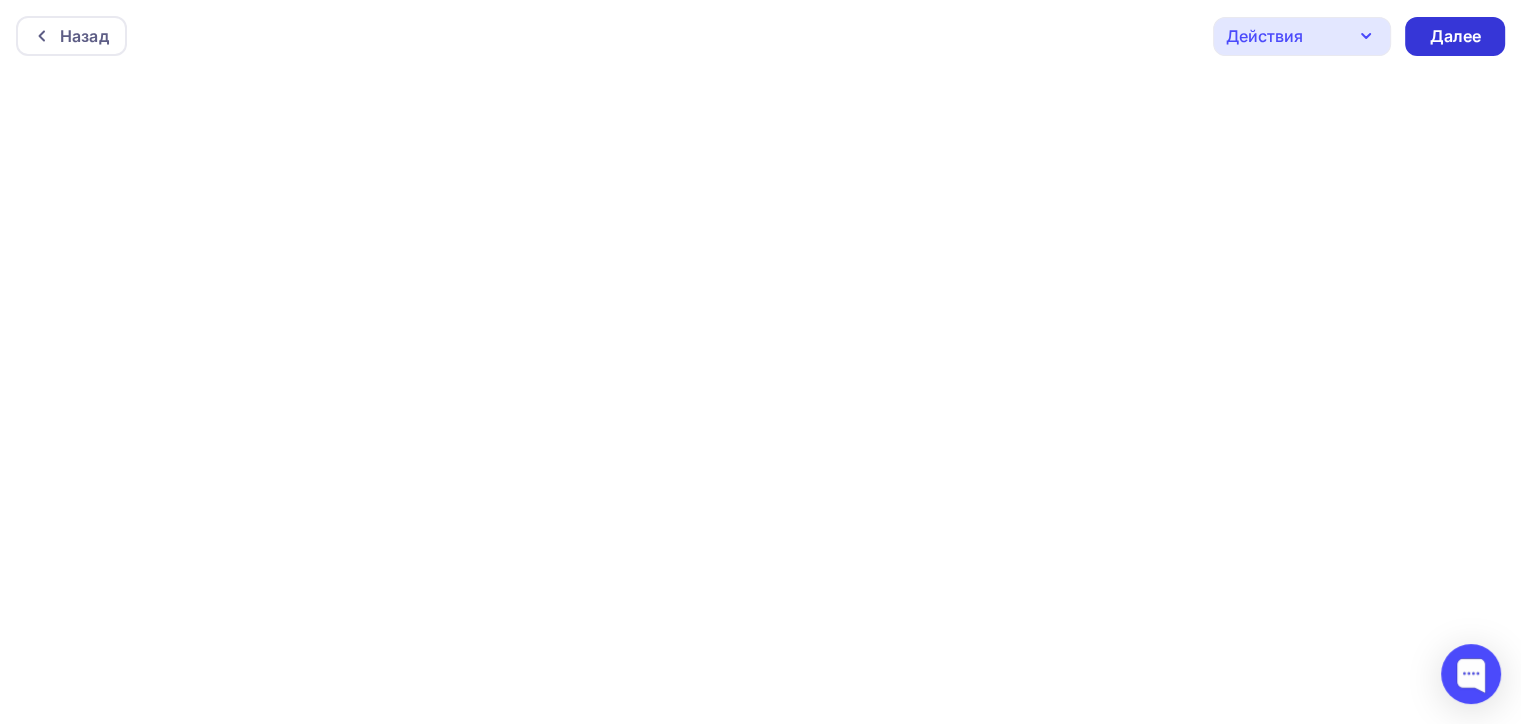 click on "Далее" at bounding box center [1455, 36] 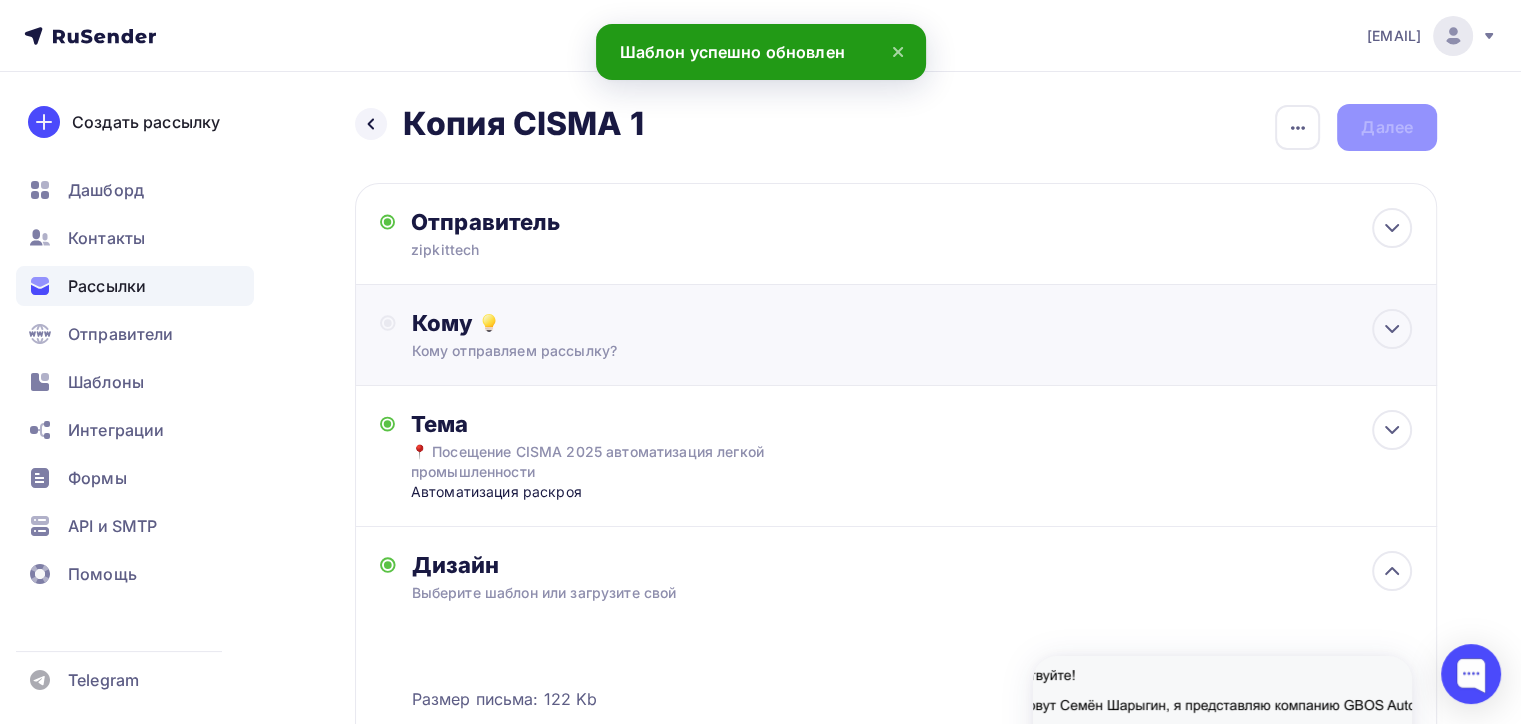 scroll, scrollTop: 100, scrollLeft: 0, axis: vertical 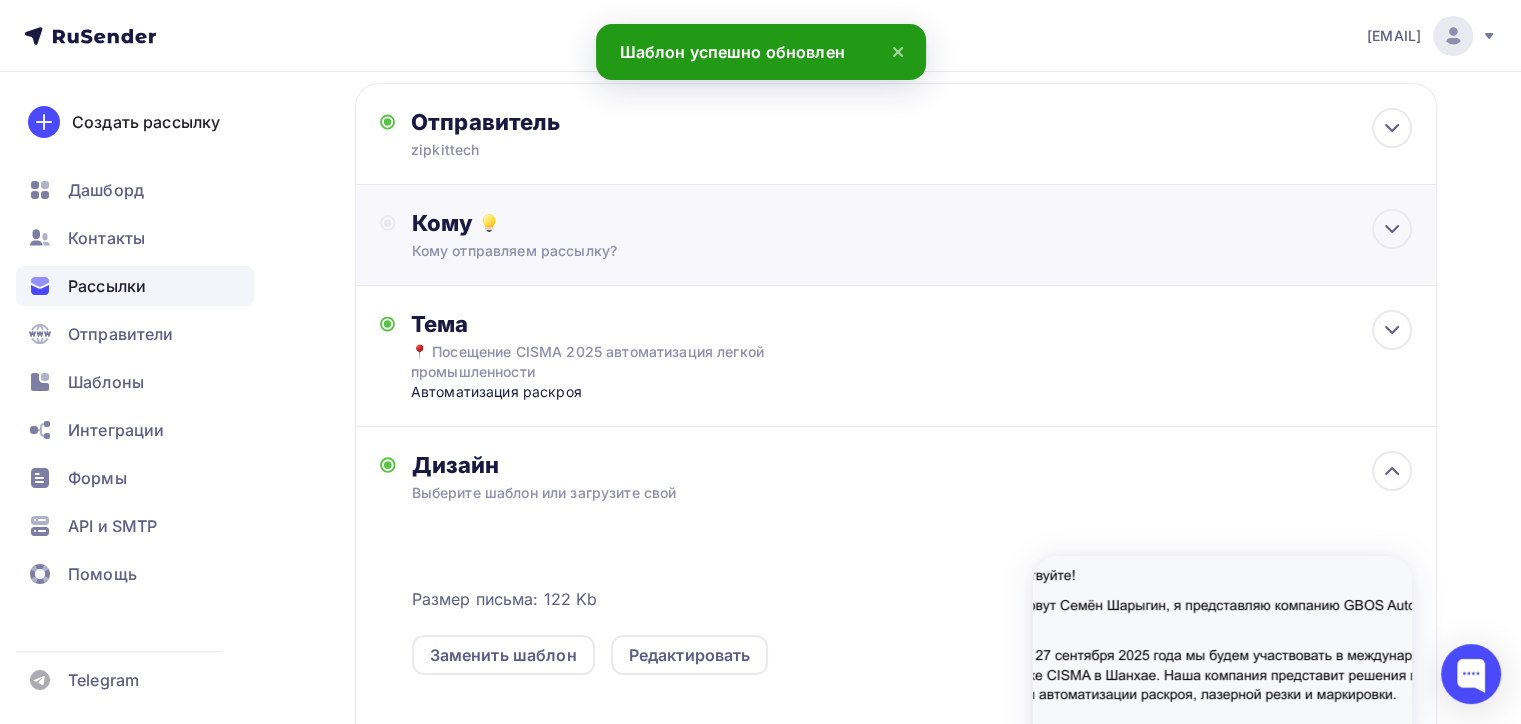 click on "Кому
Кому отправляем рассылку?
Списки получателей
Выберите список
Все списки
id
текстиль
(1 558)
#25457
одежда
(2 927)
#25449
ТЕСТОВЫЙ
(2)
#24969
ОБУВЬ
(152)
#24764
Добавить список
Добавить сегментацию
Получателей:
0" at bounding box center (896, 235) 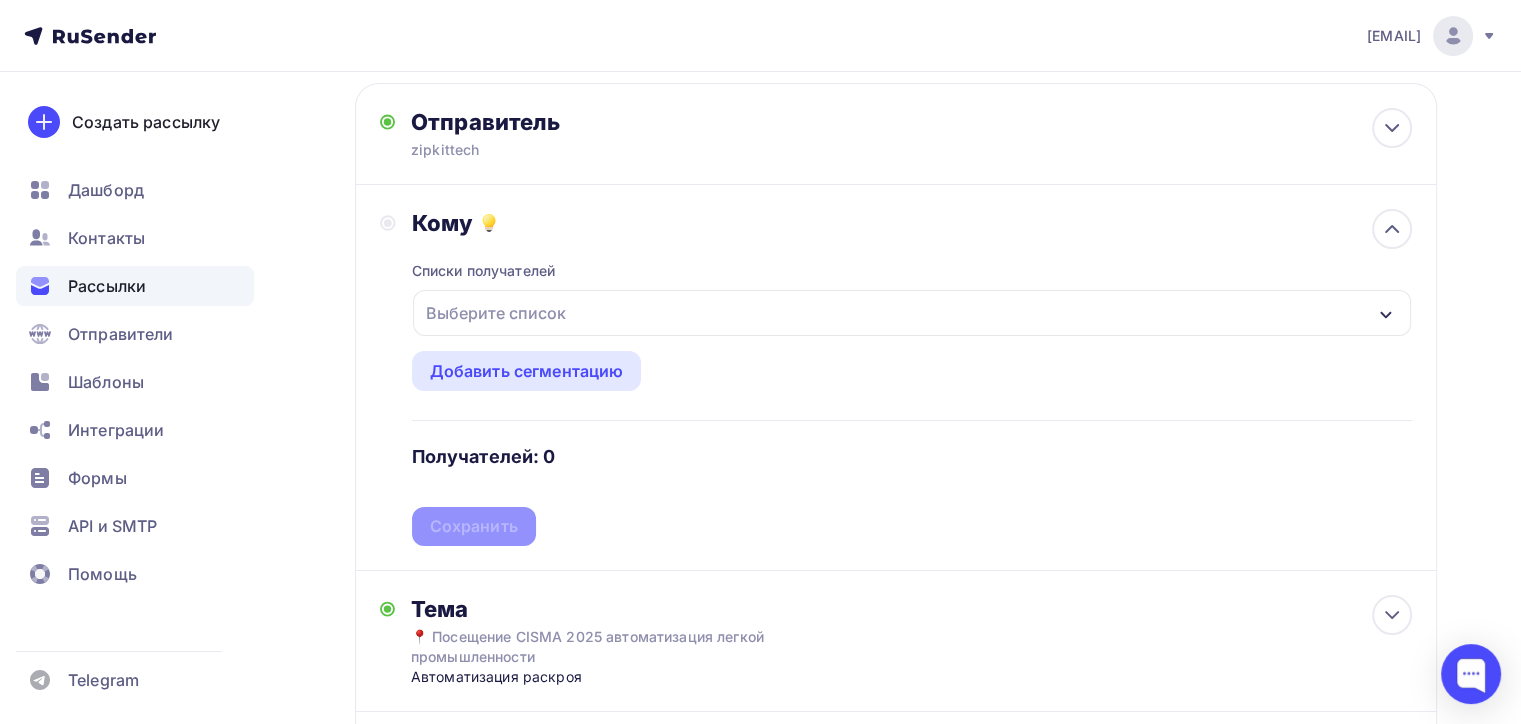 click on "Выберите список" at bounding box center (912, 313) 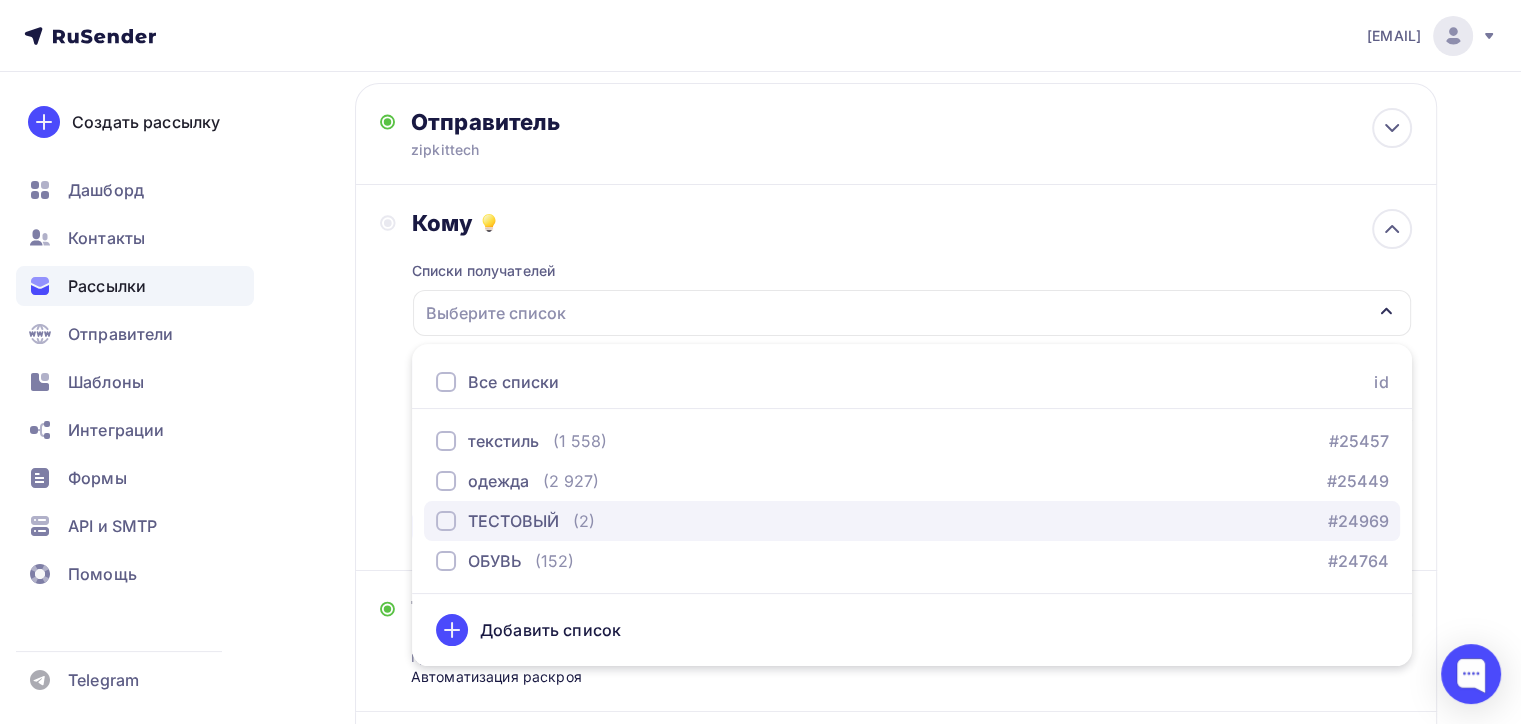 click on "ТЕСТОВЫЙ" at bounding box center [513, 521] 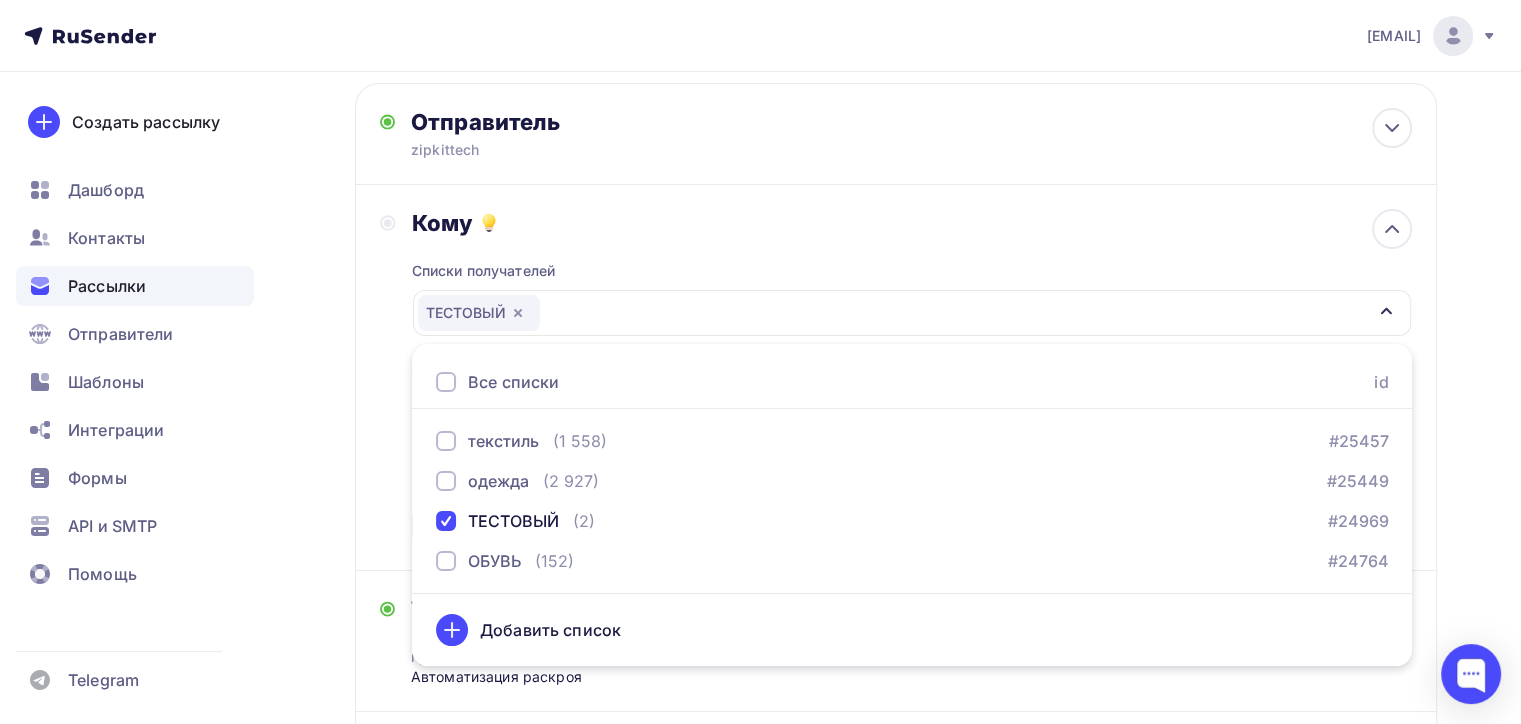 click on "Кому" at bounding box center (912, 223) 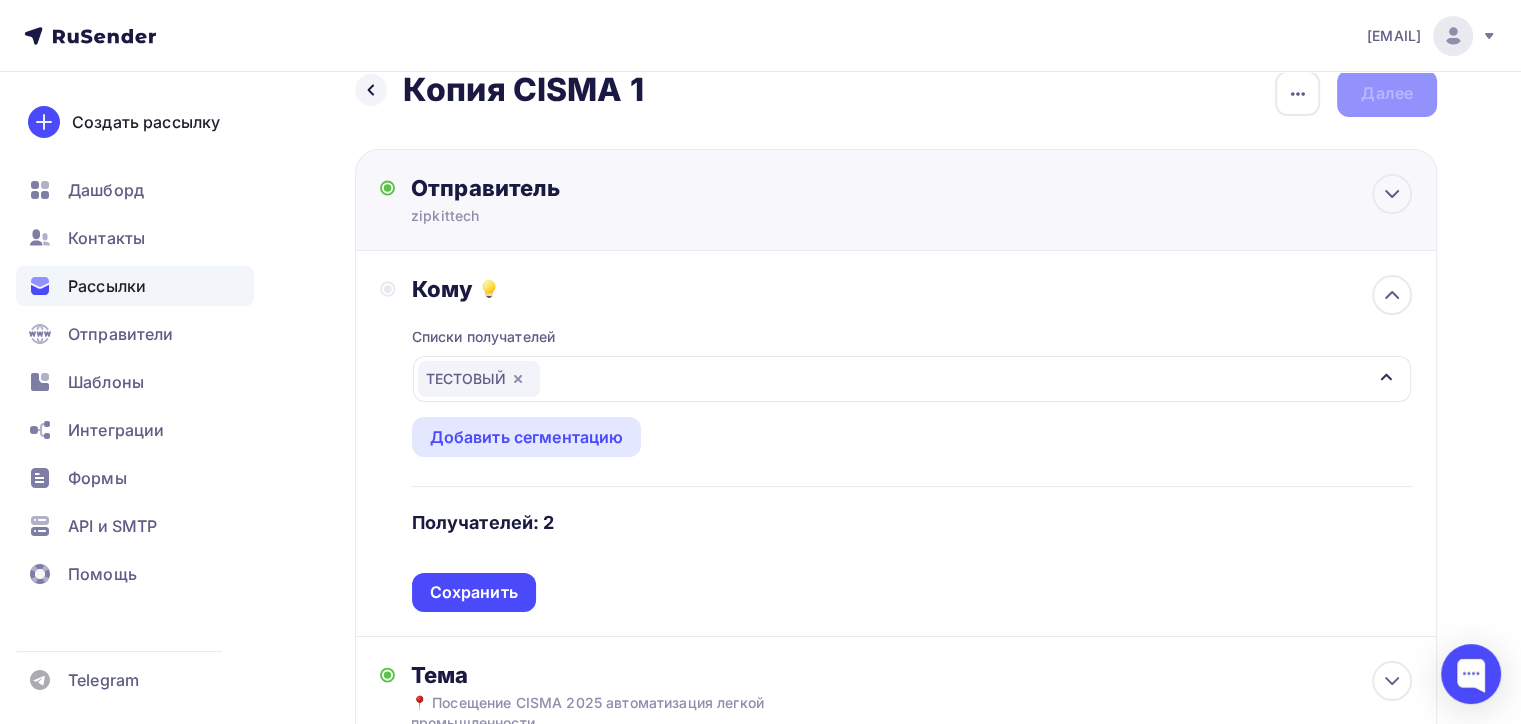 scroll, scrollTop: 0, scrollLeft: 0, axis: both 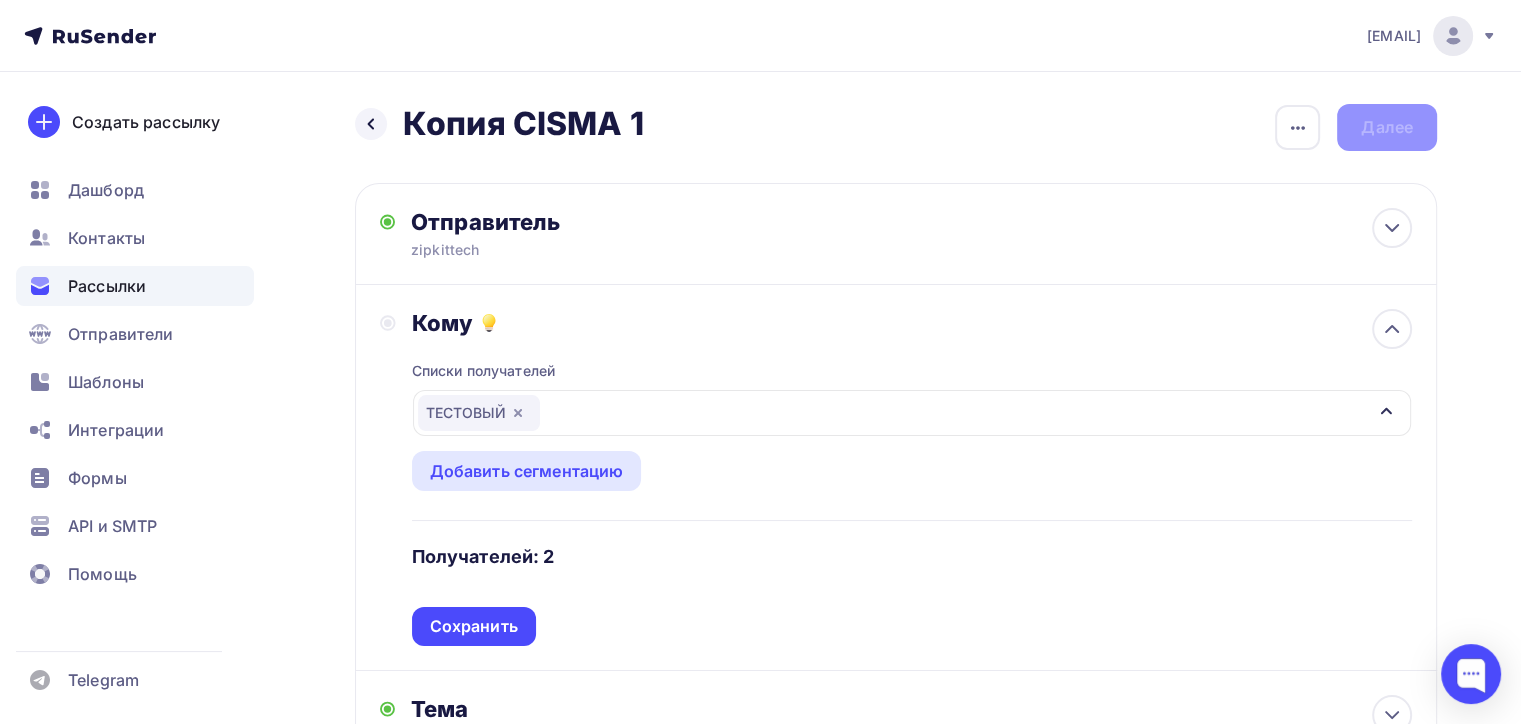 click 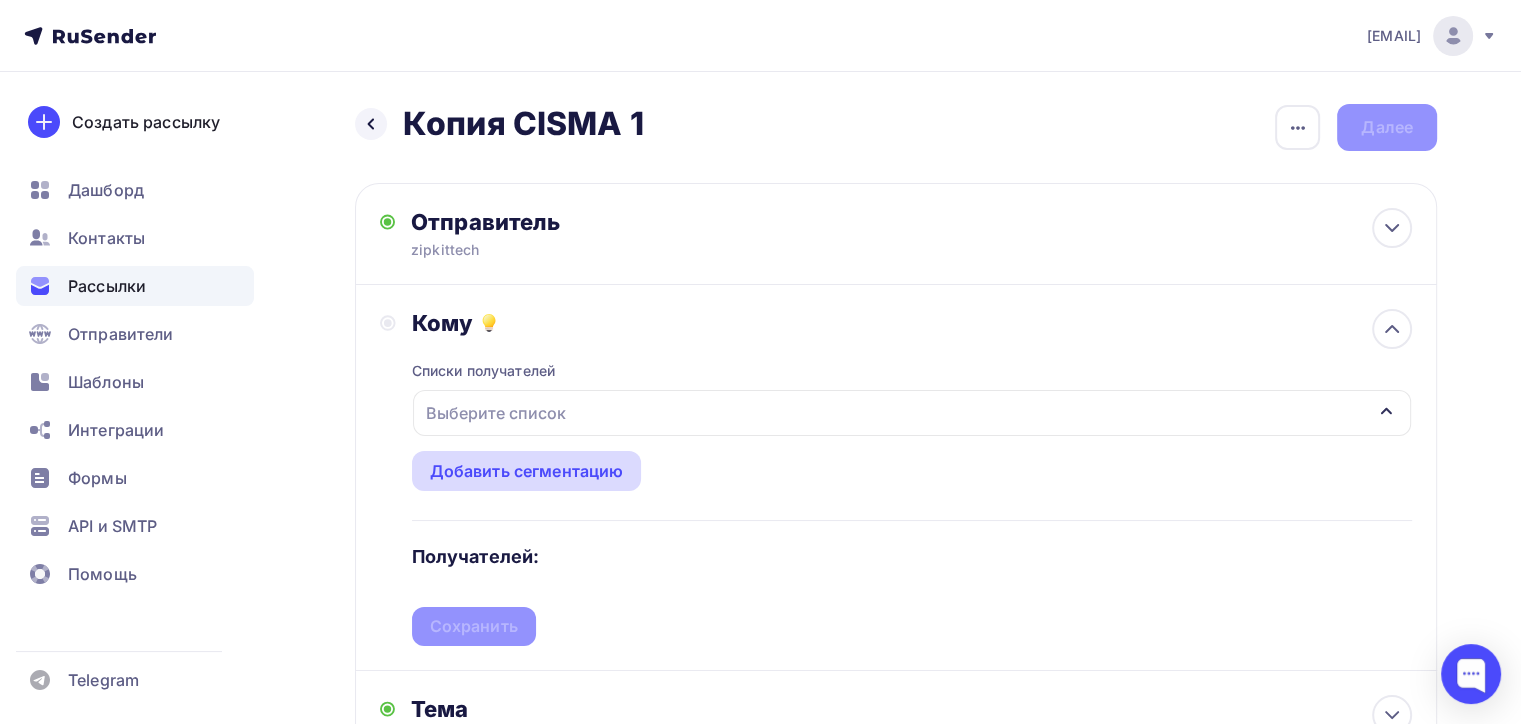 click on "Добавить сегментацию" at bounding box center [527, 471] 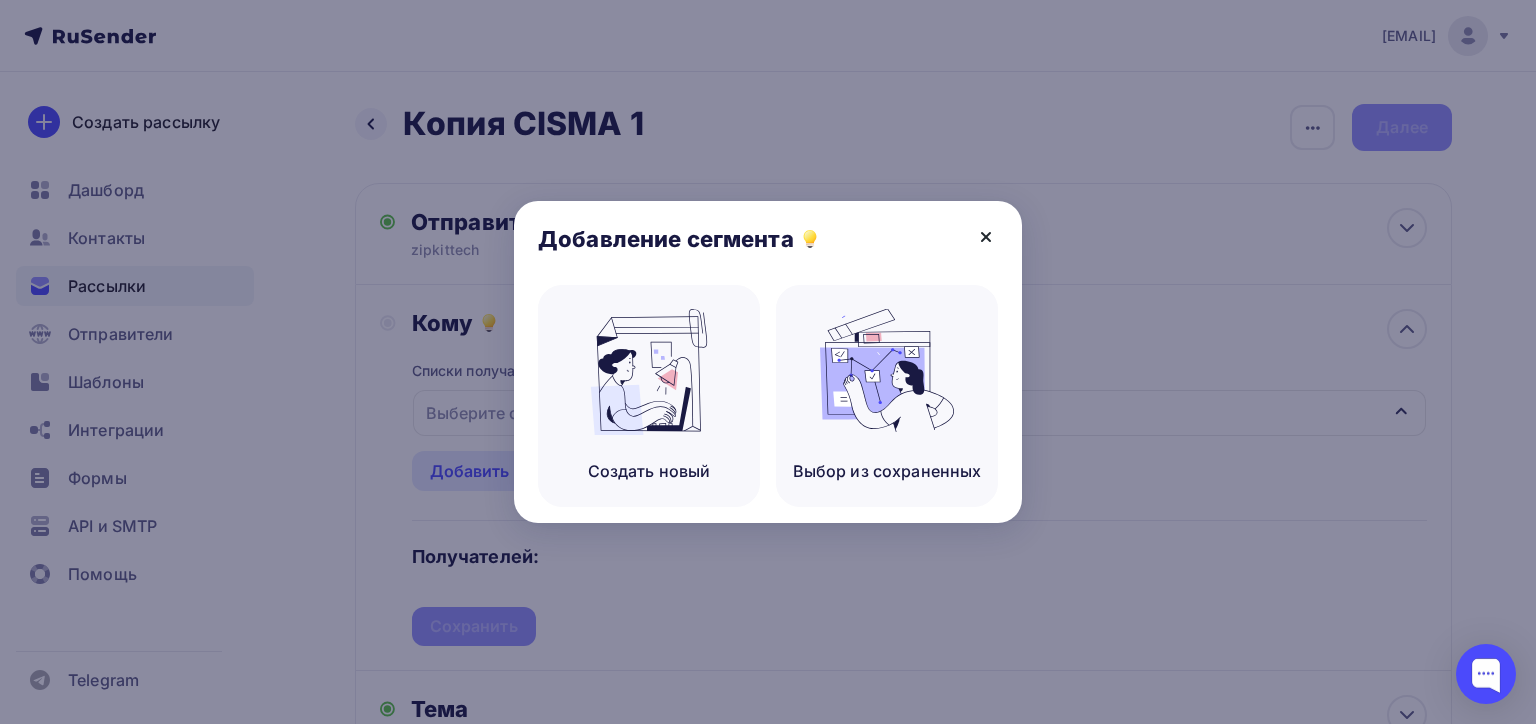 click 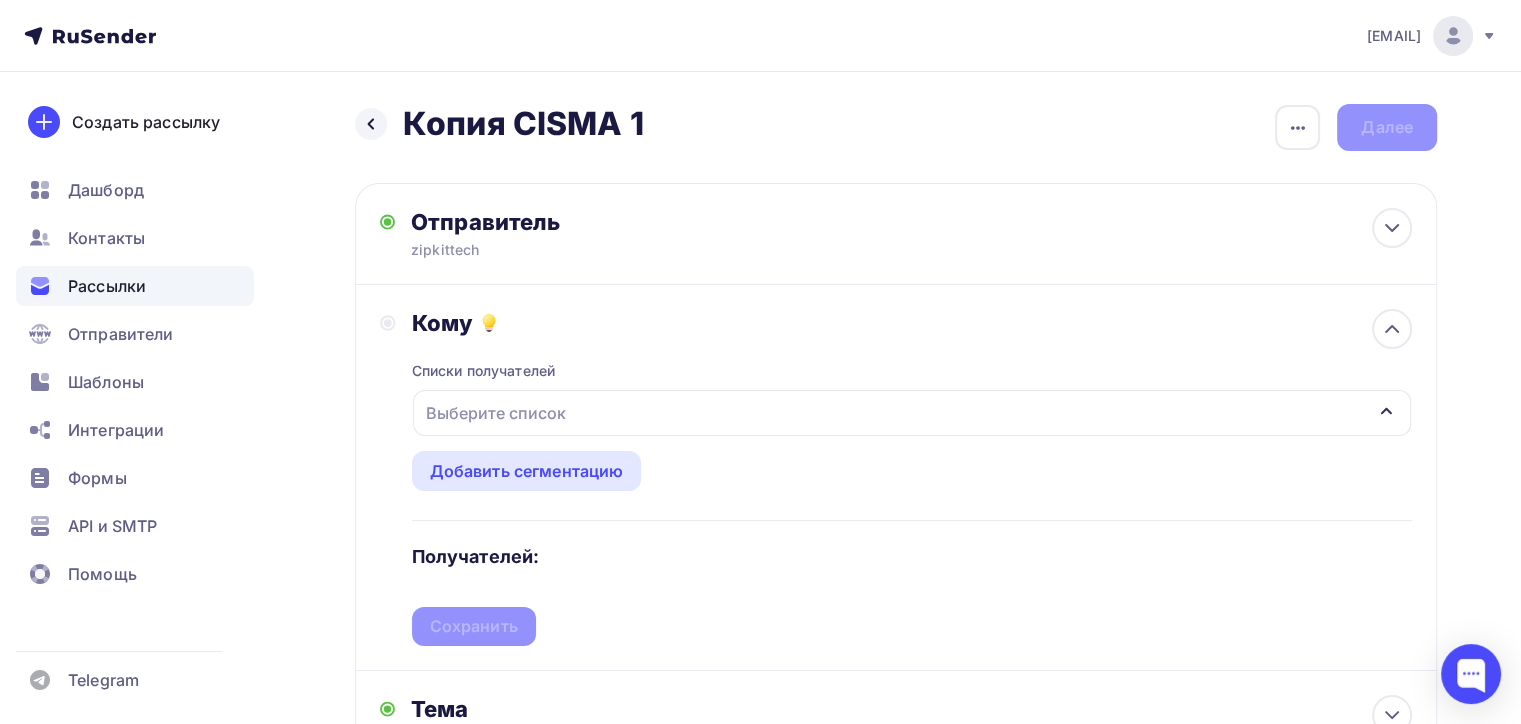 click on "Выберите список" at bounding box center [496, 413] 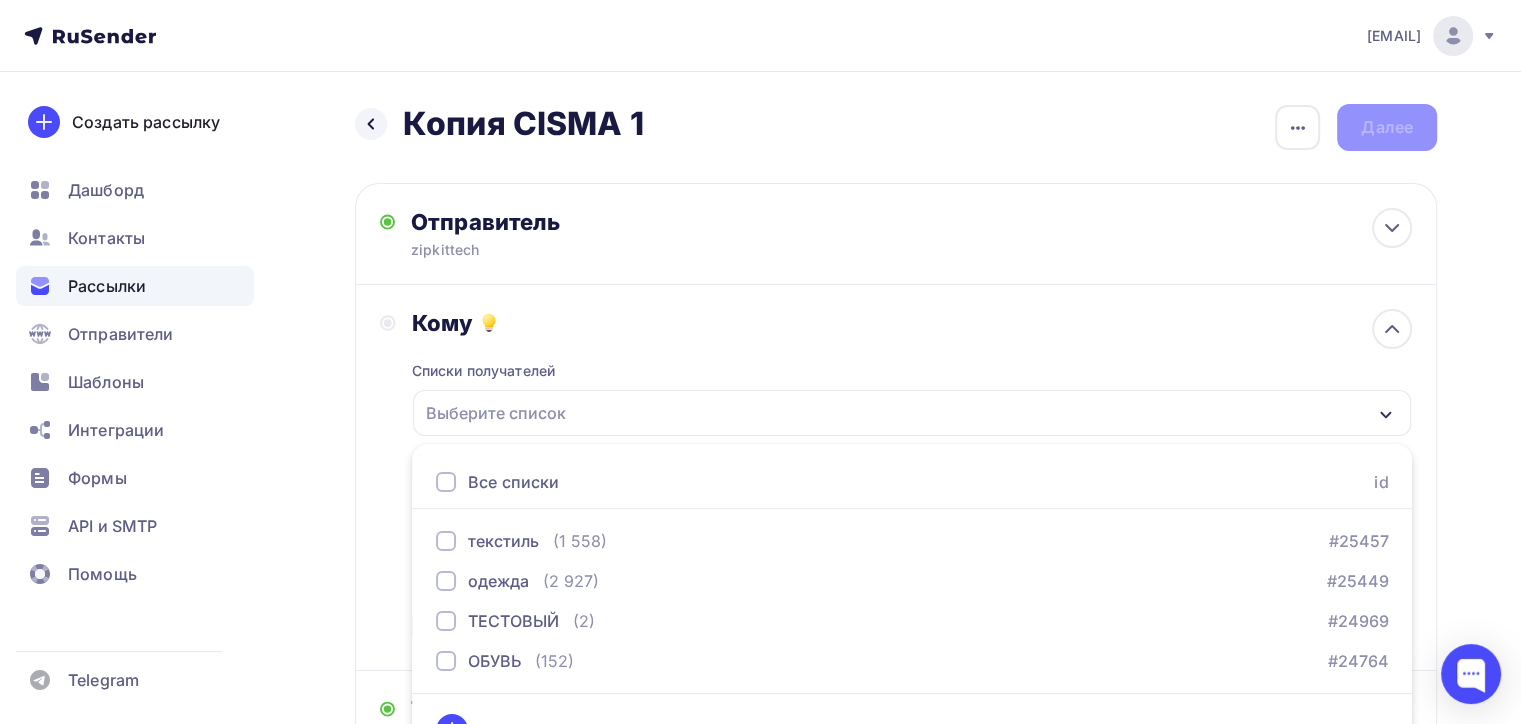 scroll, scrollTop: 41, scrollLeft: 0, axis: vertical 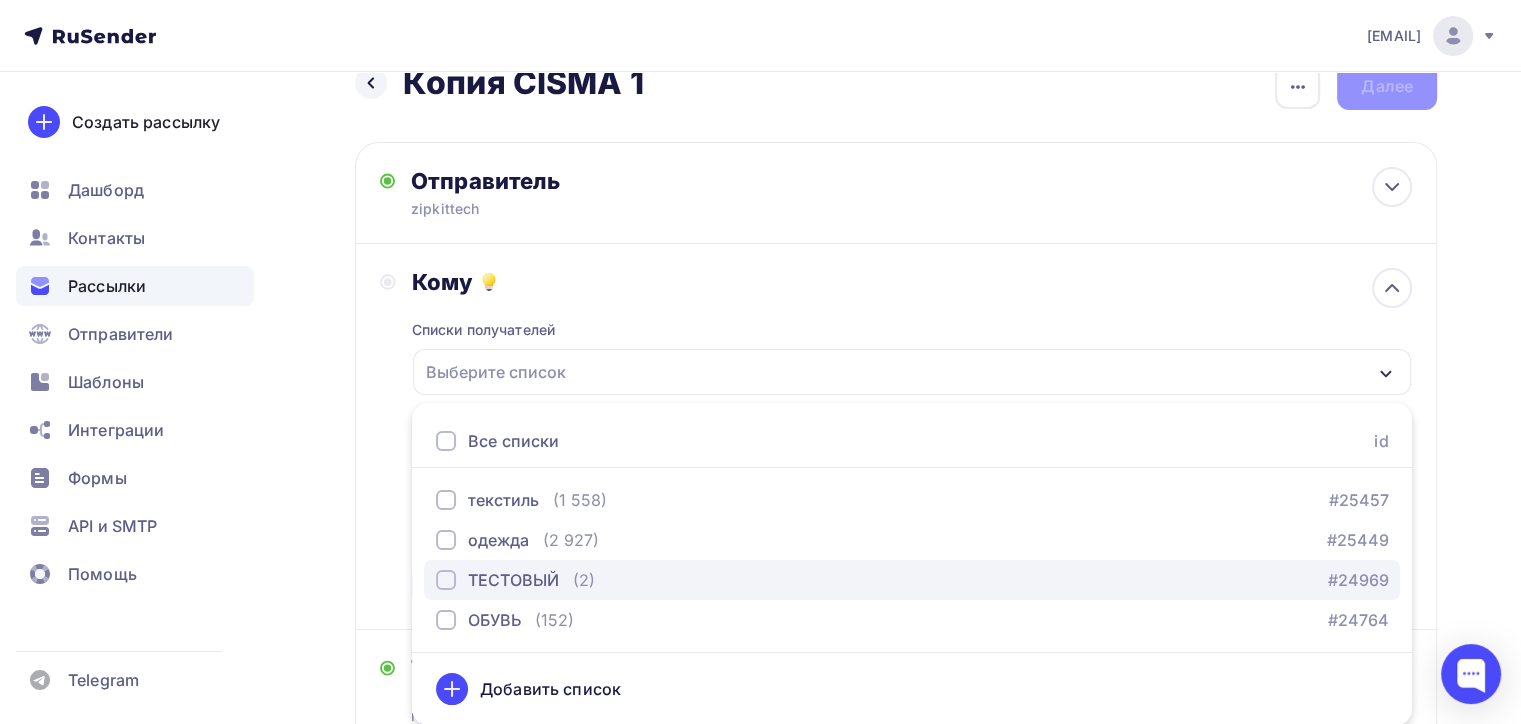 click at bounding box center (446, 580) 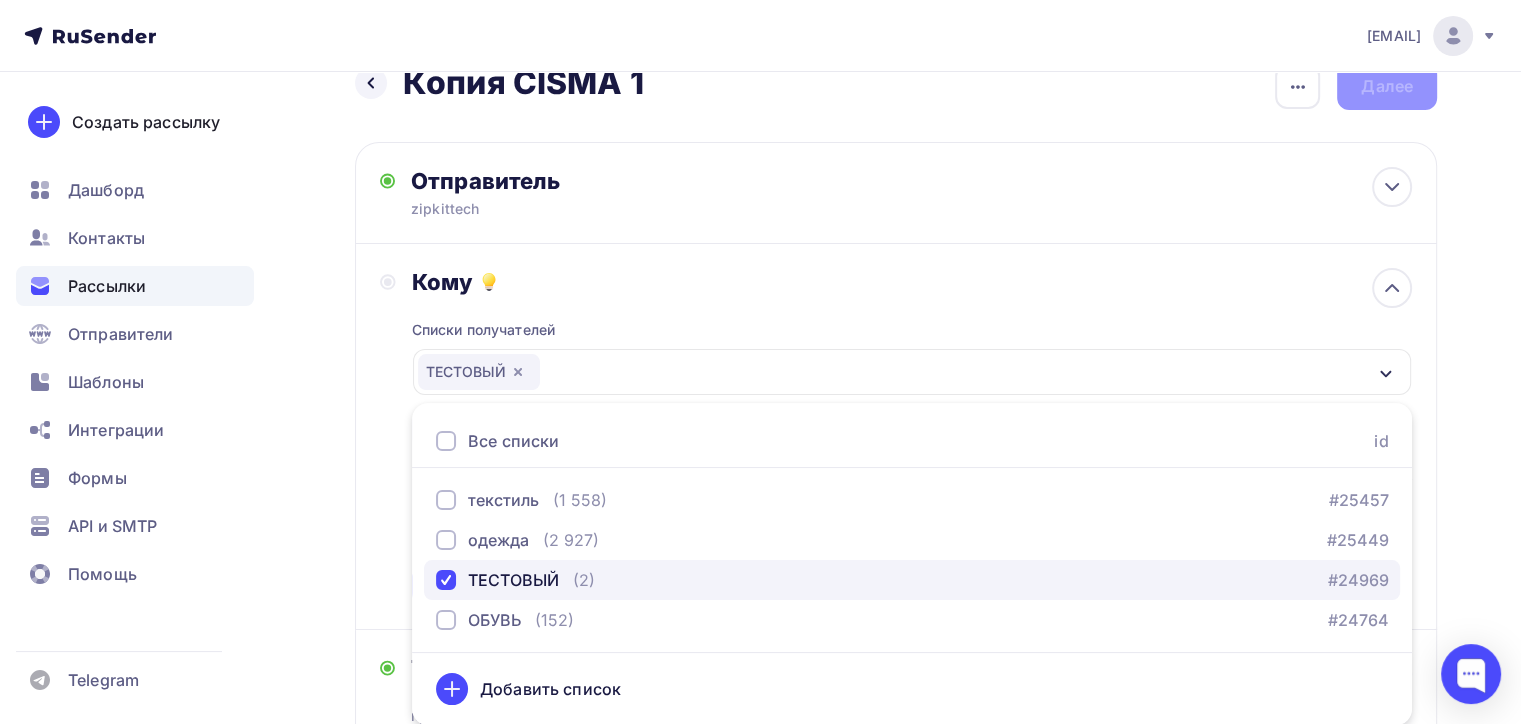 click on "ТЕСТОВЫЙ" at bounding box center [497, 580] 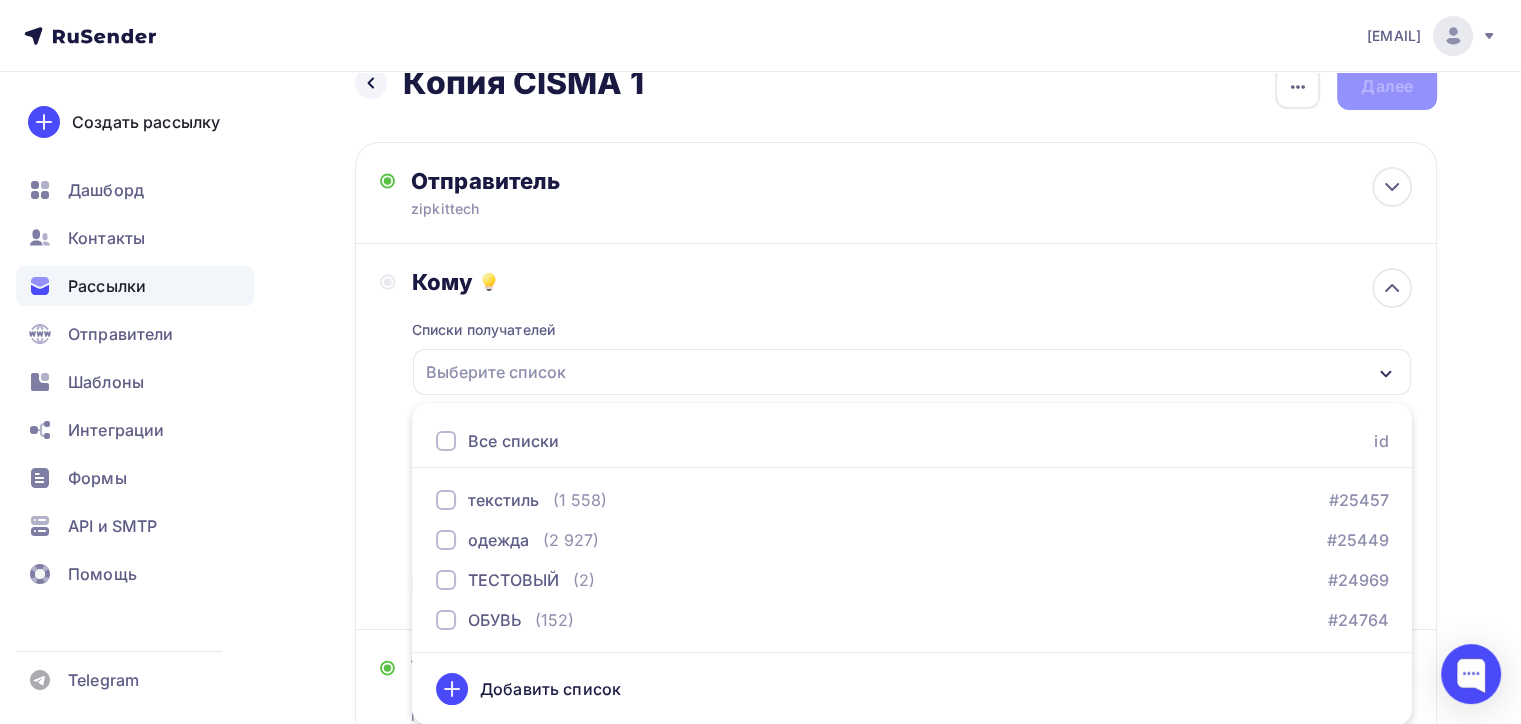 click on "Списки получателей
Выберите список
Все списки
id
текстиль
(1 558)
#25457
одежда
(2 927)
#25449
ТЕСТОВЫЙ
(2)
#24969
ОБУВЬ
(152)
#24764
Добавить список
Добавить сегментацию
Получателей:
Сохранить" at bounding box center (912, 450) 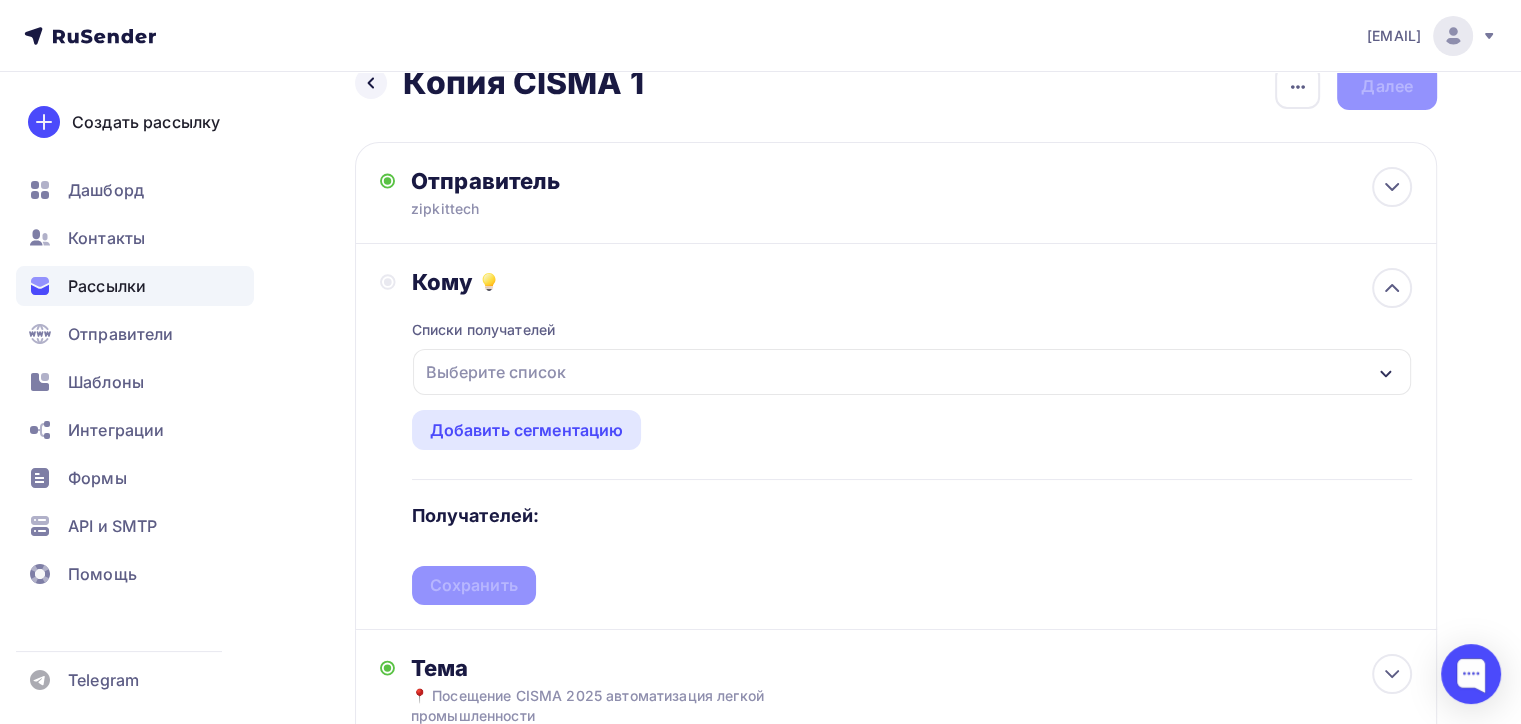 click on "Выберите список" at bounding box center [496, 372] 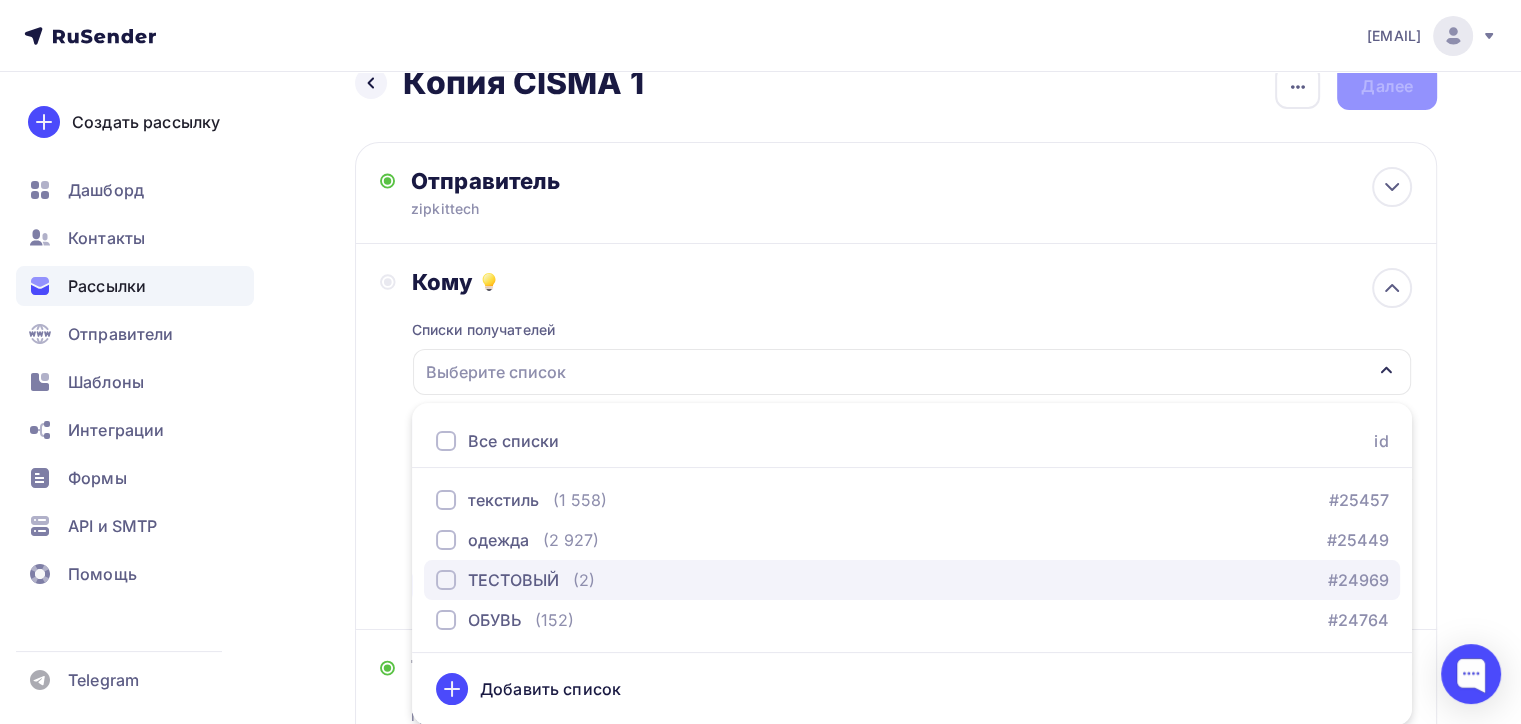 click on "ТЕСТОВЫЙ" at bounding box center (513, 580) 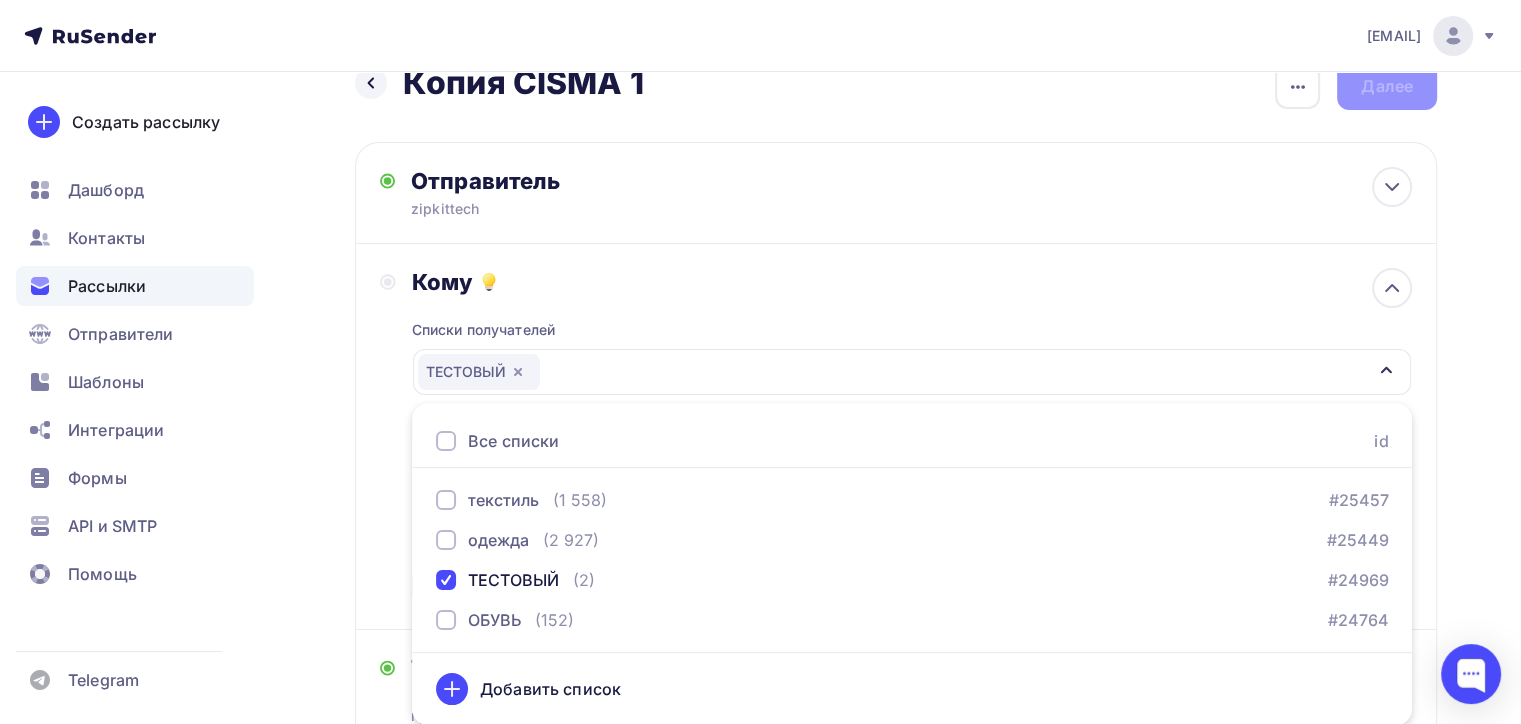 click on "Кому
Списки получателей
ТЕСТОВЫЙ
Все списки
id
текстиль
(1 558)
#25457
одежда
(2 927)
#25449
ТЕСТОВЫЙ
(2)
#24969
ОБУВЬ
(152)
#24764
Добавить список
Добавить сегментацию
Получателей:
3
Сохранить" at bounding box center [896, 437] 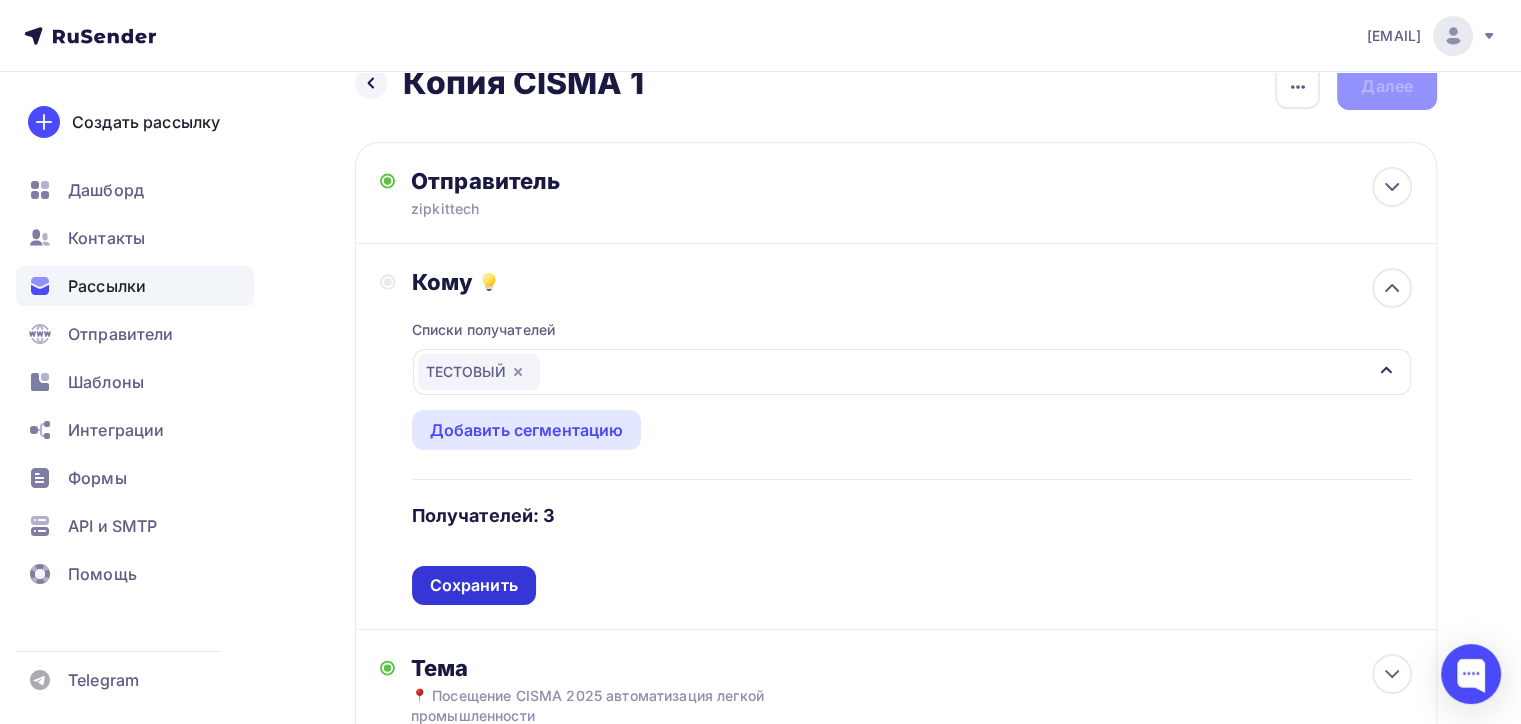 click on "Сохранить" at bounding box center [474, 585] 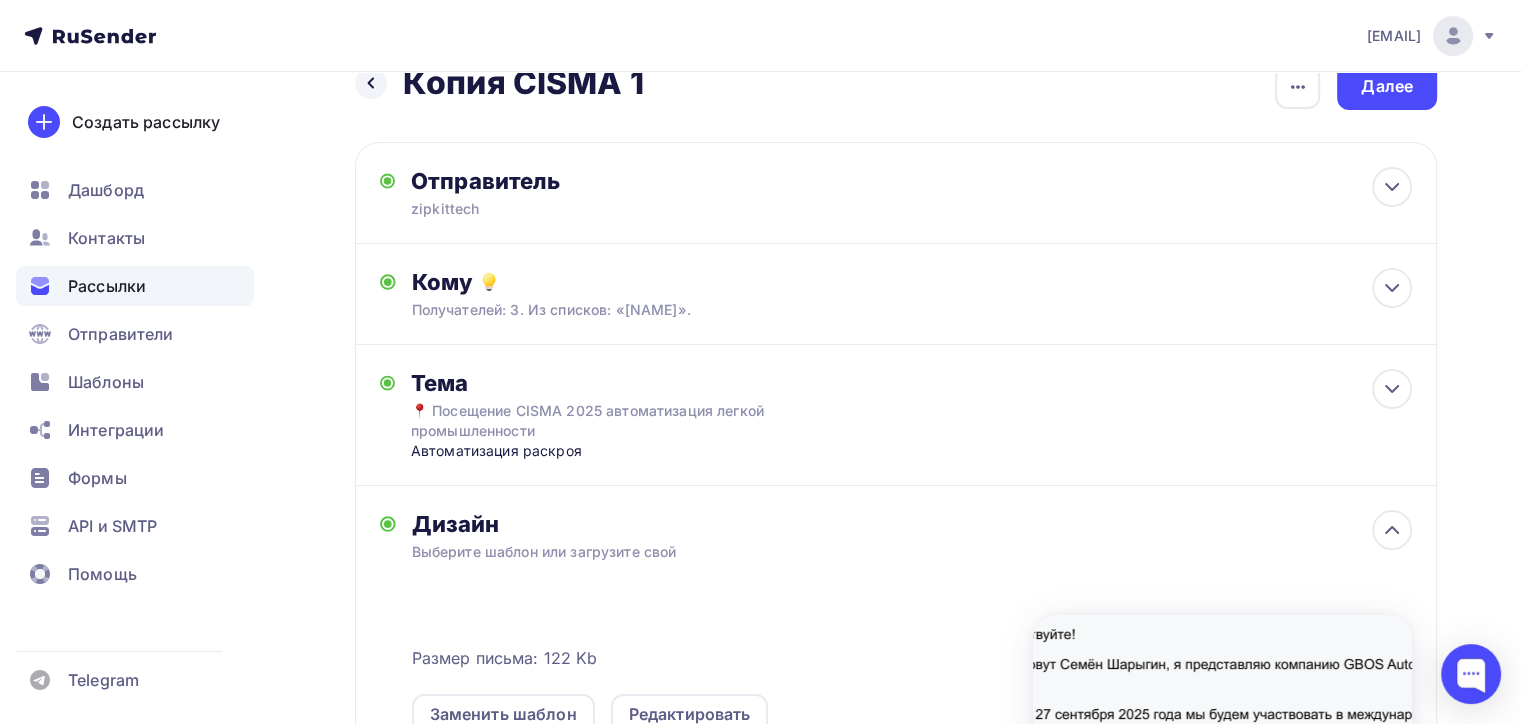 click on "Назад
Копия CISMA 1
Копия CISMA 1
Закончить позже
Переименовать рассылку
Удалить
Далее
Отправитель
zipkittech
Email  *
100@zipkittech.ru
100@zipkittech.ru           naduvaev1@gmail.com               Добавить отправителя
Рекомендуем  добавить почту на домене , чтобы рассылка не попала в «Спам»
Имя                 Сохранить
Предпросмотр может отличаться  в зависимости от почтового клиента
12:45" at bounding box center [896, 570] 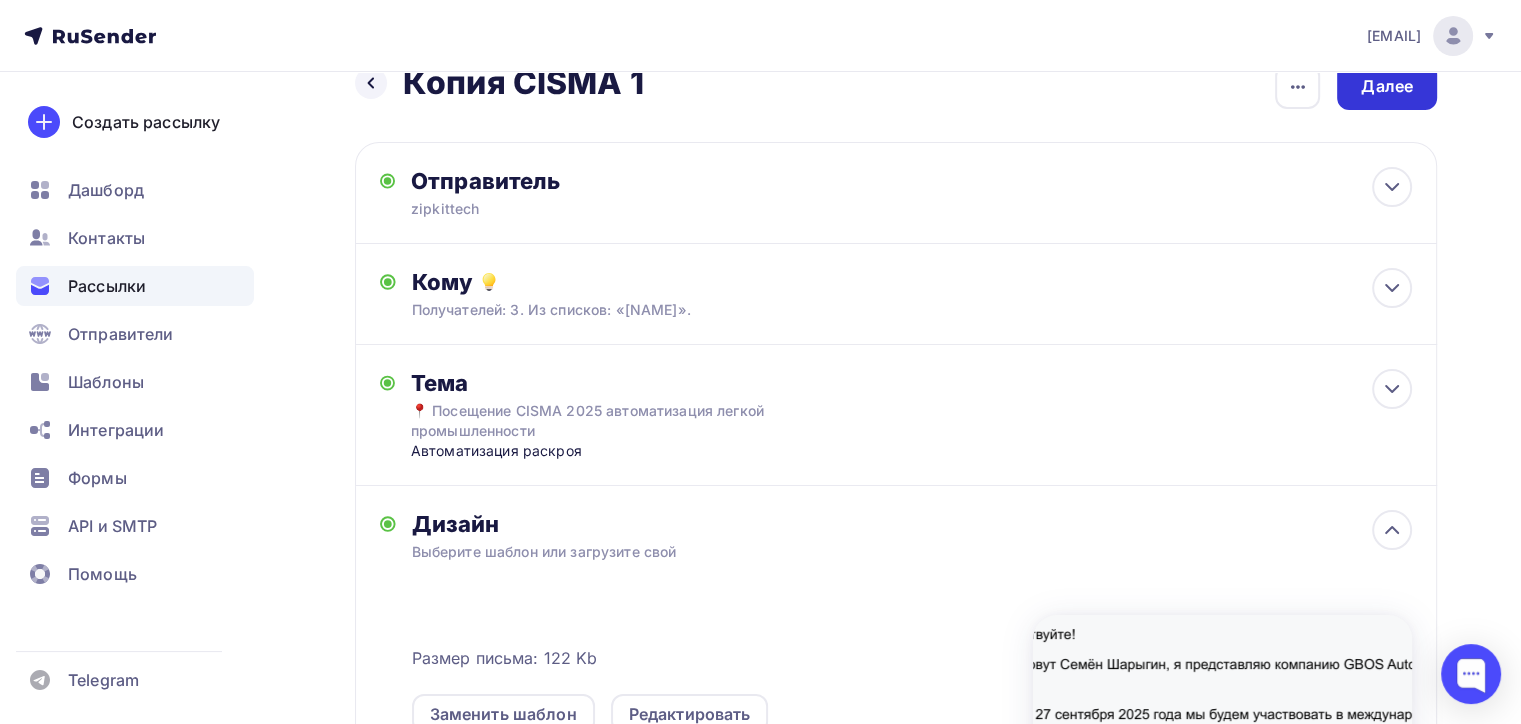 click on "Далее" at bounding box center (1387, 86) 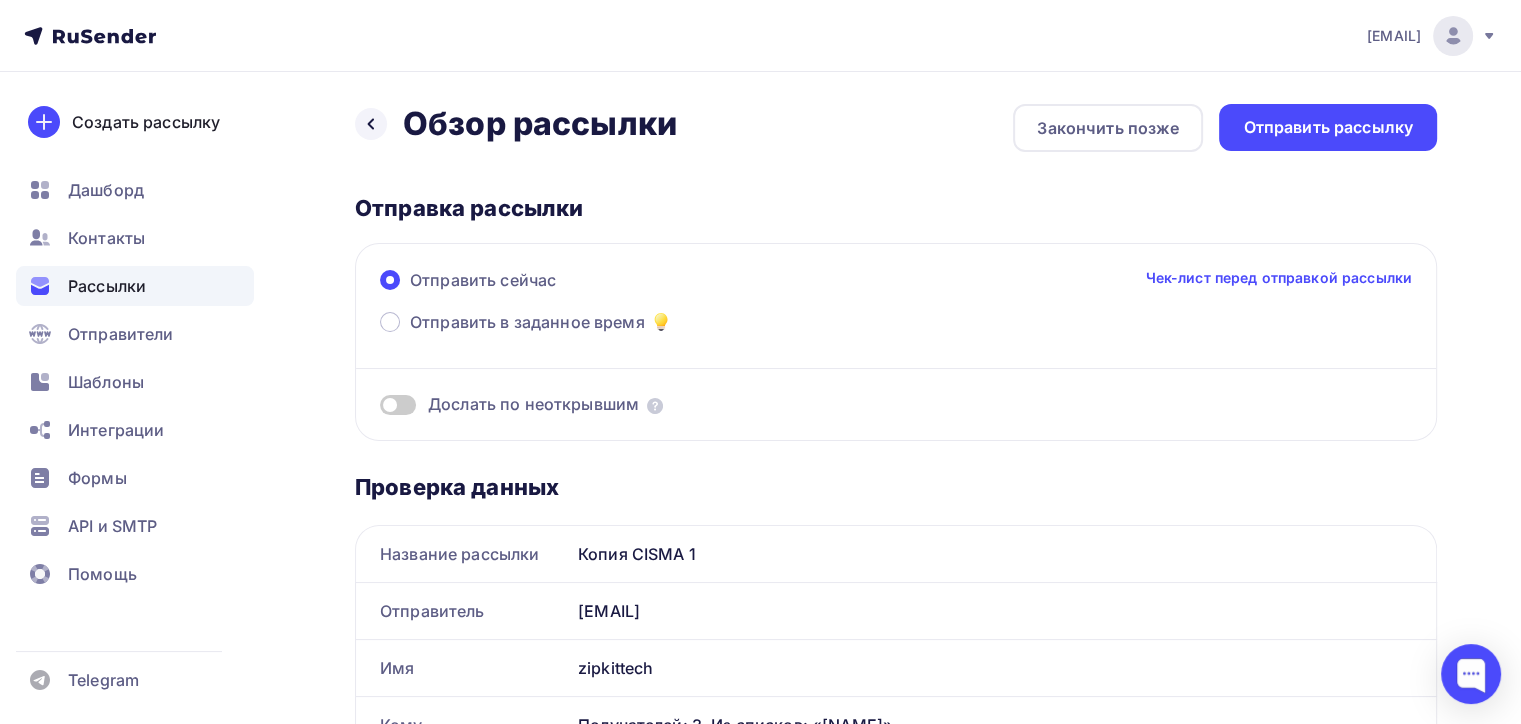 scroll, scrollTop: 0, scrollLeft: 0, axis: both 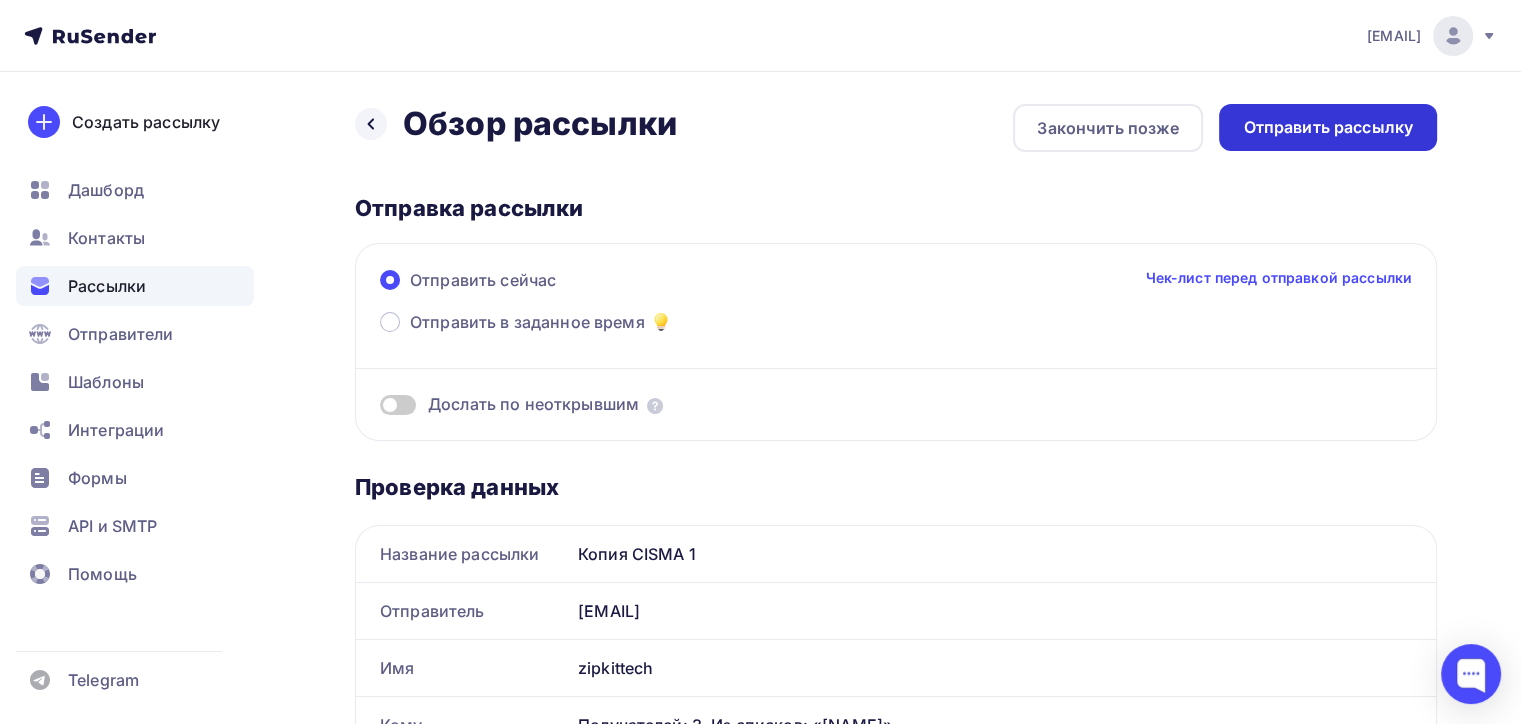 click on "Отправить рассылку" at bounding box center [1328, 127] 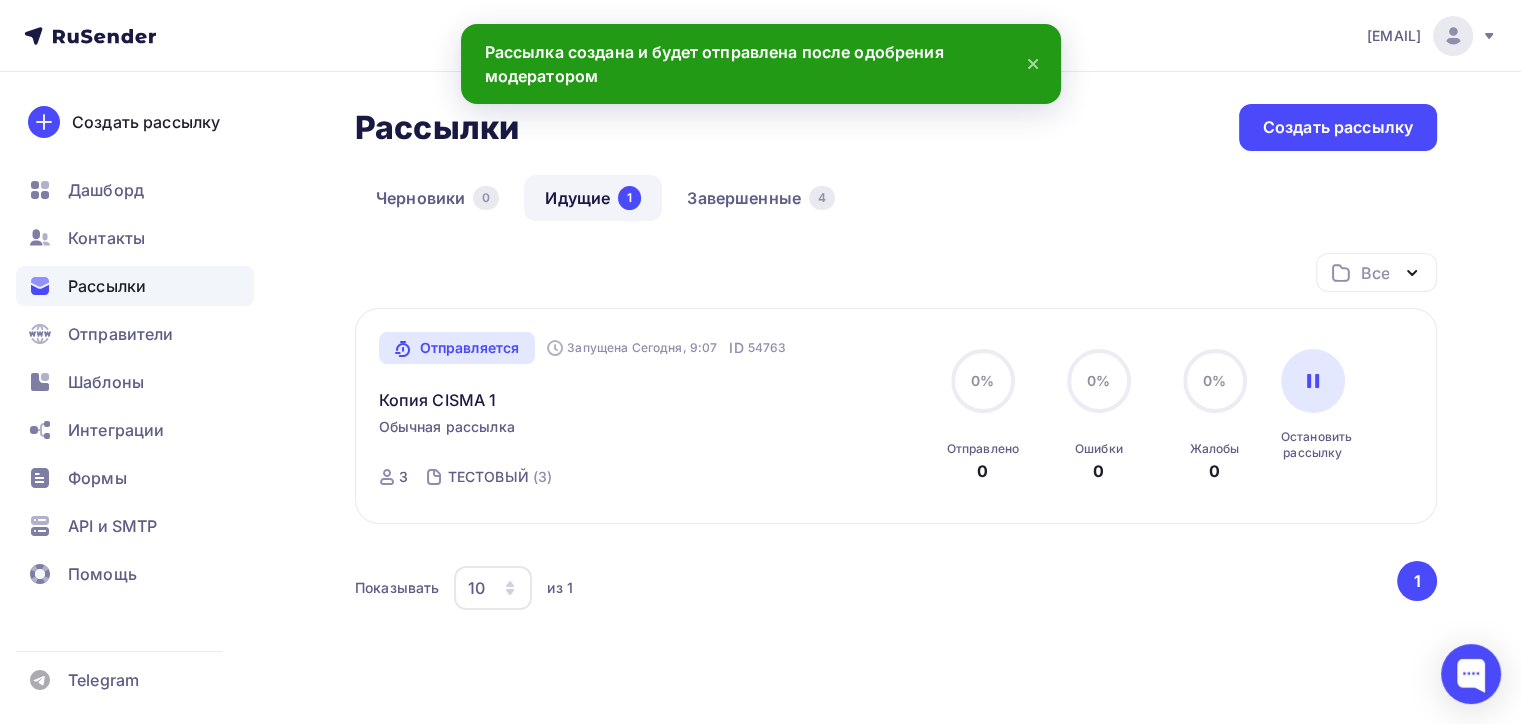 click on "naduvaev1@gmail.com             Аккаунт         Тарифы       Выйти
Создать рассылку
Дашборд
Контакты
Рассылки
Отправители
Шаблоны
Интеграции
Формы
API и SMTP
Помощь
Telegram
Аккаунт         Тарифы                   Помощь       Выйти" at bounding box center (760, 36) 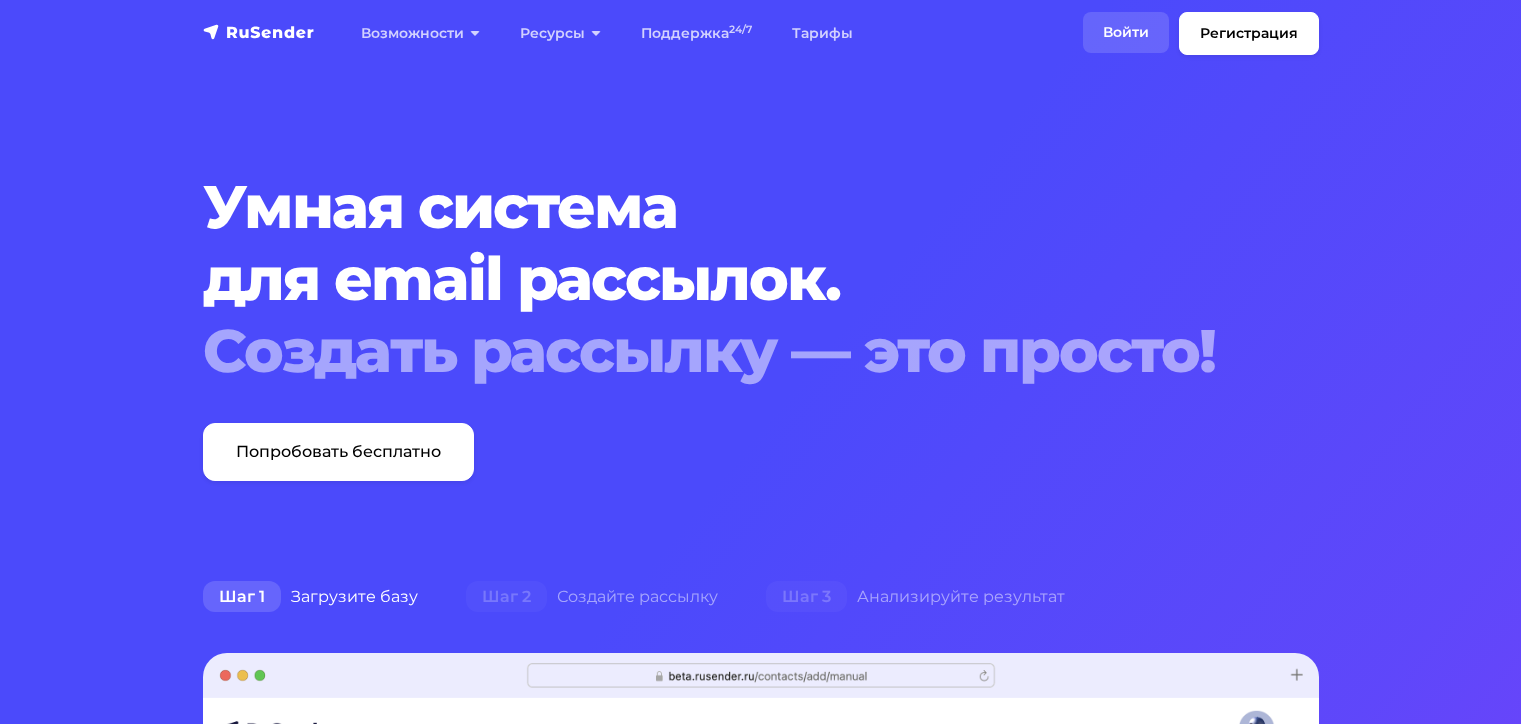 scroll, scrollTop: 0, scrollLeft: 0, axis: both 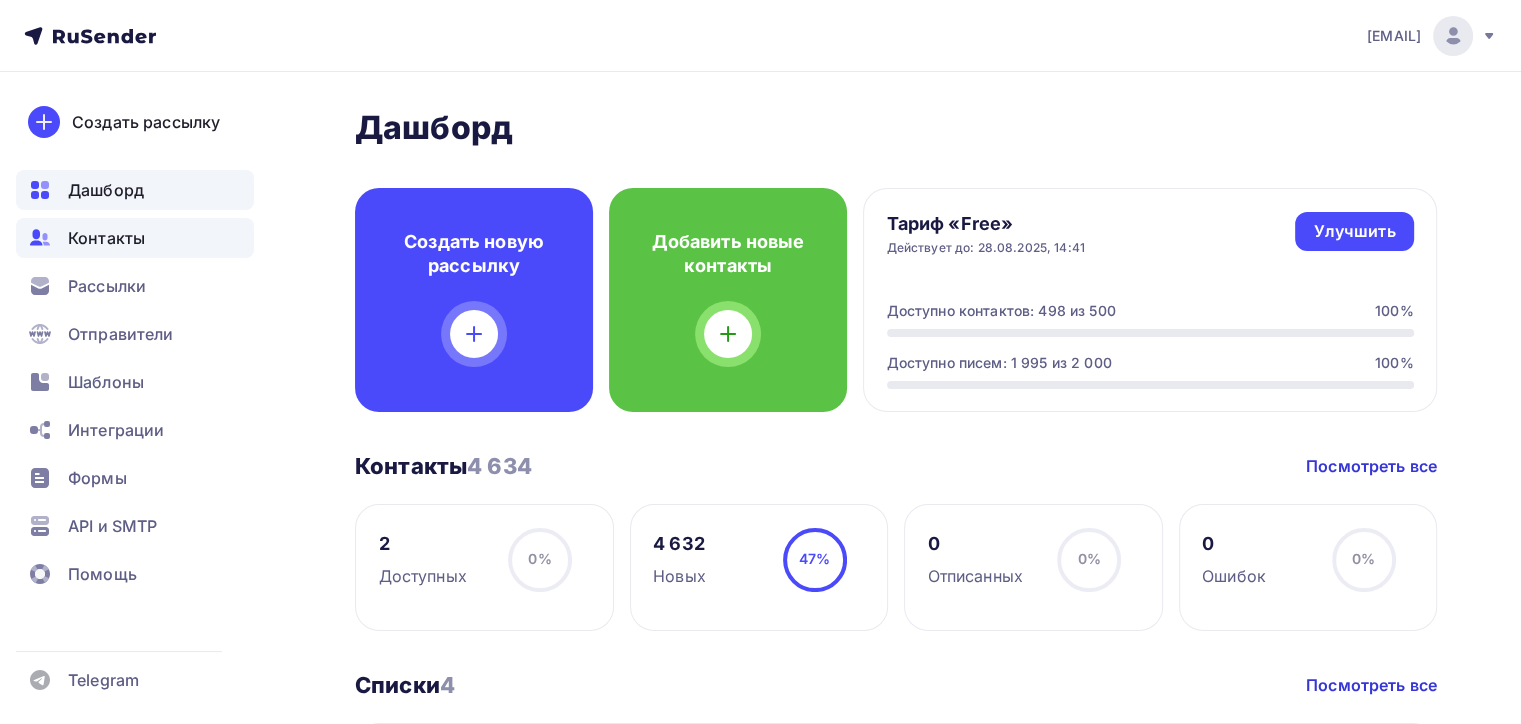 click on "Контакты" at bounding box center [106, 238] 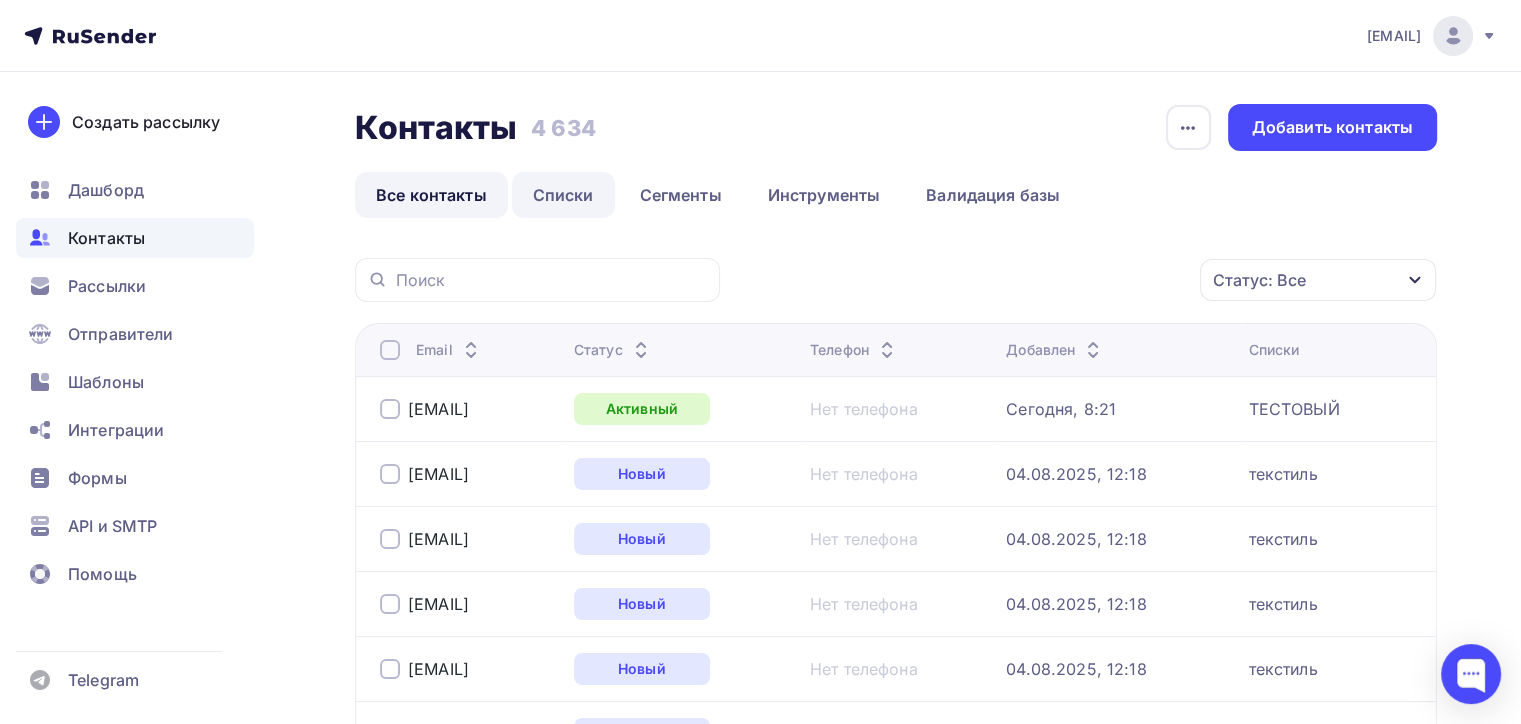 click on "Списки" at bounding box center (563, 195) 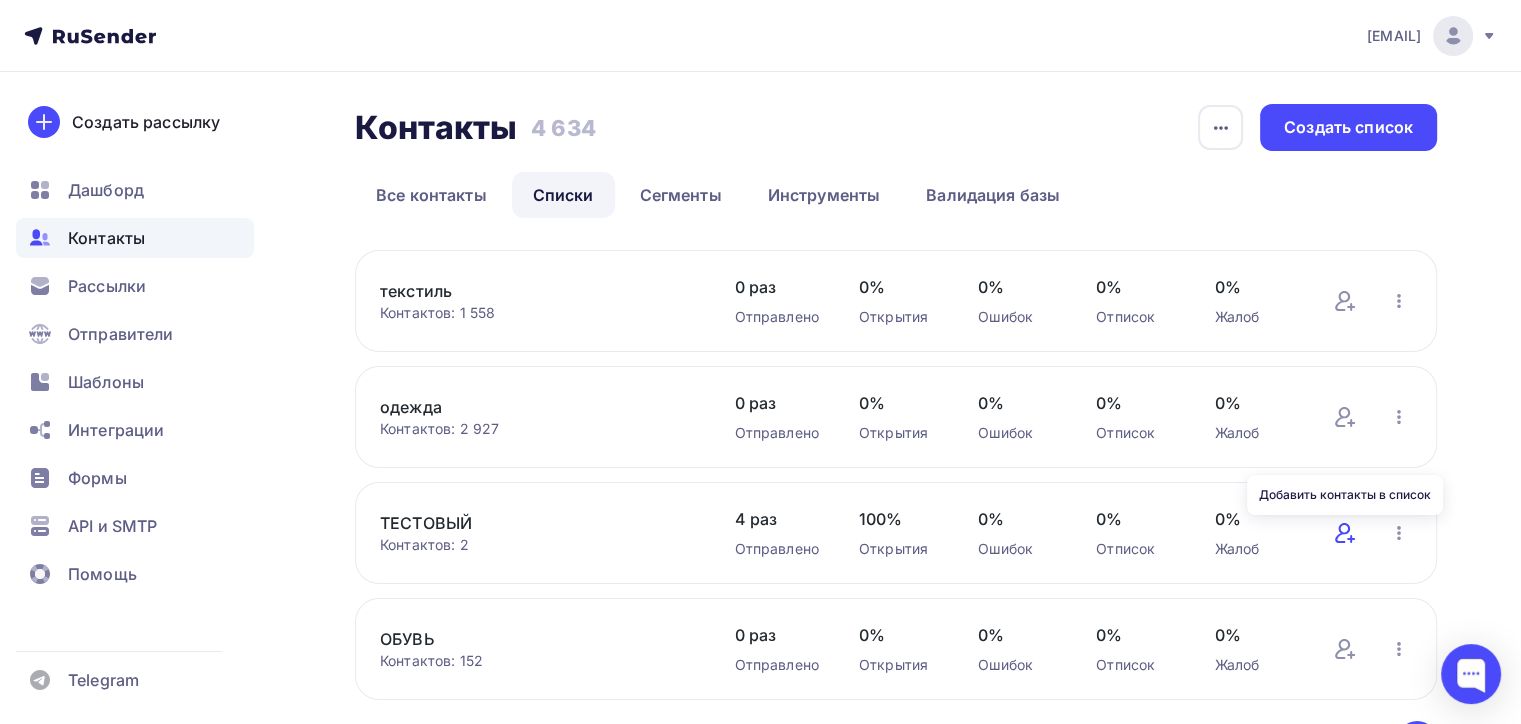 click 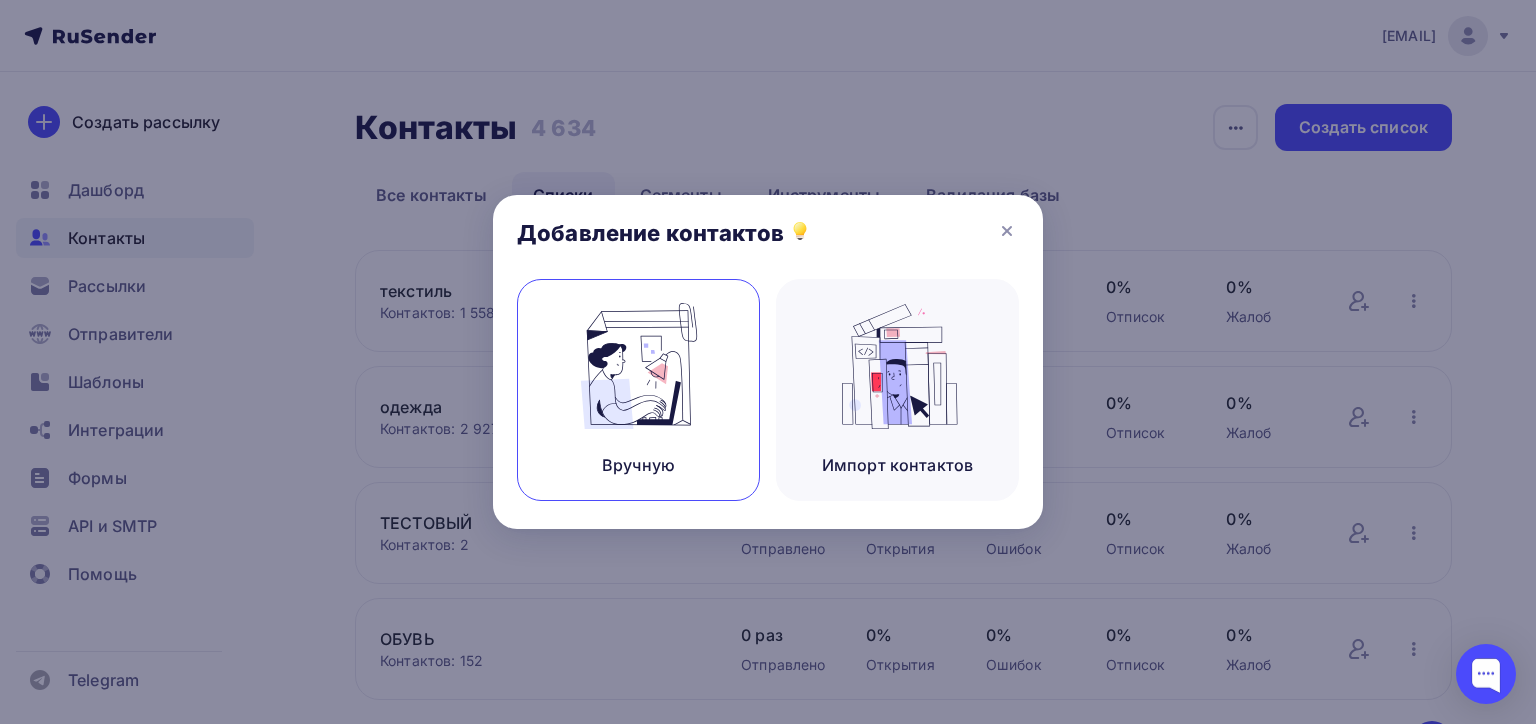 click on "Вручную" at bounding box center [638, 390] 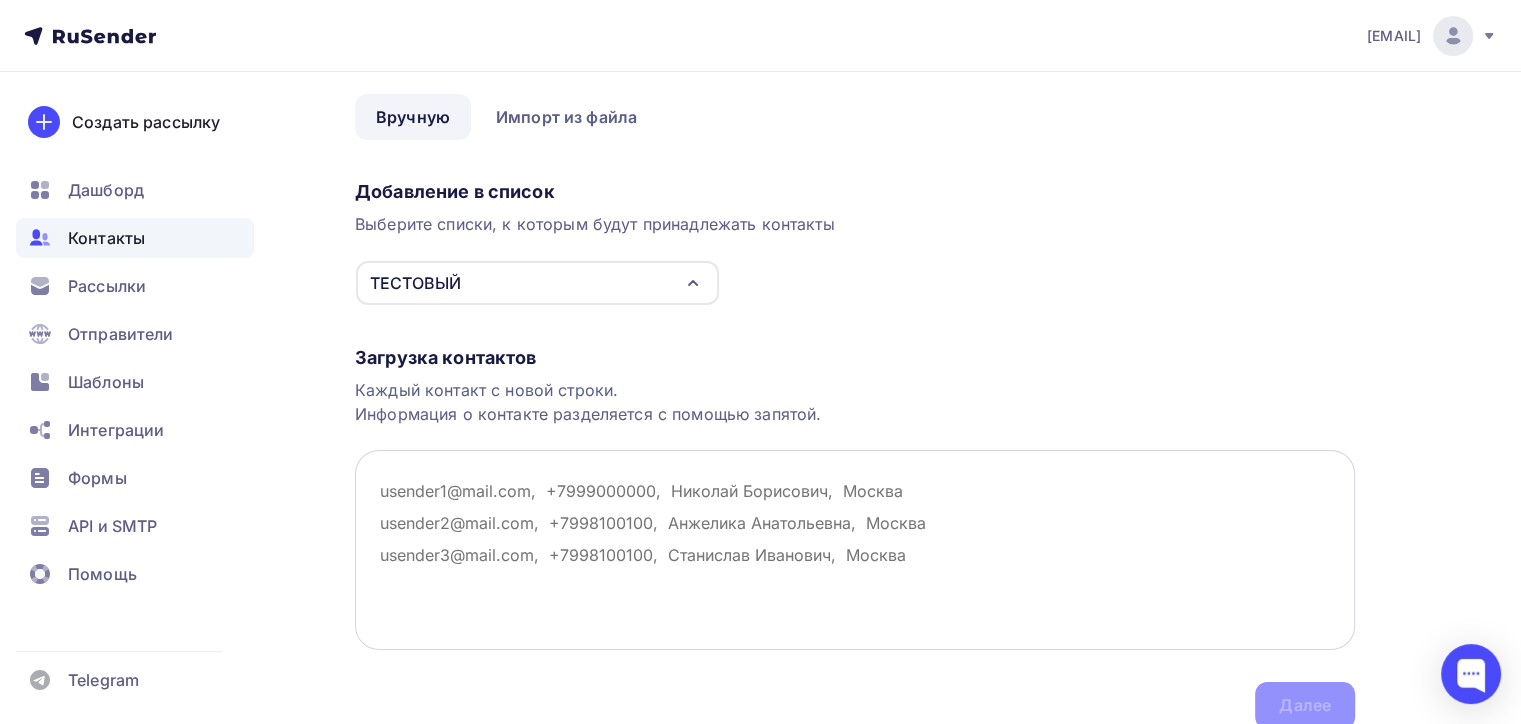 scroll, scrollTop: 155, scrollLeft: 0, axis: vertical 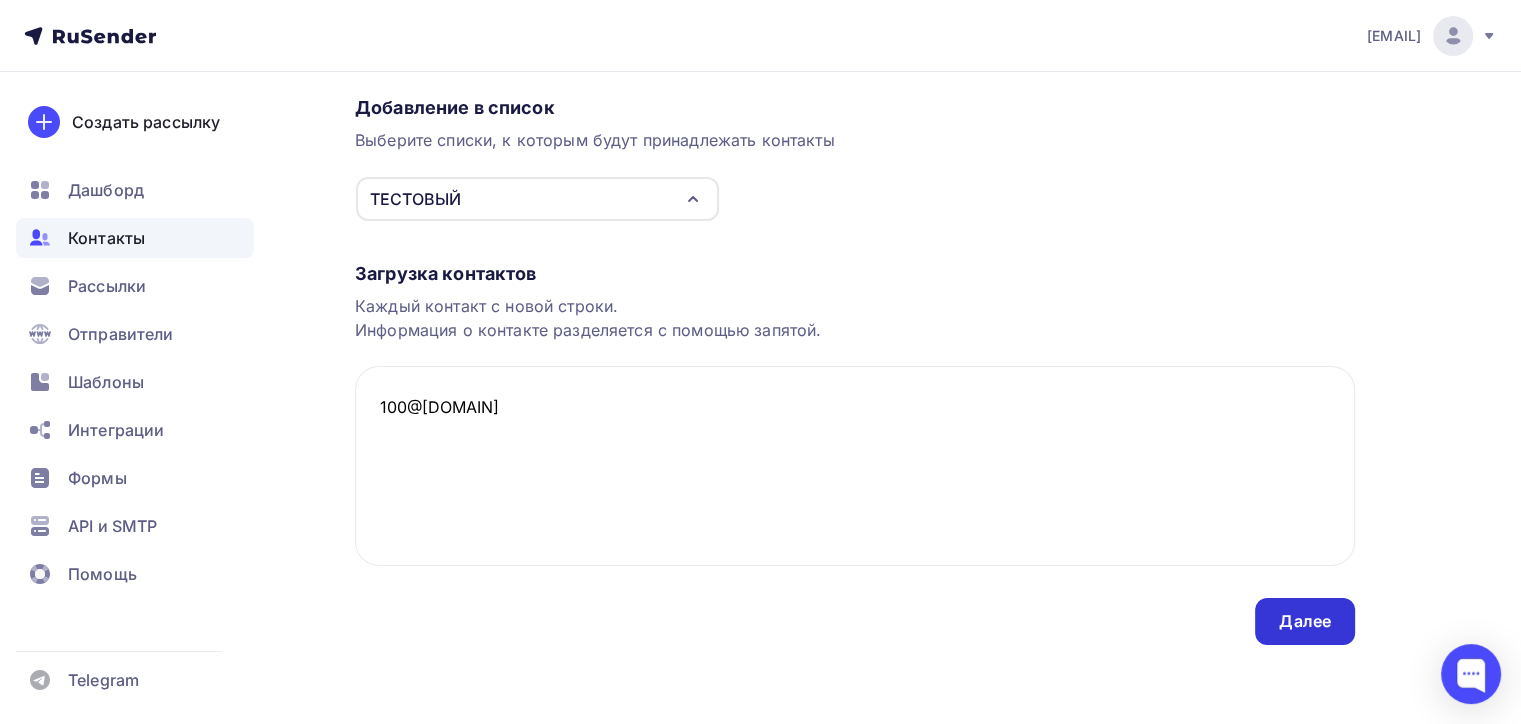 type on "100@[DOMAIN]" 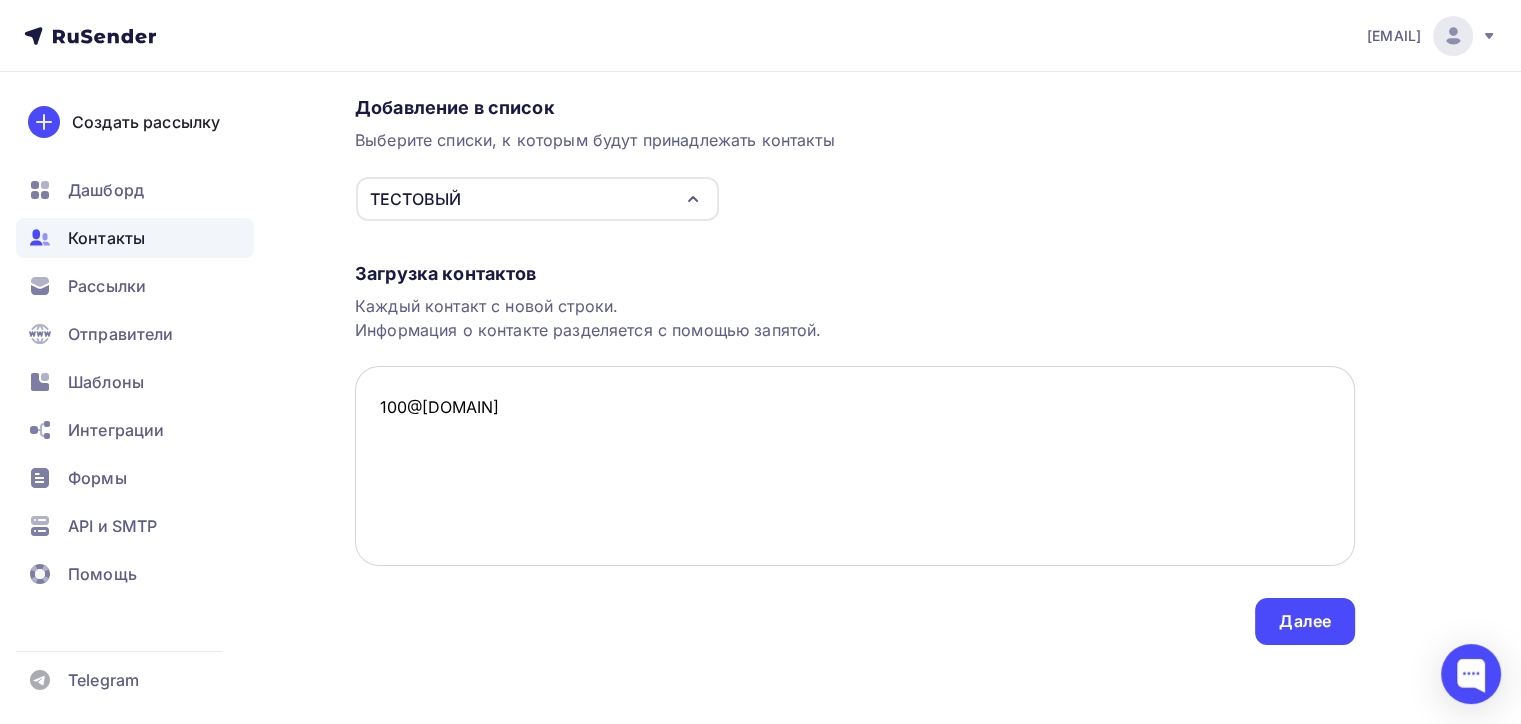 scroll, scrollTop: 0, scrollLeft: 0, axis: both 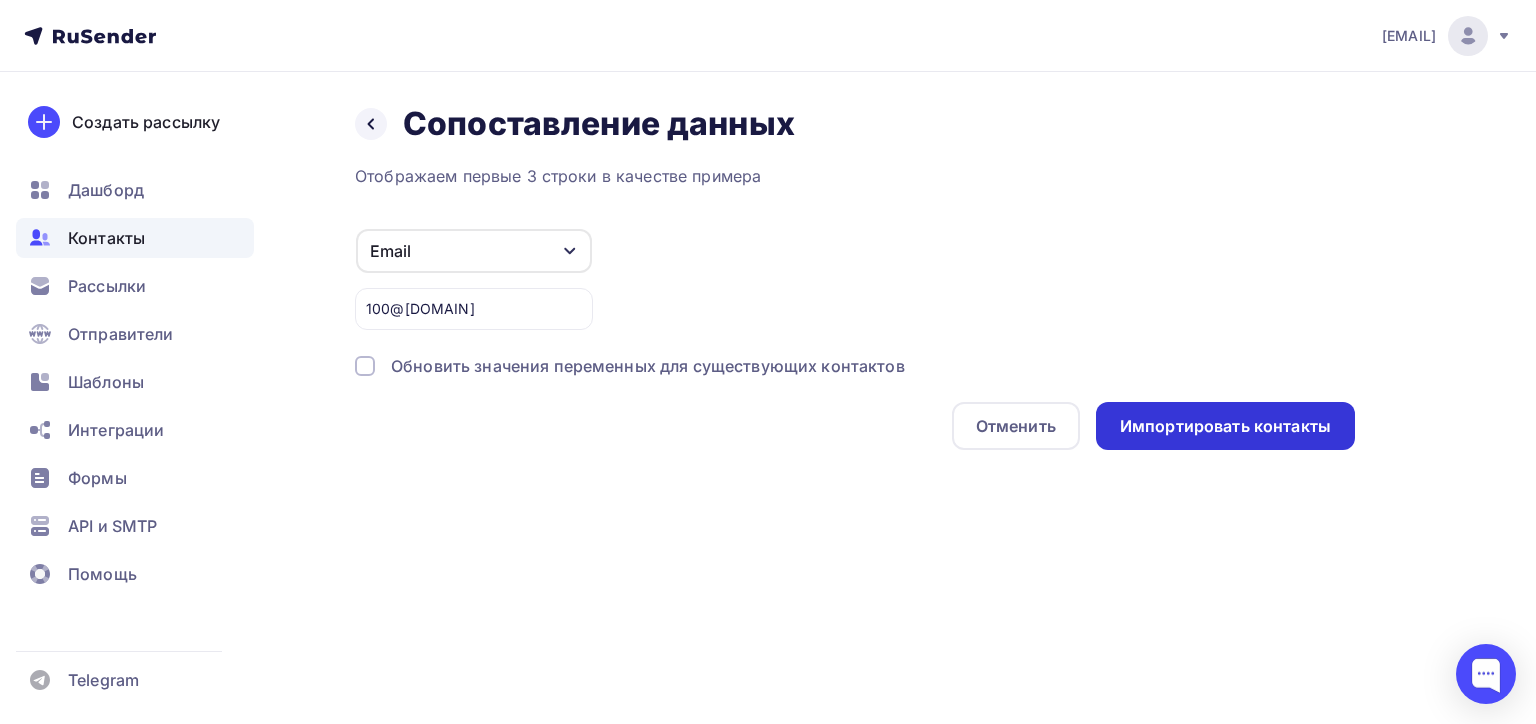 click on "Импортировать контакты" at bounding box center [1225, 426] 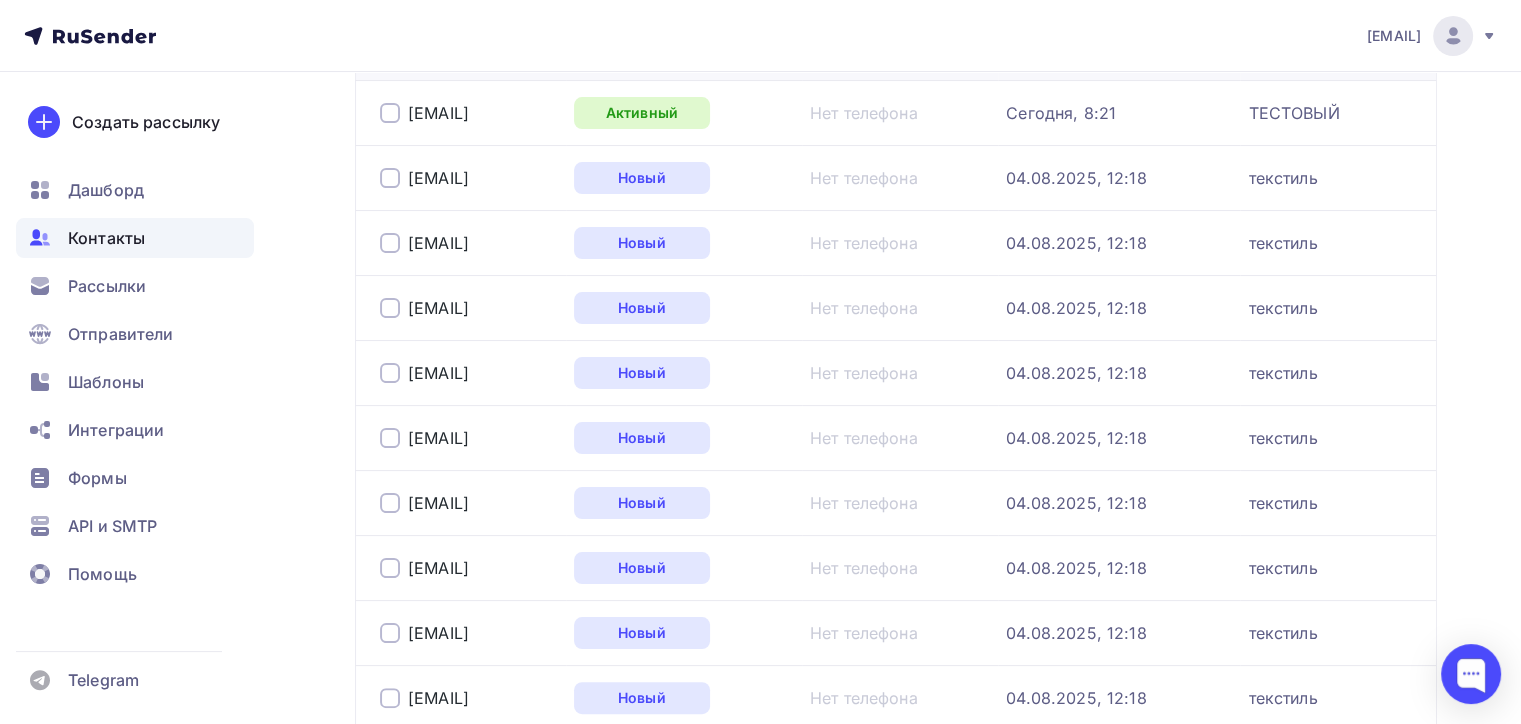 scroll, scrollTop: 100, scrollLeft: 0, axis: vertical 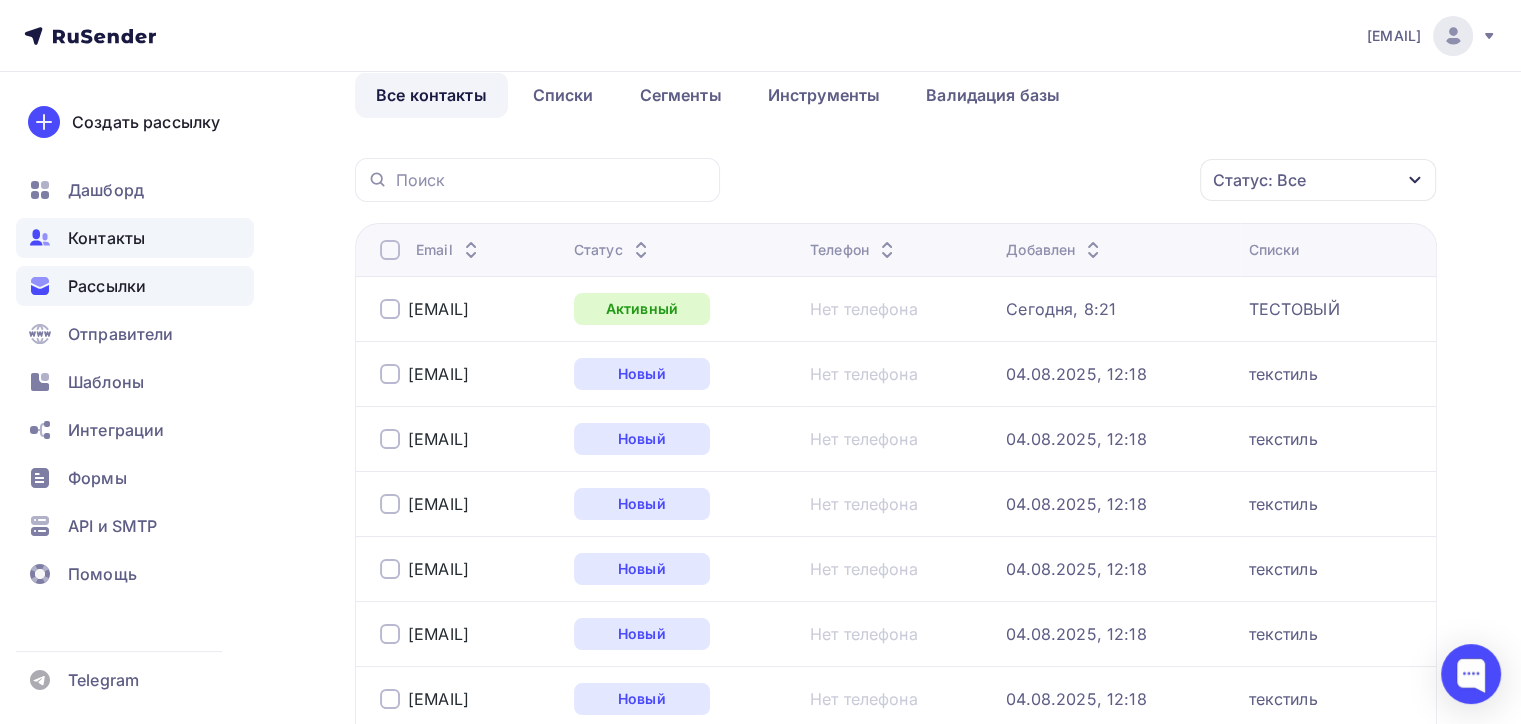 click on "Рассылки" at bounding box center (107, 286) 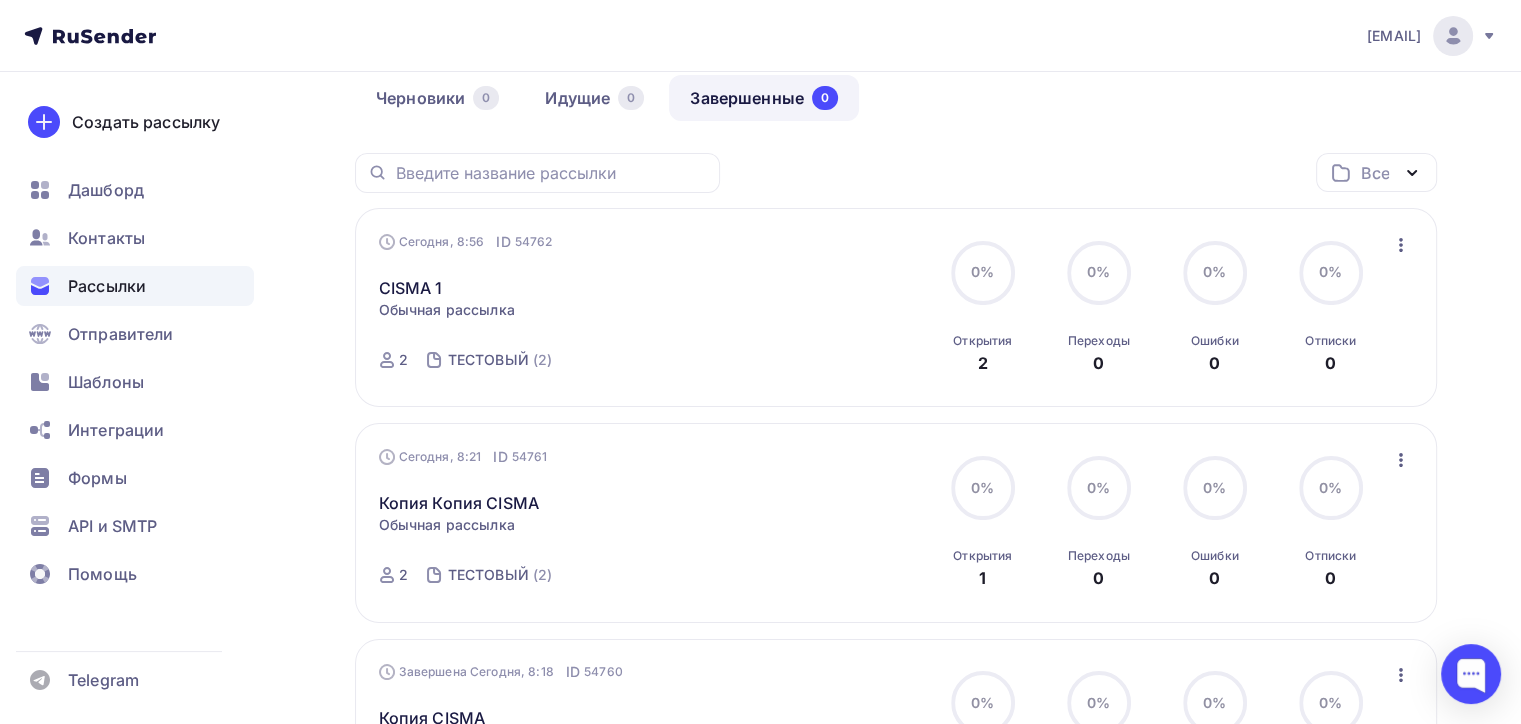 scroll, scrollTop: 0, scrollLeft: 0, axis: both 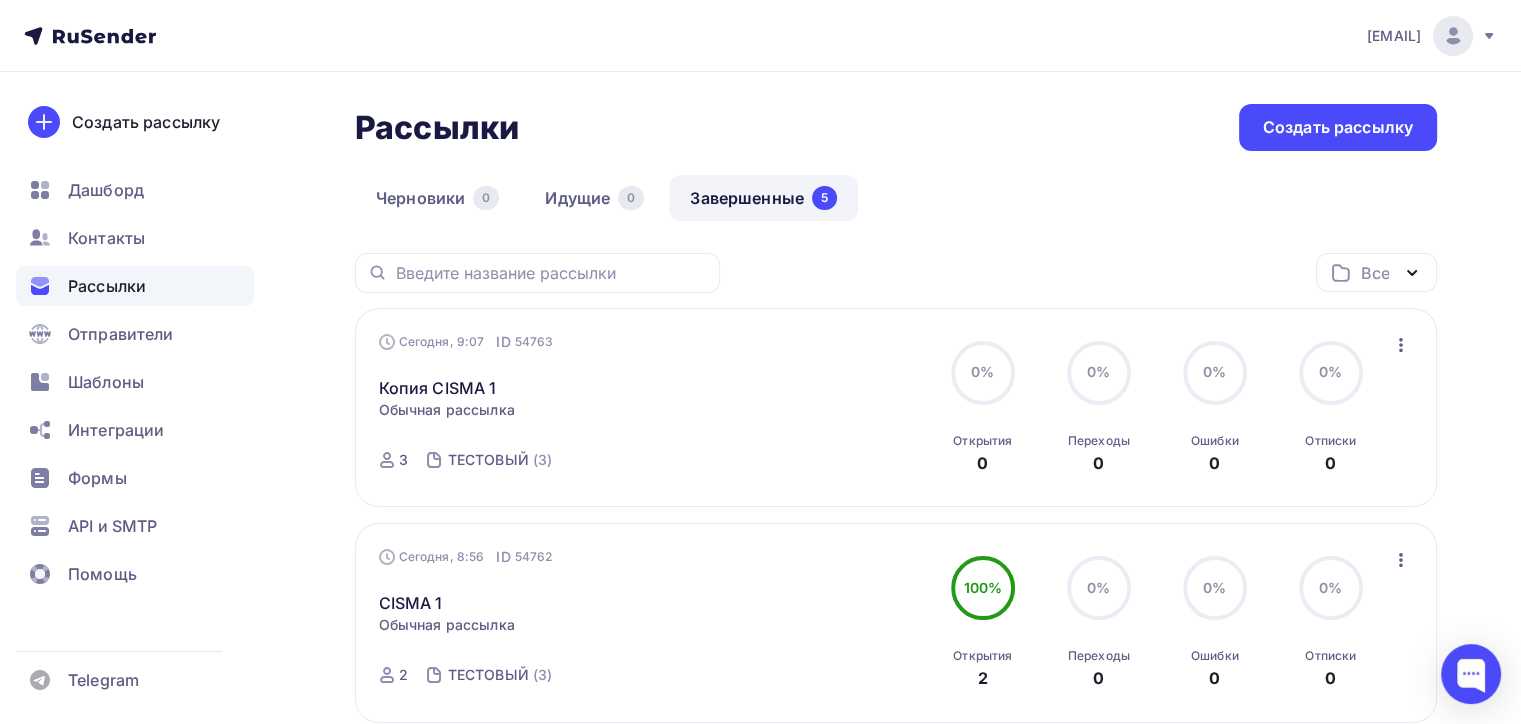 click 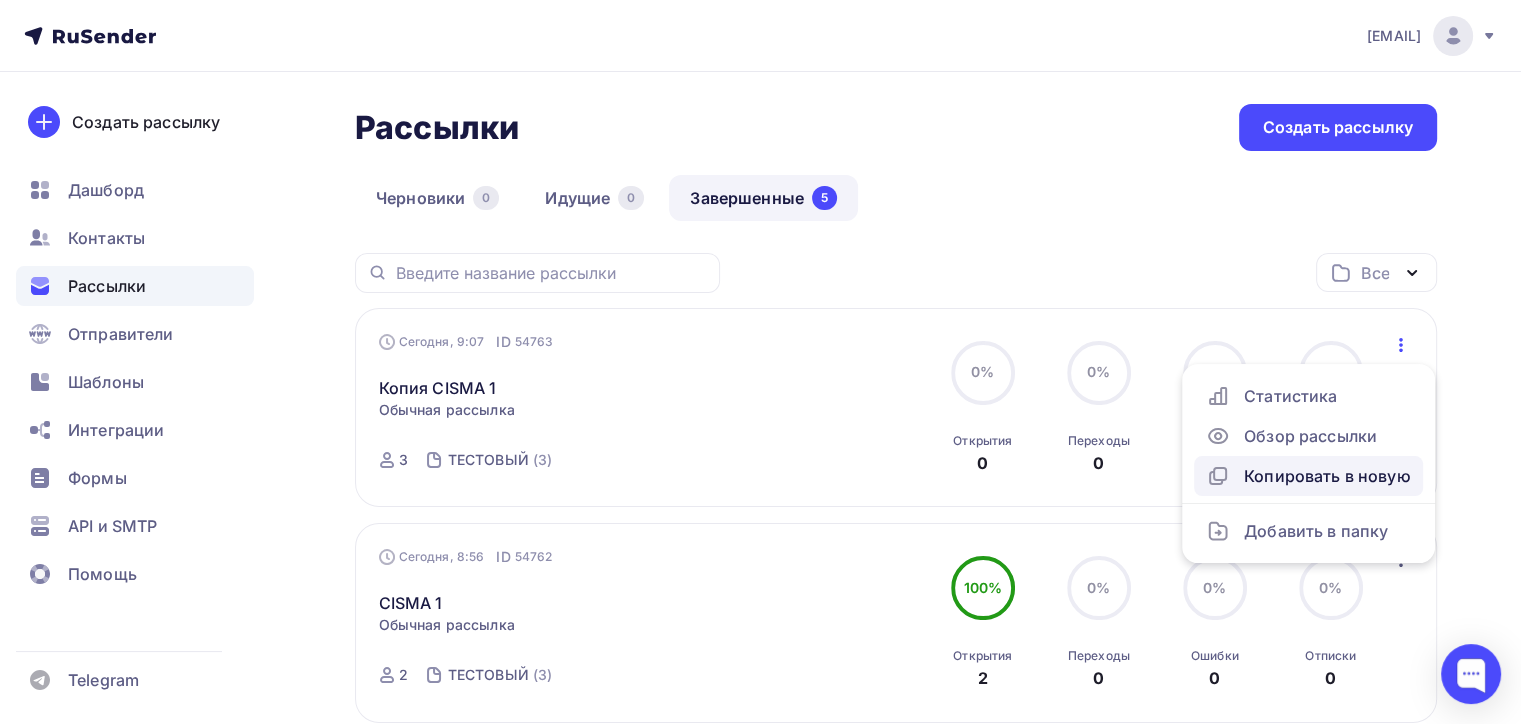 click on "Копировать в новую" at bounding box center [1308, 476] 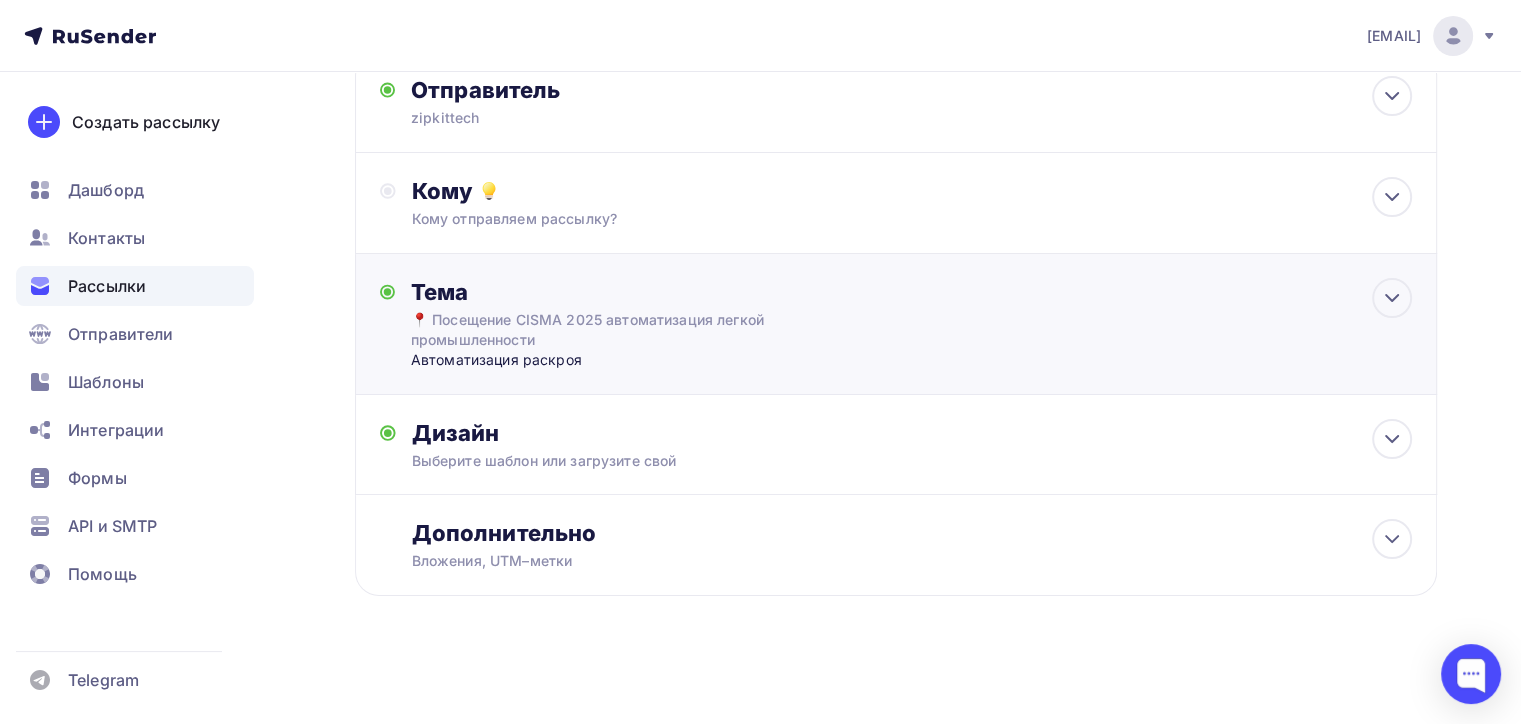 click on "Тема
📍 Посещение CISMA 2025 автоматизация легкой промышленности
Автоматизация раскроя
Тема  *     📍 Посещение CISMA 2025 автоматизация легкой промышленности
Рекомендуем использовать не более 150 символов
Прехедер     Автоматизация раскроя           Сохранить
Предпросмотр может отличаться  в зависимости от почтового клиента
zipkittech
📍 Посещение CISMA 2025 автоматизация легкой промышленности
12:45" at bounding box center [896, 324] 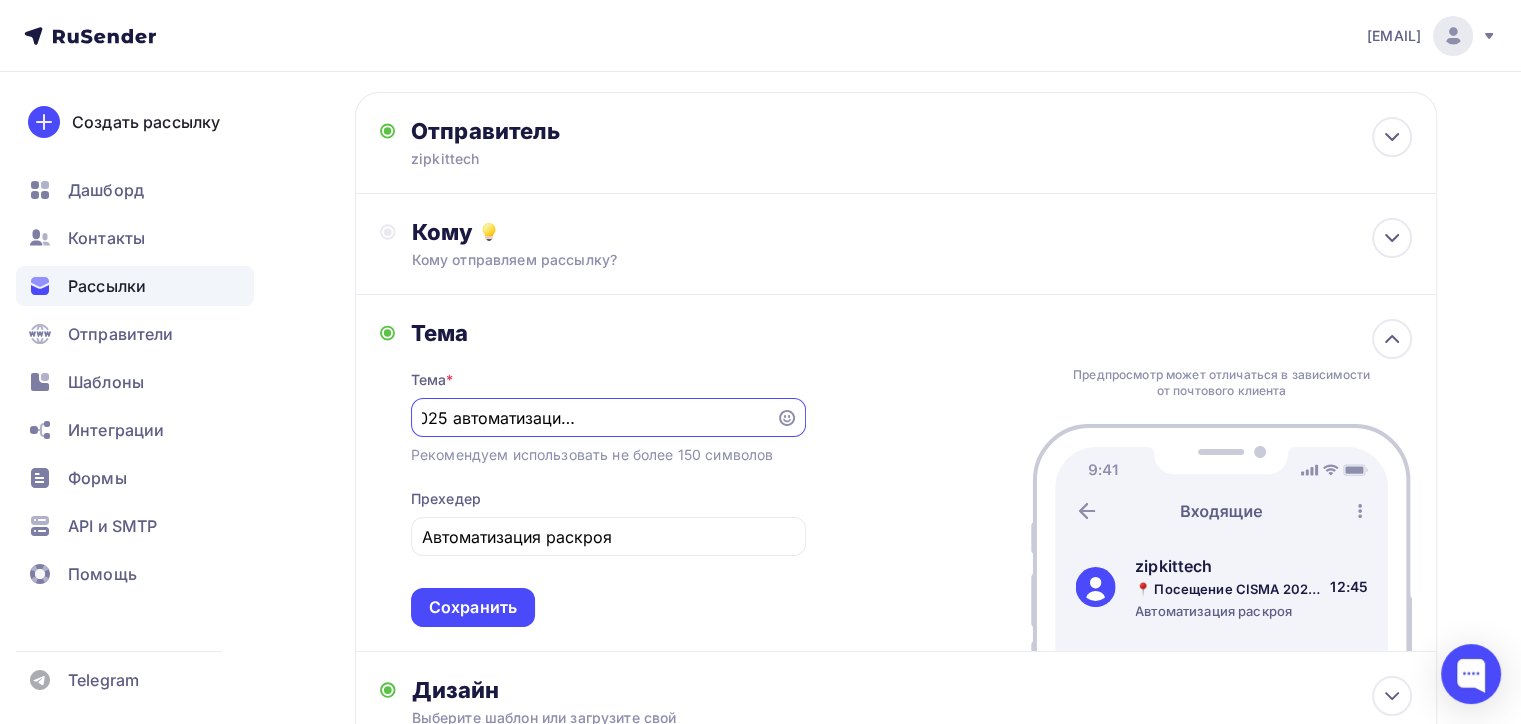 scroll, scrollTop: 0, scrollLeft: 0, axis: both 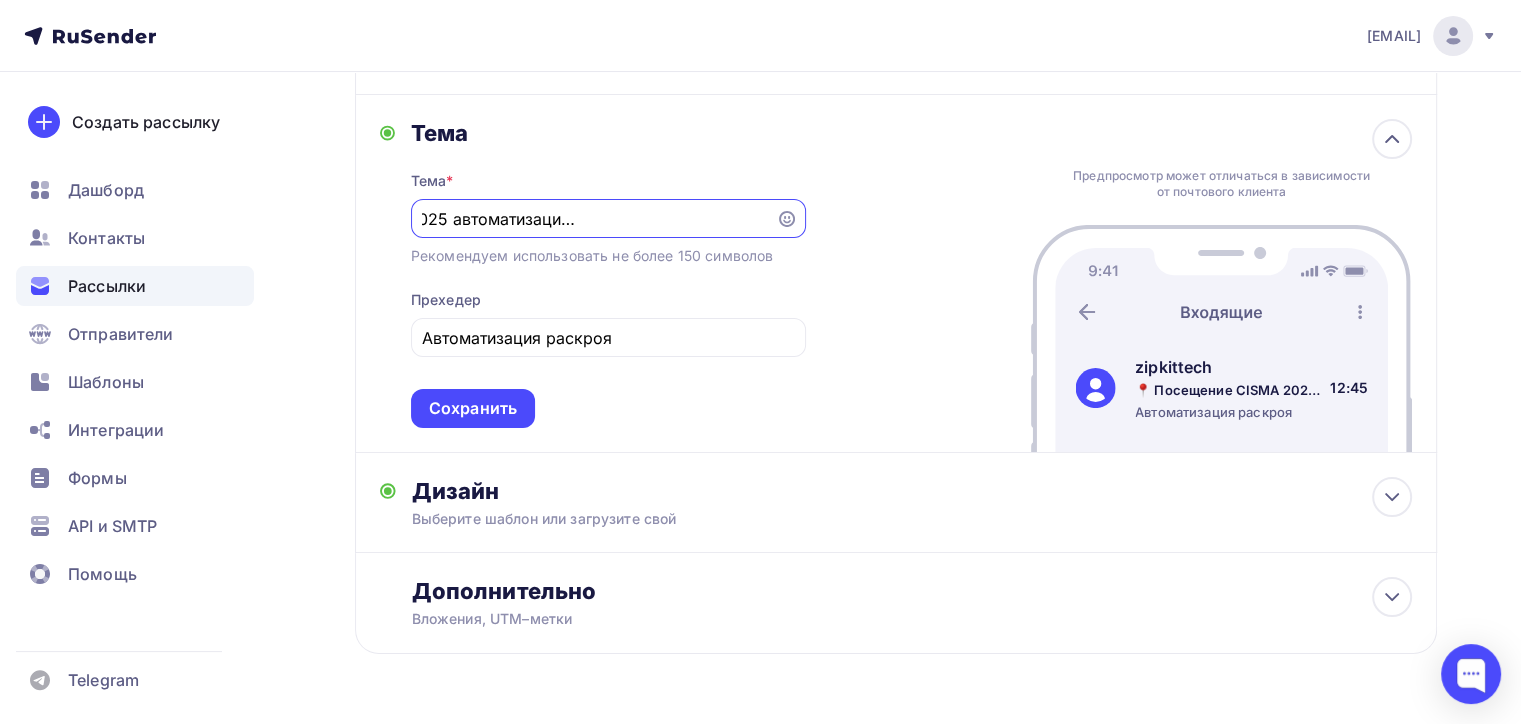 click on "📍 Посещение CISMA 2025 автоматизация легкой промышленности" at bounding box center [593, 219] 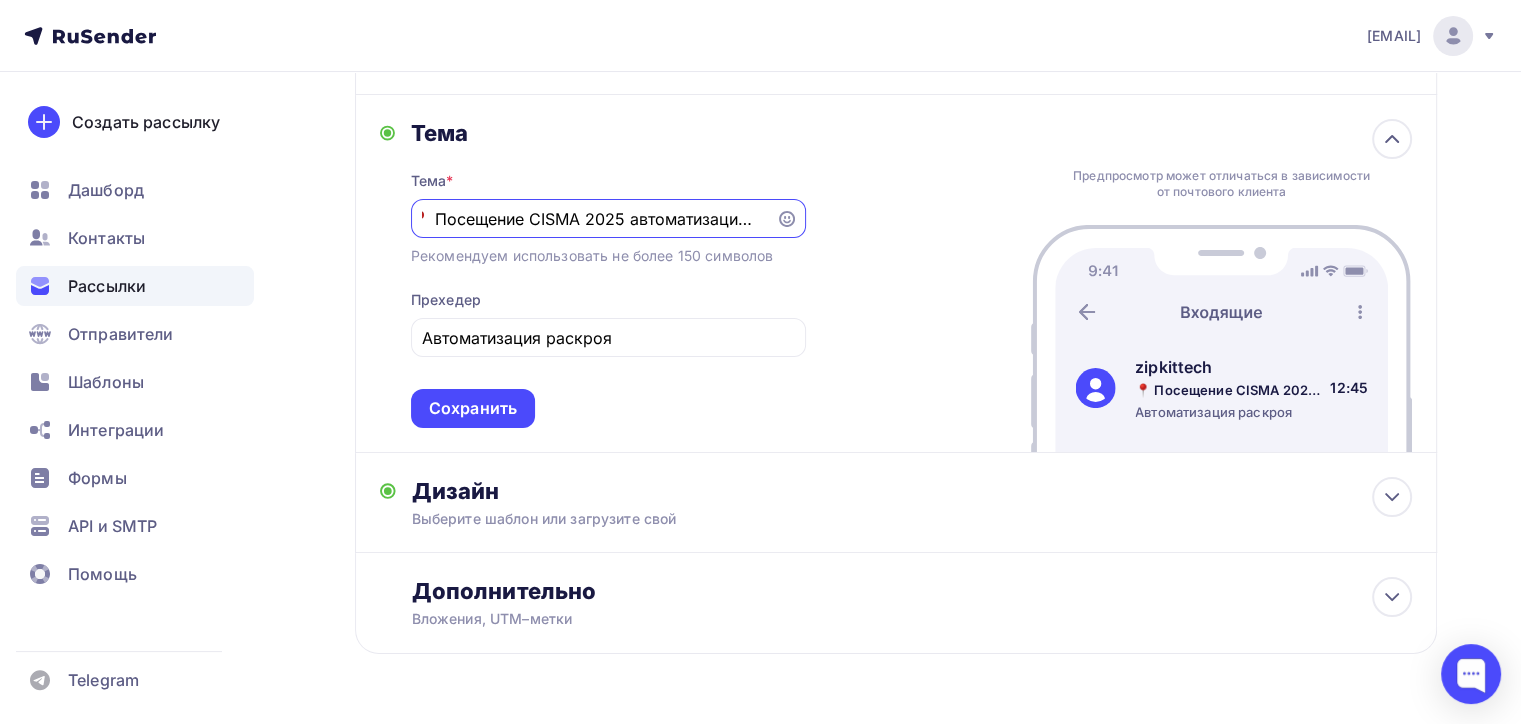 scroll, scrollTop: 0, scrollLeft: 0, axis: both 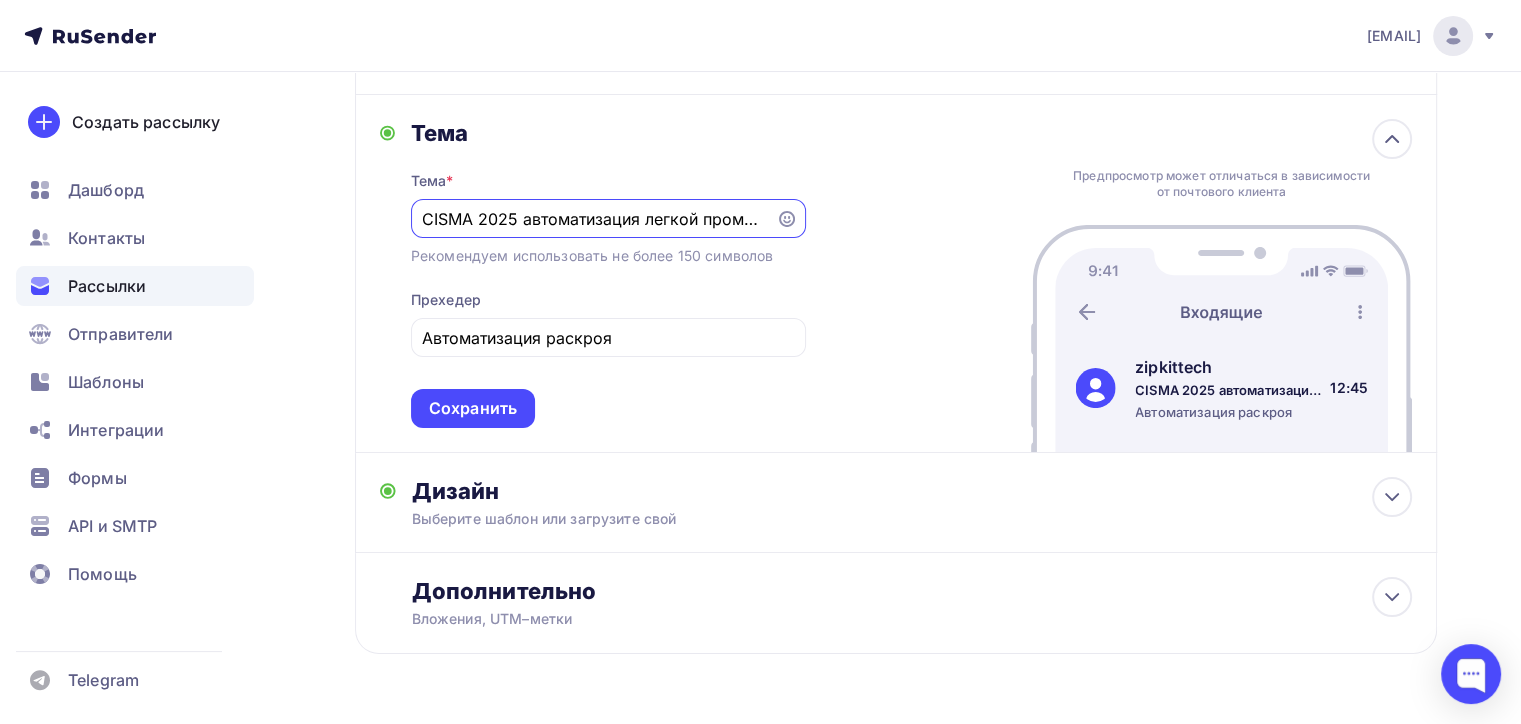 type on "CISMA 2025 автоматизация легкой промышленности" 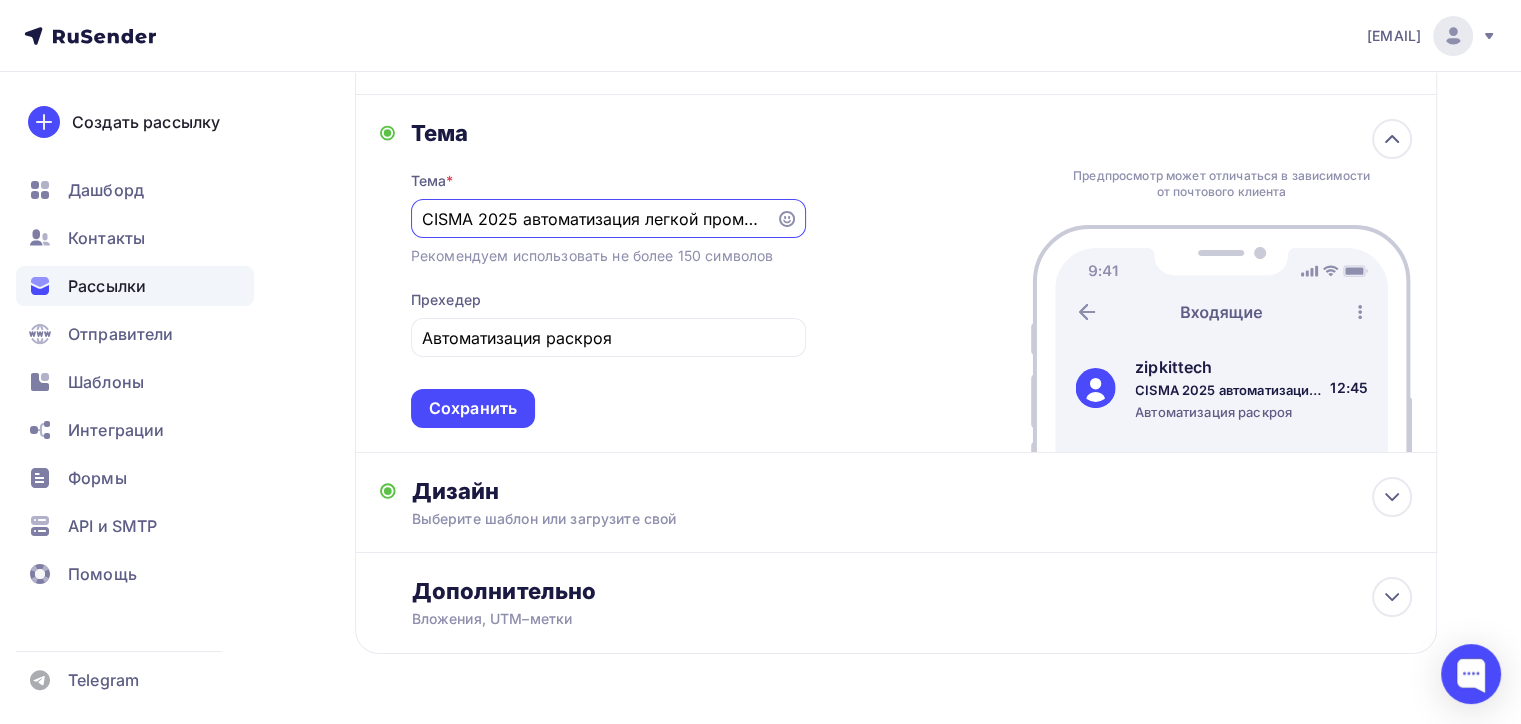 scroll, scrollTop: 0, scrollLeft: 81, axis: horizontal 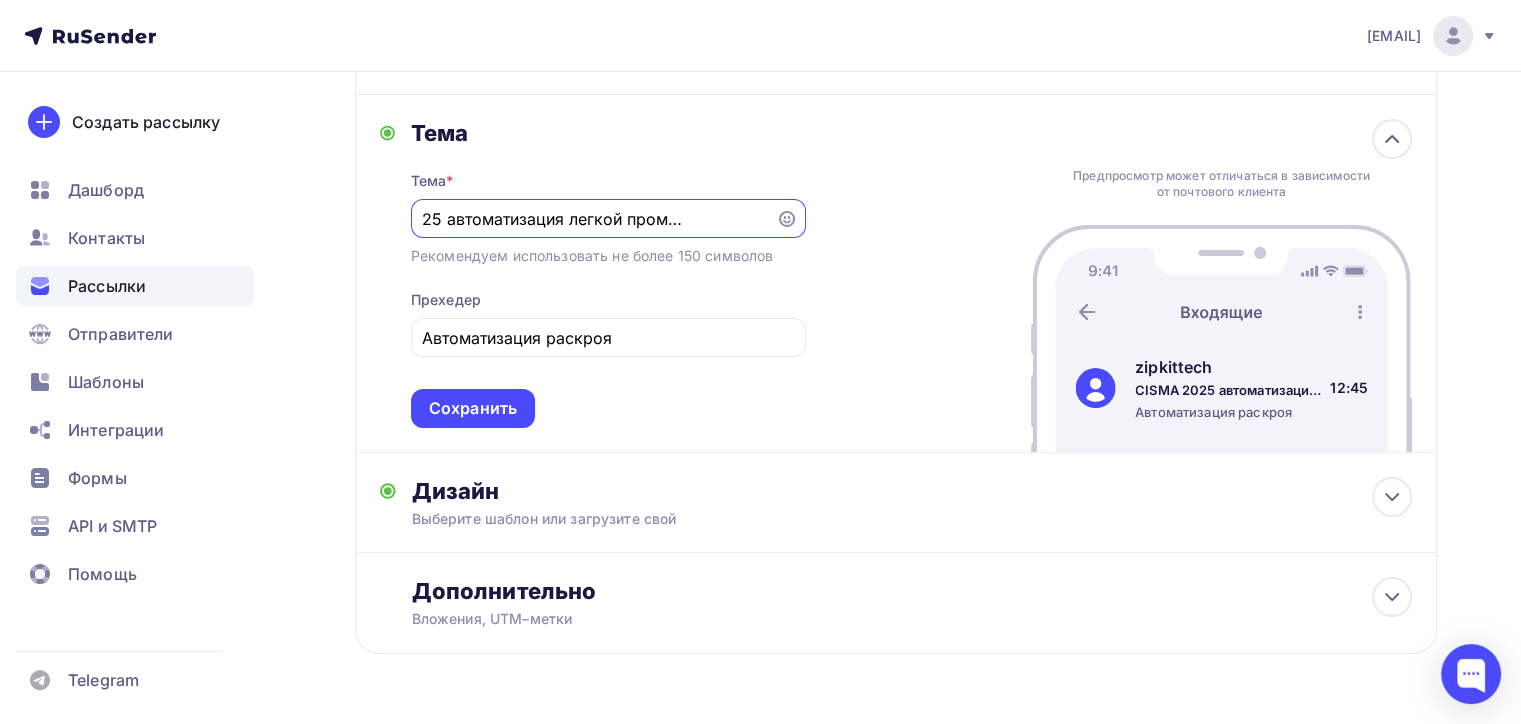 drag, startPoint x: 521, startPoint y: 218, endPoint x: 824, endPoint y: 217, distance: 303.00165 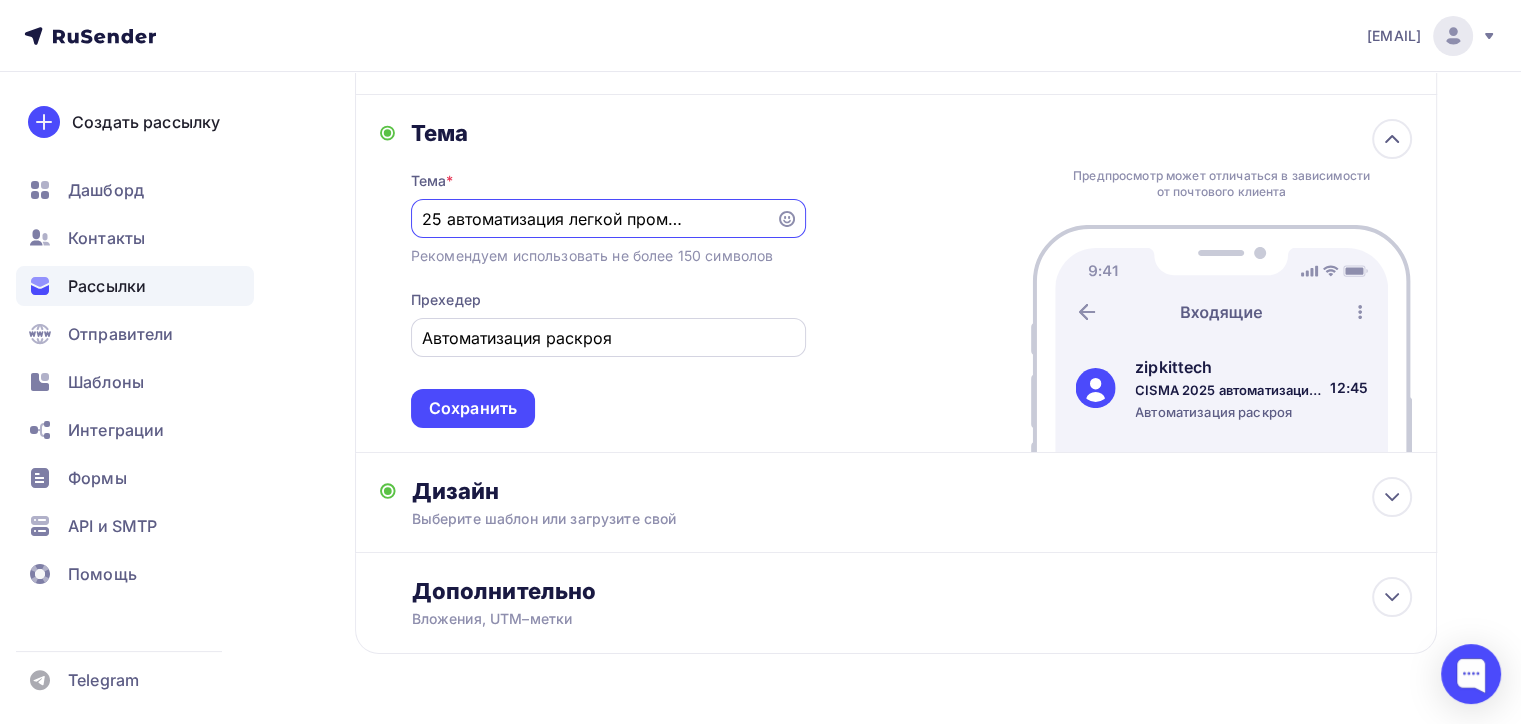 scroll, scrollTop: 0, scrollLeft: 0, axis: both 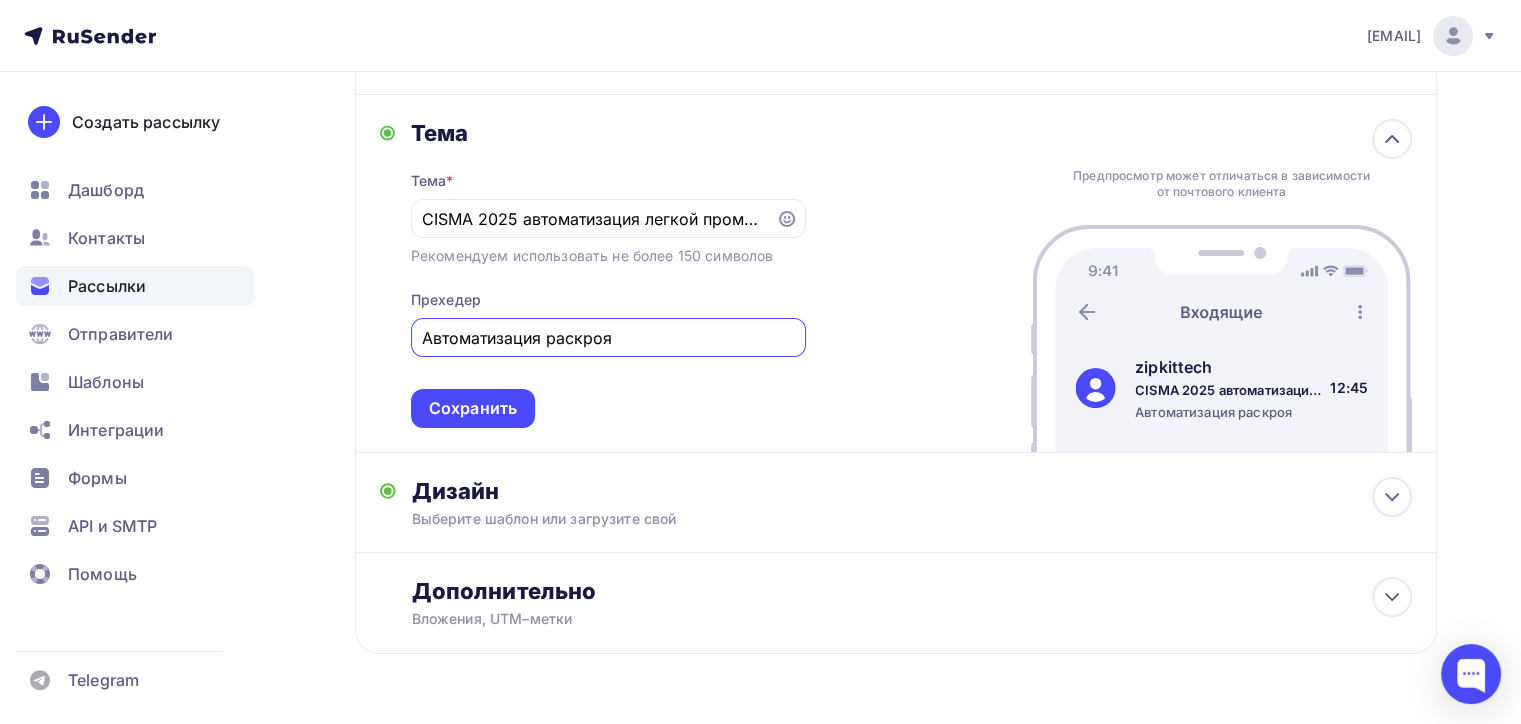 drag, startPoint x: 651, startPoint y: 344, endPoint x: 290, endPoint y: 350, distance: 361.04987 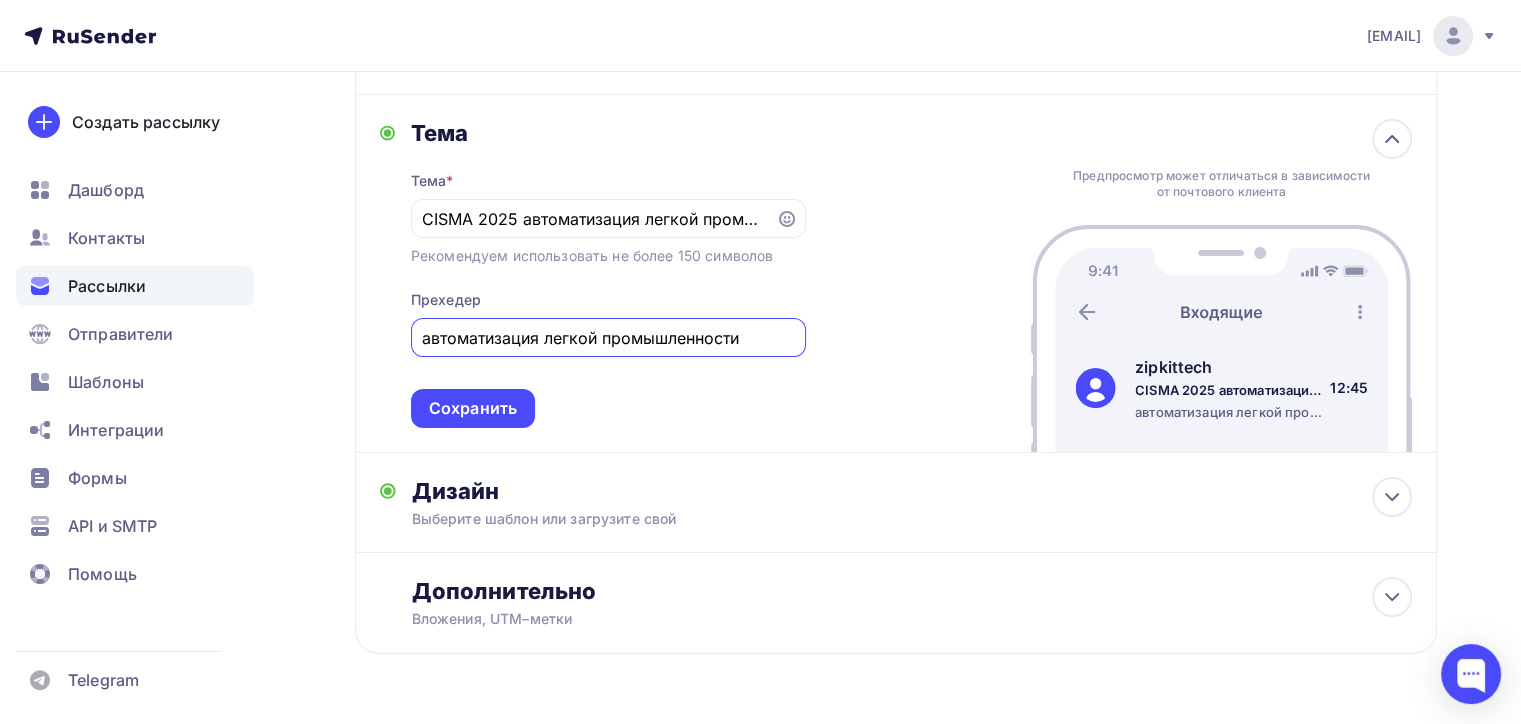 click on "автоматизация легкой промышленности" at bounding box center [608, 338] 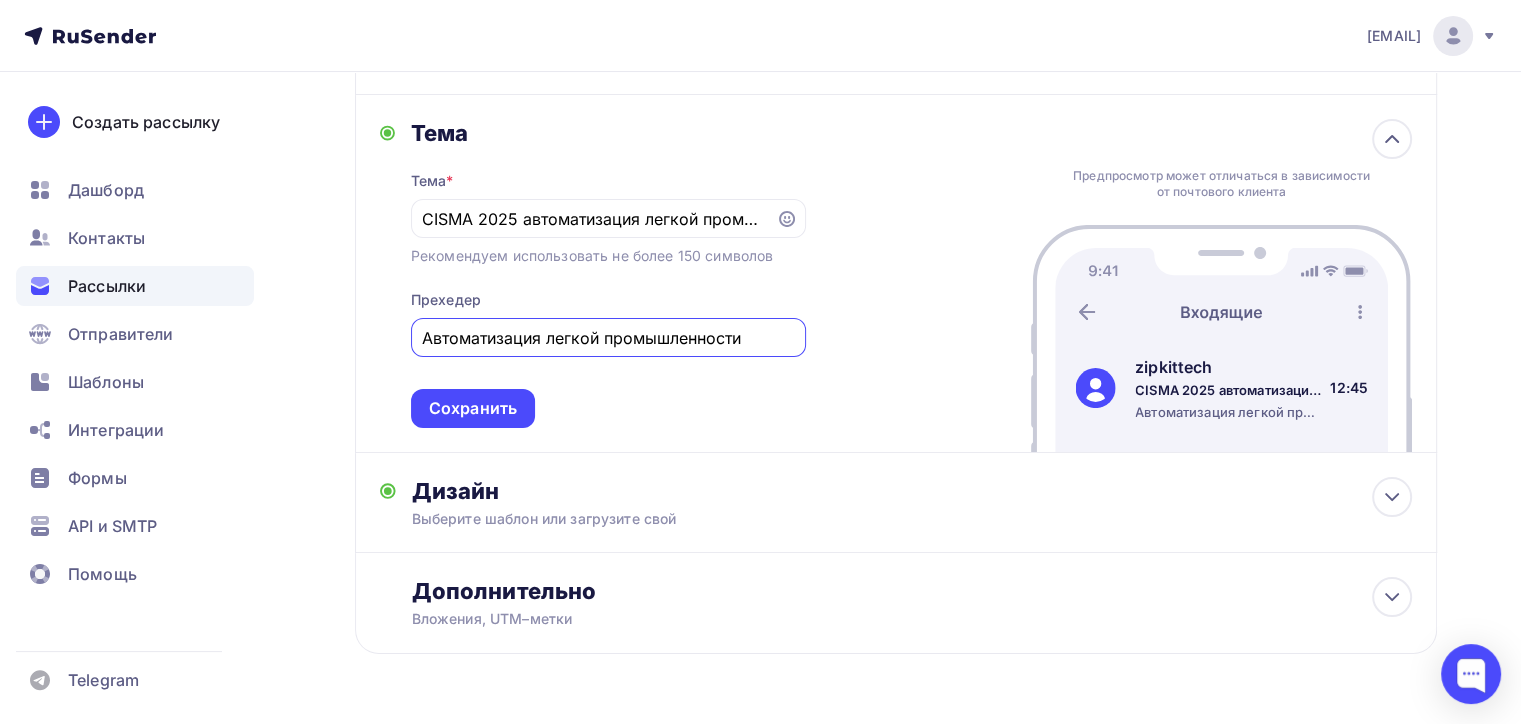 drag, startPoint x: 758, startPoint y: 332, endPoint x: 552, endPoint y: 324, distance: 206.15529 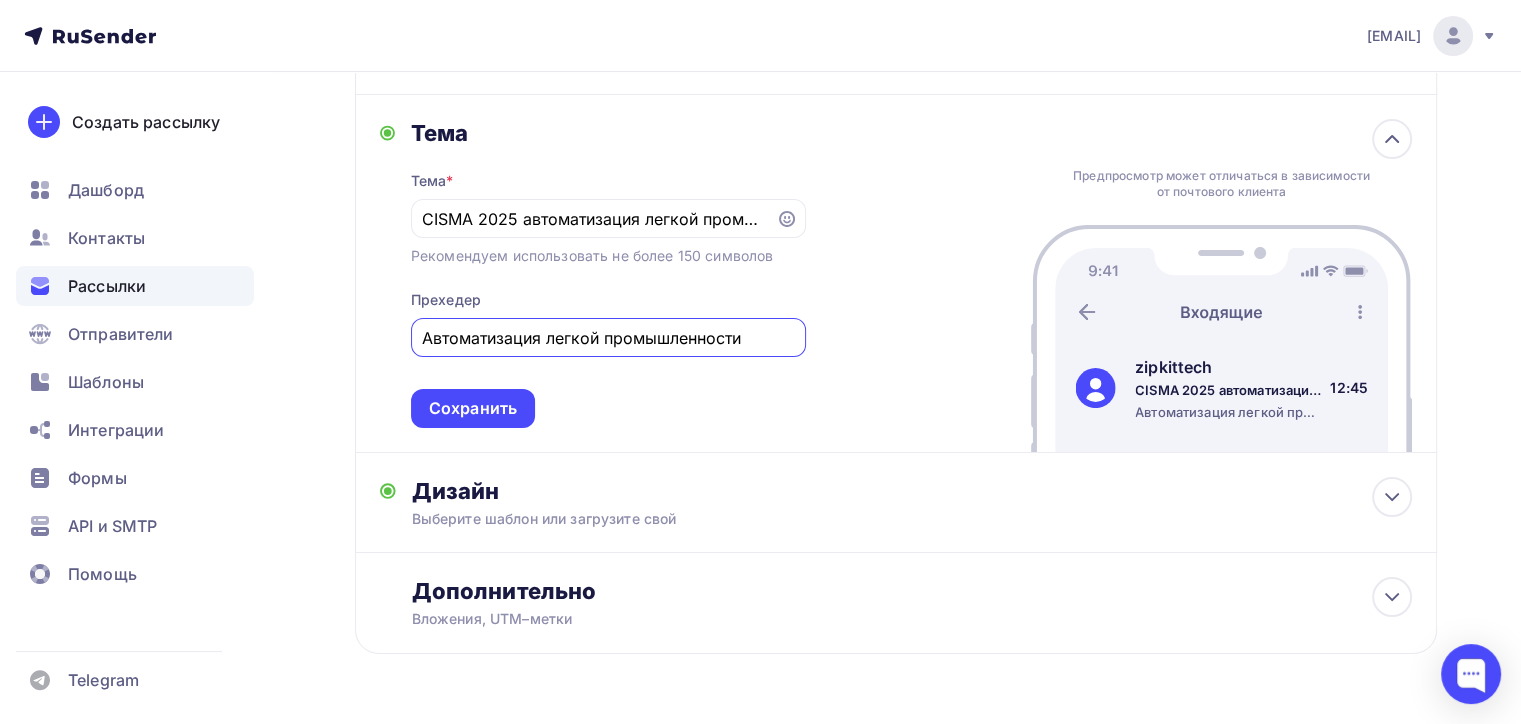 click on "Автоматизация легкой промышленности" at bounding box center [608, 338] 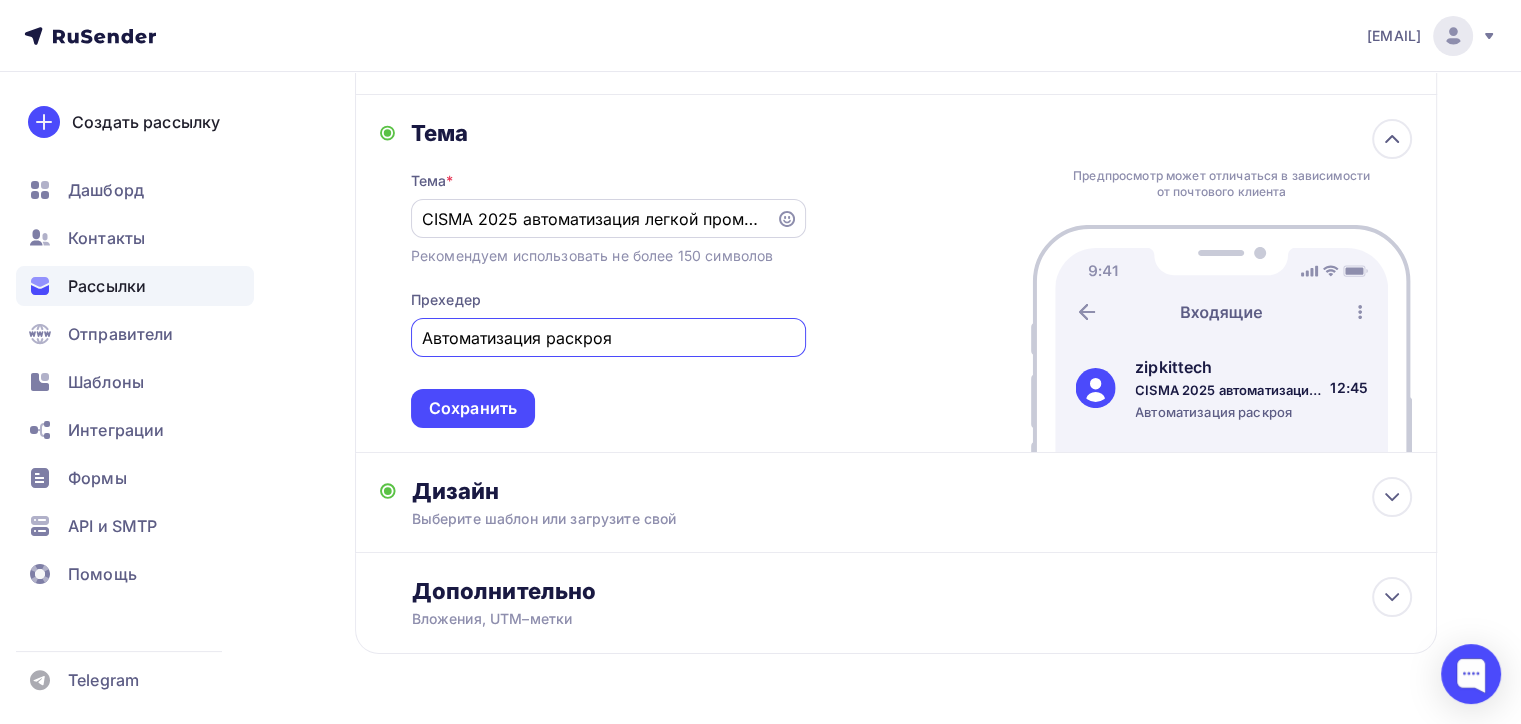 type on "Автоматизация раскроя" 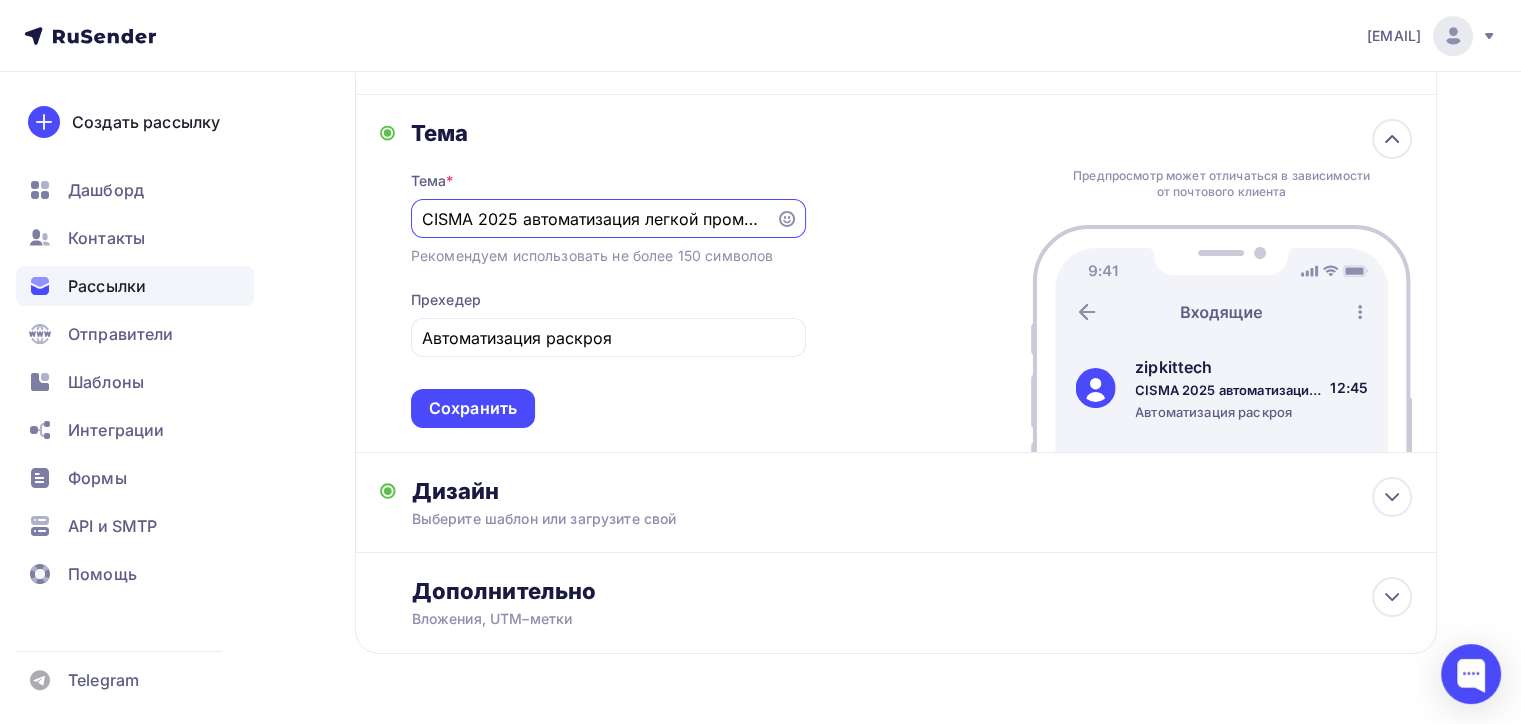 scroll, scrollTop: 0, scrollLeft: 81, axis: horizontal 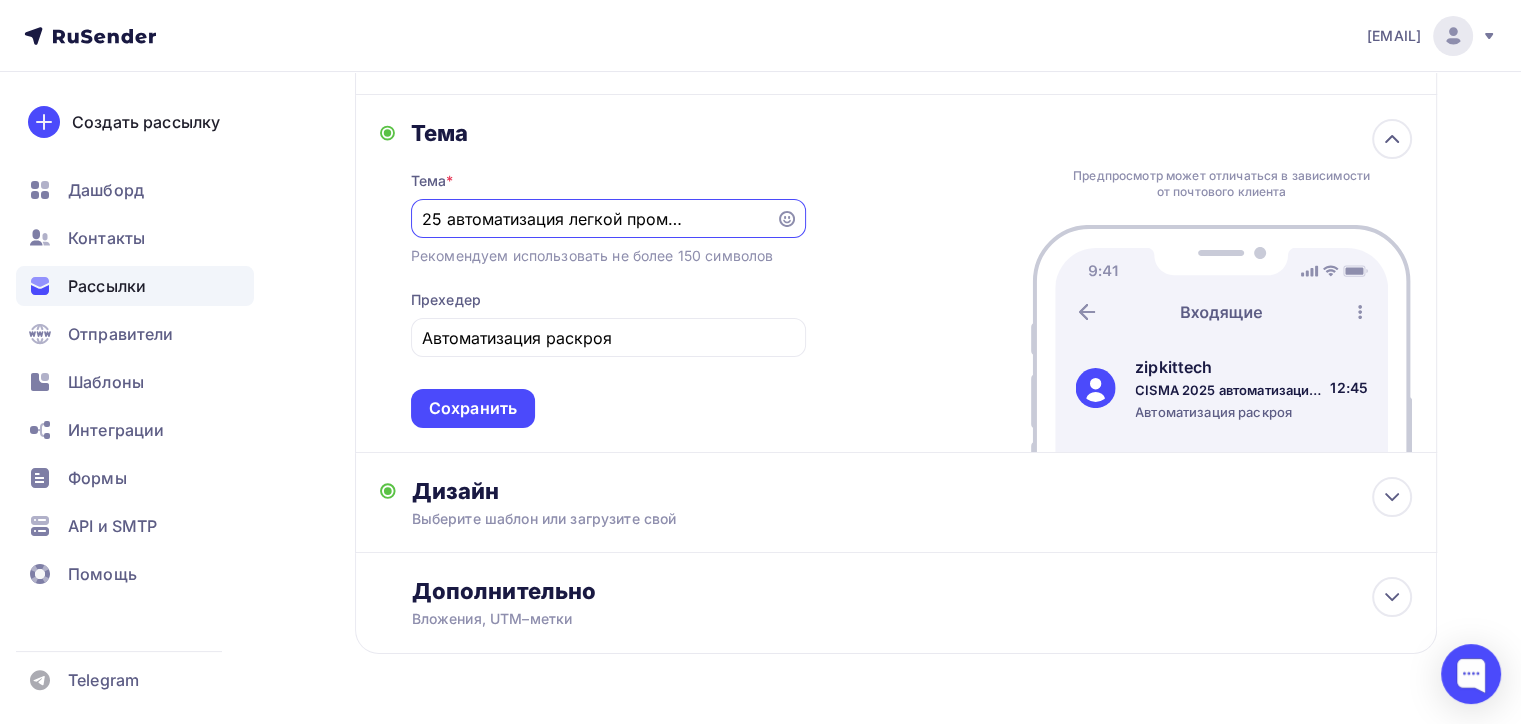 drag, startPoint x: 528, startPoint y: 218, endPoint x: 1090, endPoint y: 216, distance: 562.00354 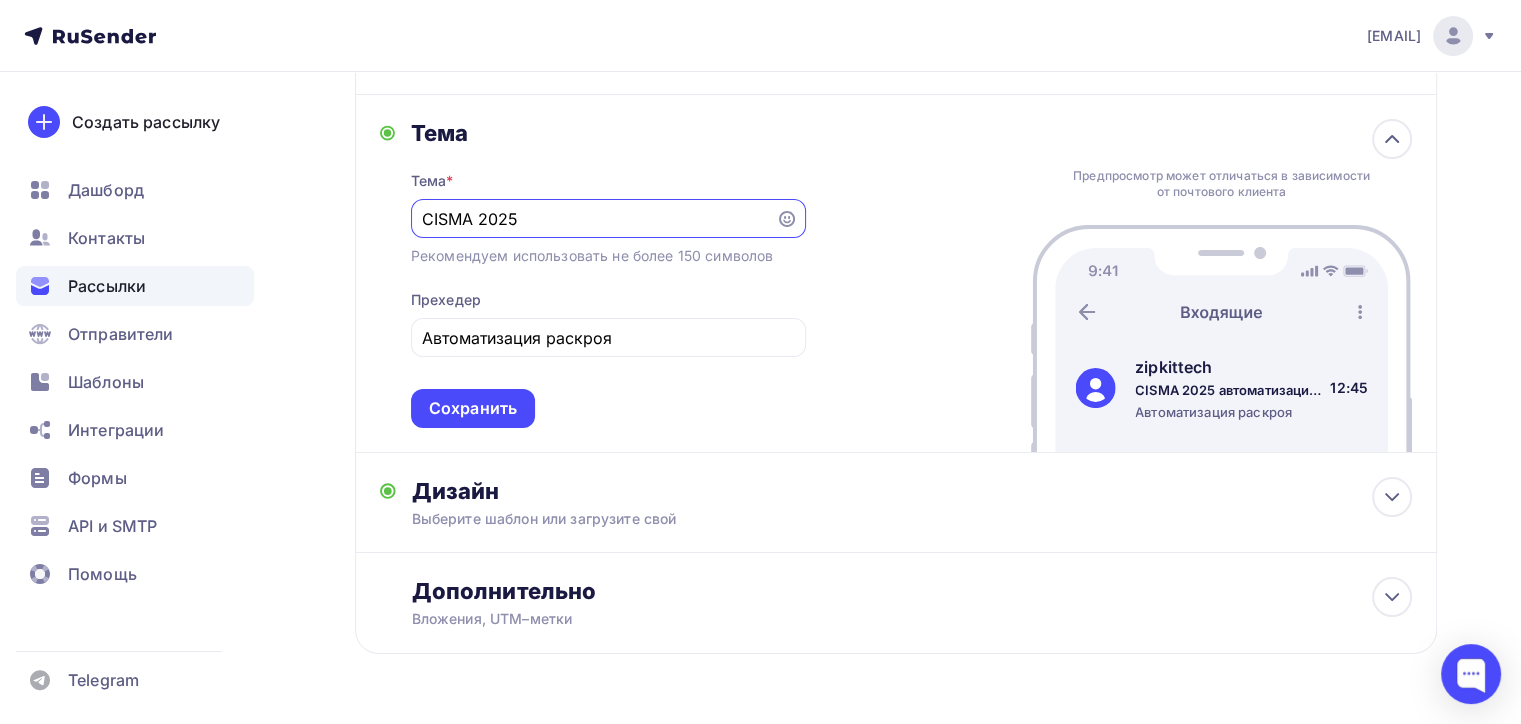 scroll, scrollTop: 0, scrollLeft: 0, axis: both 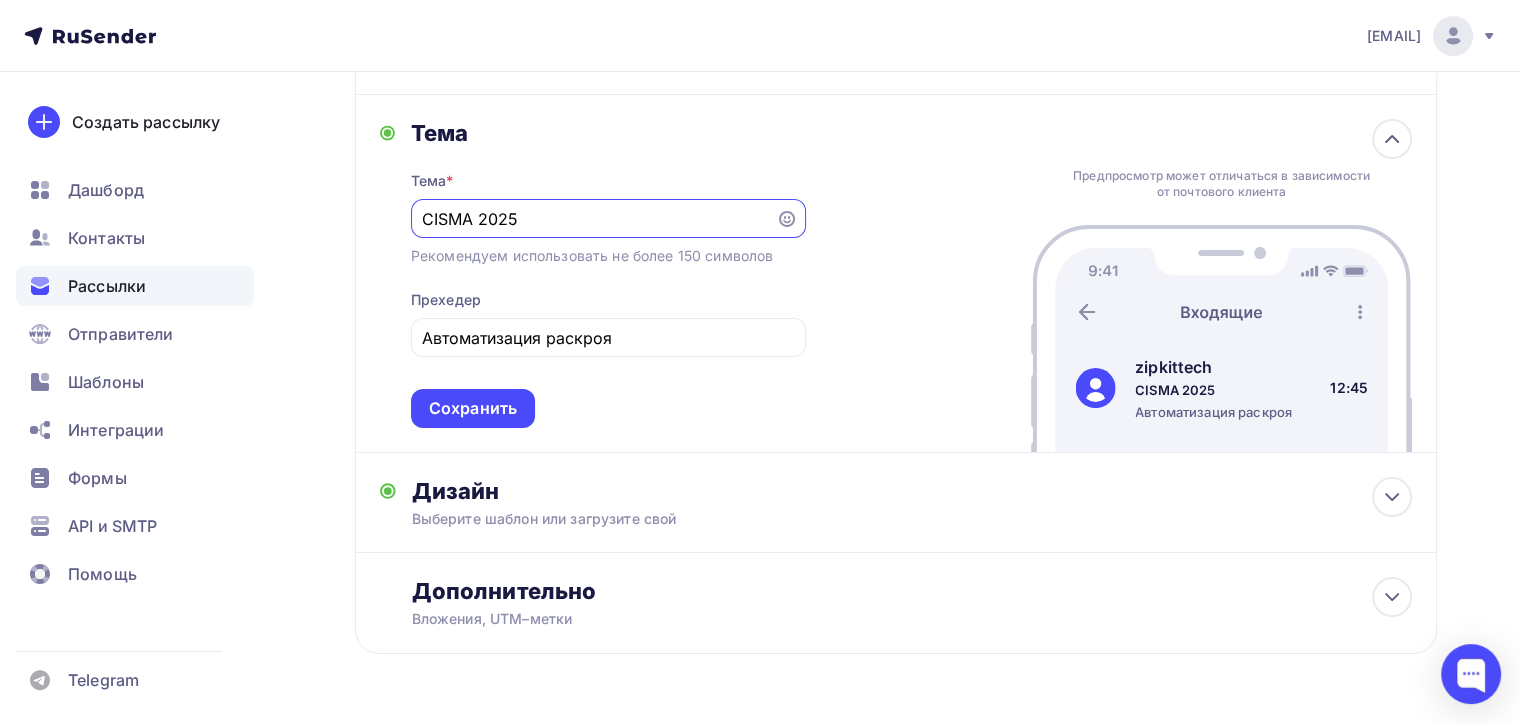 type on "CISMA 2025" 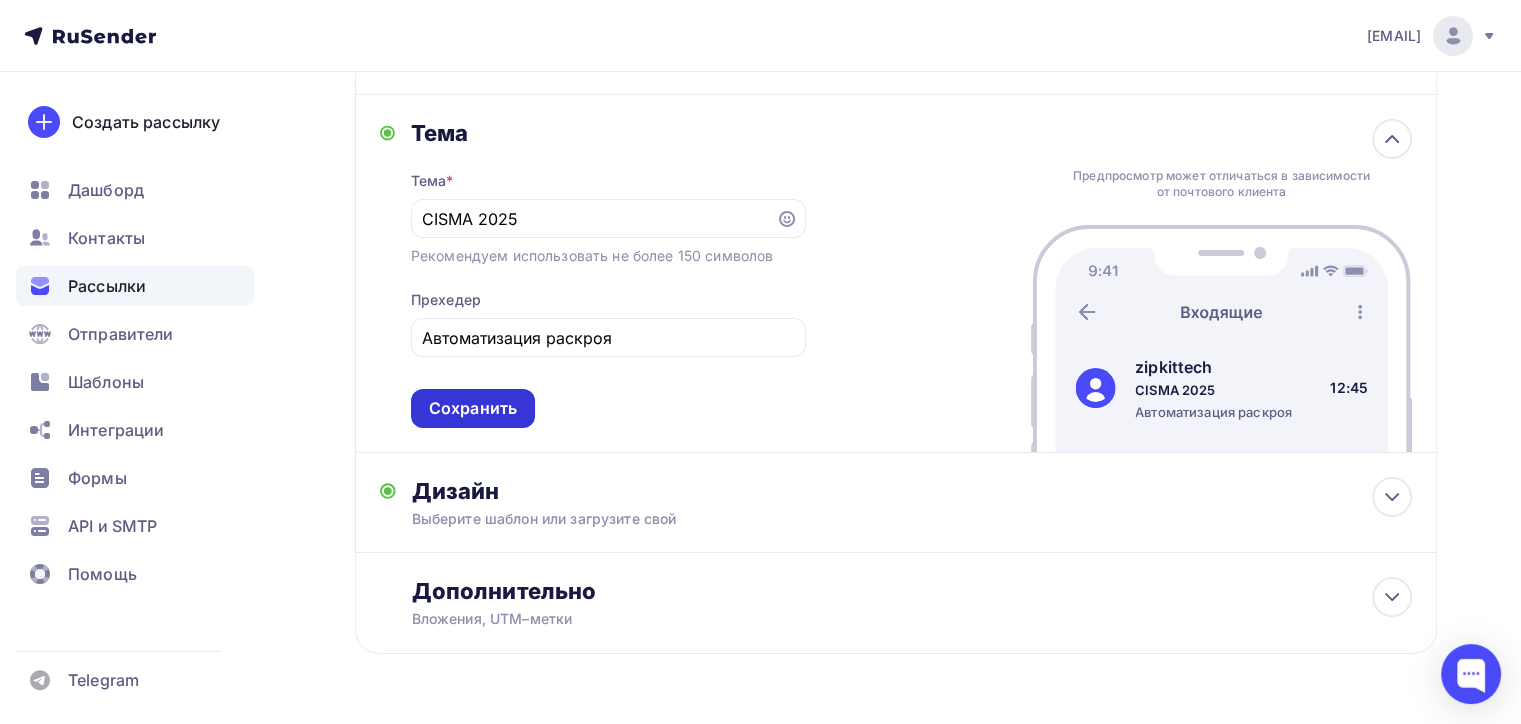 click on "Сохранить" at bounding box center [473, 408] 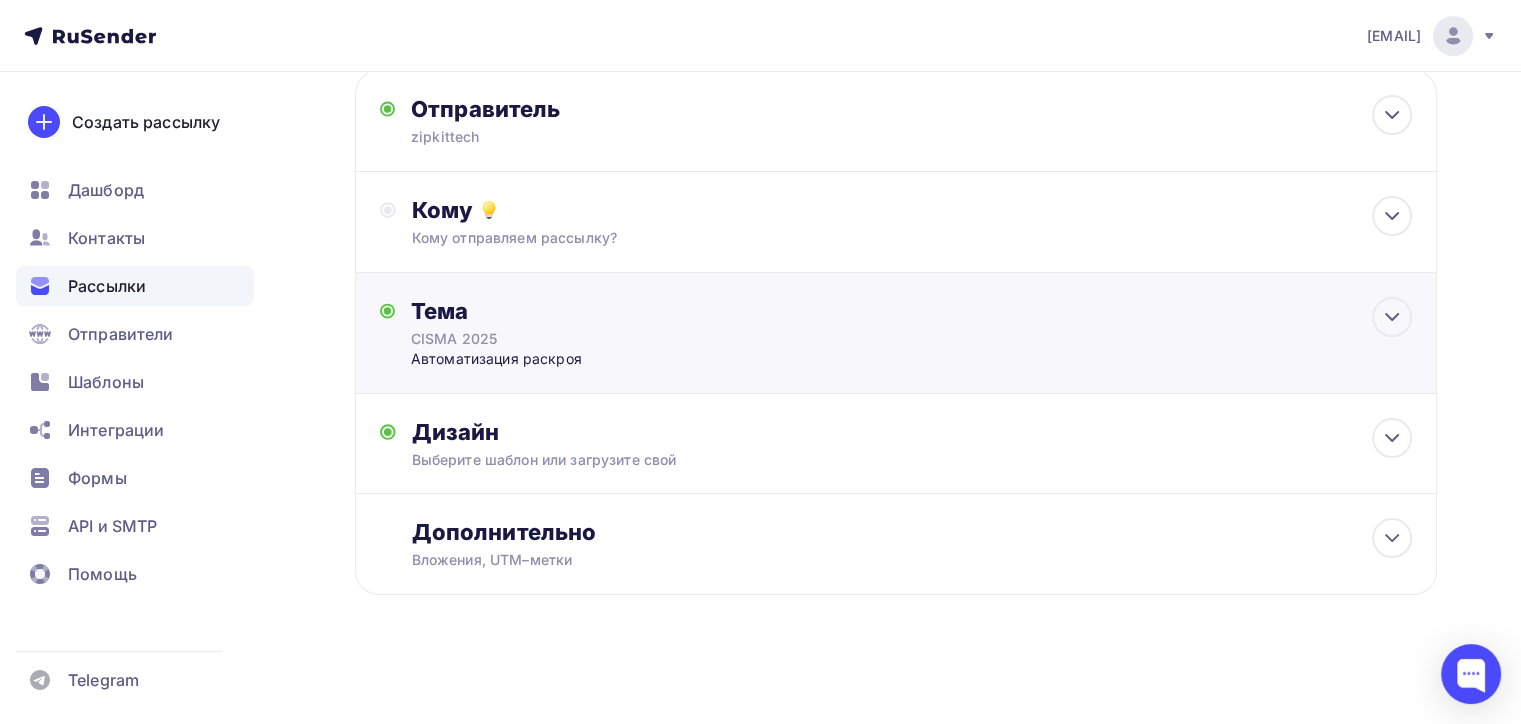 scroll, scrollTop: 112, scrollLeft: 0, axis: vertical 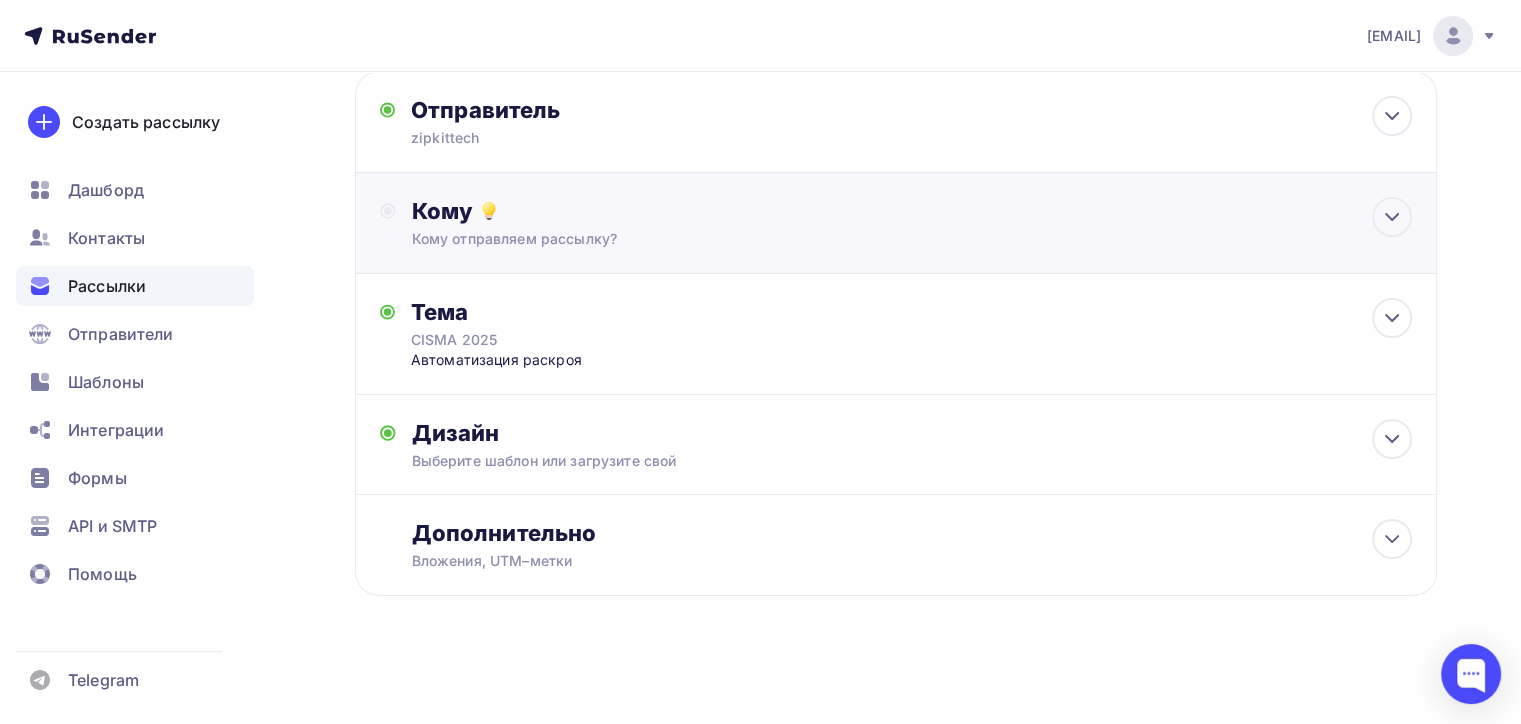 click on "Кому отправляем рассылку?" at bounding box center [862, 239] 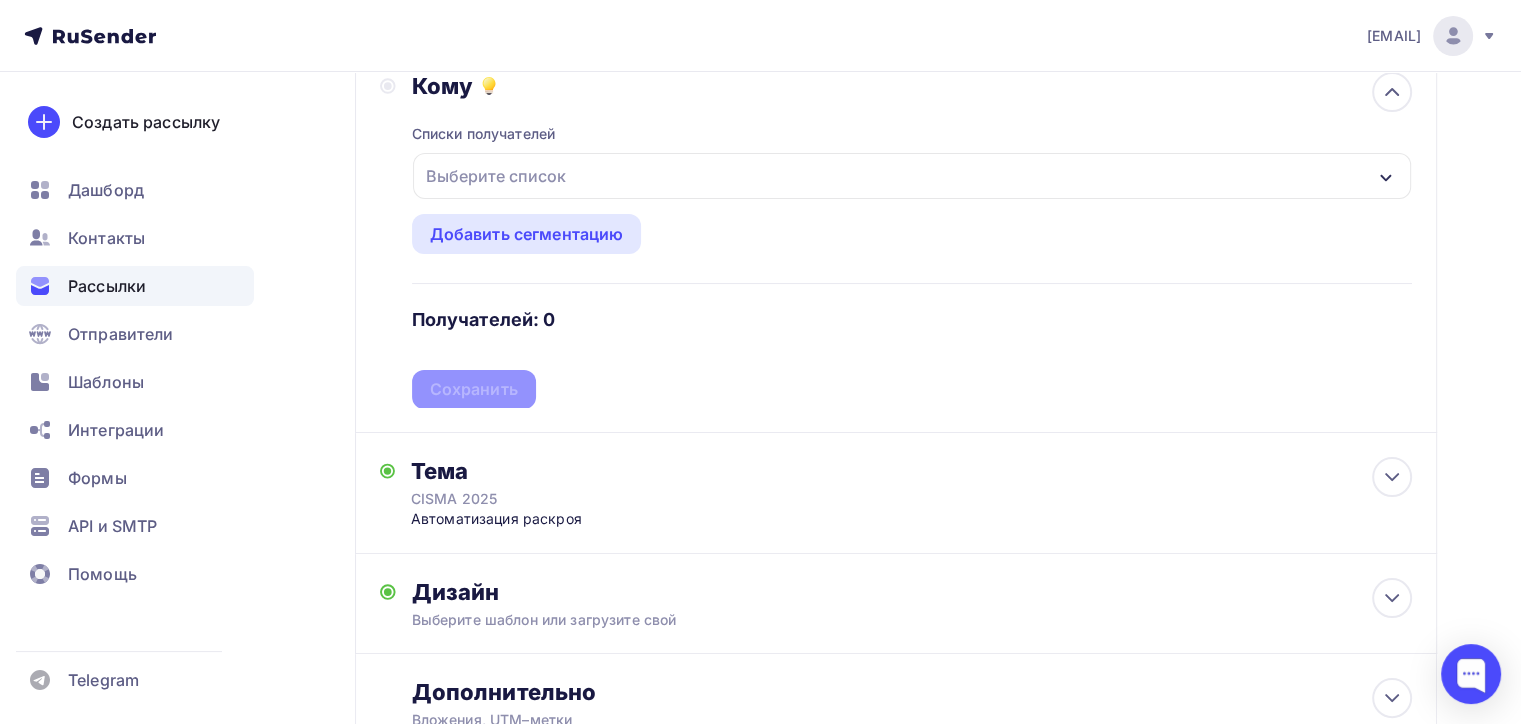 scroll, scrollTop: 291, scrollLeft: 0, axis: vertical 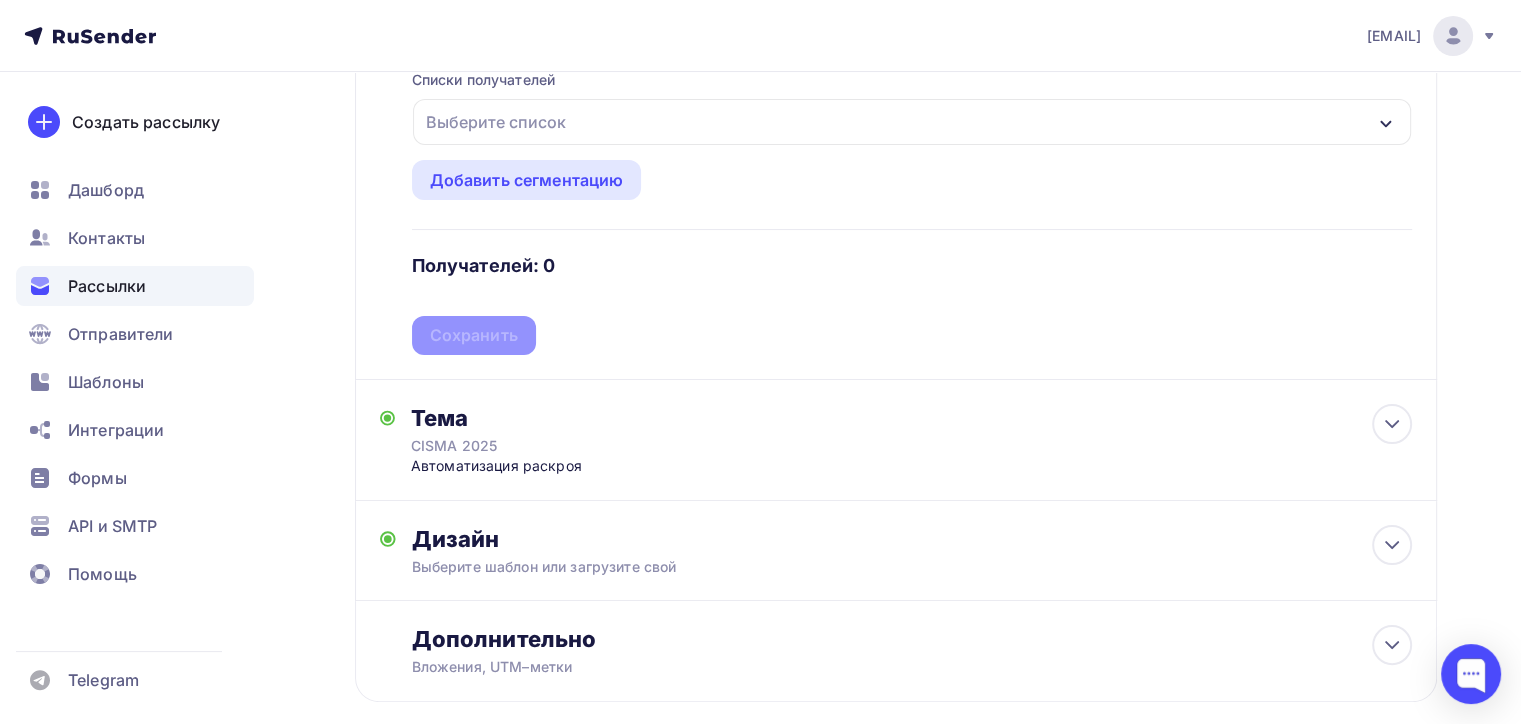 click on "Выберите список" at bounding box center (496, 122) 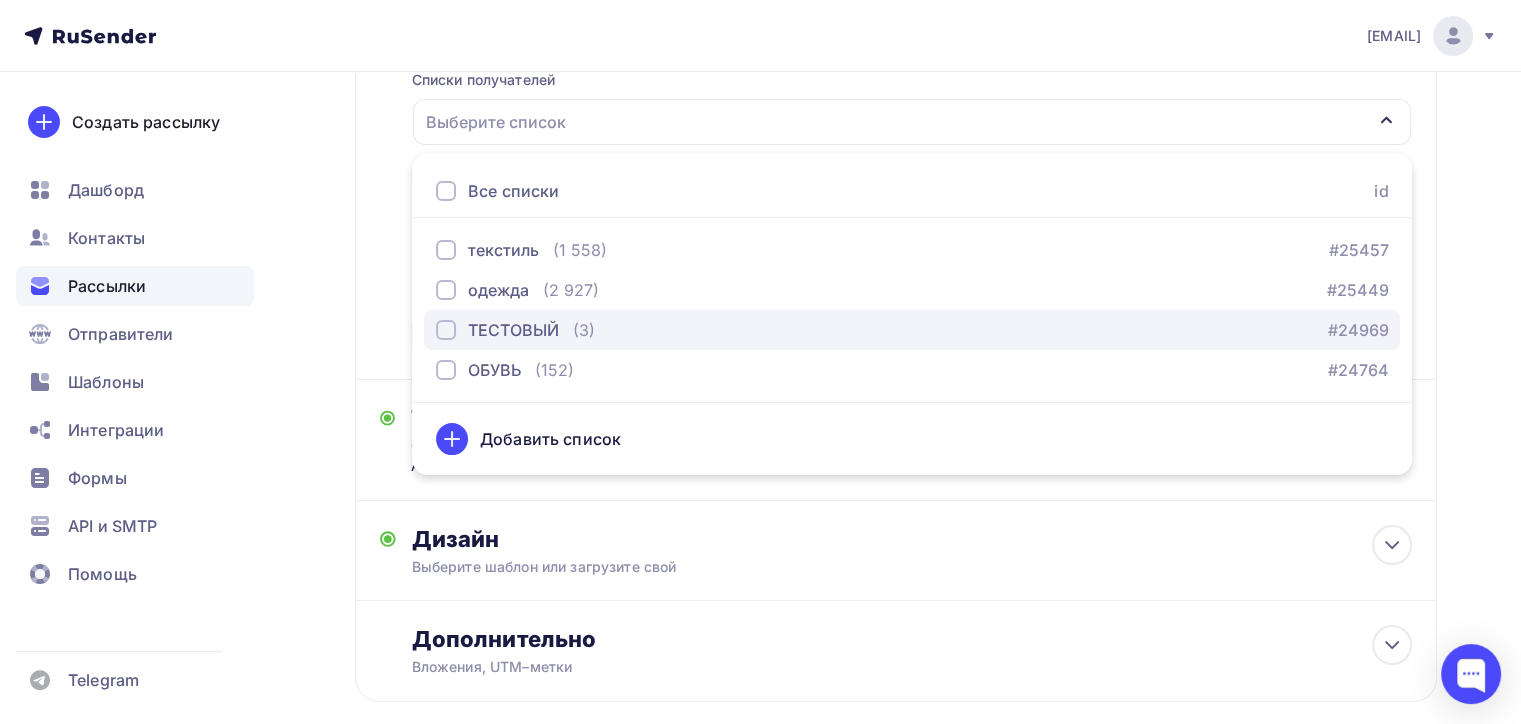 click at bounding box center (446, 330) 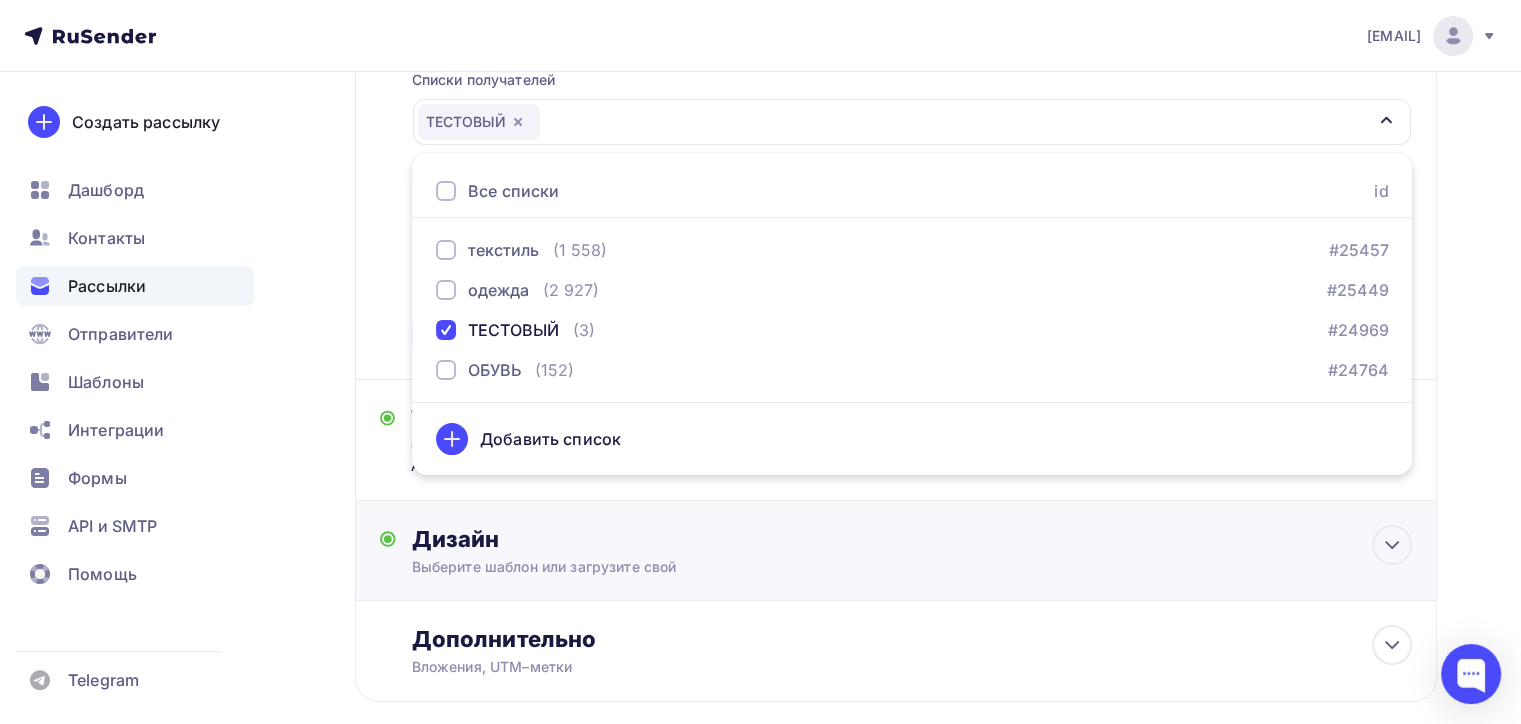 click on "Дизайн" at bounding box center [912, 539] 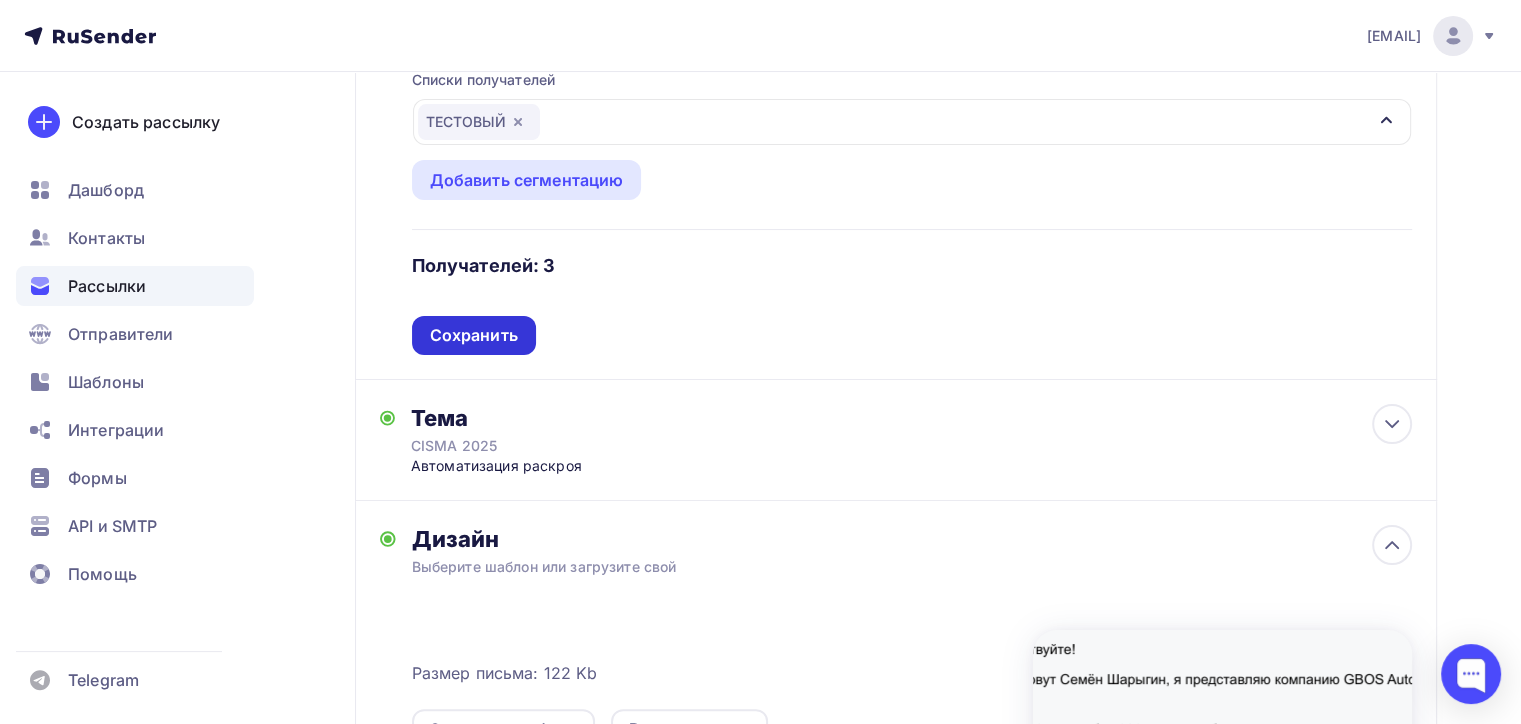click on "Сохранить" at bounding box center [474, 335] 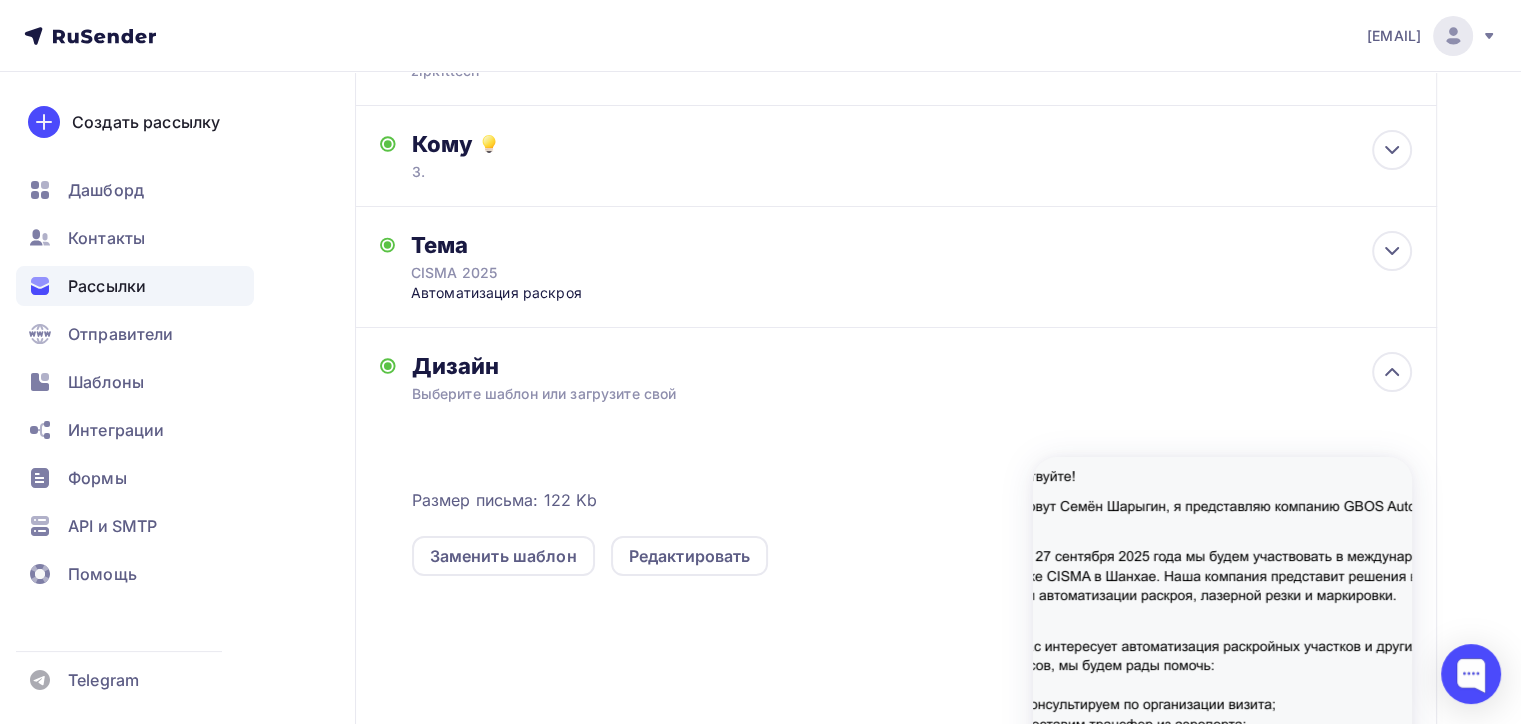 scroll, scrollTop: 400, scrollLeft: 0, axis: vertical 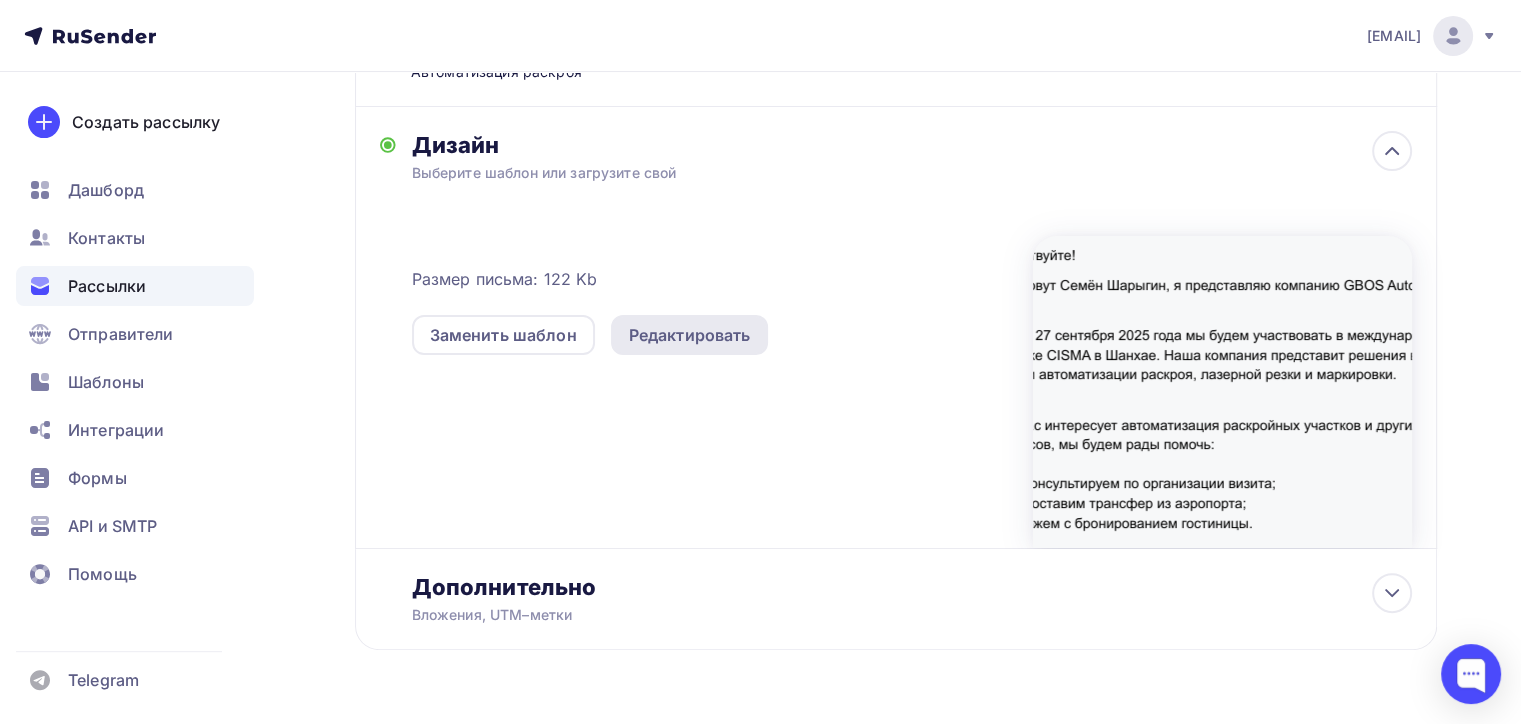 click on "Редактировать" at bounding box center (690, 335) 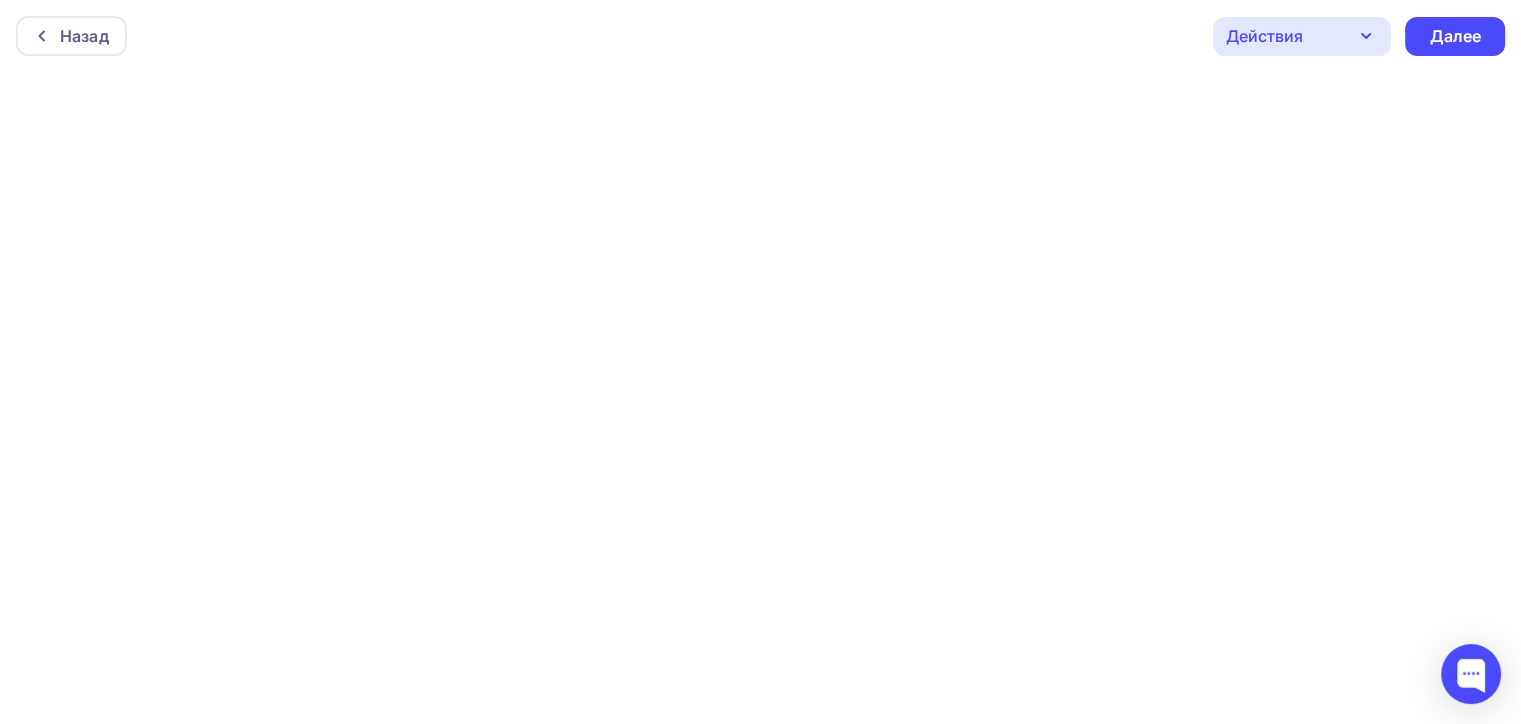 scroll, scrollTop: 4, scrollLeft: 0, axis: vertical 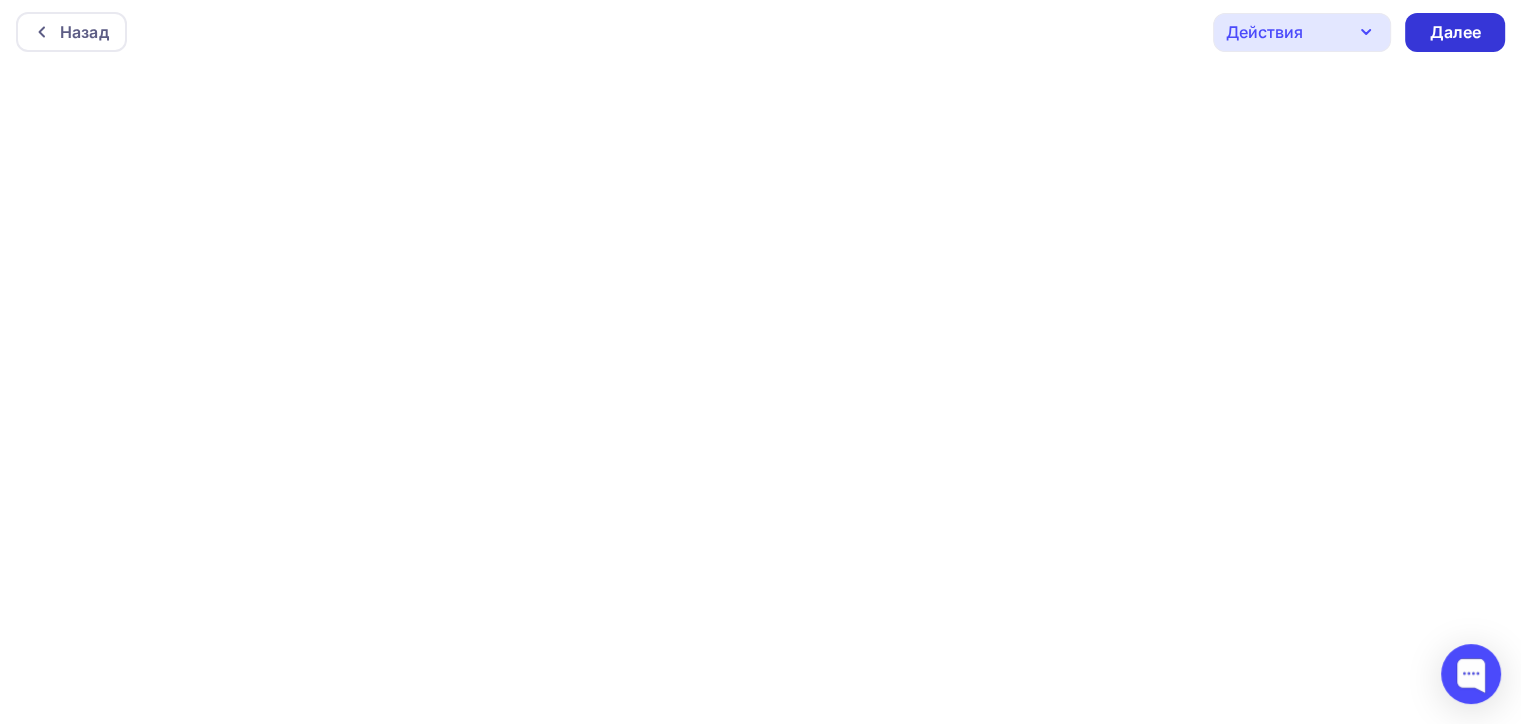 click on "Далее" at bounding box center (1455, 32) 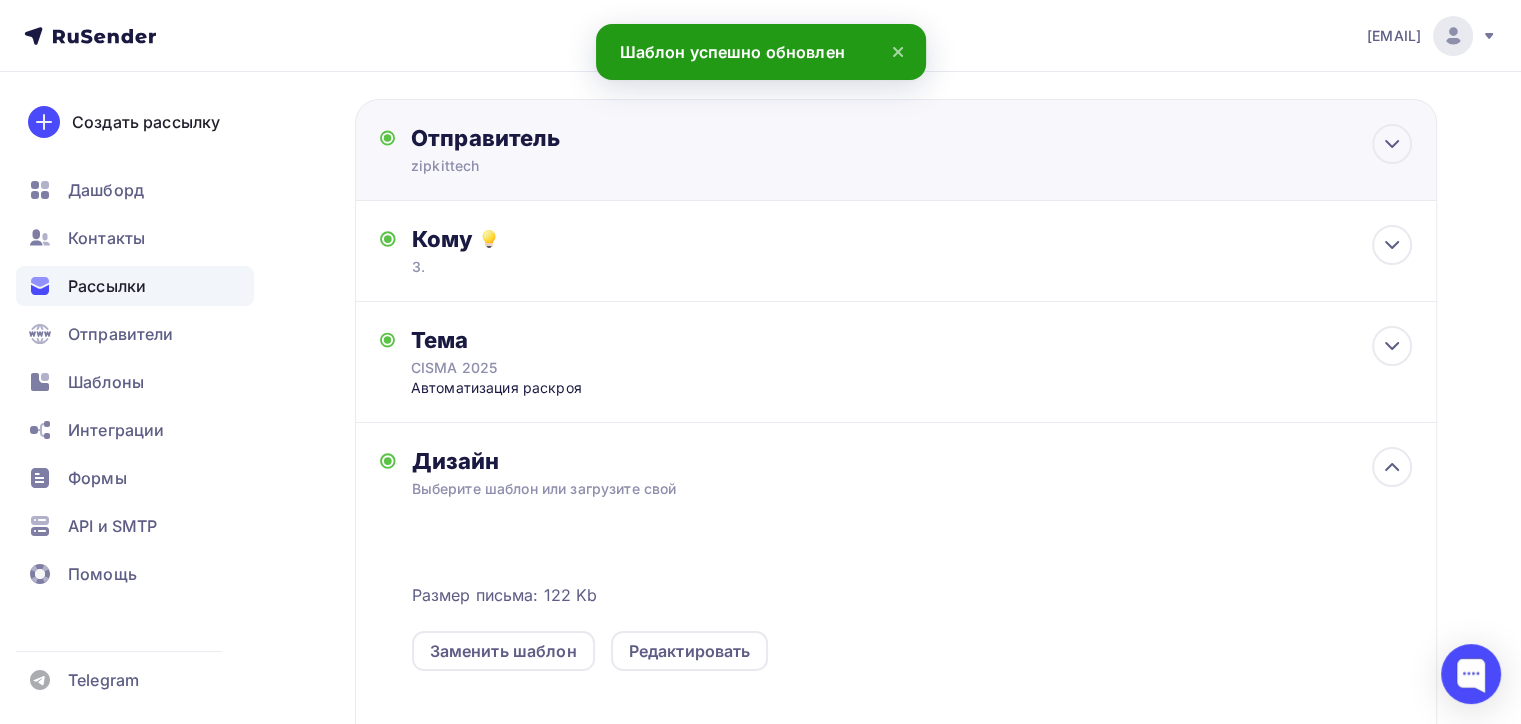 scroll, scrollTop: 0, scrollLeft: 0, axis: both 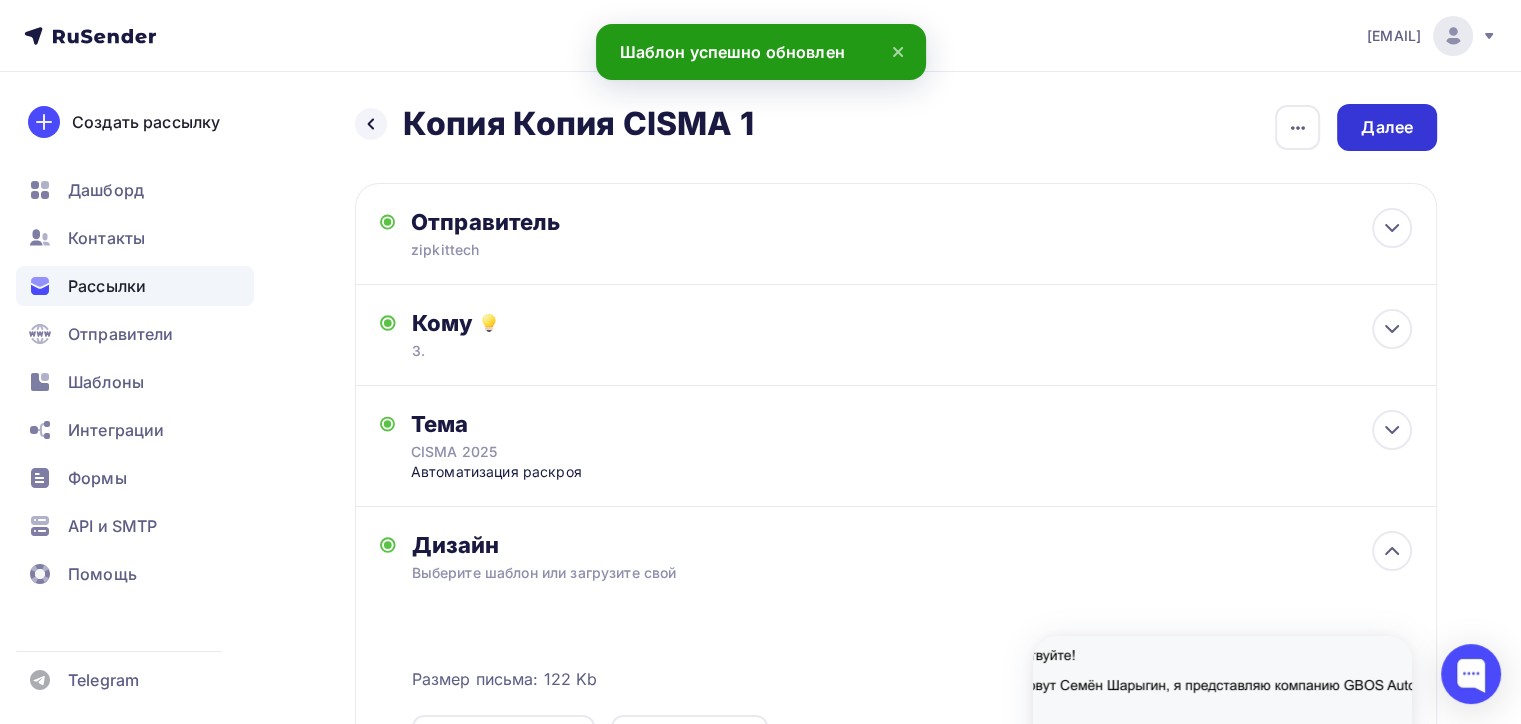 click on "Далее" at bounding box center (1387, 127) 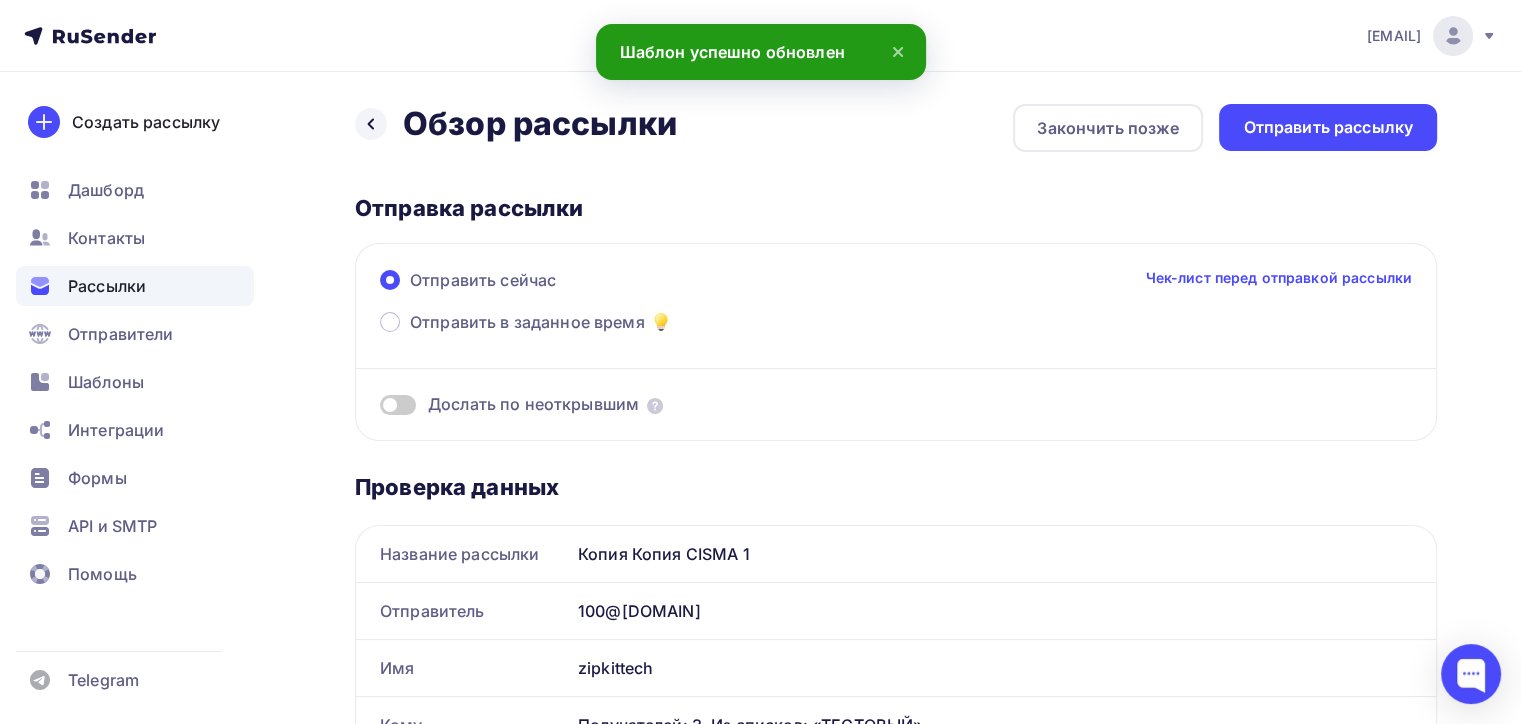 scroll, scrollTop: 0, scrollLeft: 0, axis: both 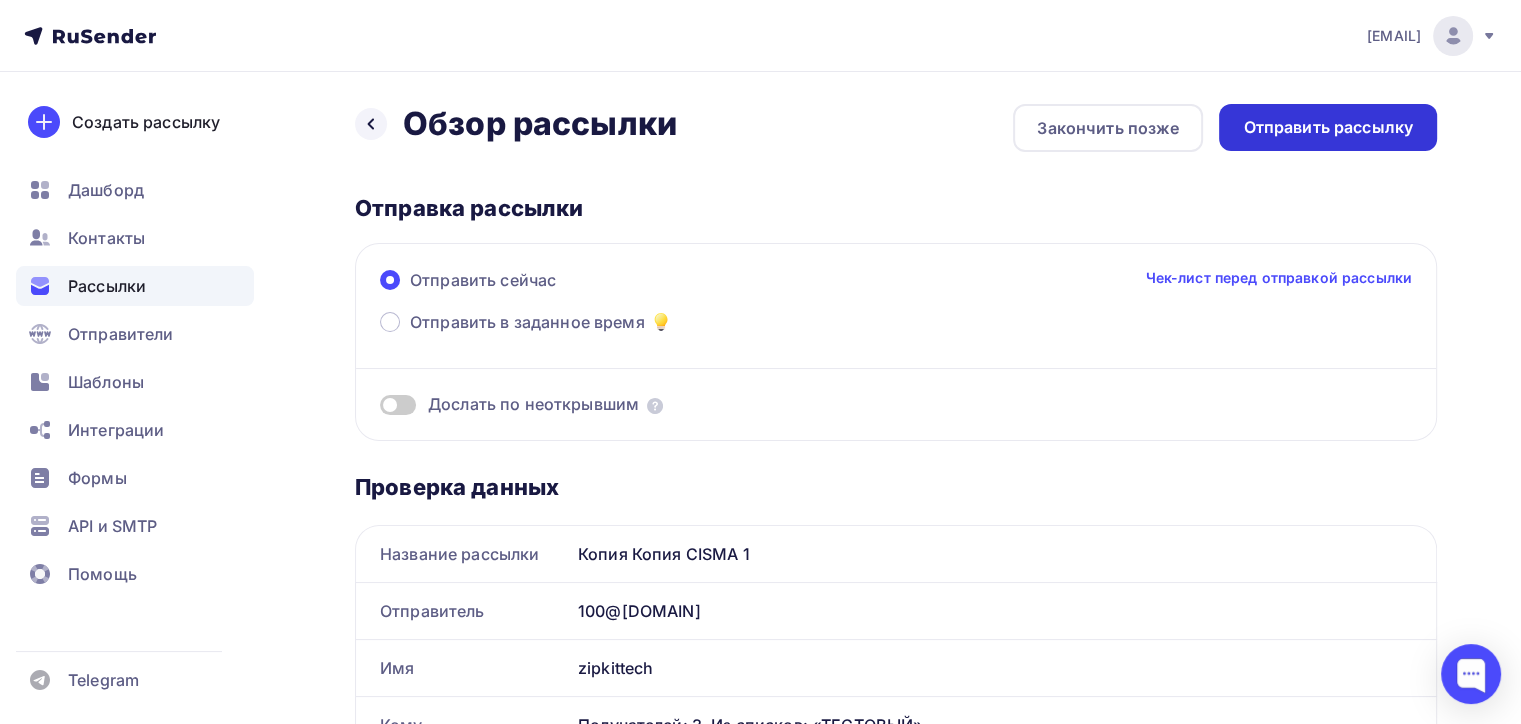 click on "Отправить рассылку" at bounding box center [1328, 127] 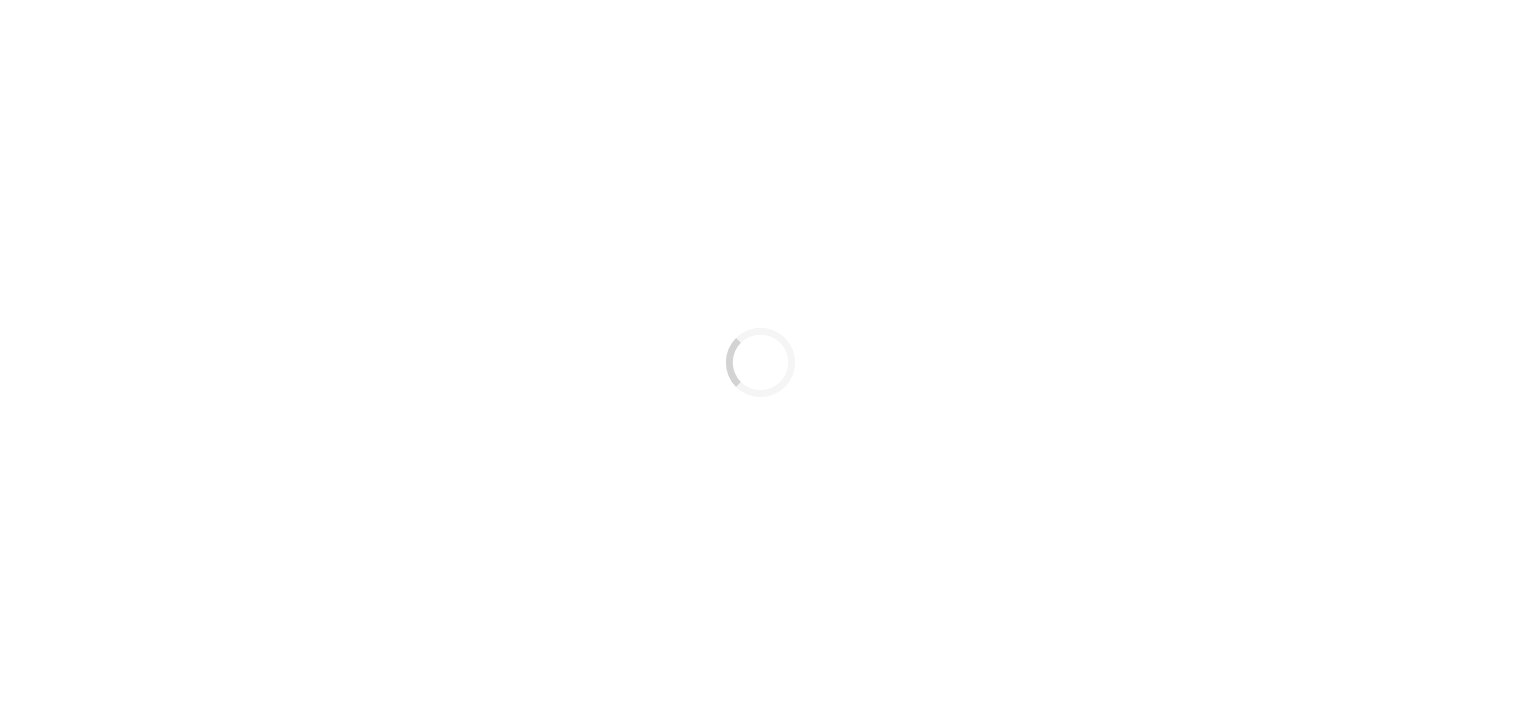 scroll, scrollTop: 0, scrollLeft: 0, axis: both 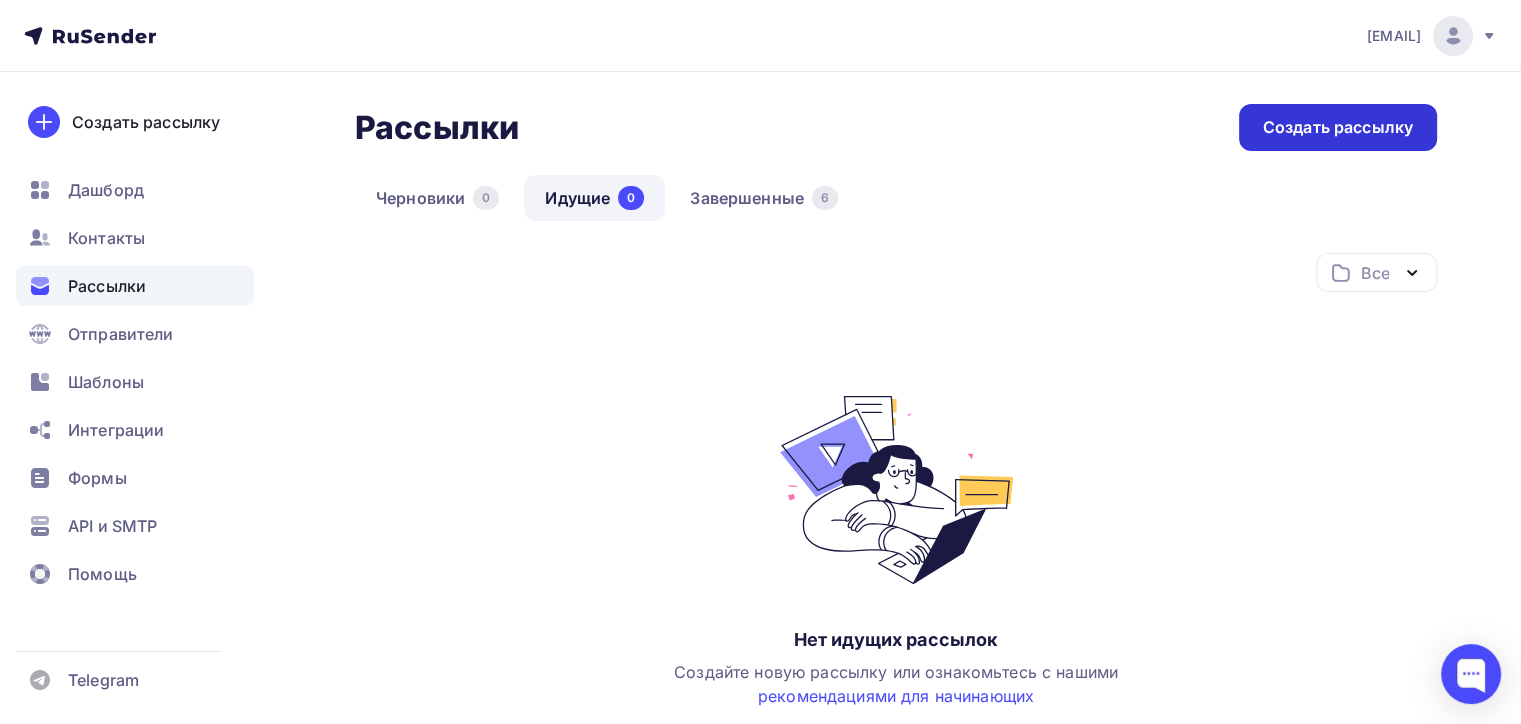 click on "Создать рассылку" at bounding box center [1338, 127] 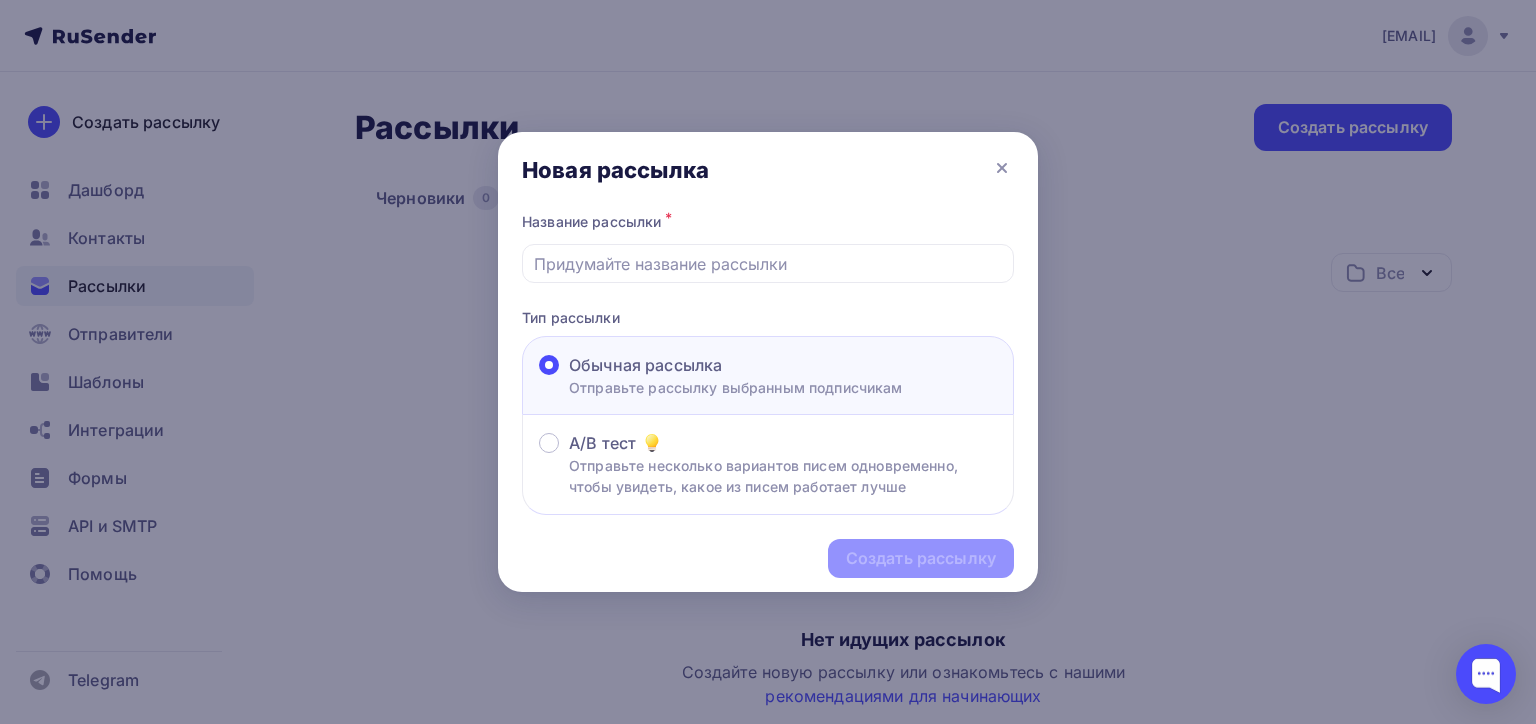 click on "Новая рассылка" at bounding box center (768, 170) 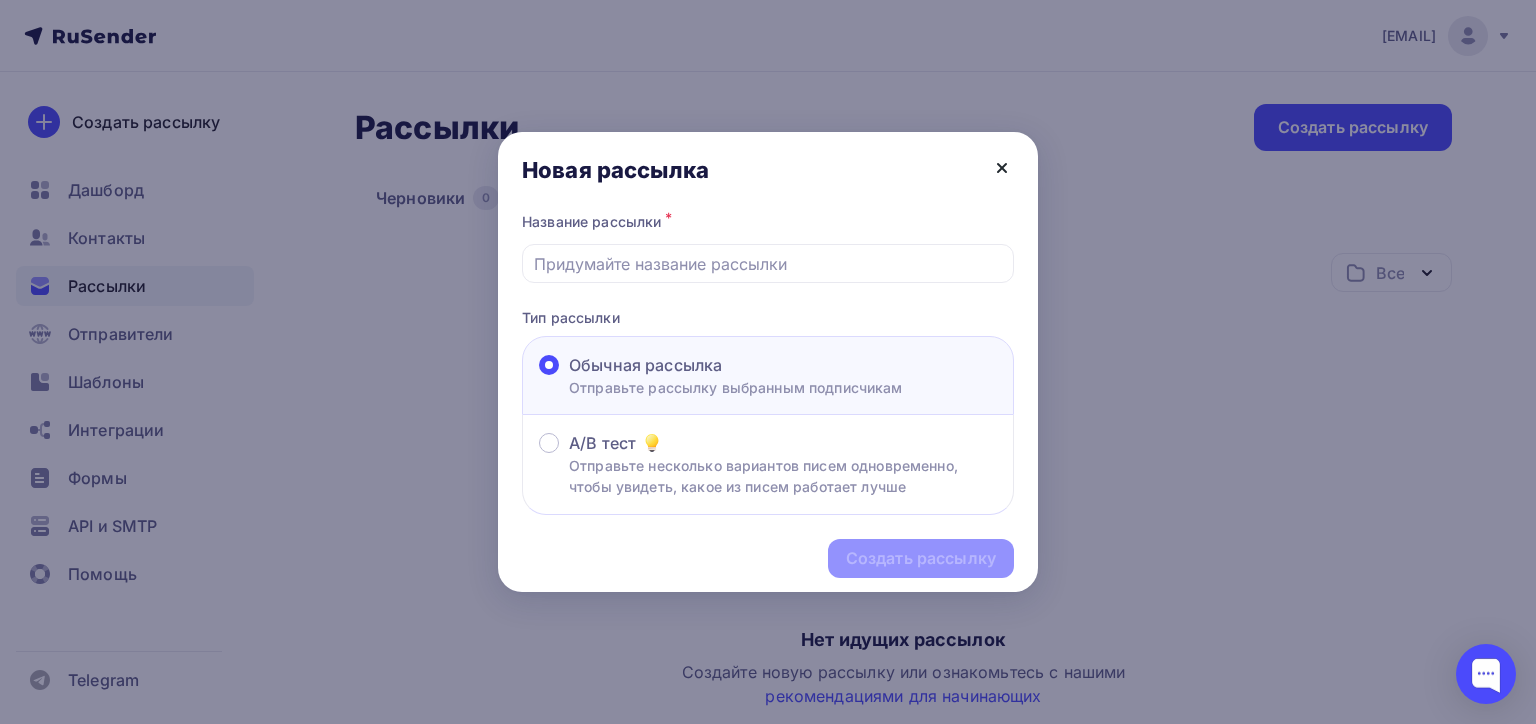 click 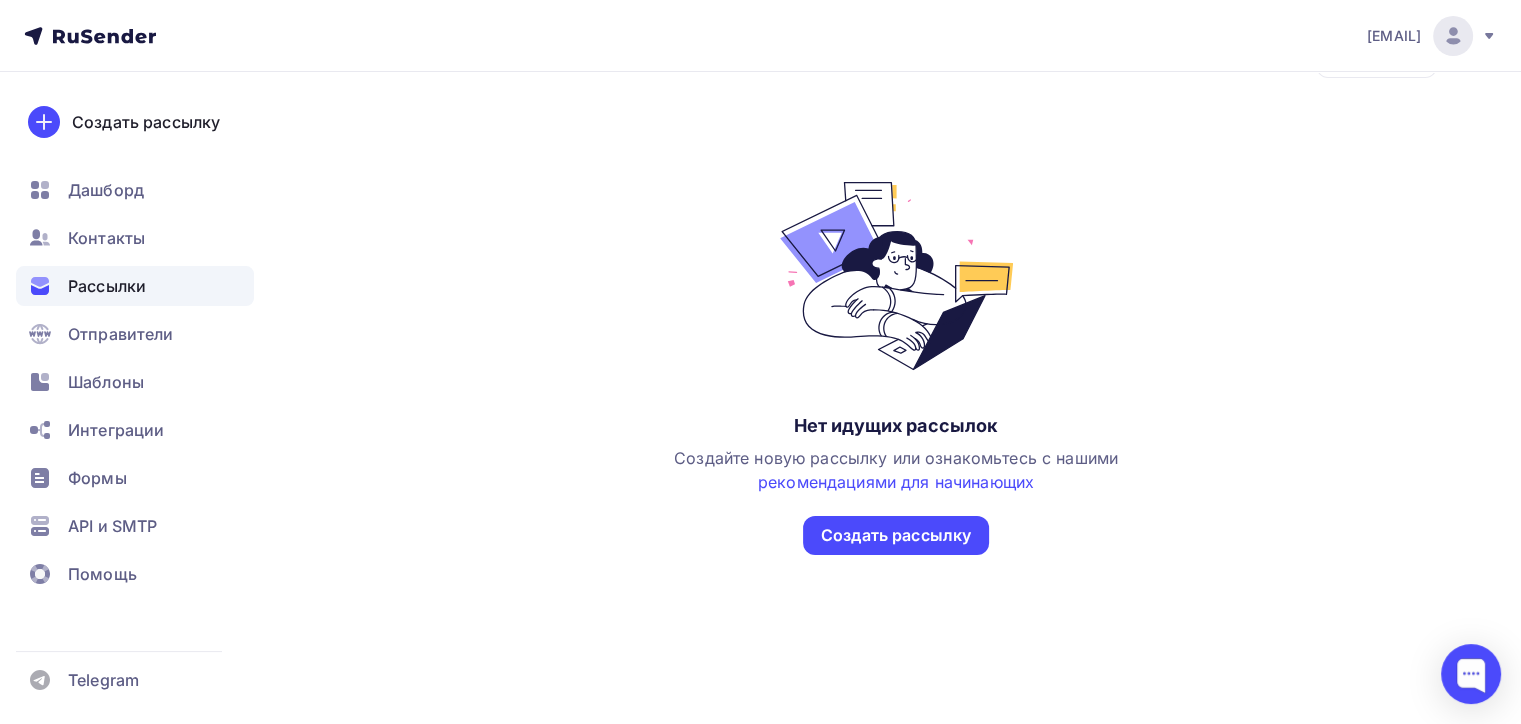scroll, scrollTop: 0, scrollLeft: 0, axis: both 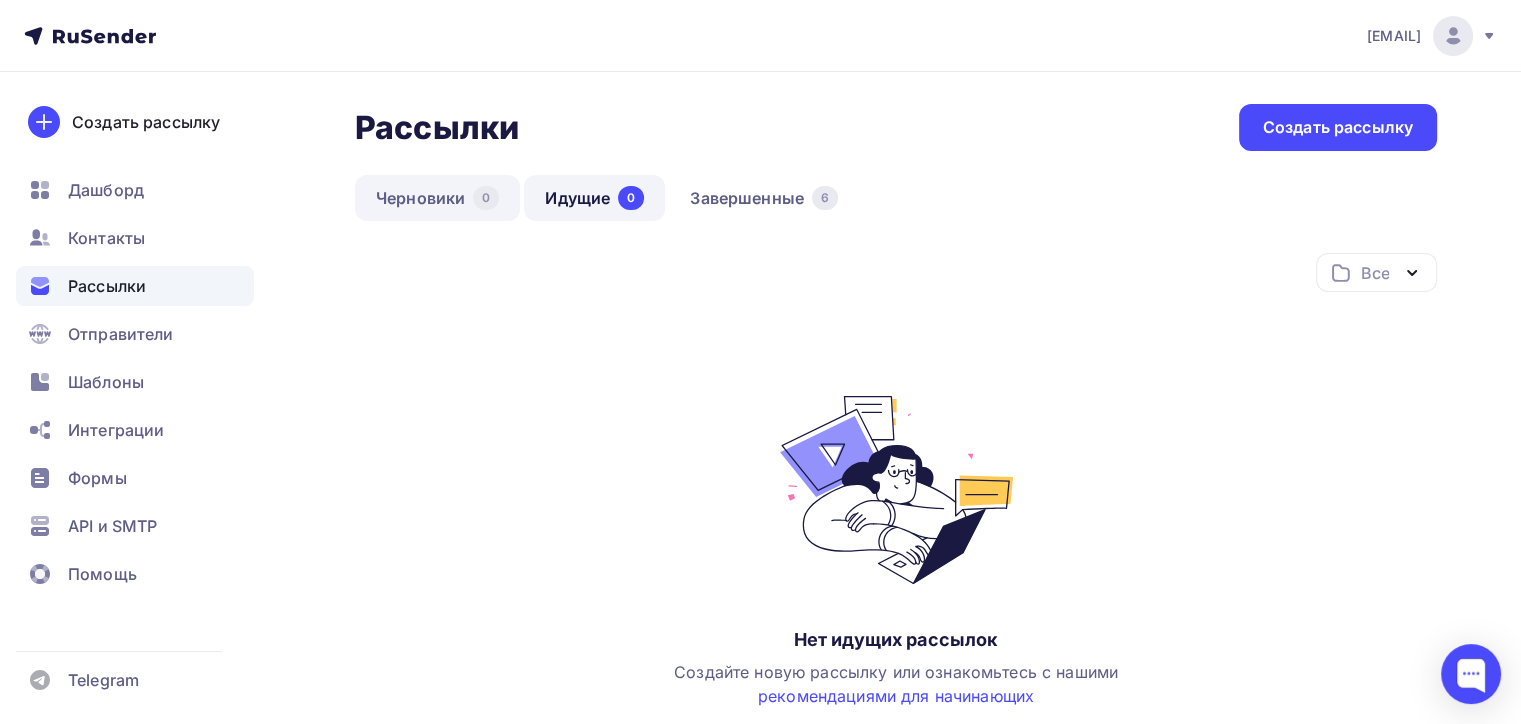 click on "Черновики
0" at bounding box center [437, 198] 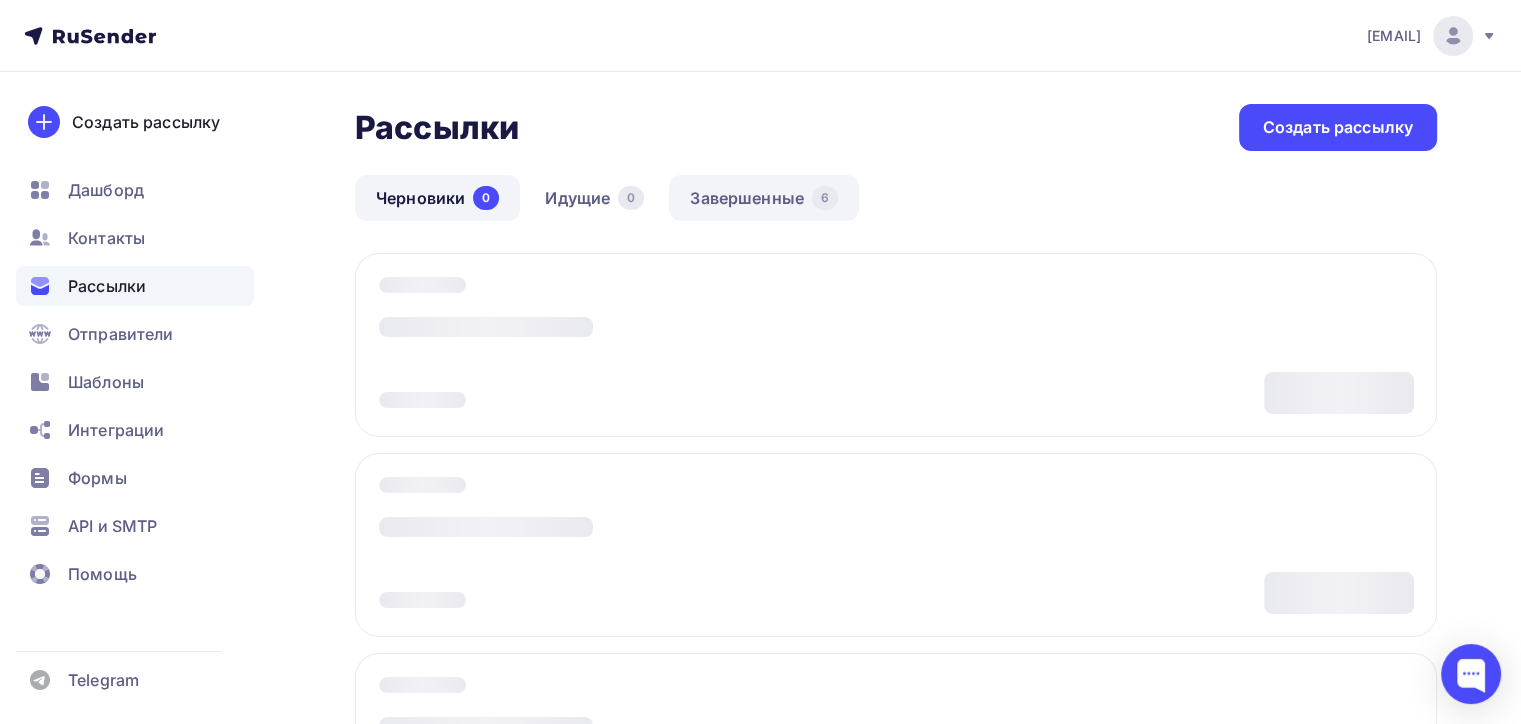 click on "6" at bounding box center [825, 198] 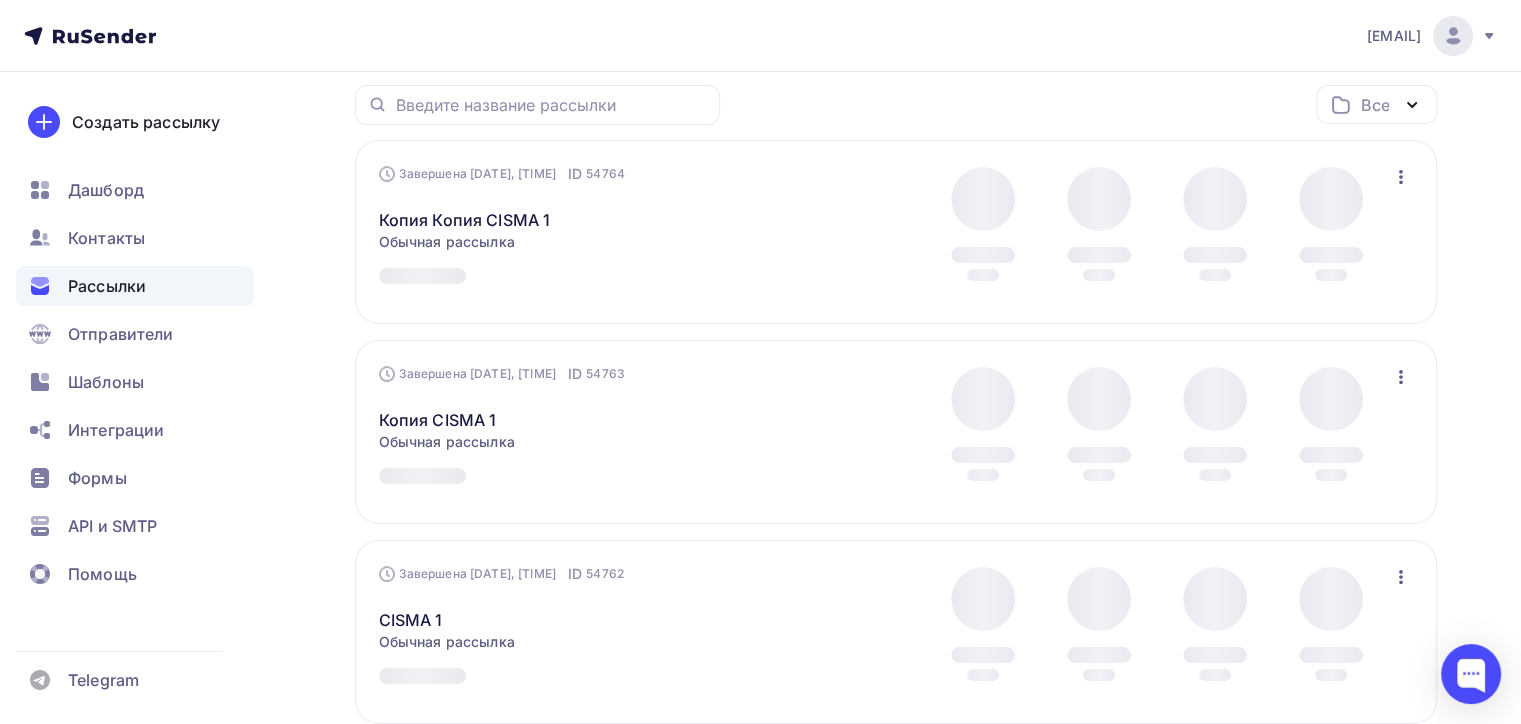 scroll, scrollTop: 173, scrollLeft: 0, axis: vertical 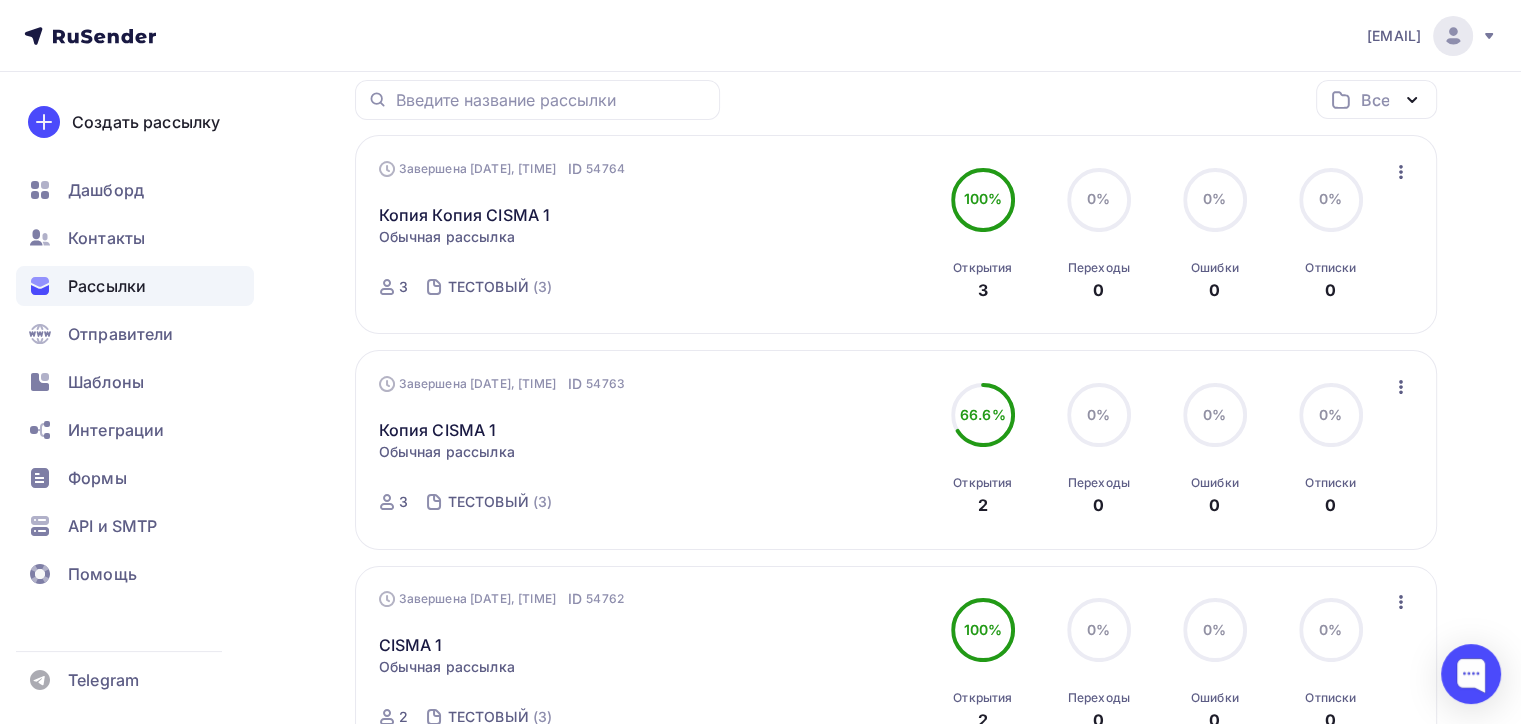 click 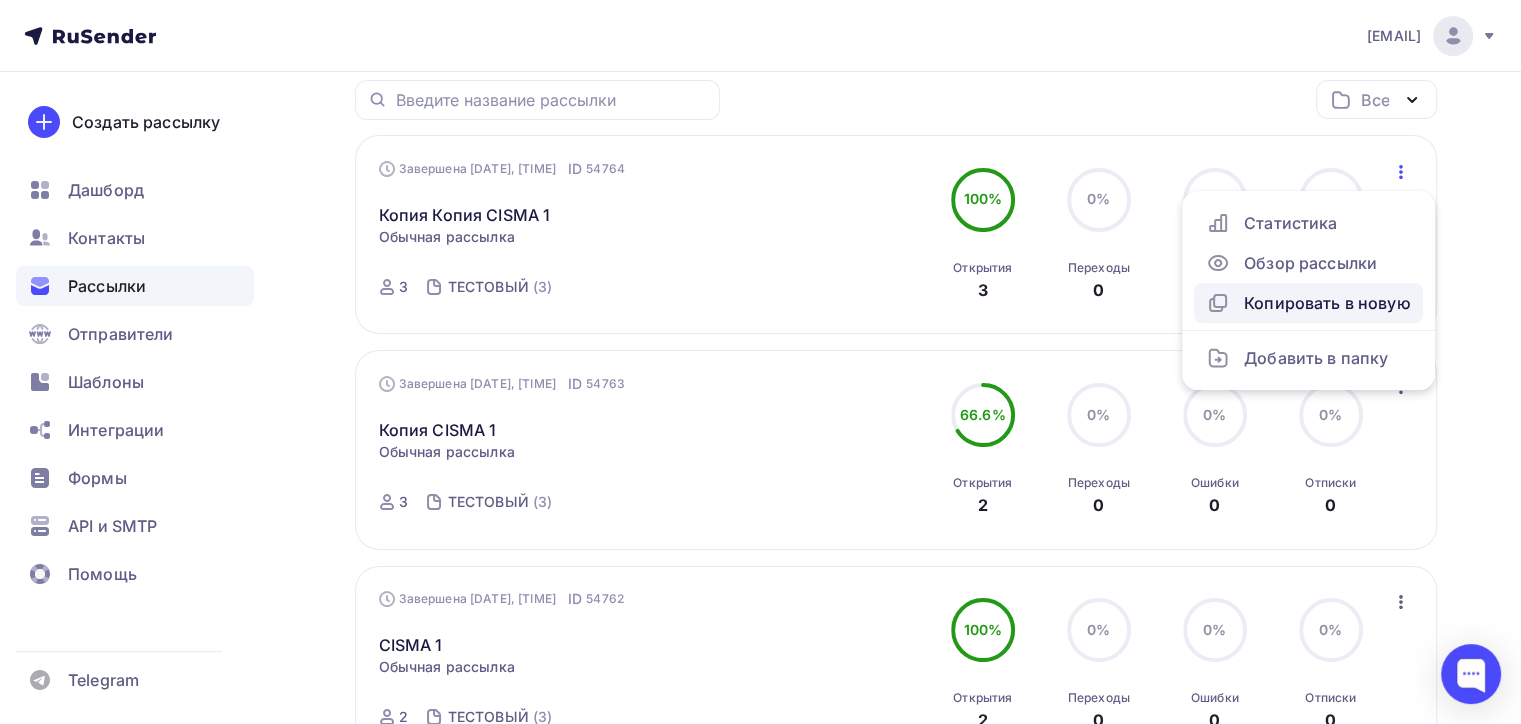 click on "Копировать в новую" at bounding box center (1308, 303) 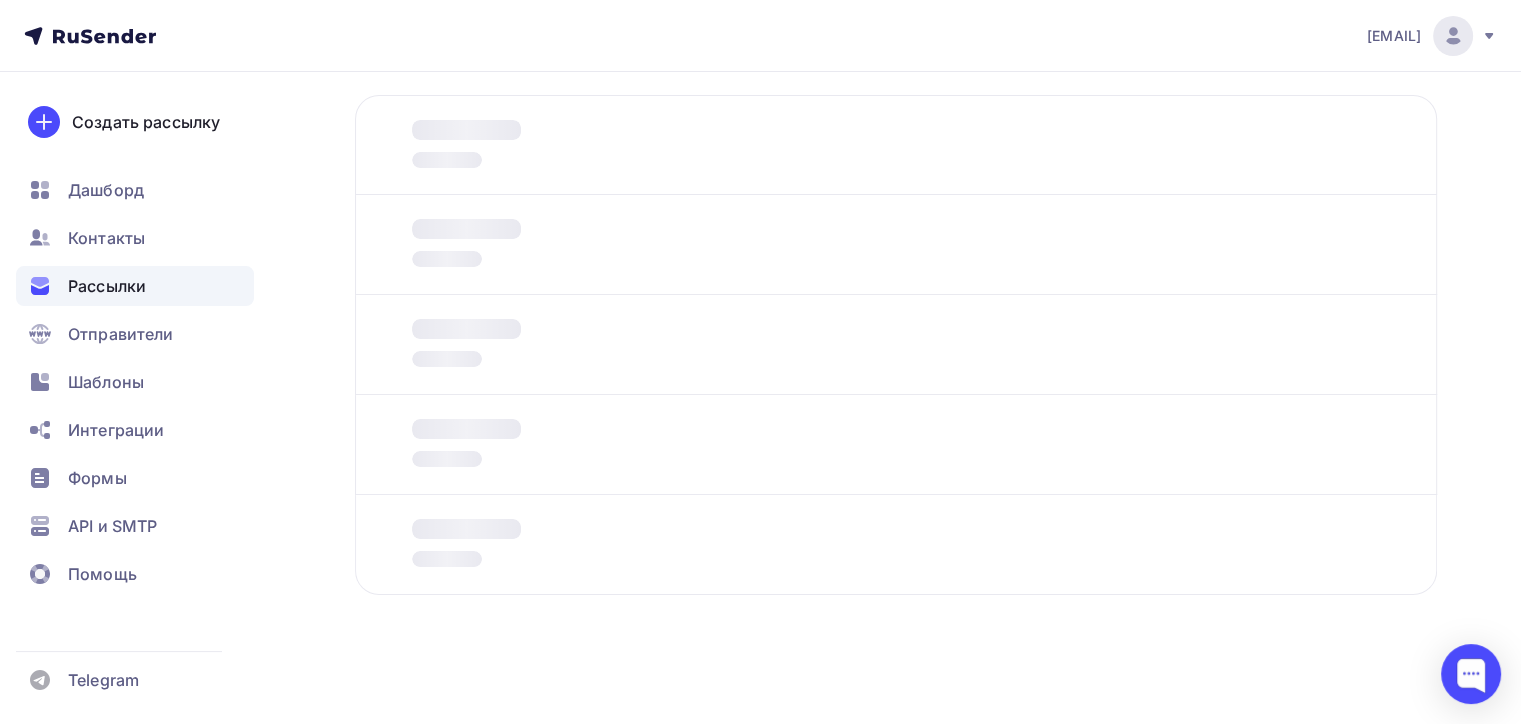 scroll, scrollTop: 0, scrollLeft: 0, axis: both 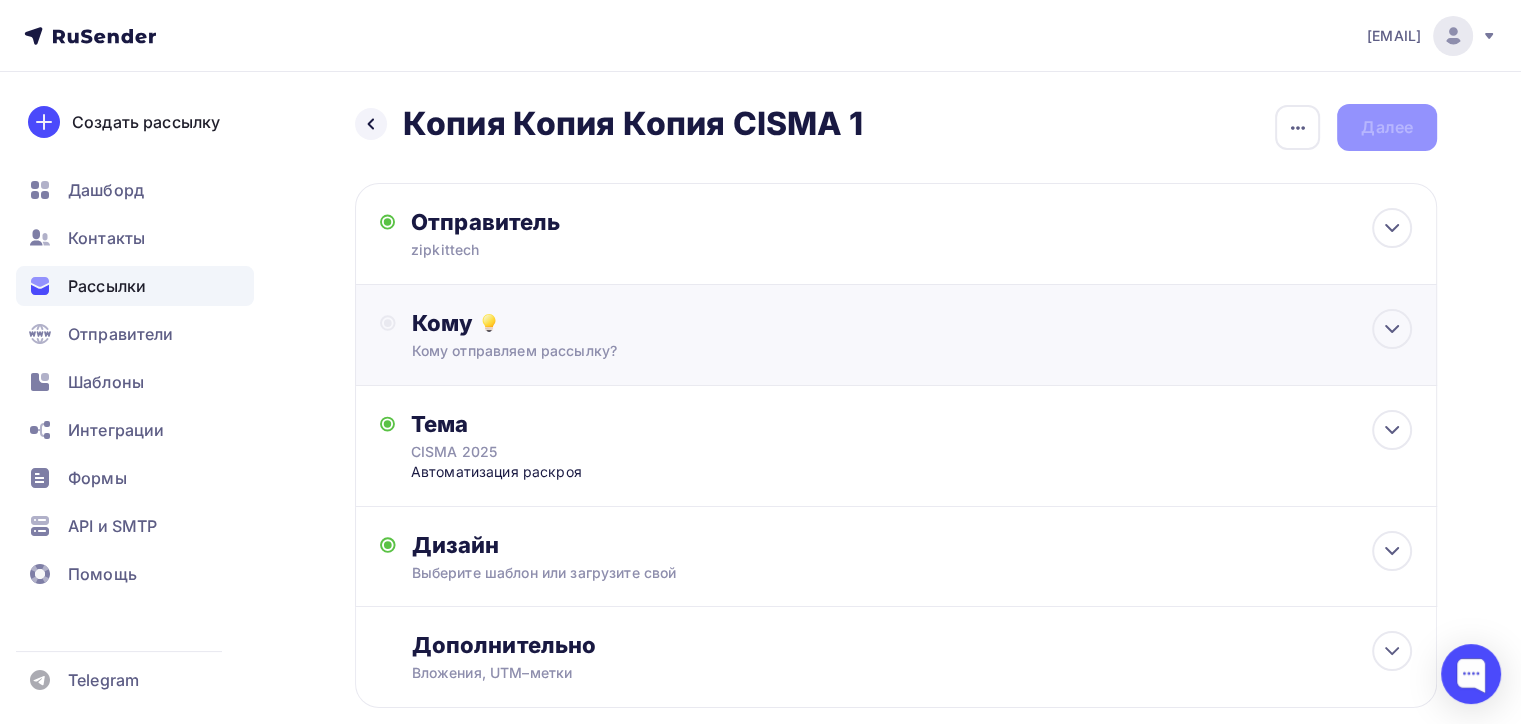 click on "Кому отправляем рассылку?" at bounding box center [862, 351] 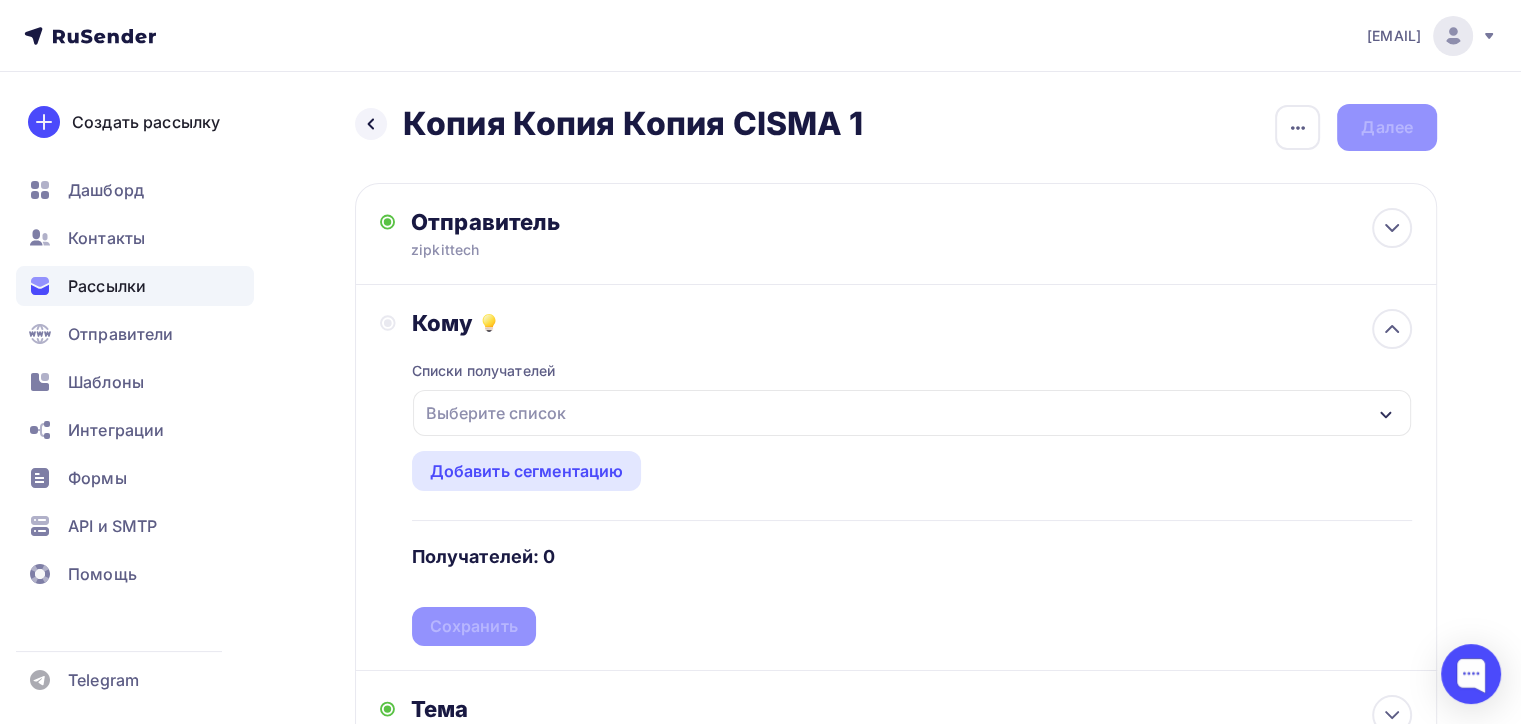 click on "Выберите список" at bounding box center (912, 413) 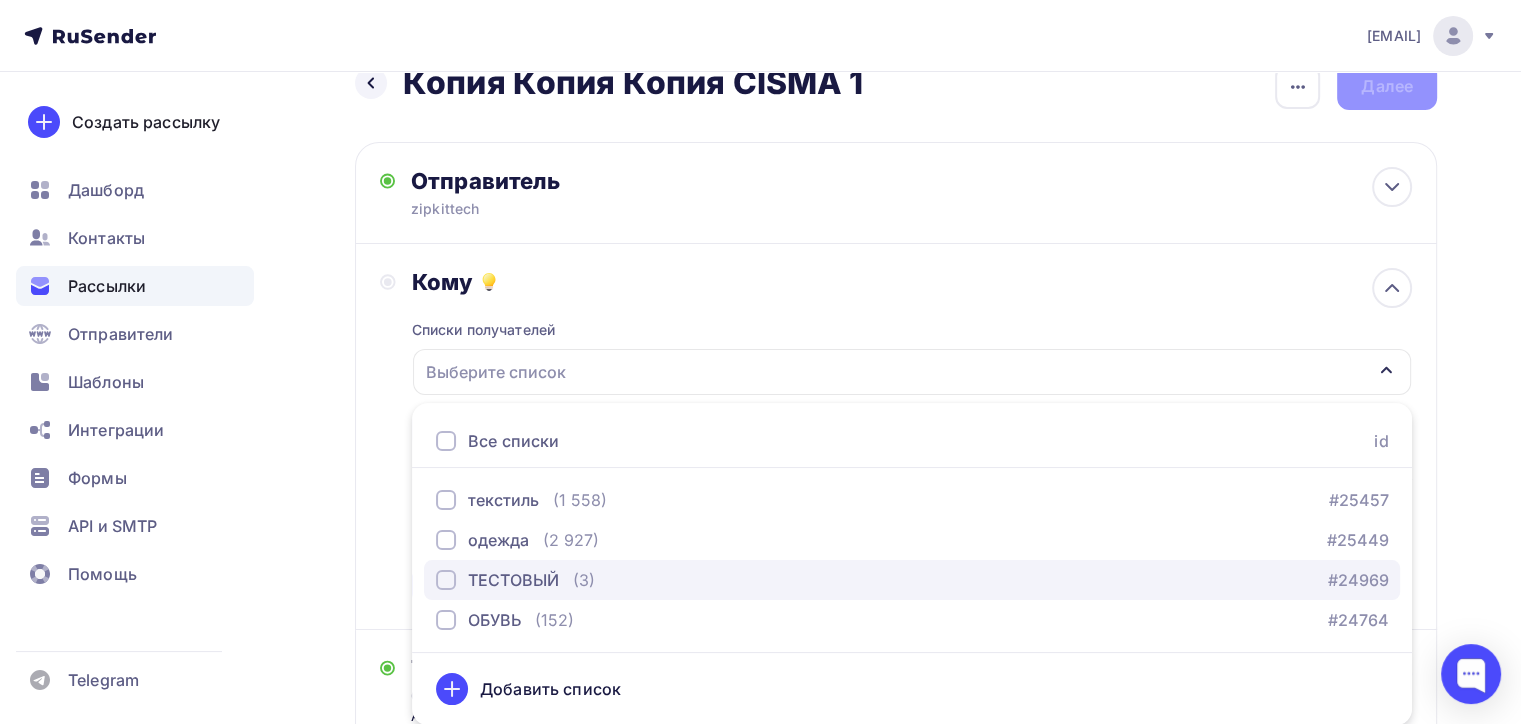 click on "ТЕСТОВЫЙ" at bounding box center [513, 580] 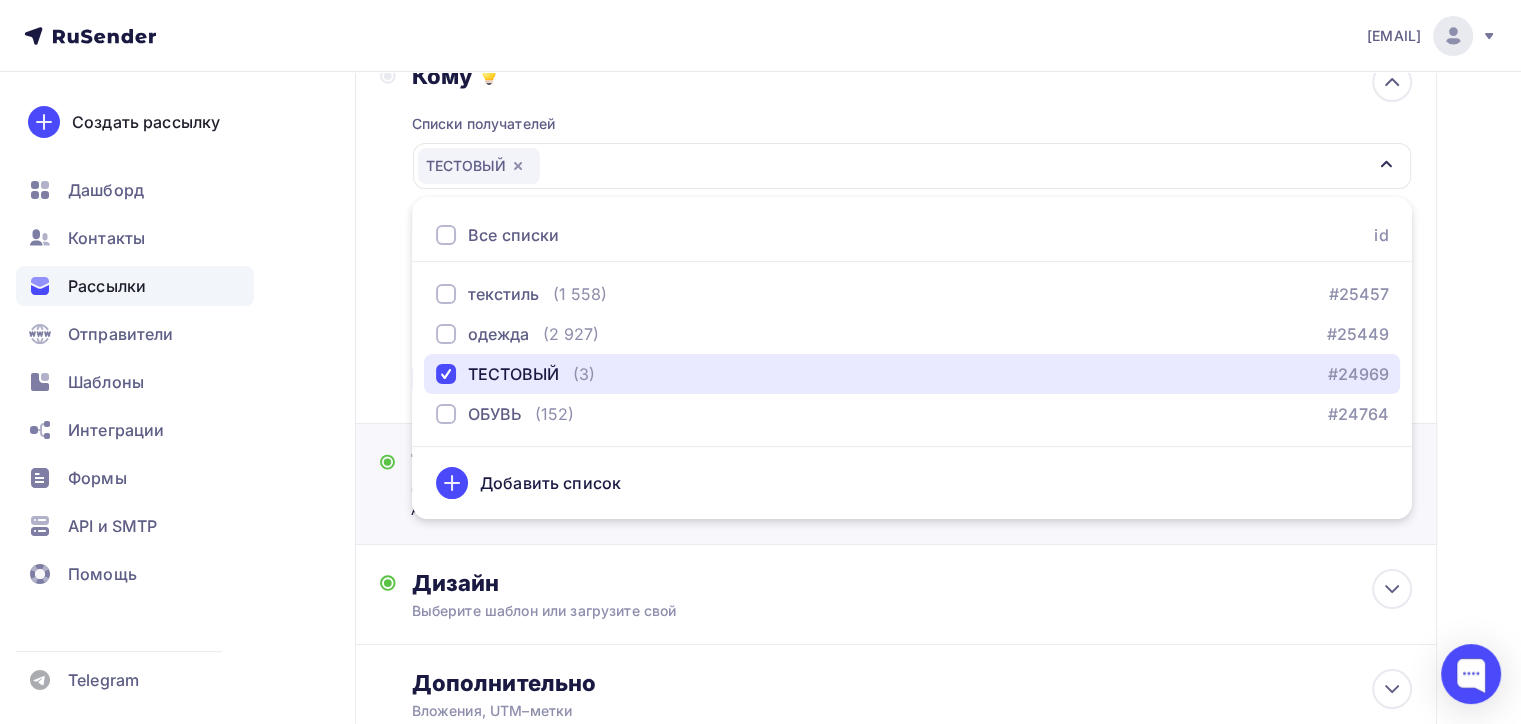 scroll, scrollTop: 396, scrollLeft: 0, axis: vertical 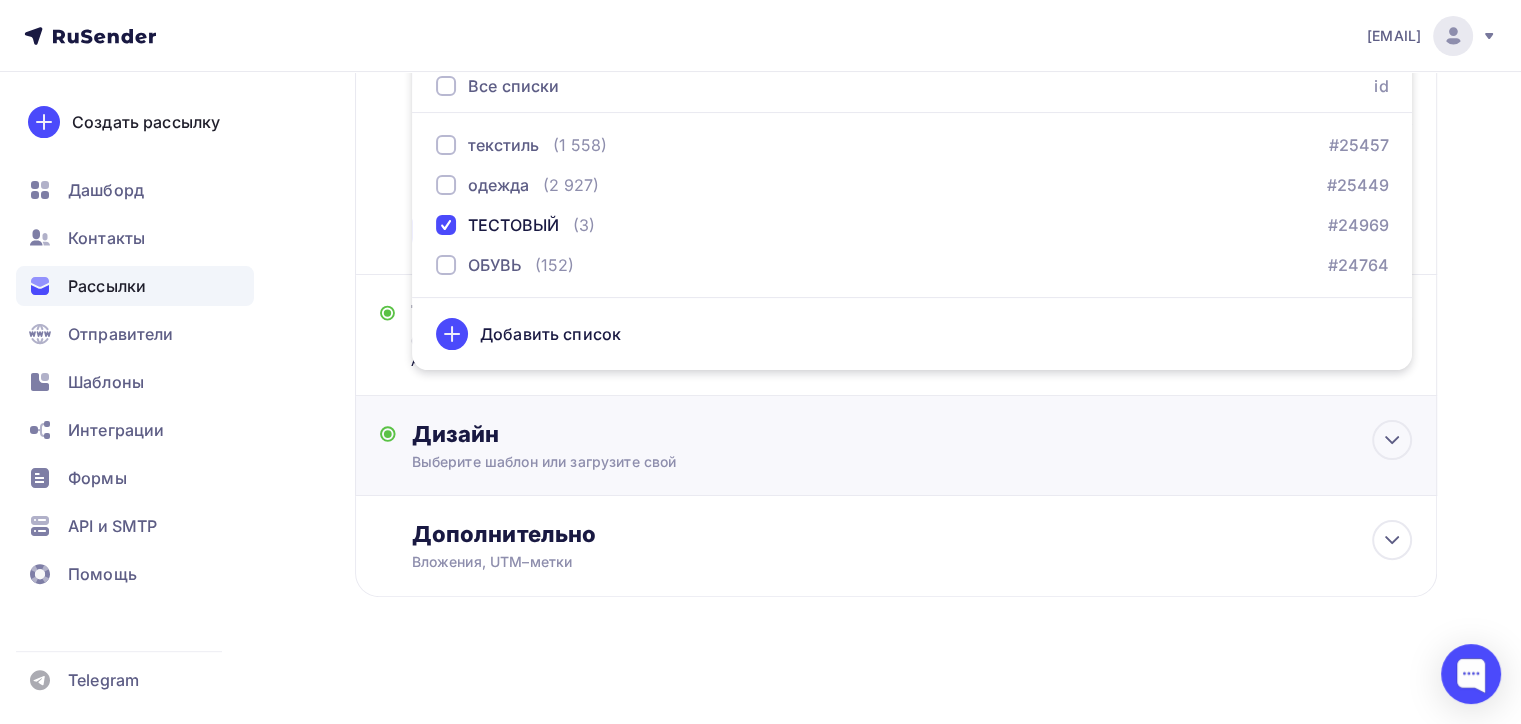 click on "Дизайн   Выберите шаблон или загрузите свой     Размер письма: 122 Kb     Заменить шаблон
Редактировать" at bounding box center (896, 446) 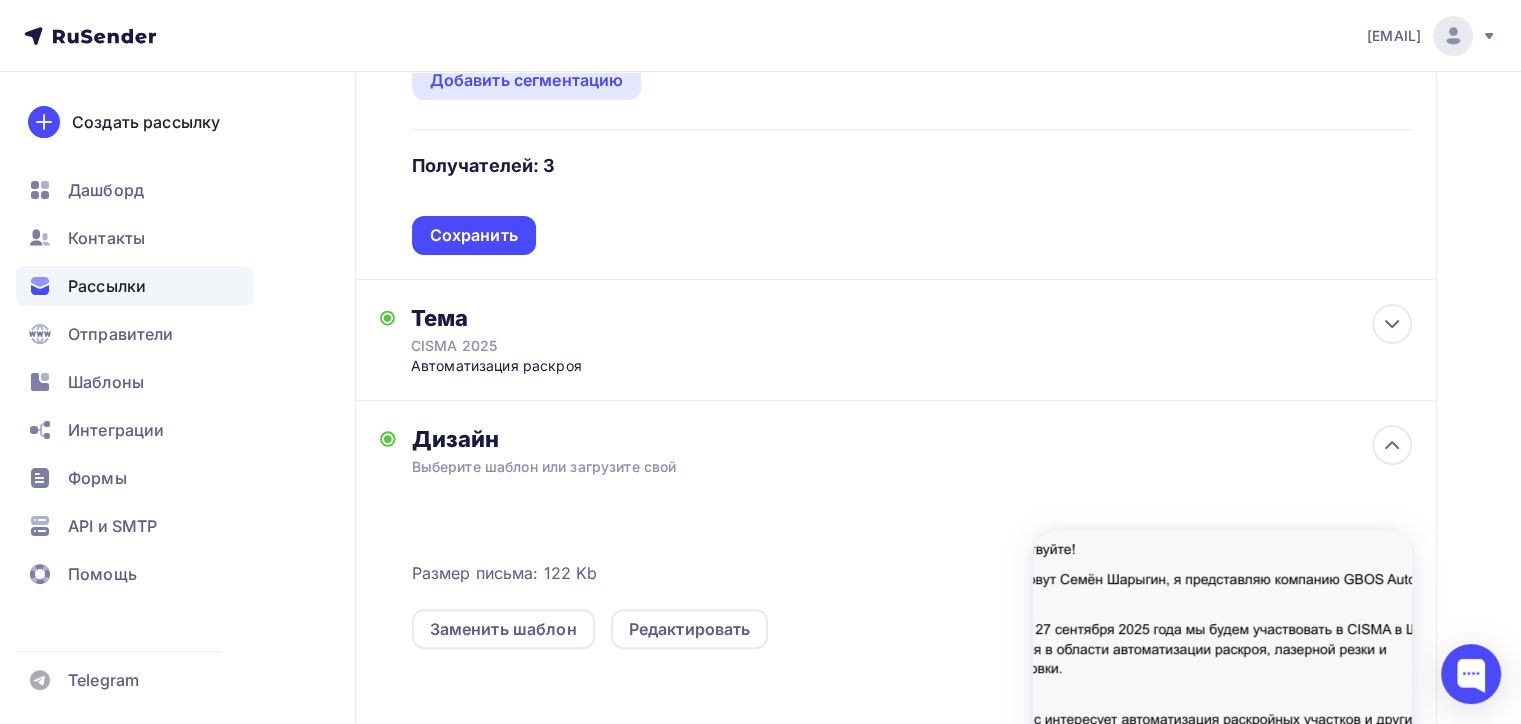 scroll, scrollTop: 196, scrollLeft: 0, axis: vertical 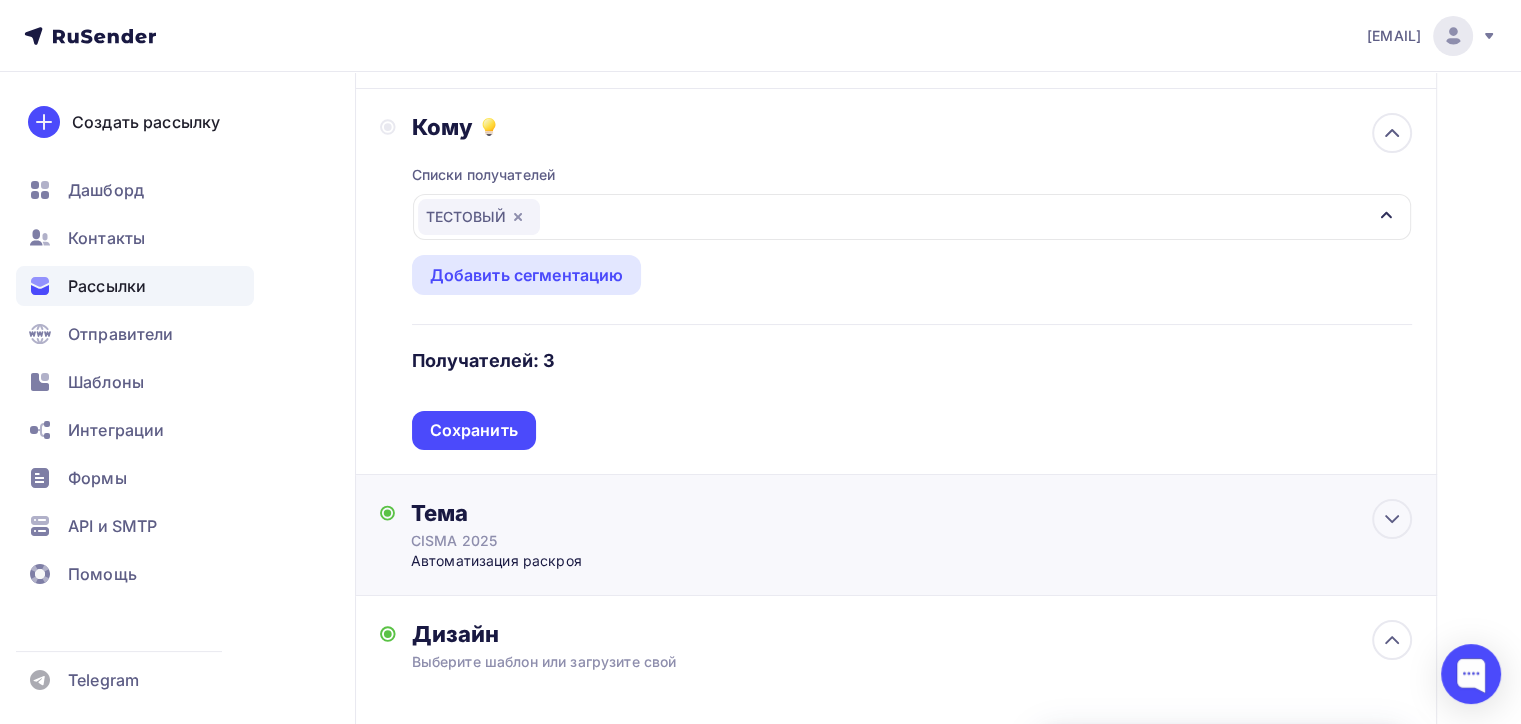 click on "Сохранить" at bounding box center (474, 430) 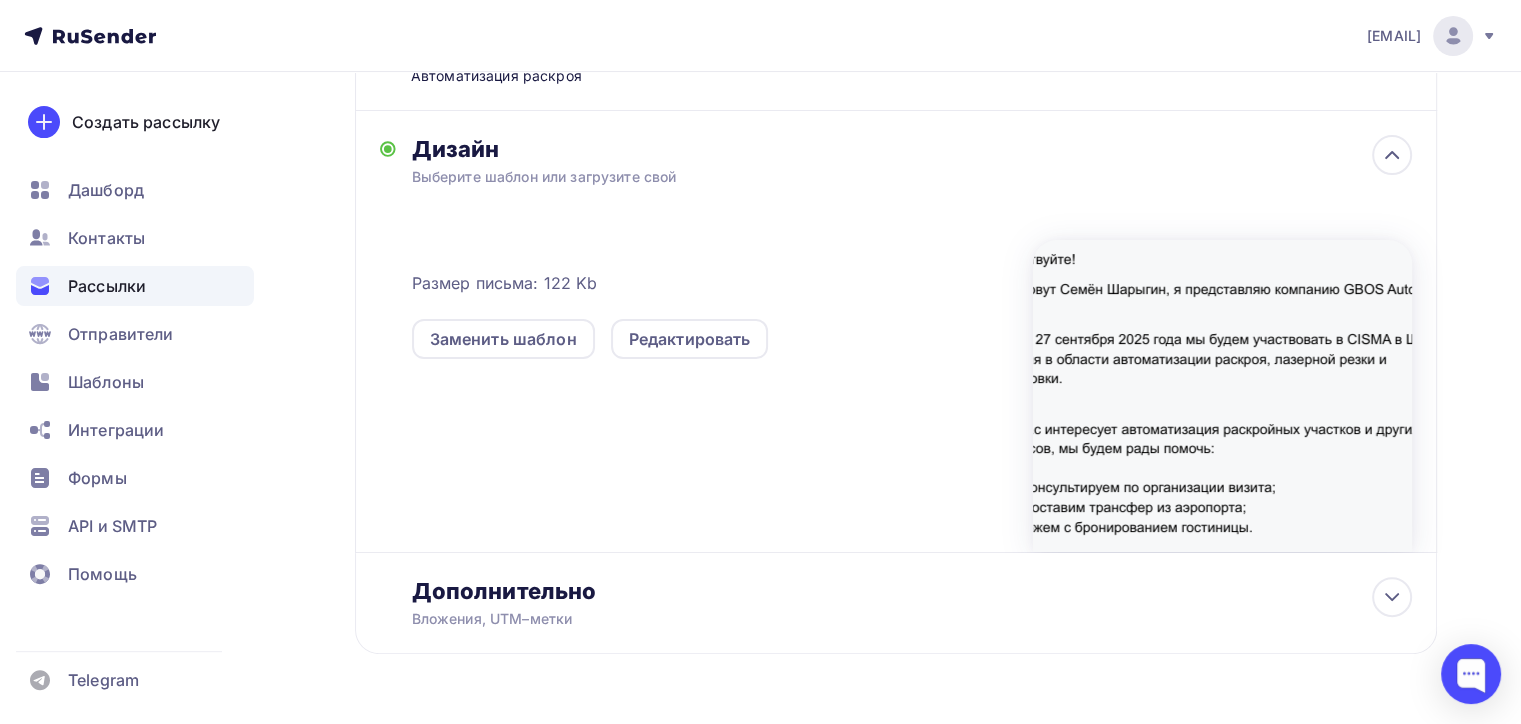 scroll, scrollTop: 296, scrollLeft: 0, axis: vertical 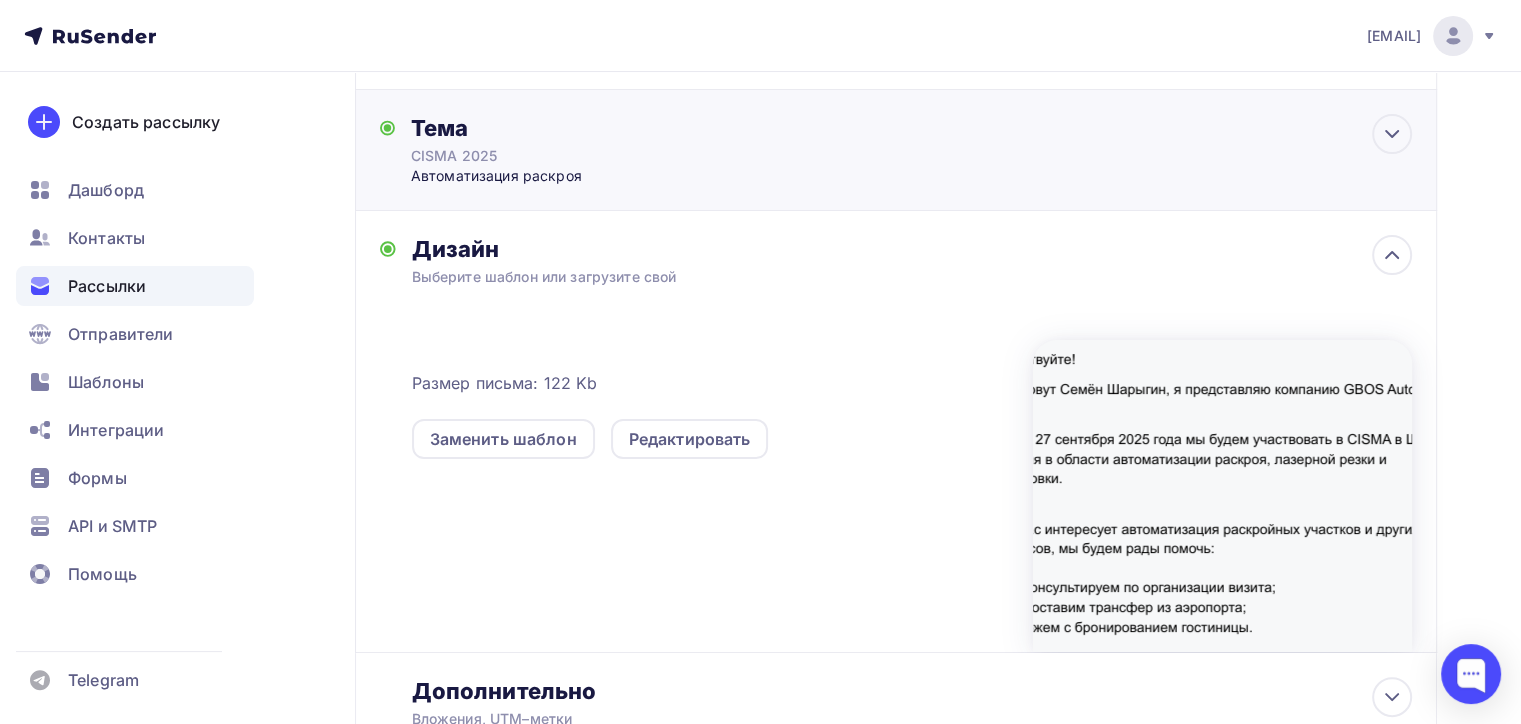 click on "Тема
CISMA 2025
Автоматизация раскроя
Тема  *     CISMA 2025
Рекомендуем использовать не более 150 символов
Прехедер     Автоматизация раскроя           Сохранить
Предпросмотр может отличаться  в зависимости от почтового клиента
zipkittech
CISMA 2025
Автоматизация раскроя
[TIME]" at bounding box center (896, 150) 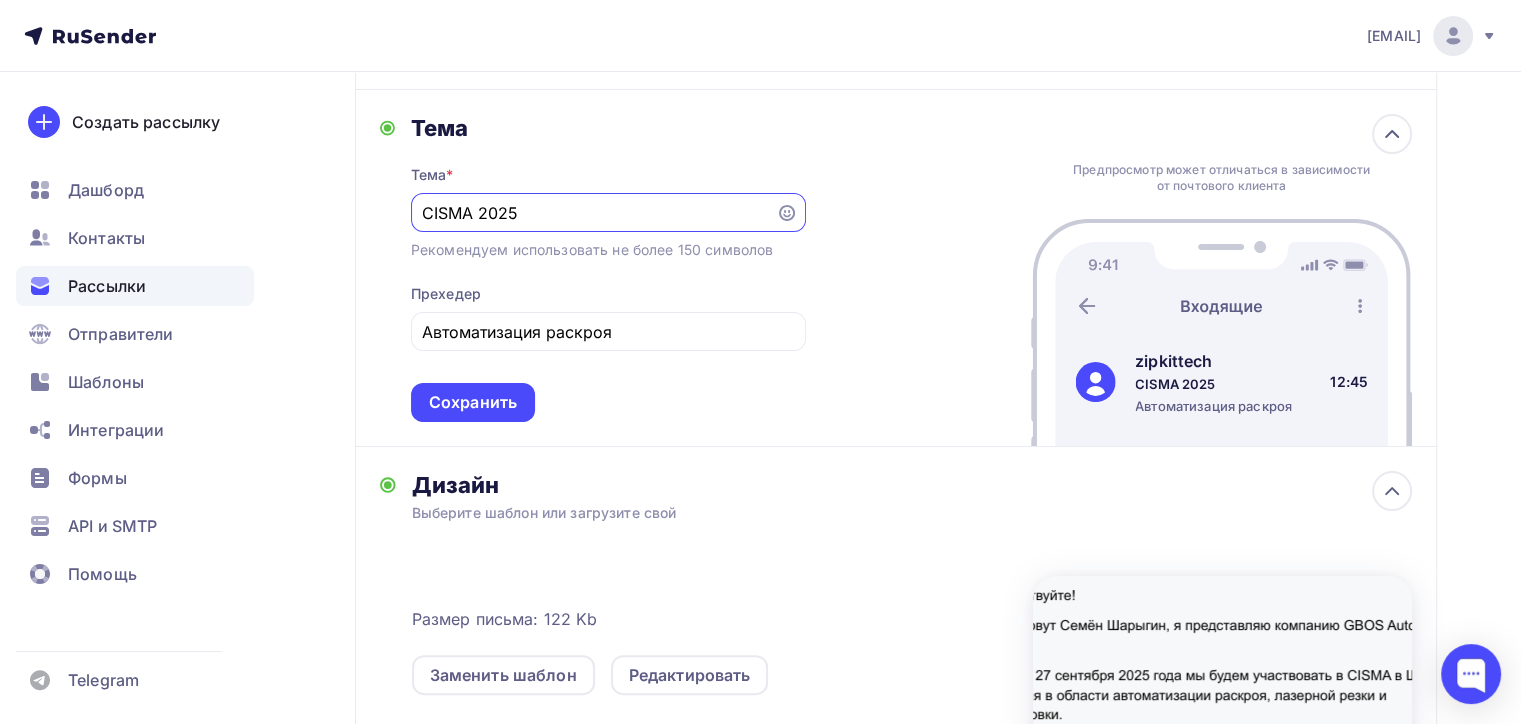scroll, scrollTop: 0, scrollLeft: 0, axis: both 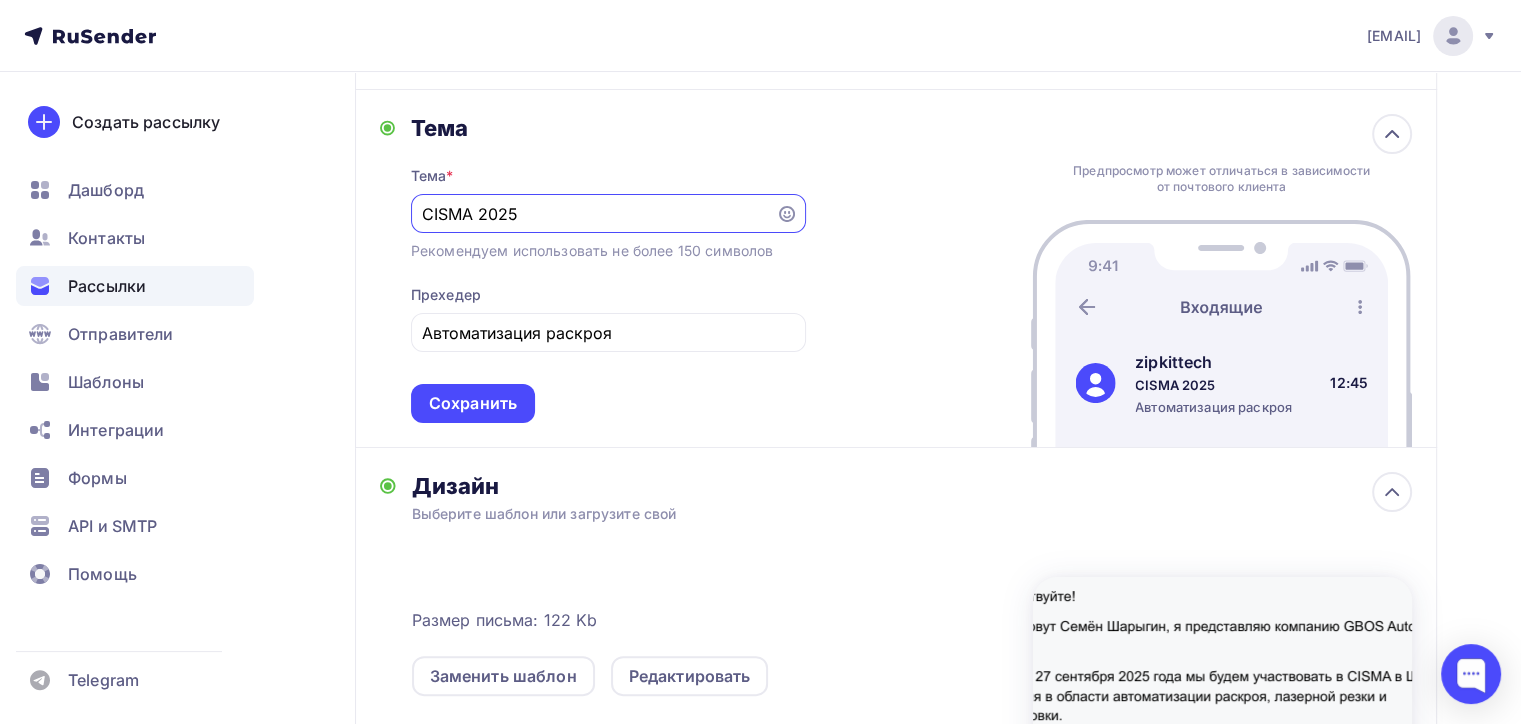 drag, startPoint x: 409, startPoint y: 212, endPoint x: 358, endPoint y: 212, distance: 51 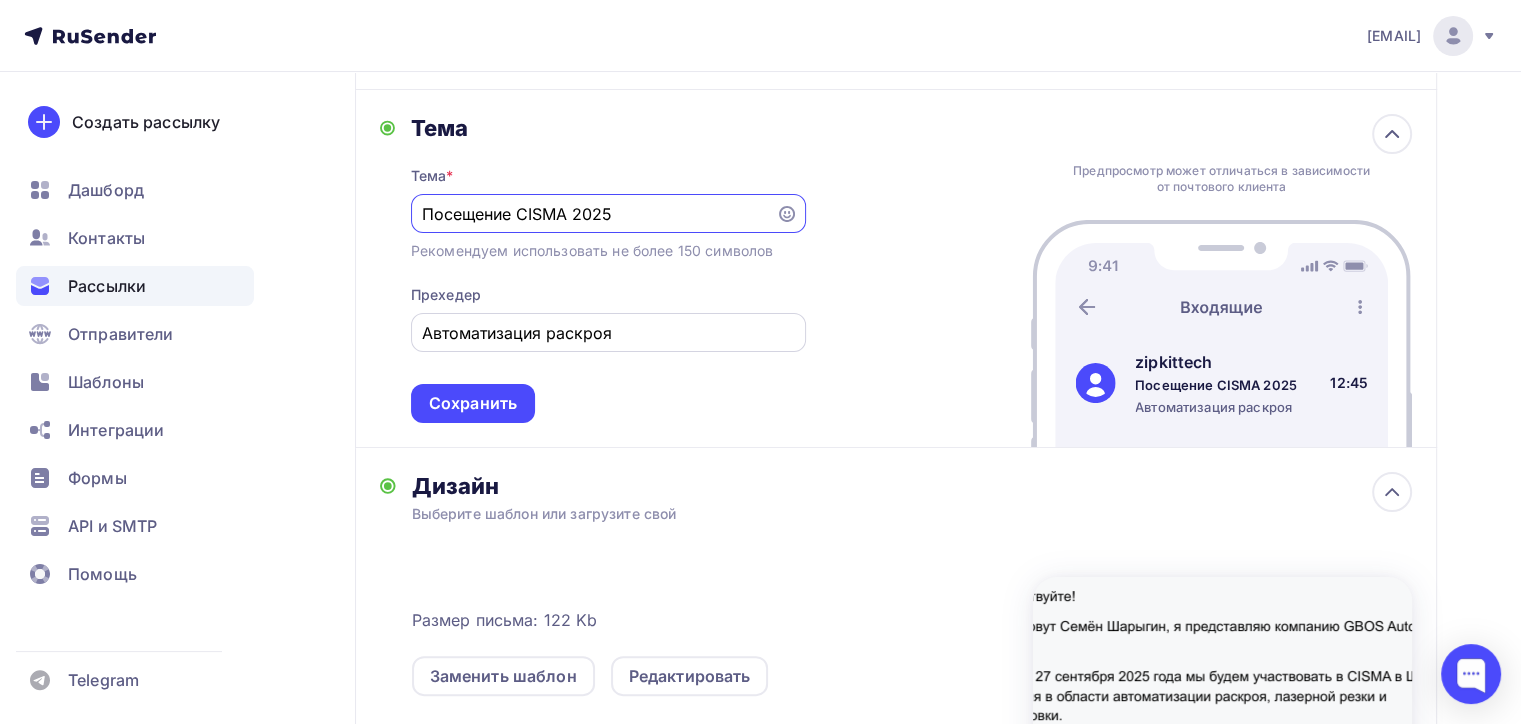 type on "Посещение CISMA 2025" 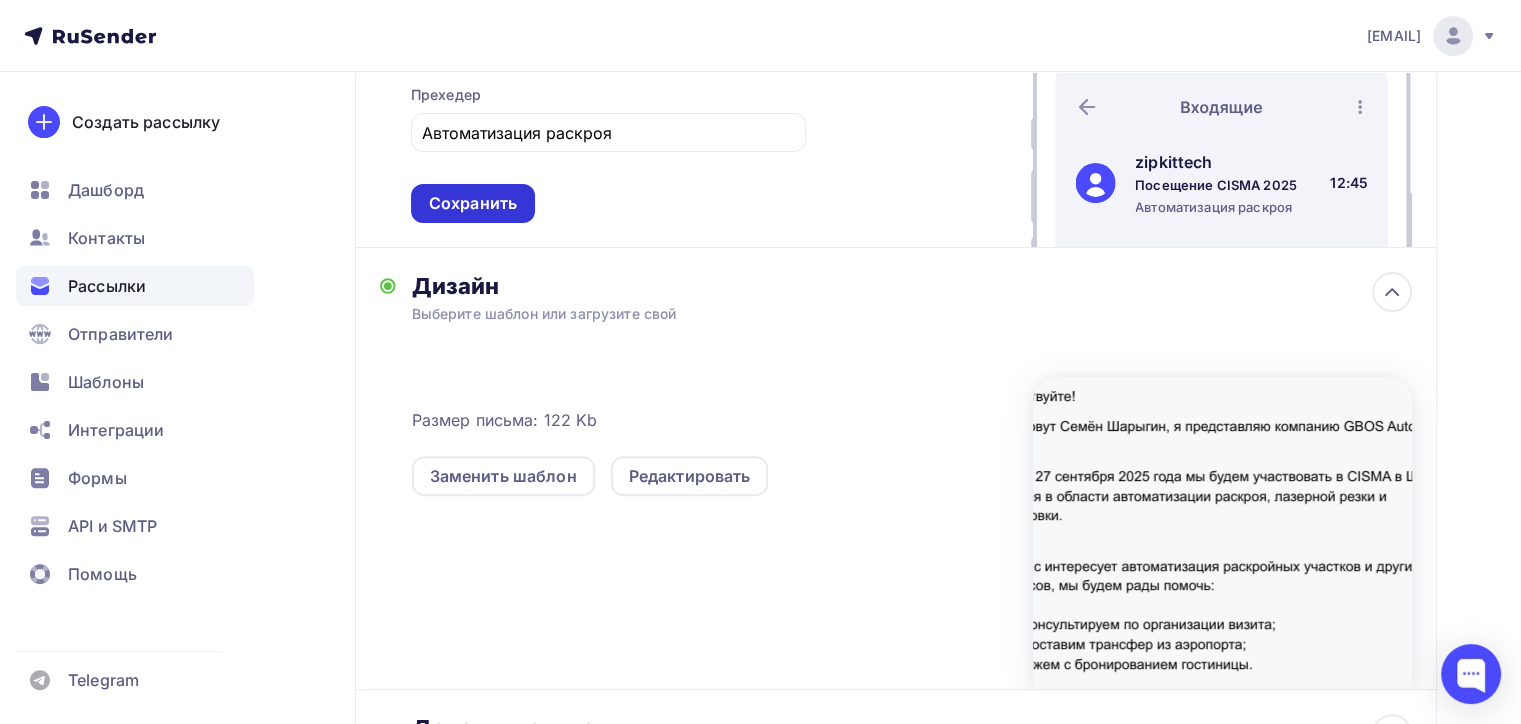 click on "Сохранить" at bounding box center [473, 203] 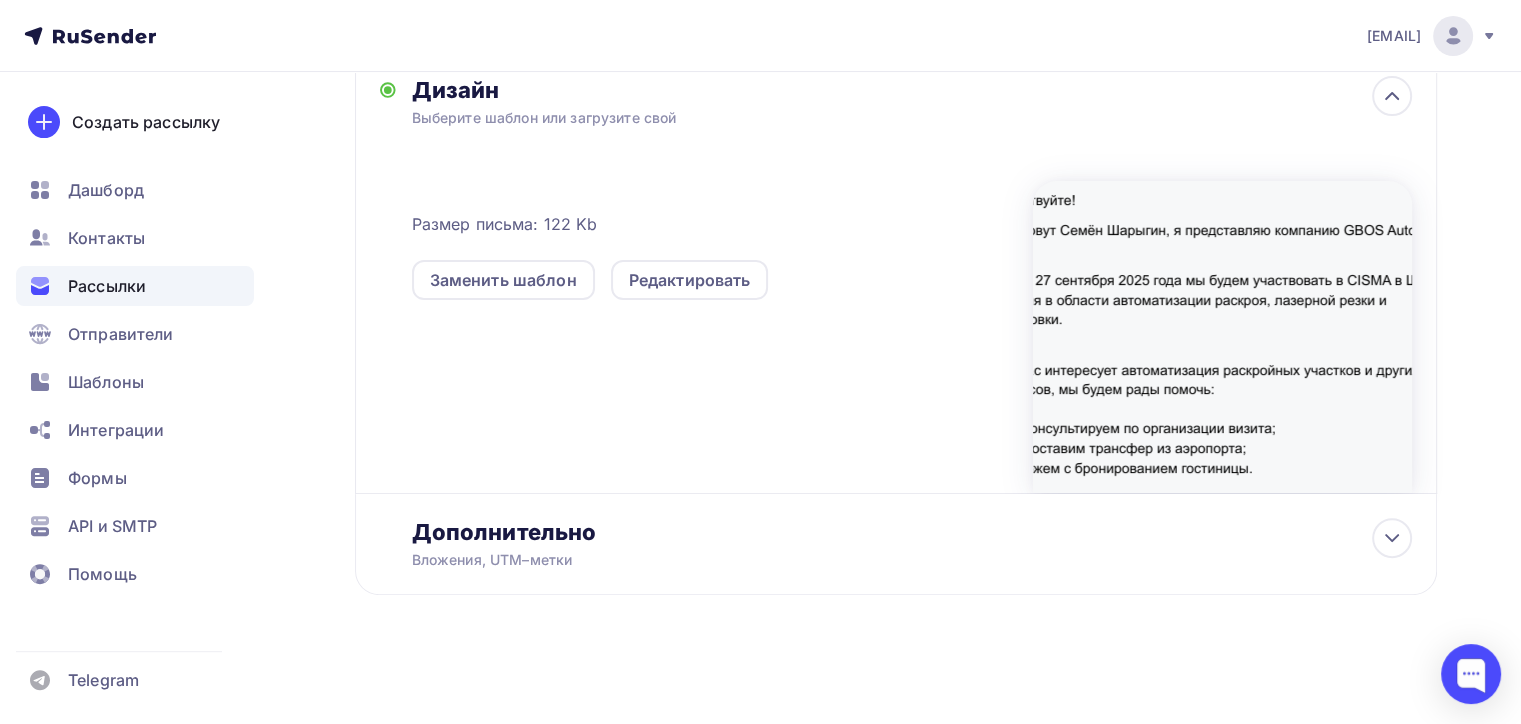 scroll, scrollTop: 454, scrollLeft: 0, axis: vertical 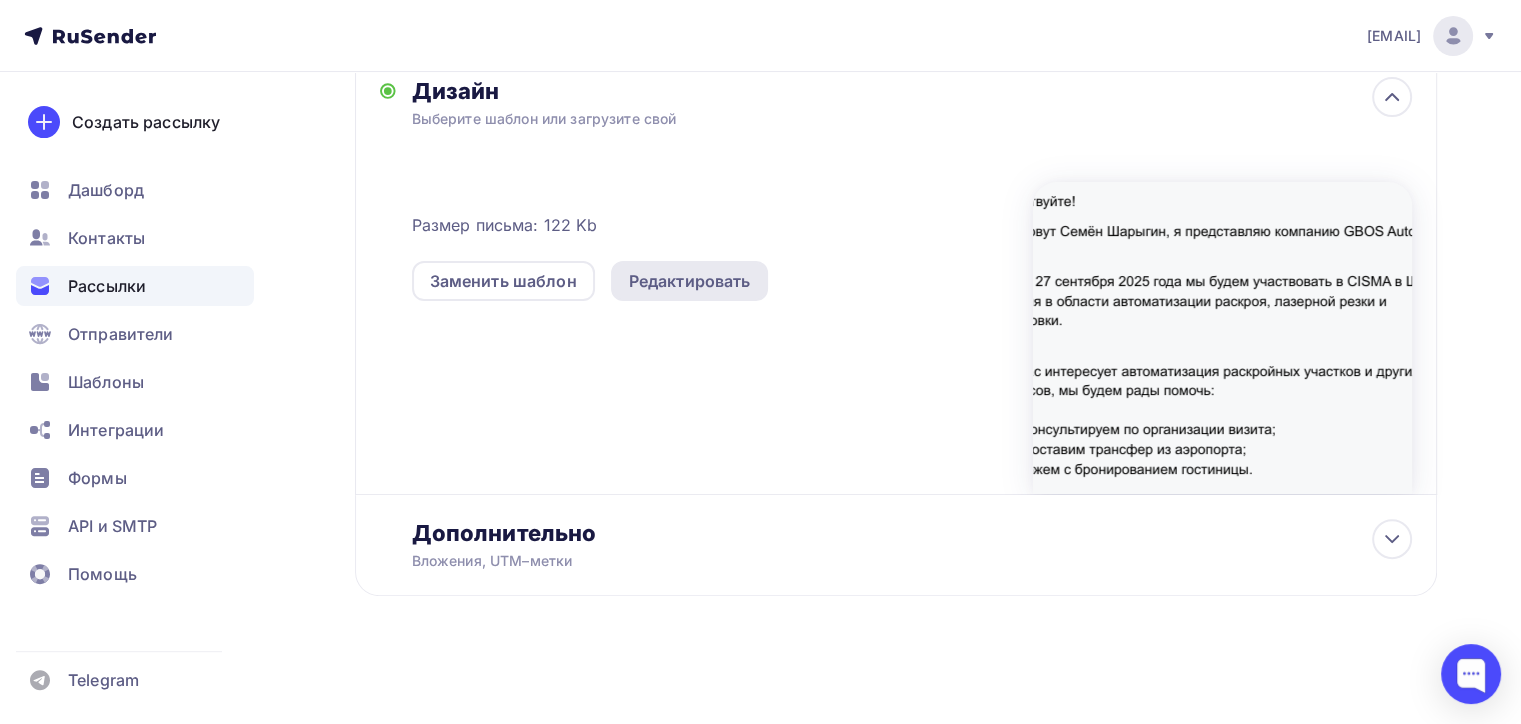 click on "Редактировать" at bounding box center (690, 281) 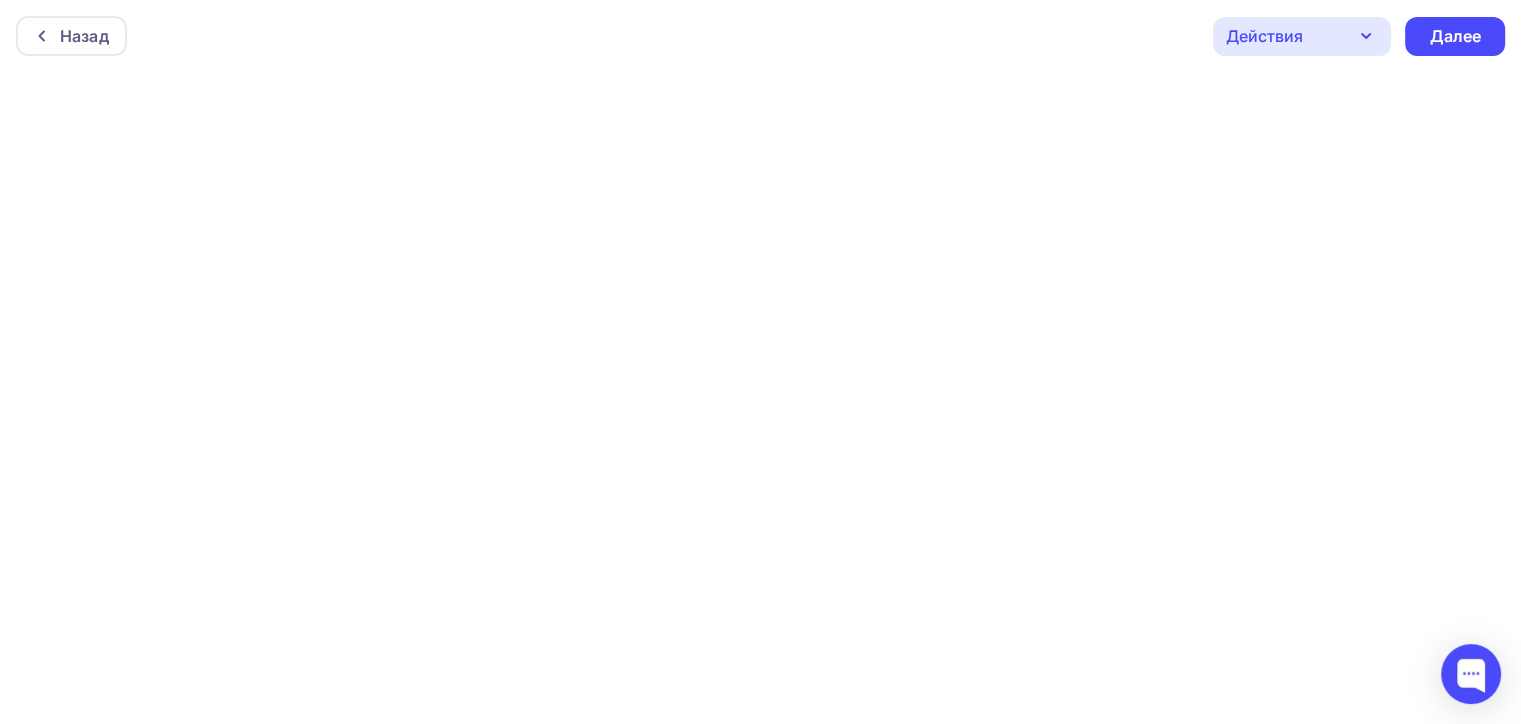 scroll, scrollTop: 0, scrollLeft: 0, axis: both 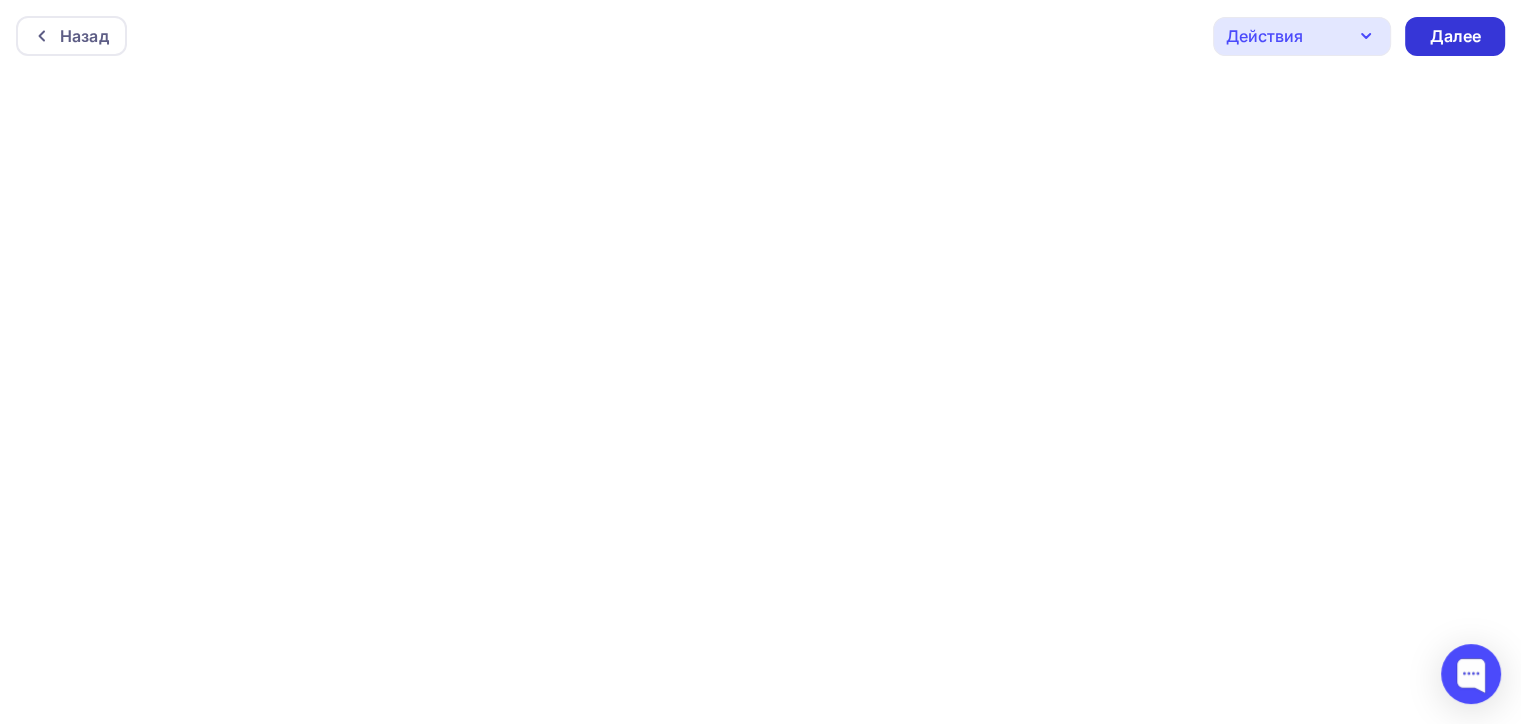 click on "Далее" at bounding box center [1455, 36] 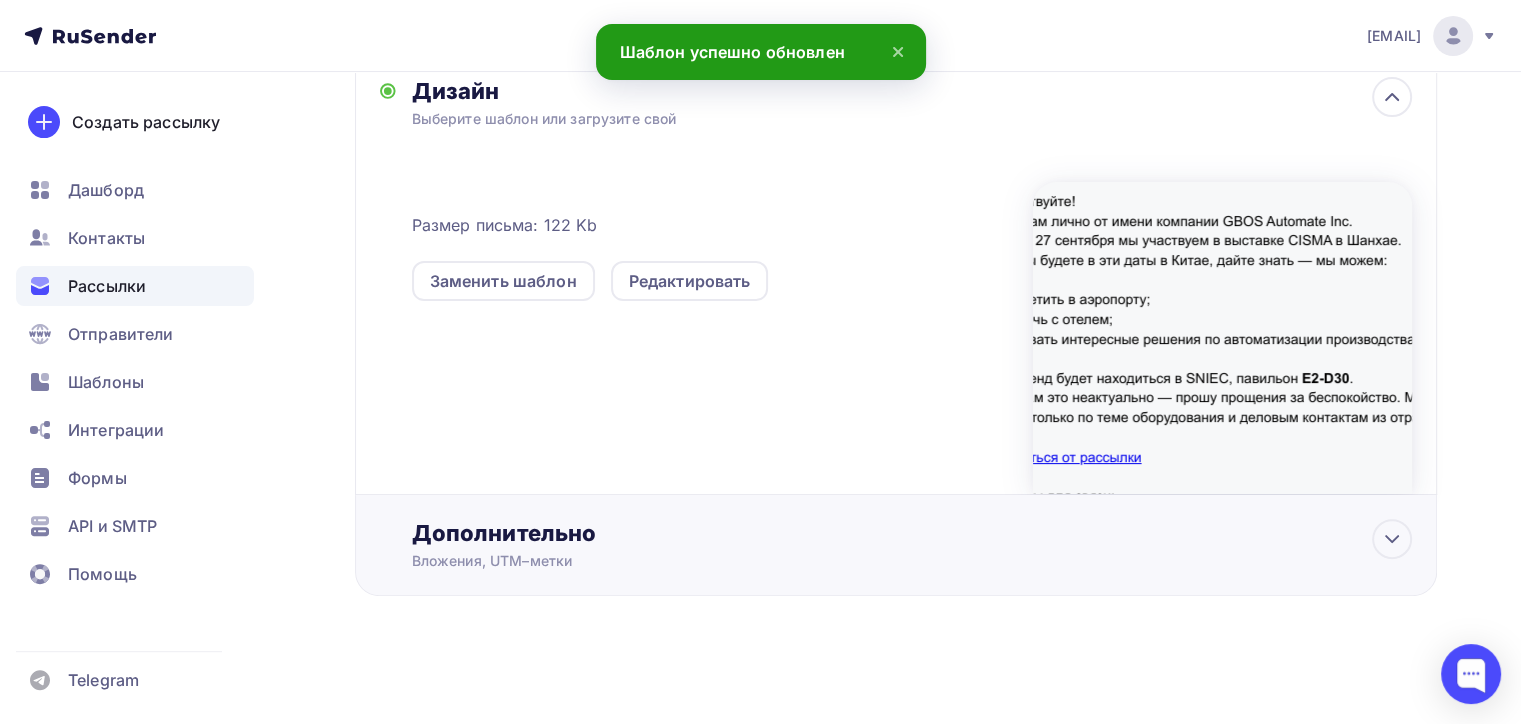 click on "Вложения, UTM–метки" at bounding box center [862, 561] 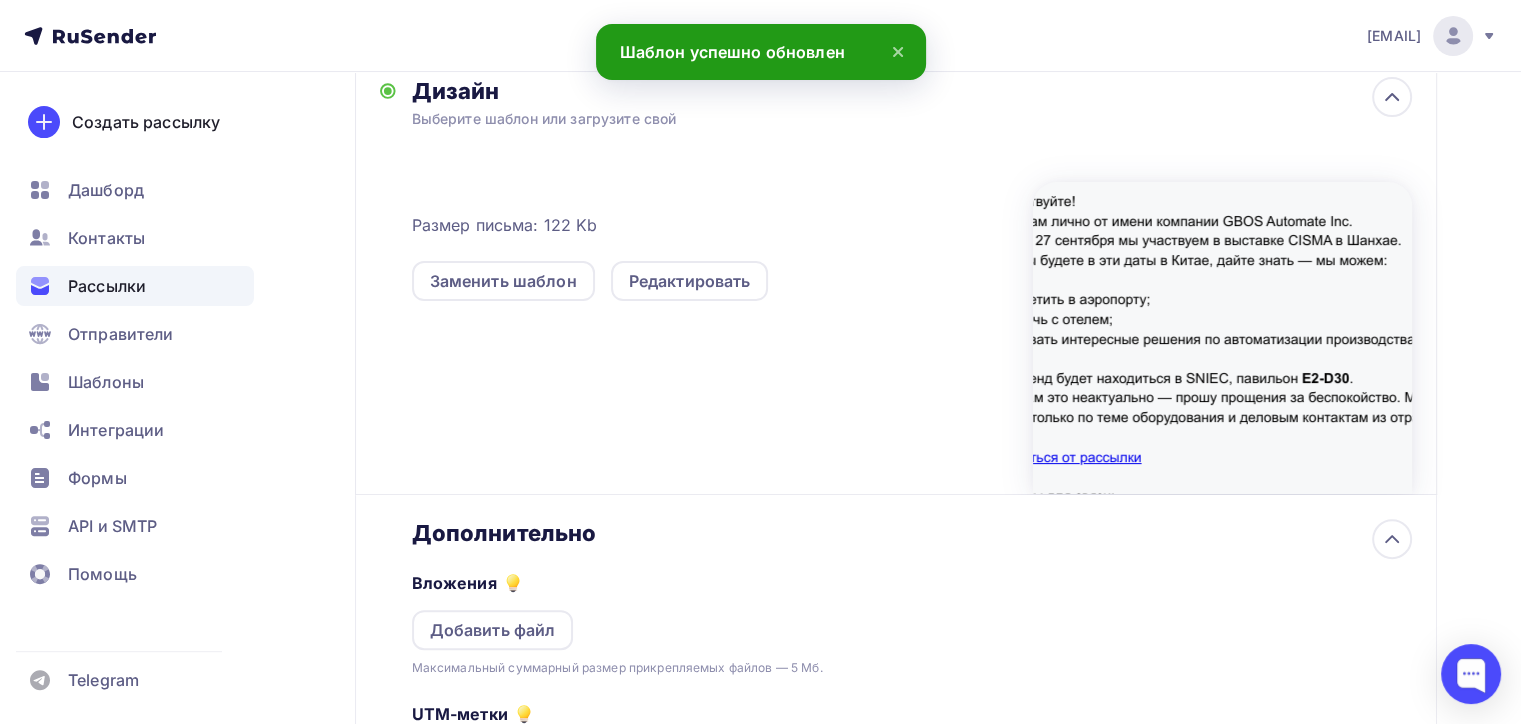 scroll, scrollTop: 453, scrollLeft: 0, axis: vertical 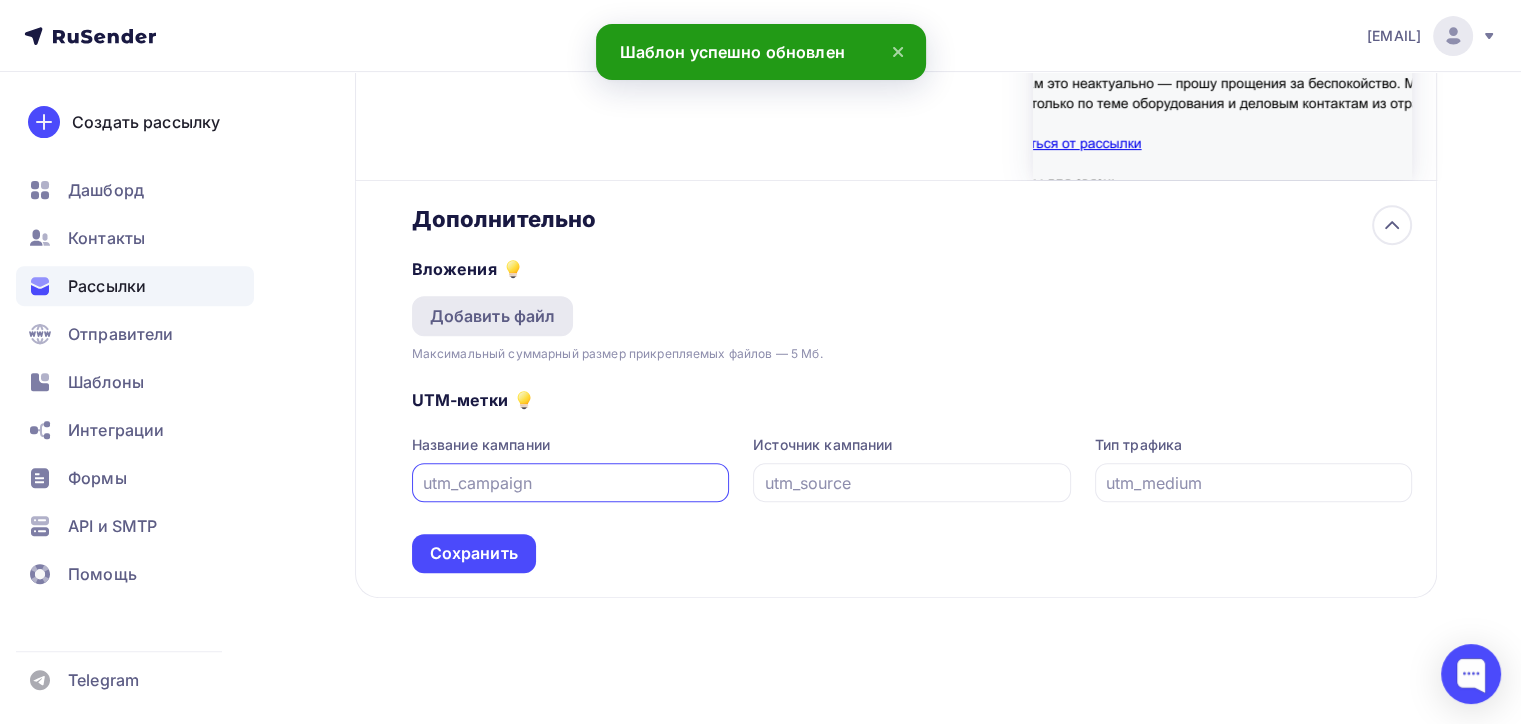 click on "Добавить файл" at bounding box center [493, 316] 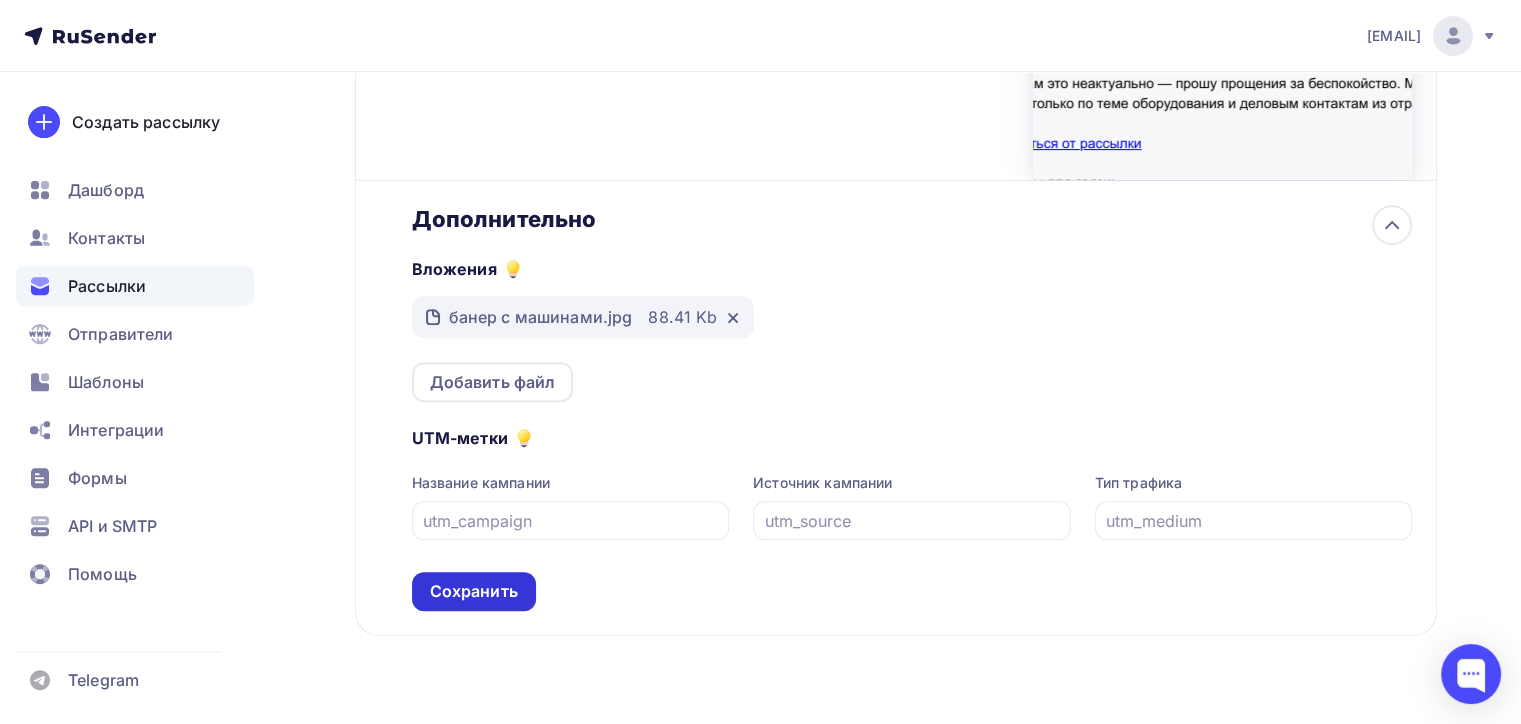 click on "Сохранить" at bounding box center [474, 591] 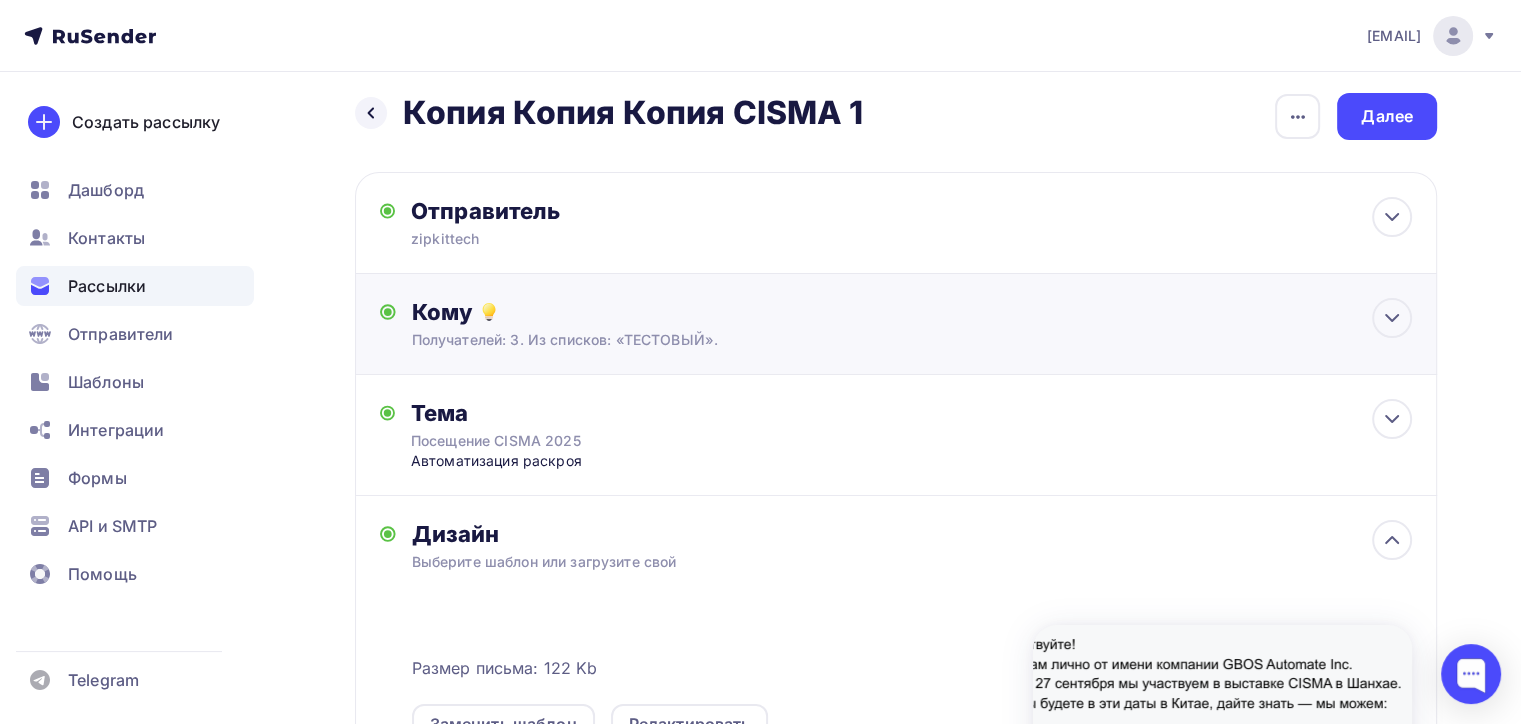 scroll, scrollTop: 0, scrollLeft: 0, axis: both 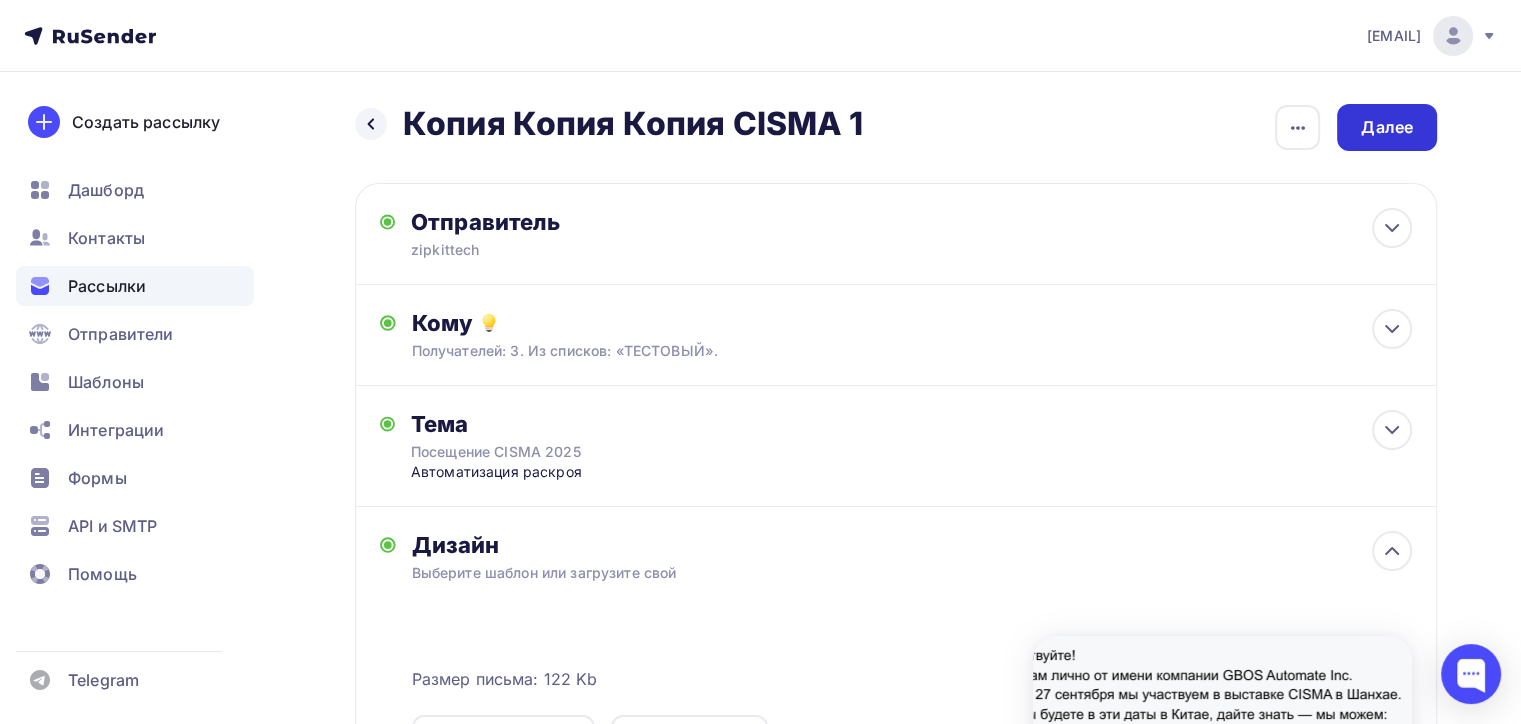 click on "Далее" at bounding box center [1387, 127] 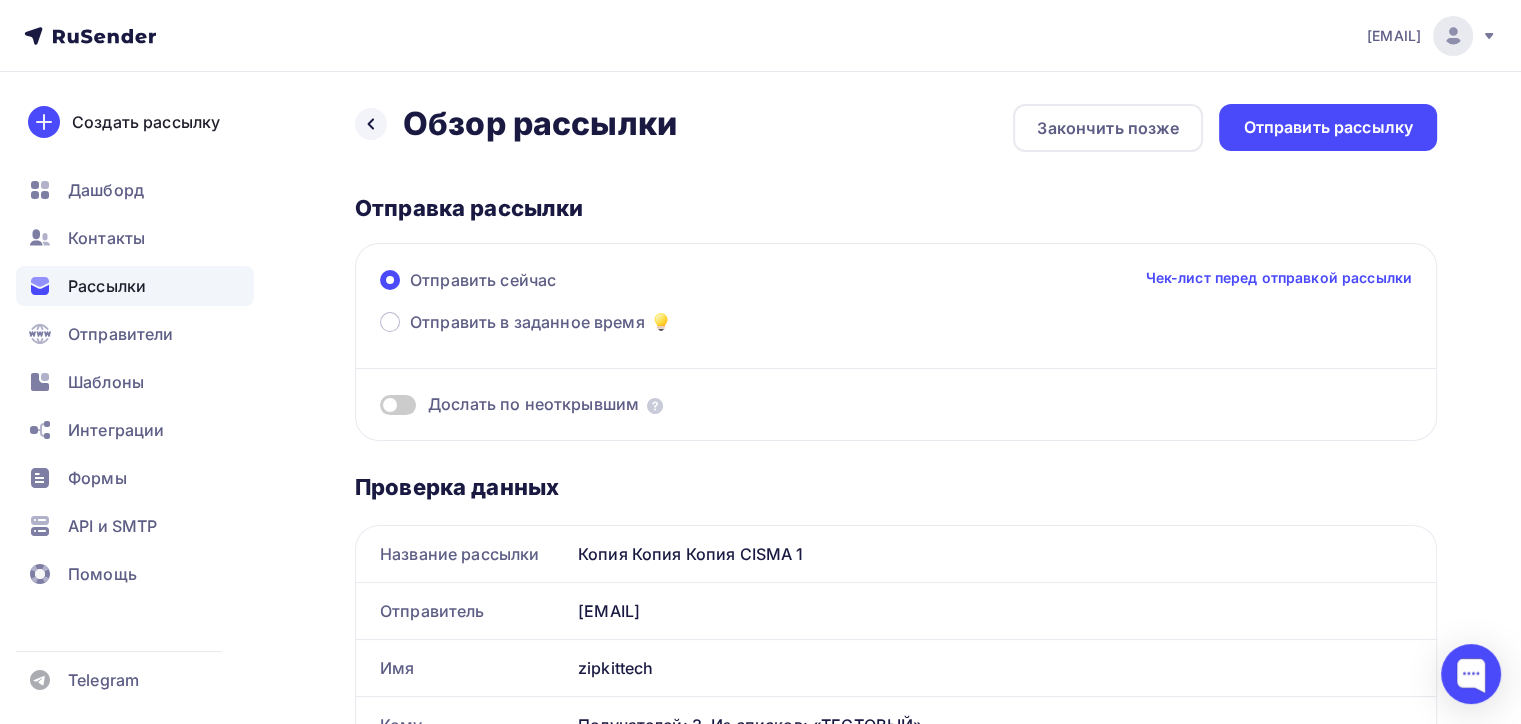 scroll, scrollTop: 0, scrollLeft: 0, axis: both 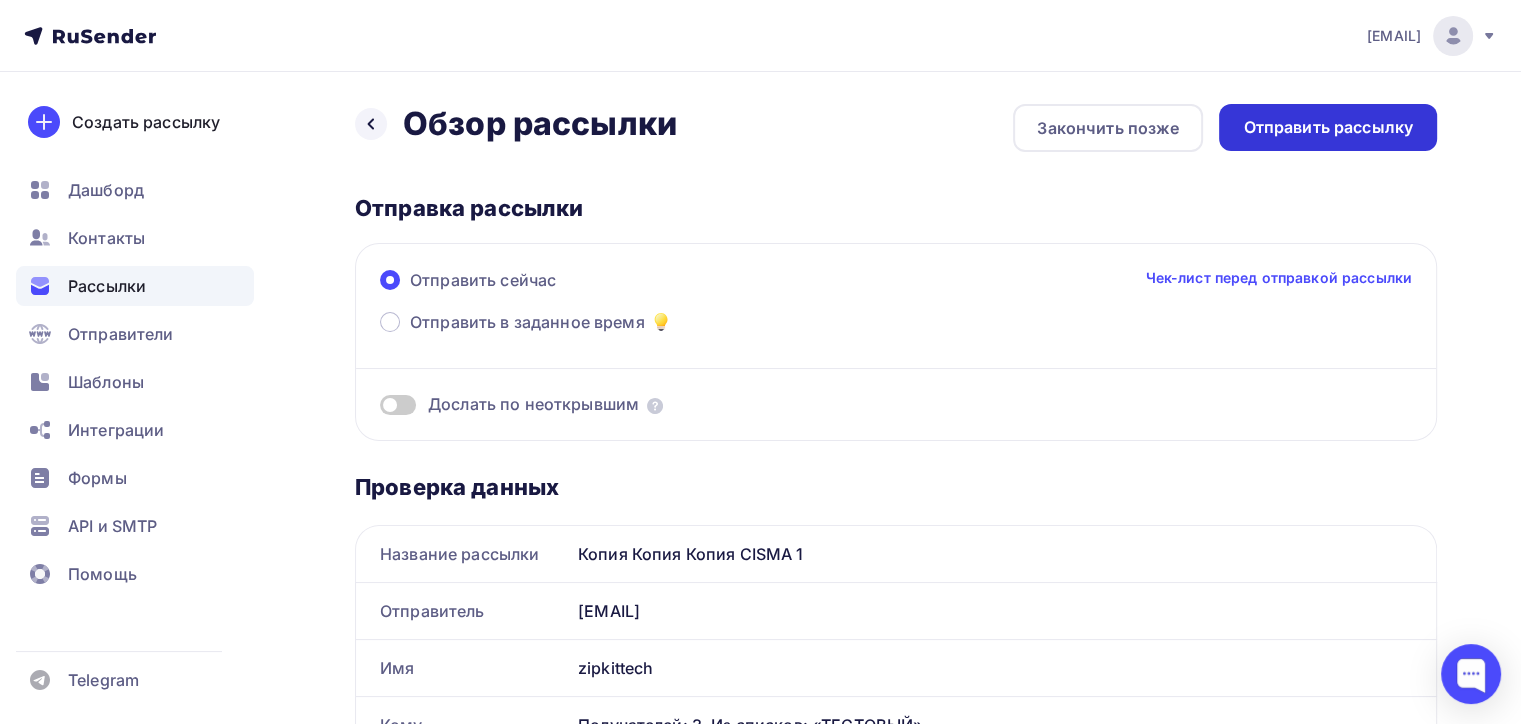 click on "Назад
Обзор рассылки
Обзор рассылки
Закончить позже
Отправить рассылку
Отправка рассылки
Отправить сейчас             Чек-лист перед отправкой рассылки    Отправить в заданное время                                                                                                             Дослать по неоткрывшим
Проверка данных
Название рассылки
Копия Копия Копия CISMA 1
Отправитель
[EMAIL]
Имя
zipkittech
Кому
Получателей:
3. Из списков:
«ТЕСТОВЫЙ»." at bounding box center (760, 874) 